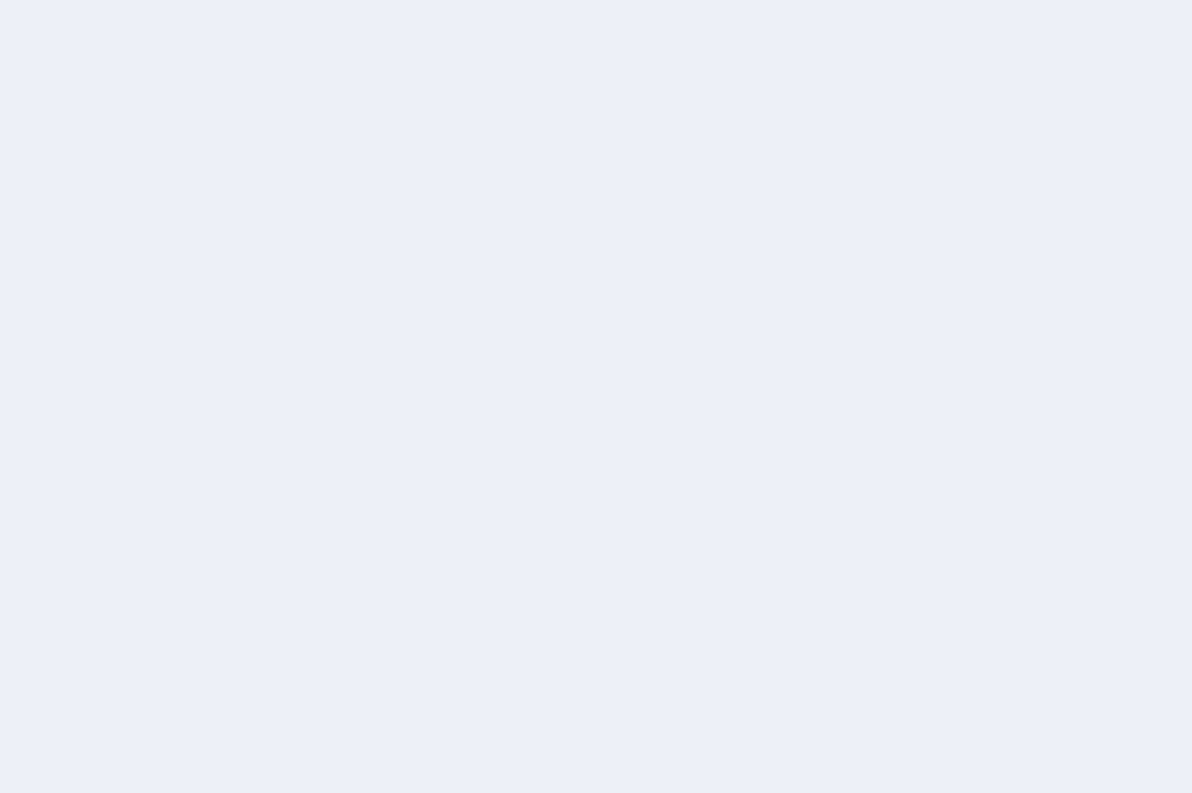 scroll, scrollTop: 0, scrollLeft: 0, axis: both 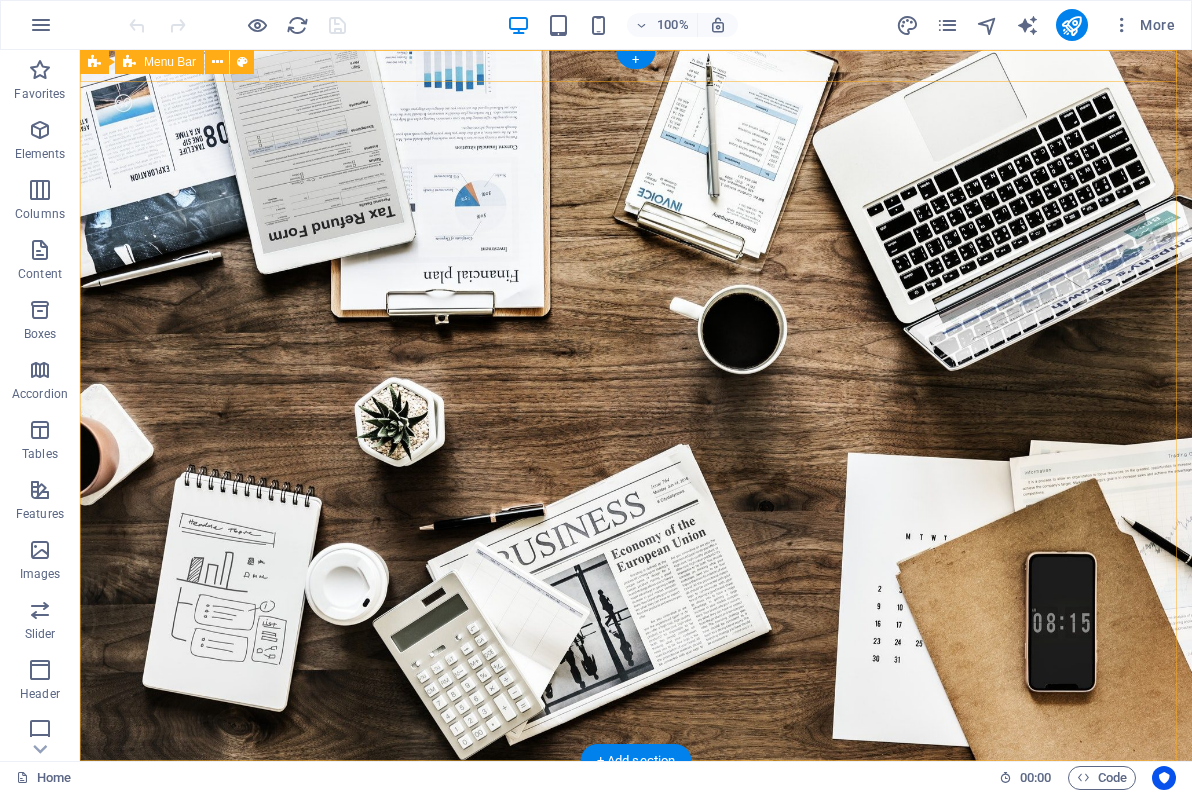 click at bounding box center (636, 777) 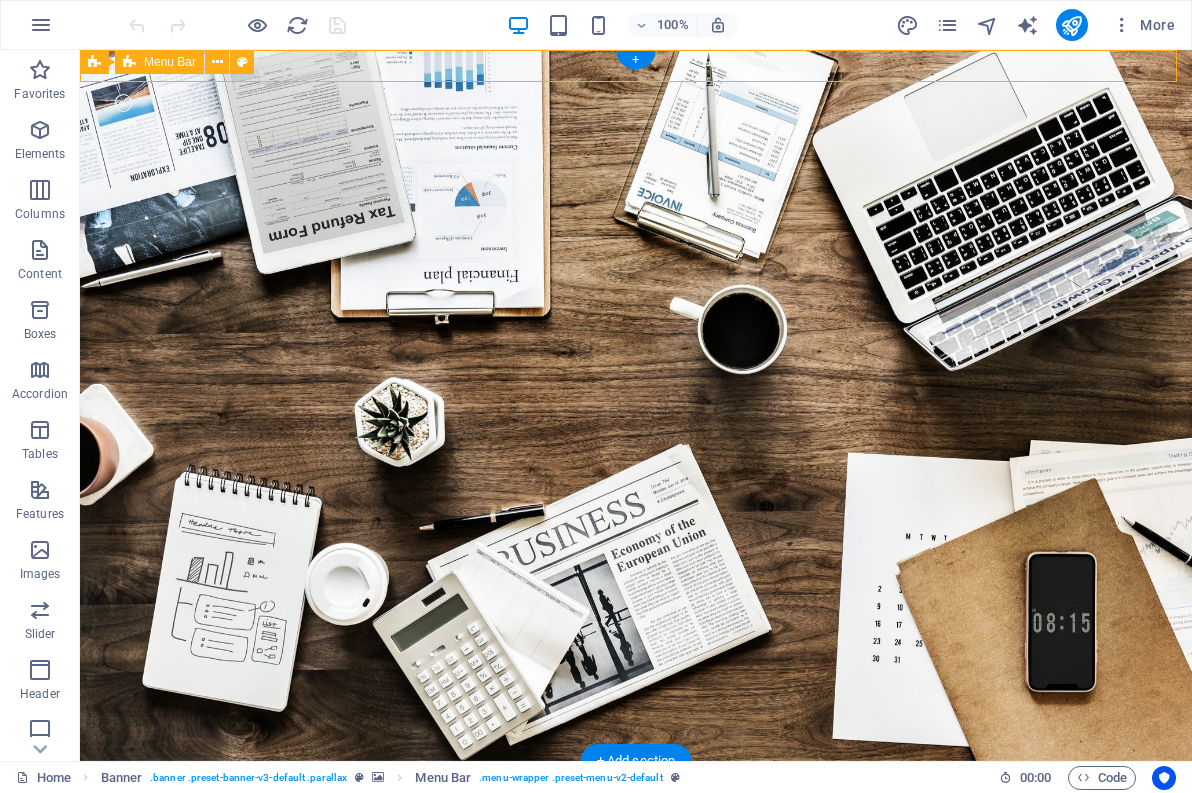 click at bounding box center (636, 777) 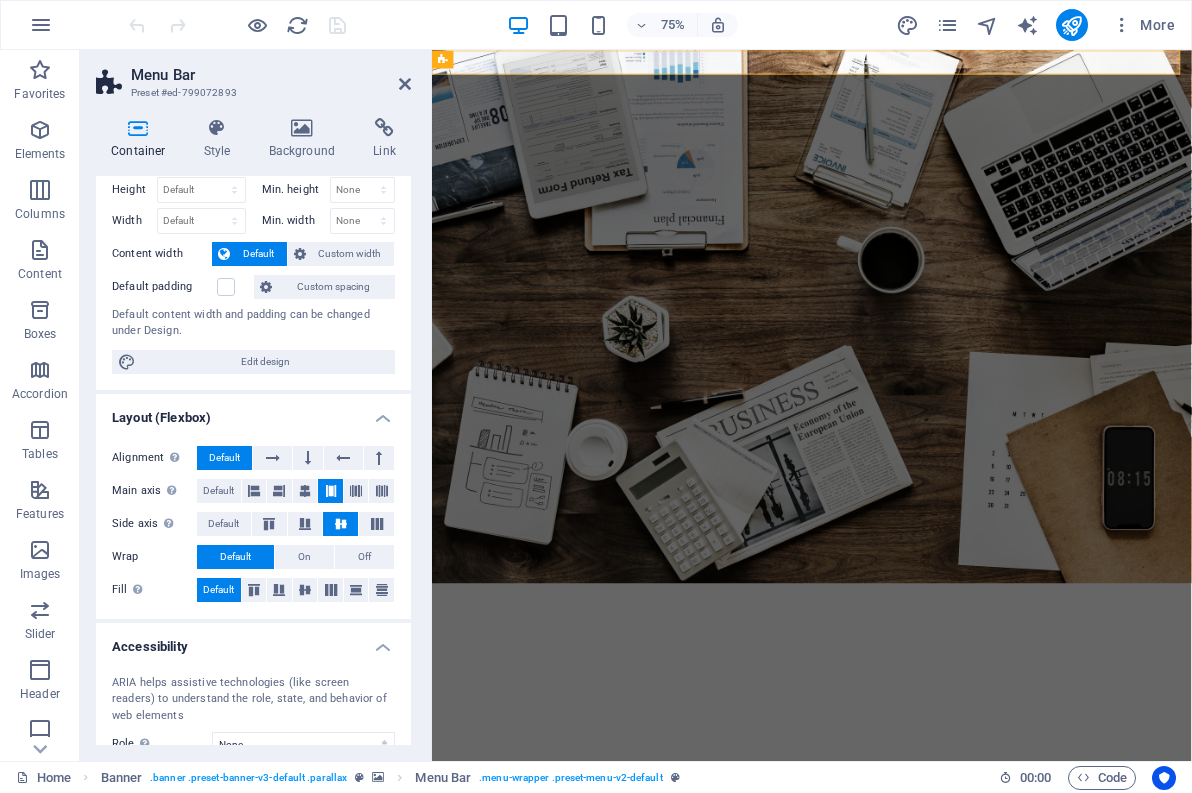 scroll, scrollTop: 0, scrollLeft: 0, axis: both 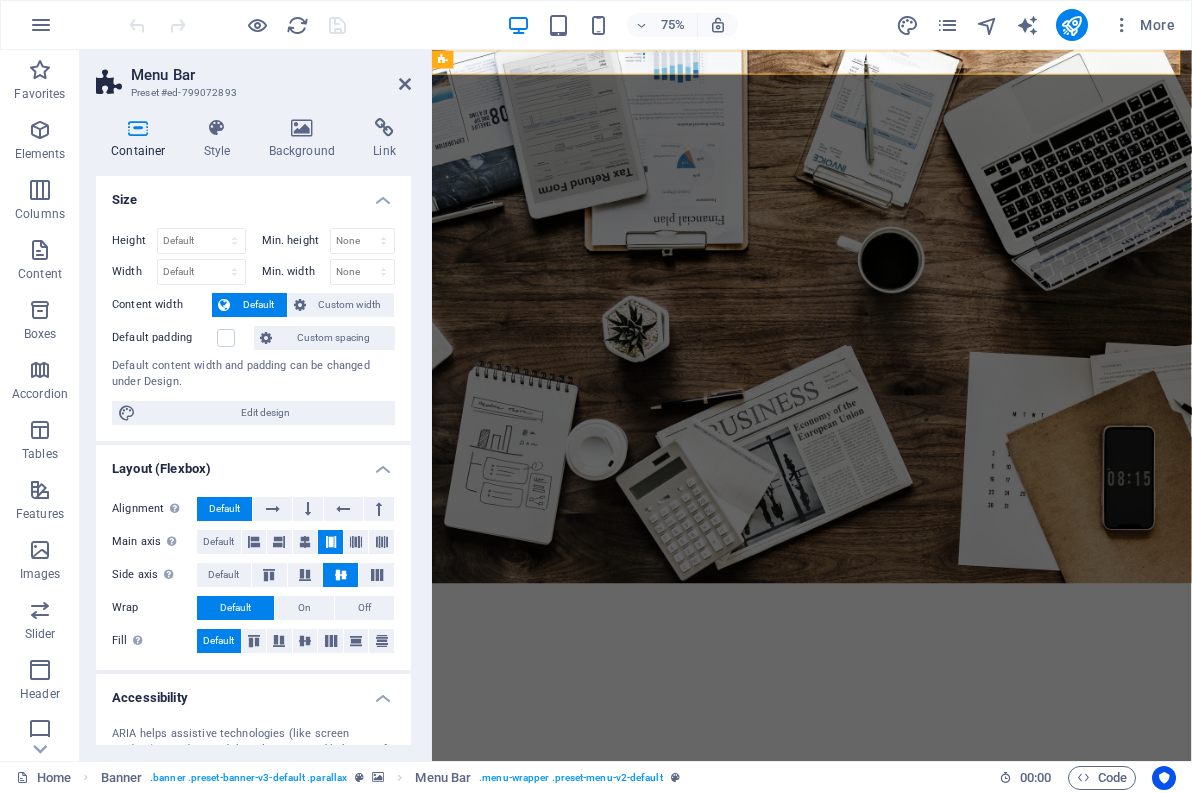 click at bounding box center (138, 128) 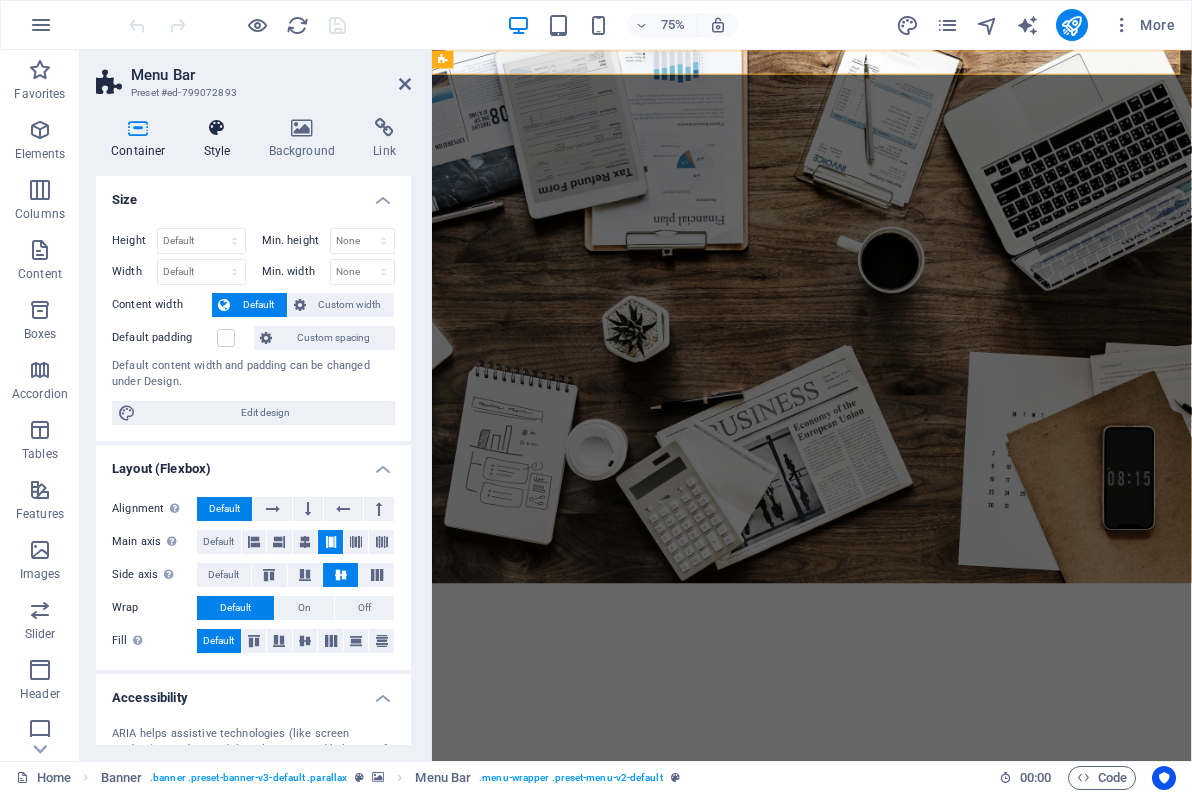 click at bounding box center [217, 128] 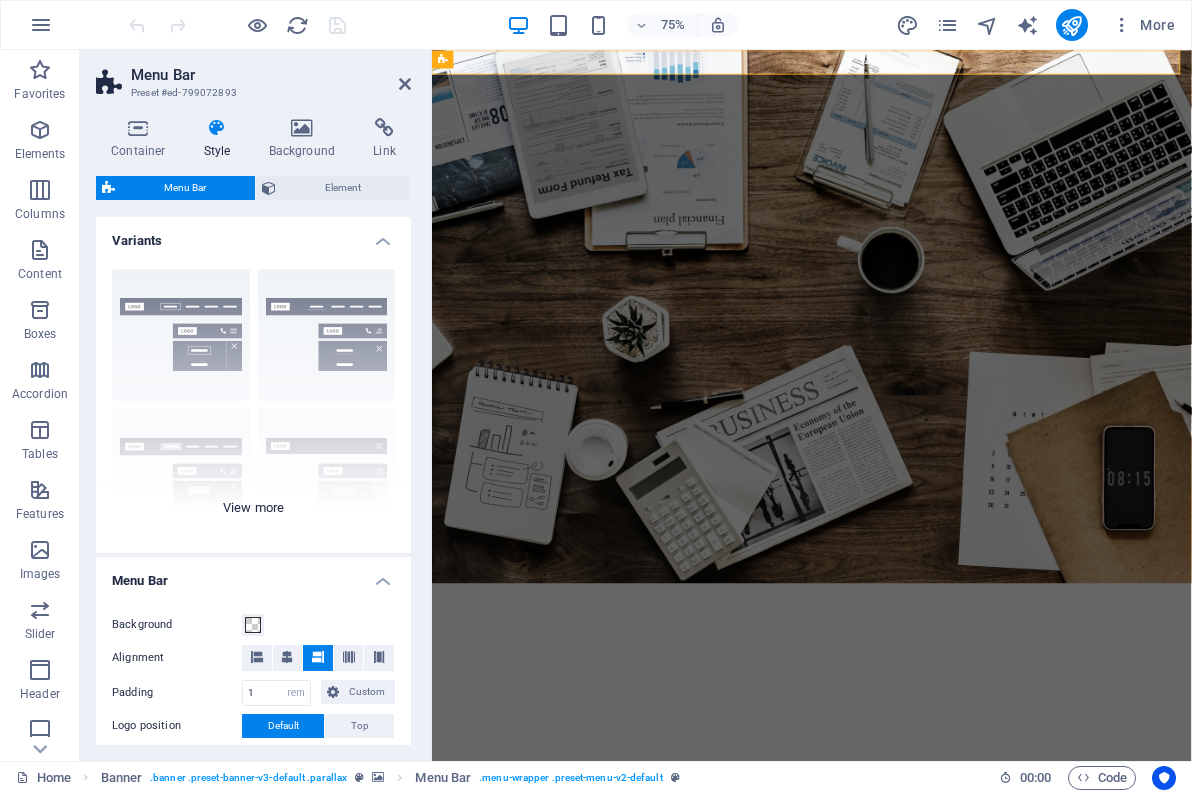 click on "Border Centered Default Fixed Loki Trigger Wide XXL" at bounding box center (253, 403) 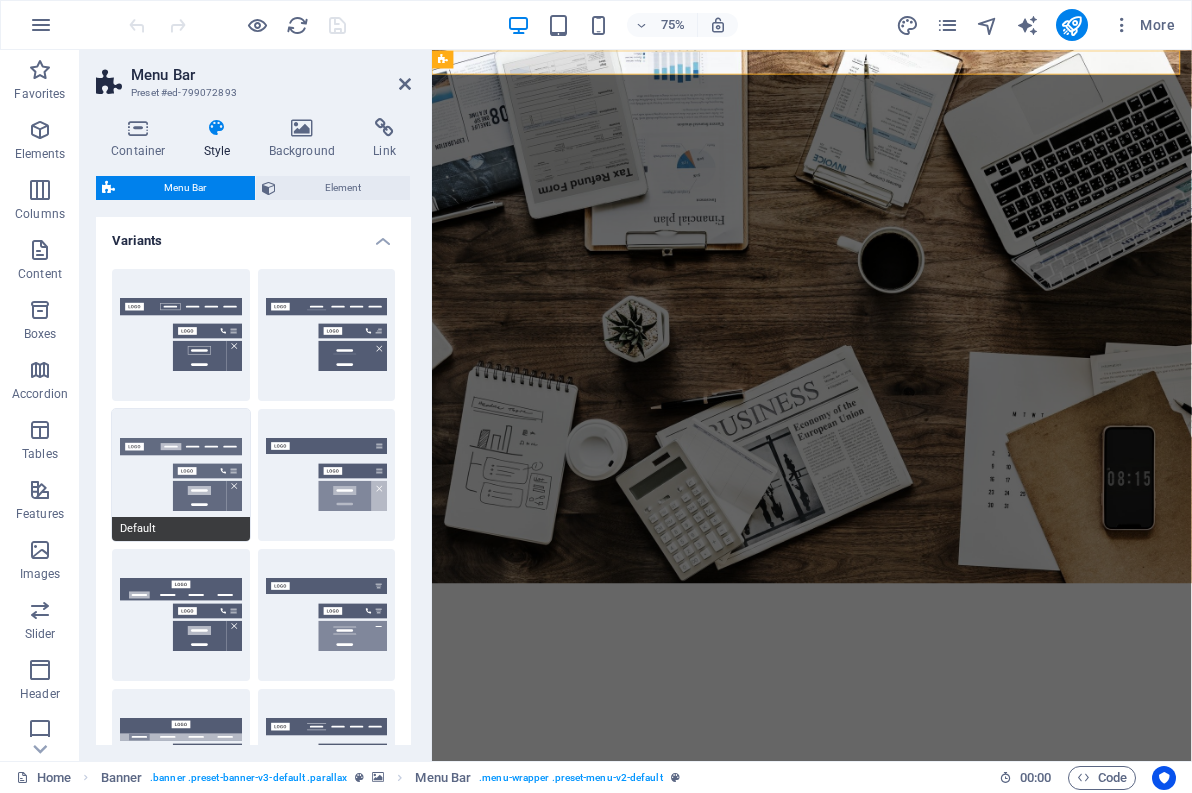 click on "Default" at bounding box center (181, 475) 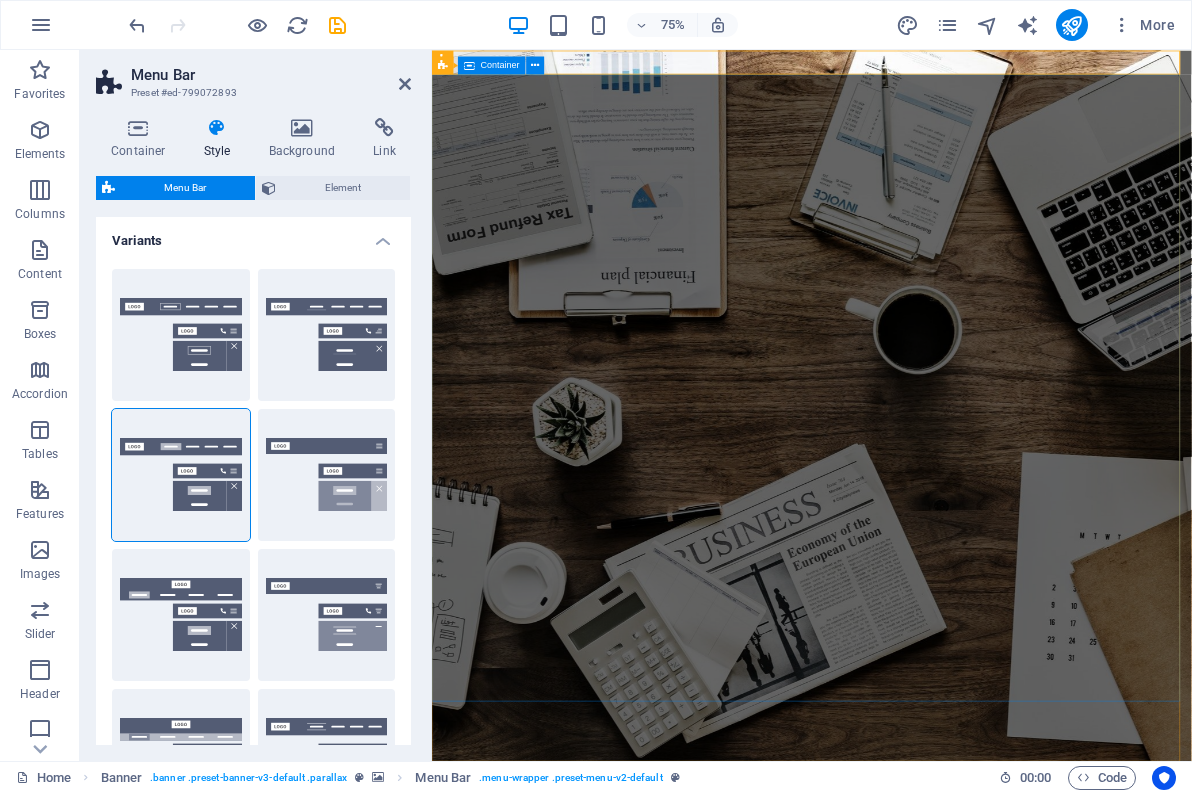 click on "shared Products Helping  people  help  themselves" at bounding box center (938, 1179) 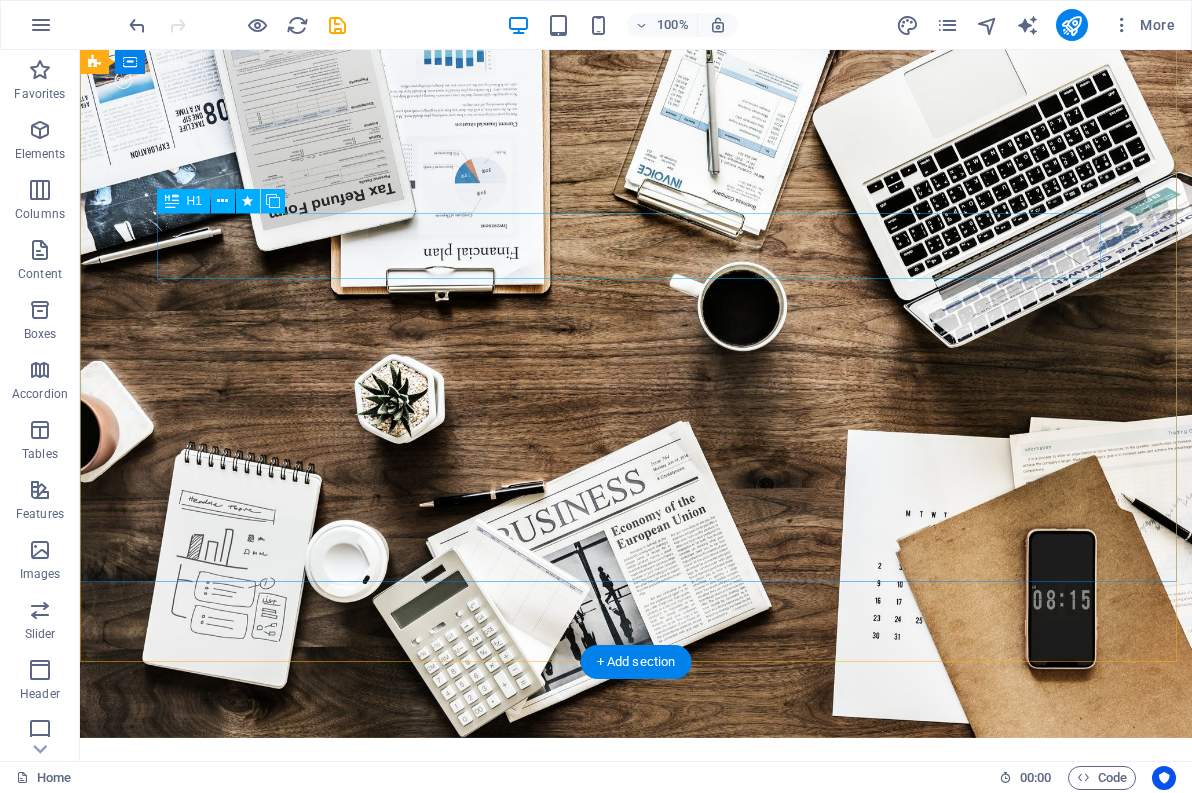 scroll, scrollTop: 0, scrollLeft: 0, axis: both 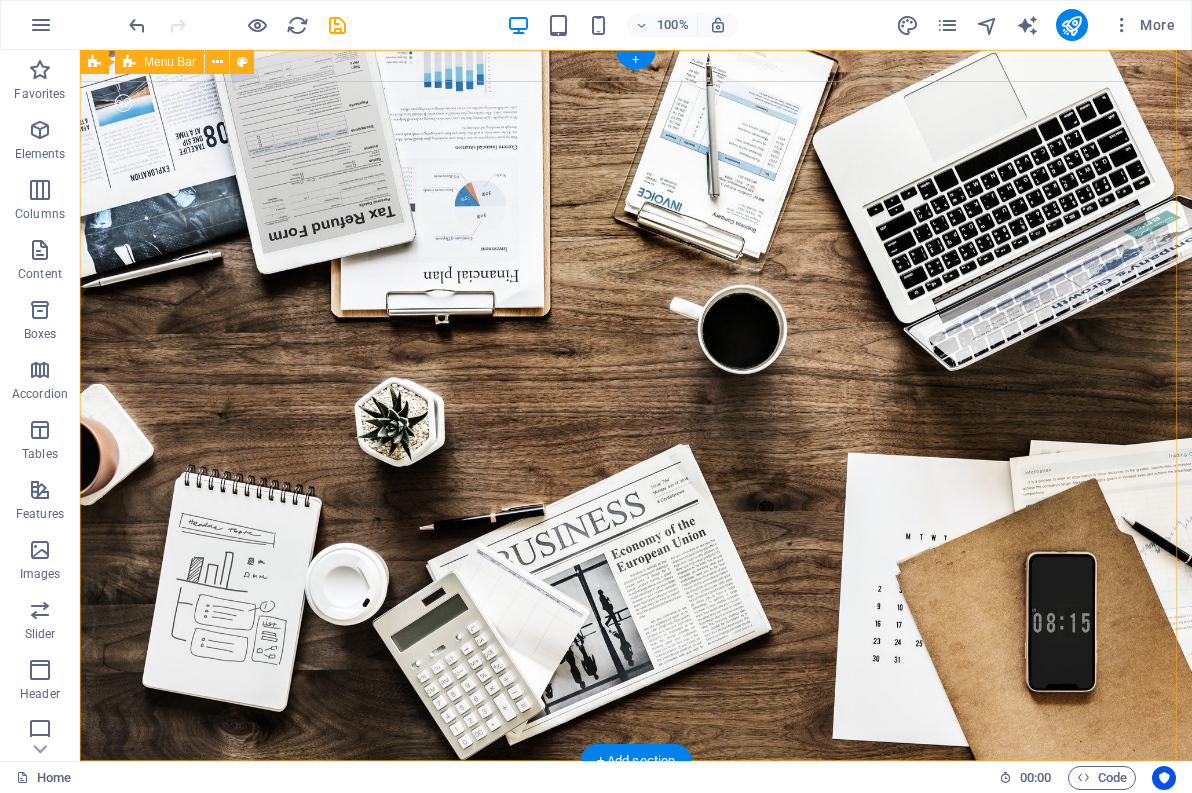 click at bounding box center [636, 777] 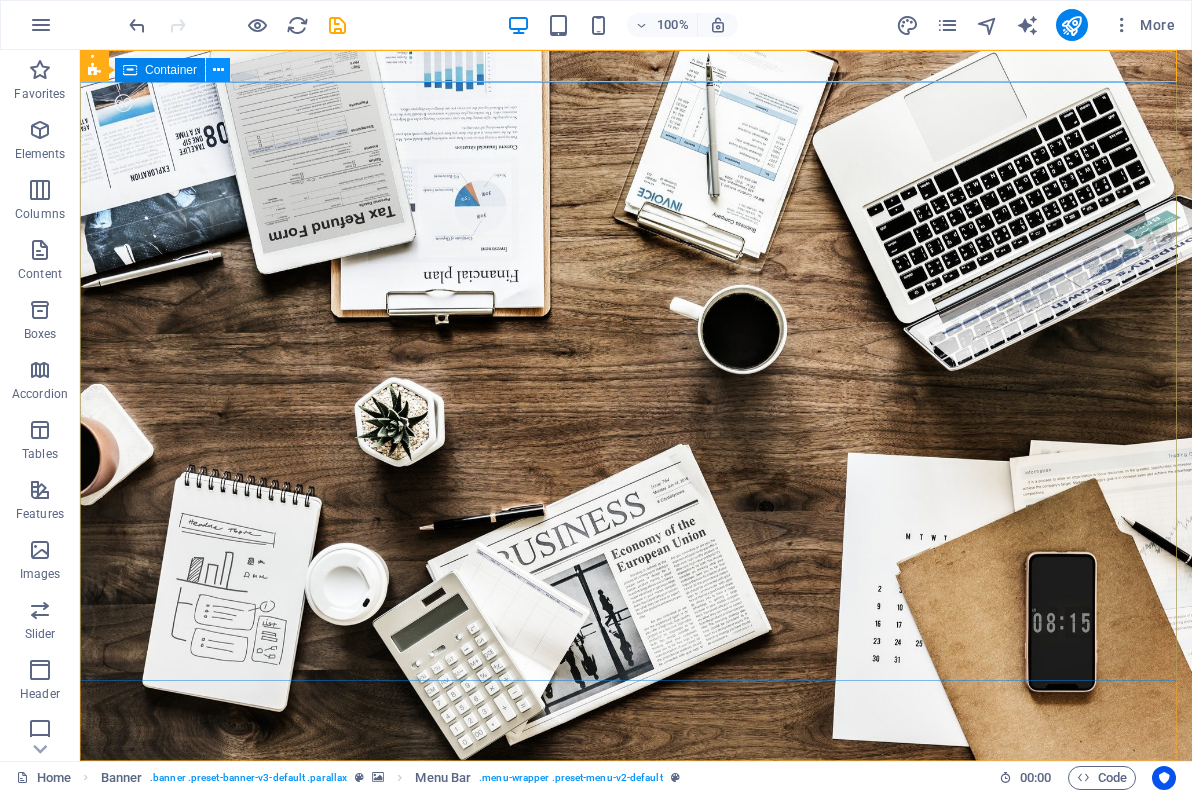click at bounding box center [218, 70] 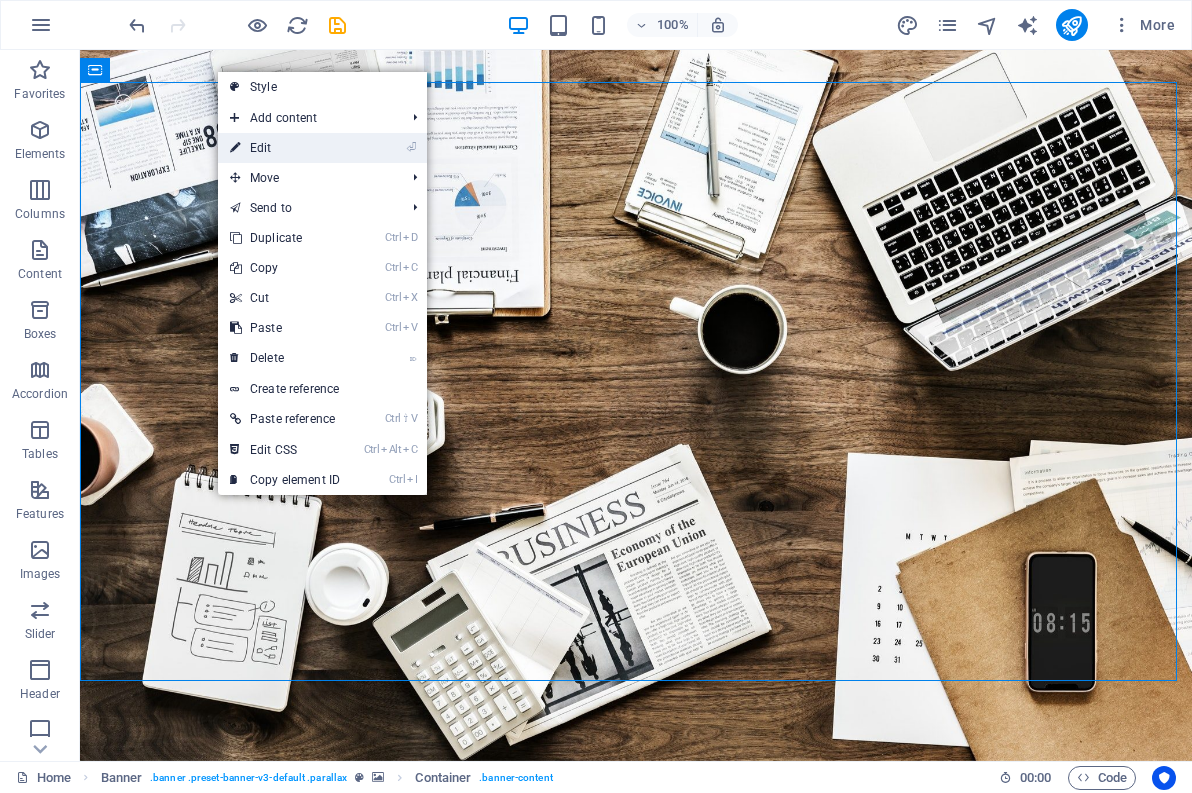 click on "⏎  Edit" at bounding box center [285, 148] 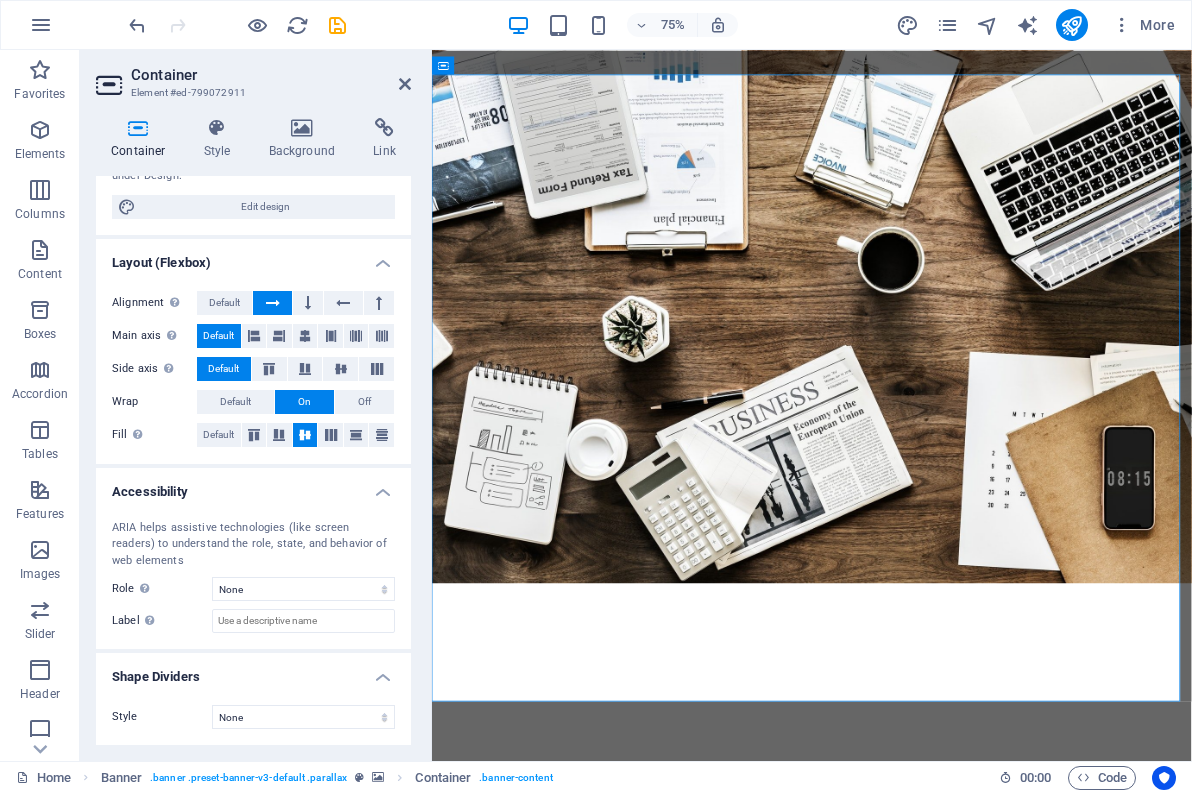 scroll, scrollTop: 0, scrollLeft: 0, axis: both 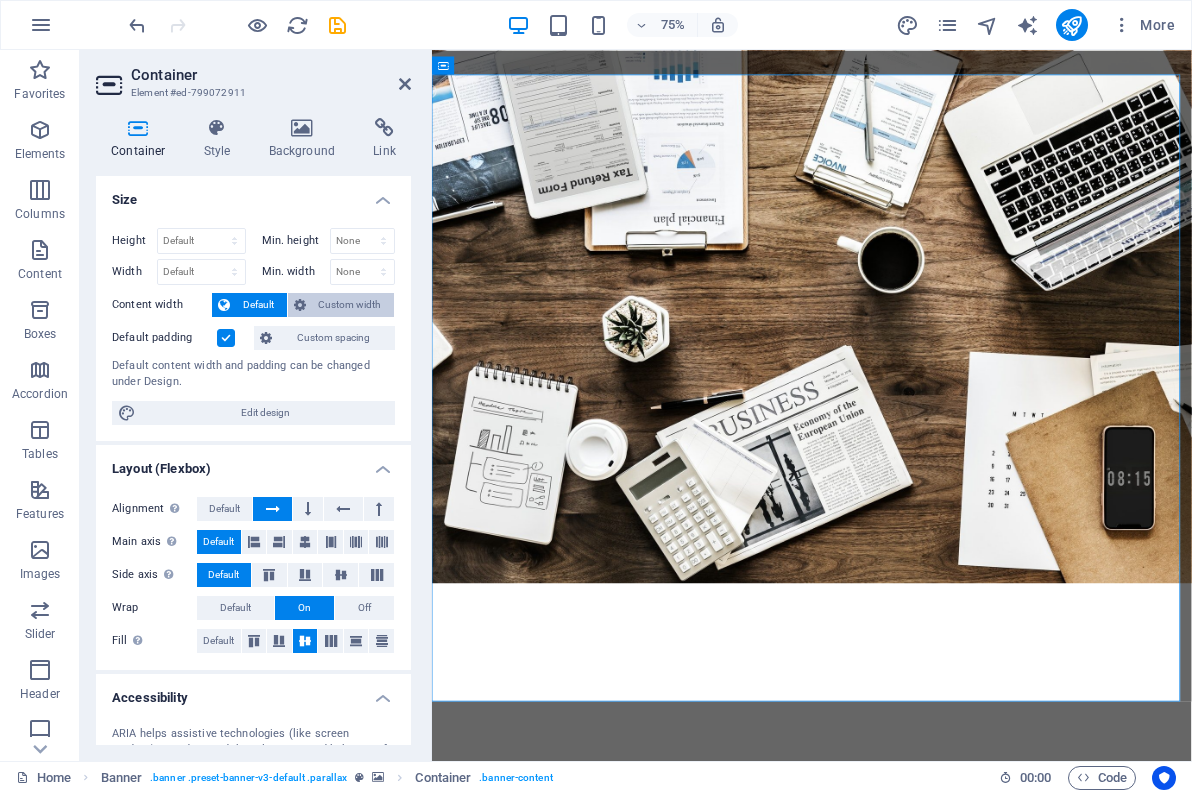click on "Custom width" at bounding box center [350, 305] 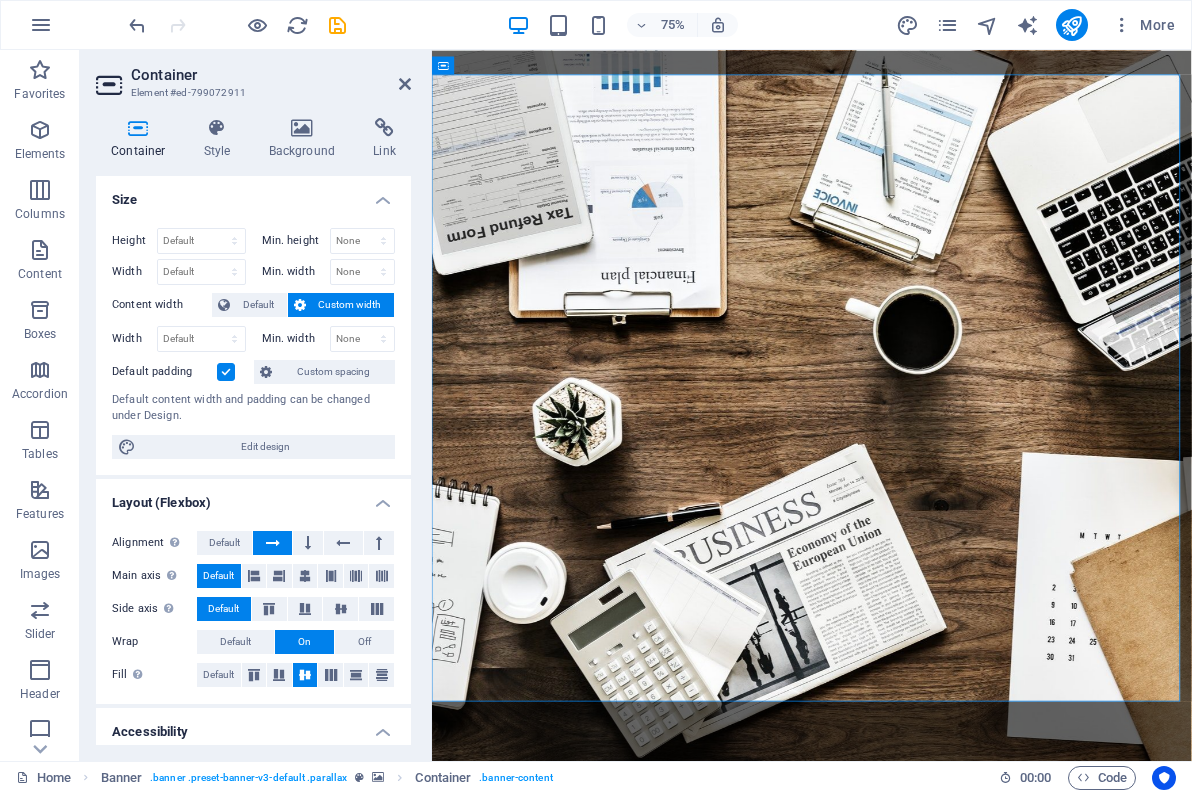 click on "Content width" at bounding box center (162, 305) 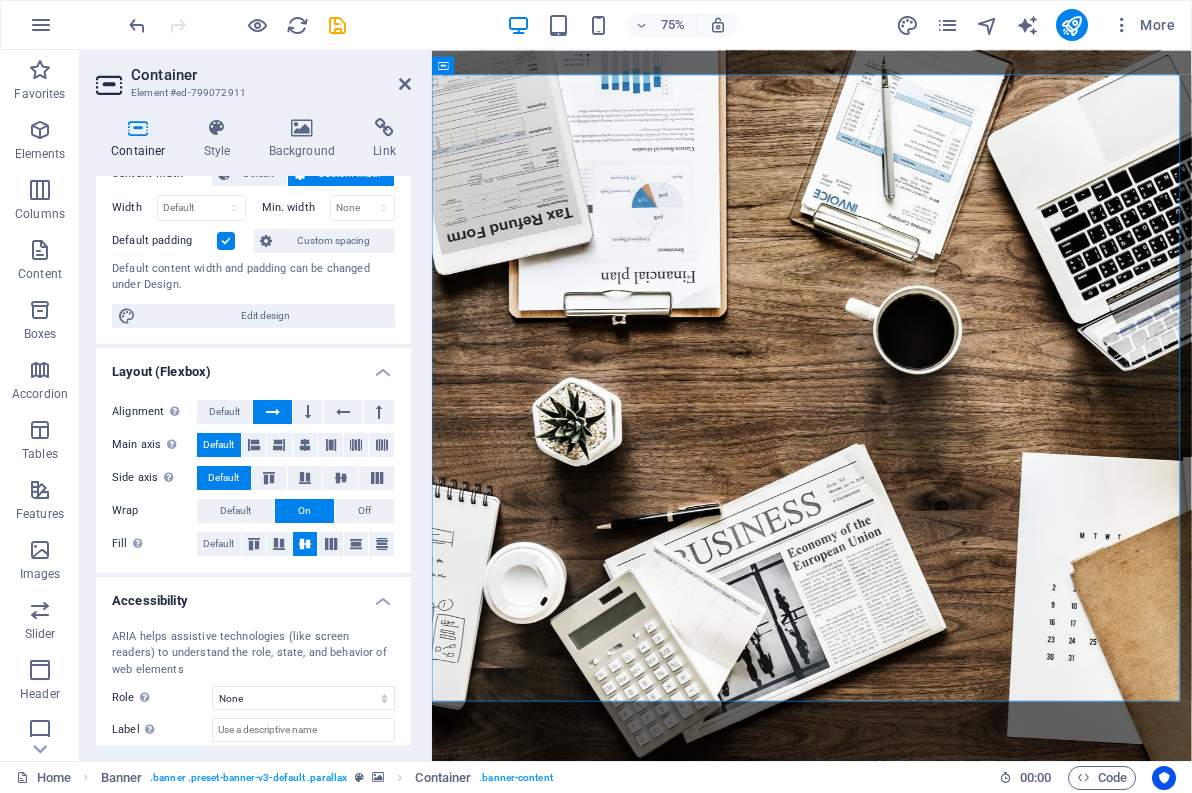 scroll, scrollTop: 0, scrollLeft: 0, axis: both 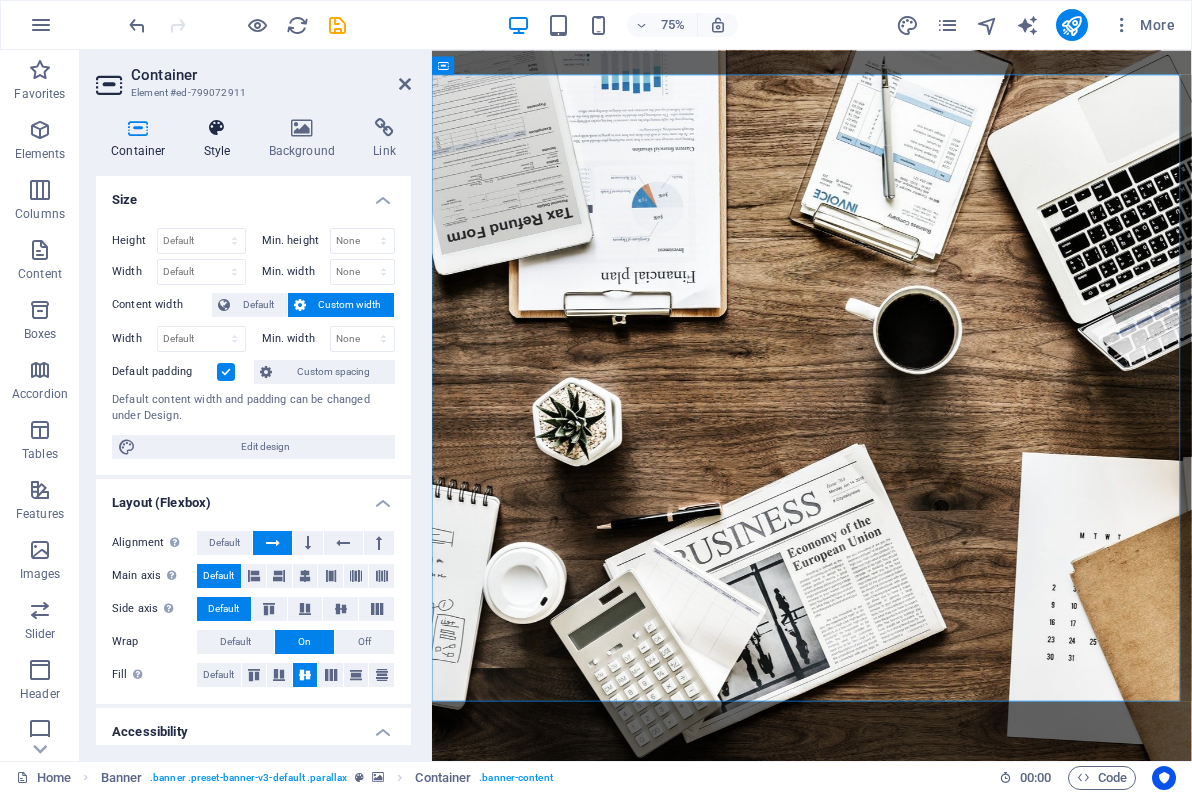 click at bounding box center [217, 128] 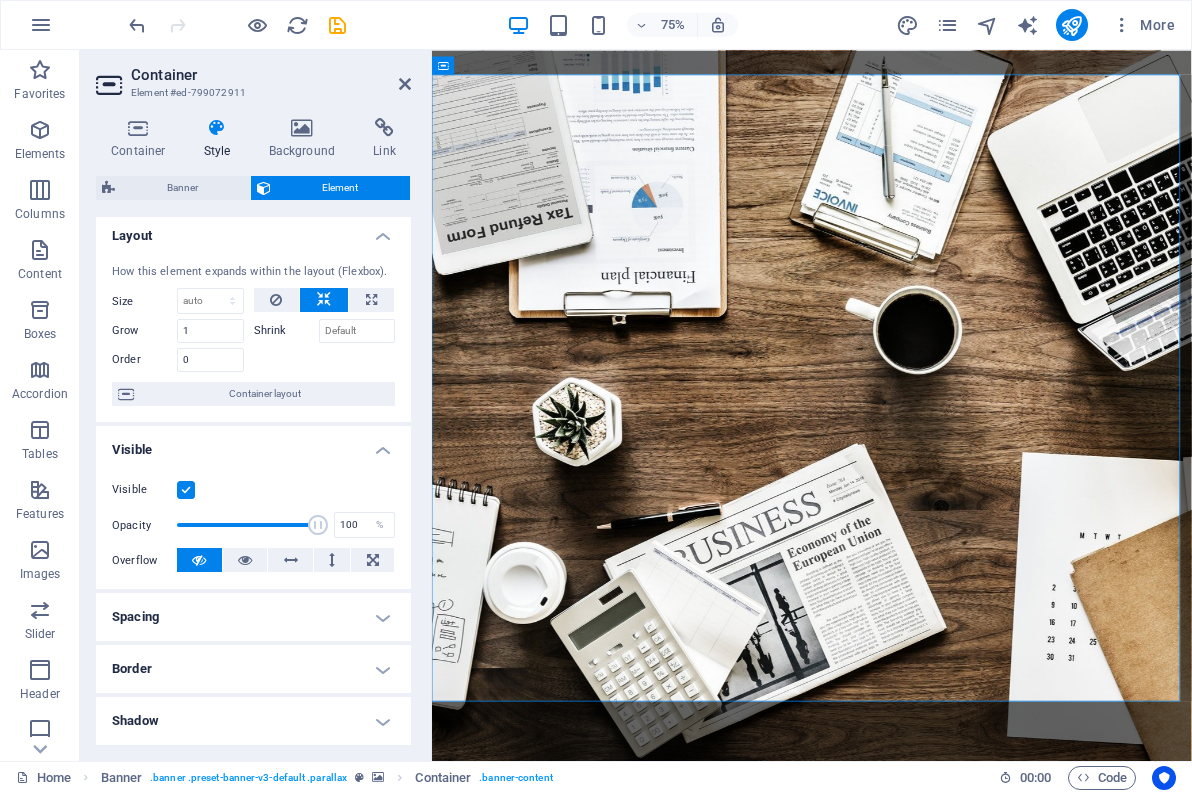 scroll, scrollTop: 0, scrollLeft: 0, axis: both 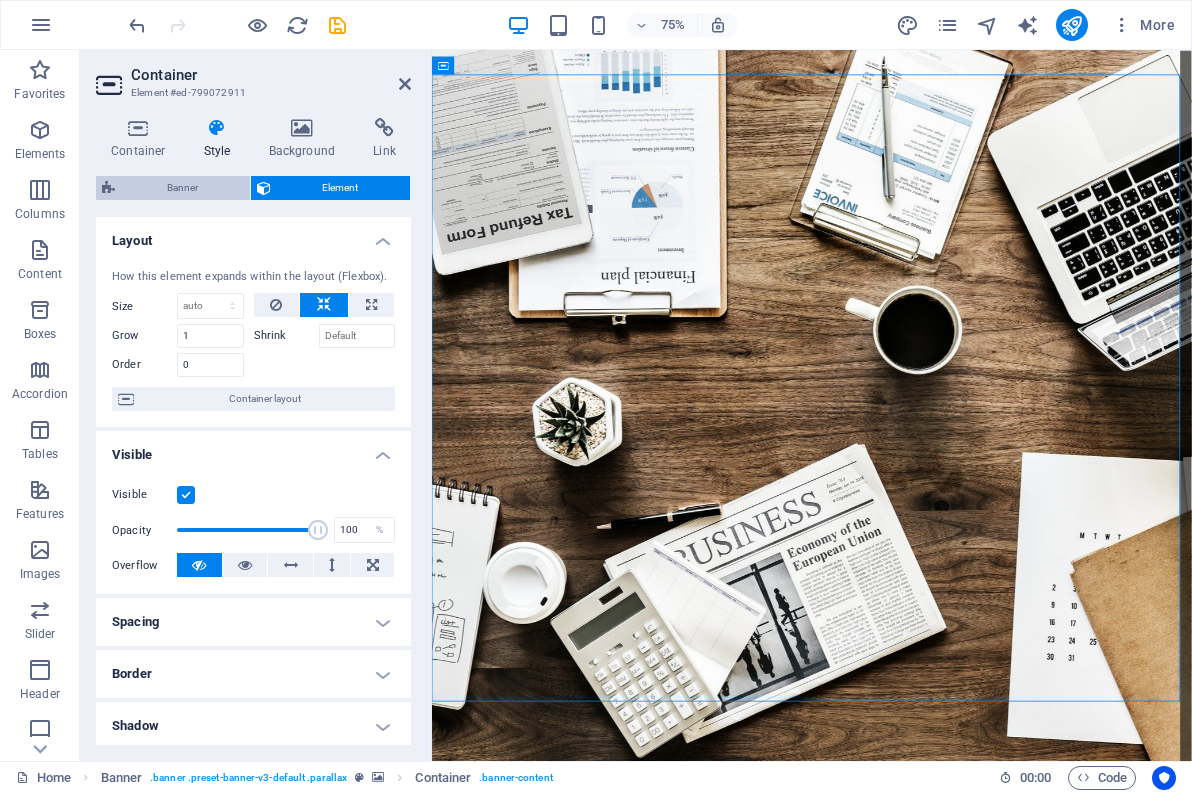 click on "Banner" at bounding box center (182, 188) 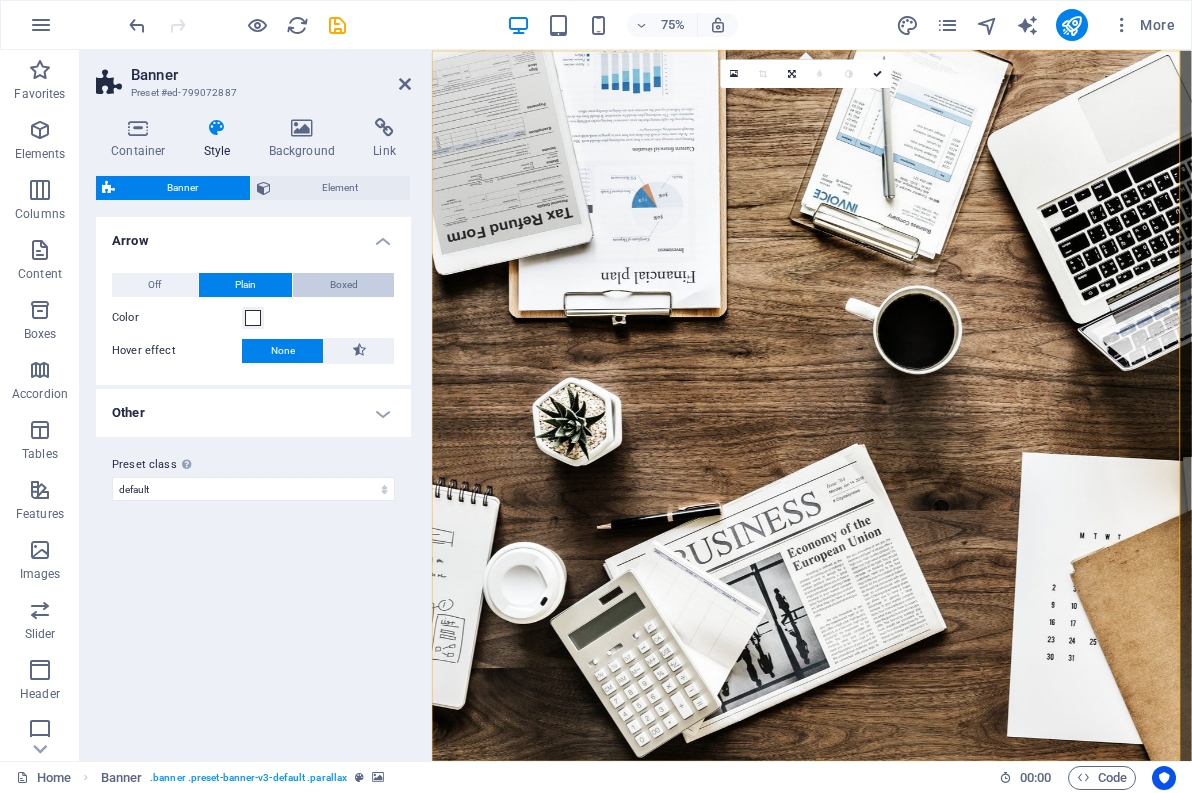 click on "Boxed" at bounding box center [344, 285] 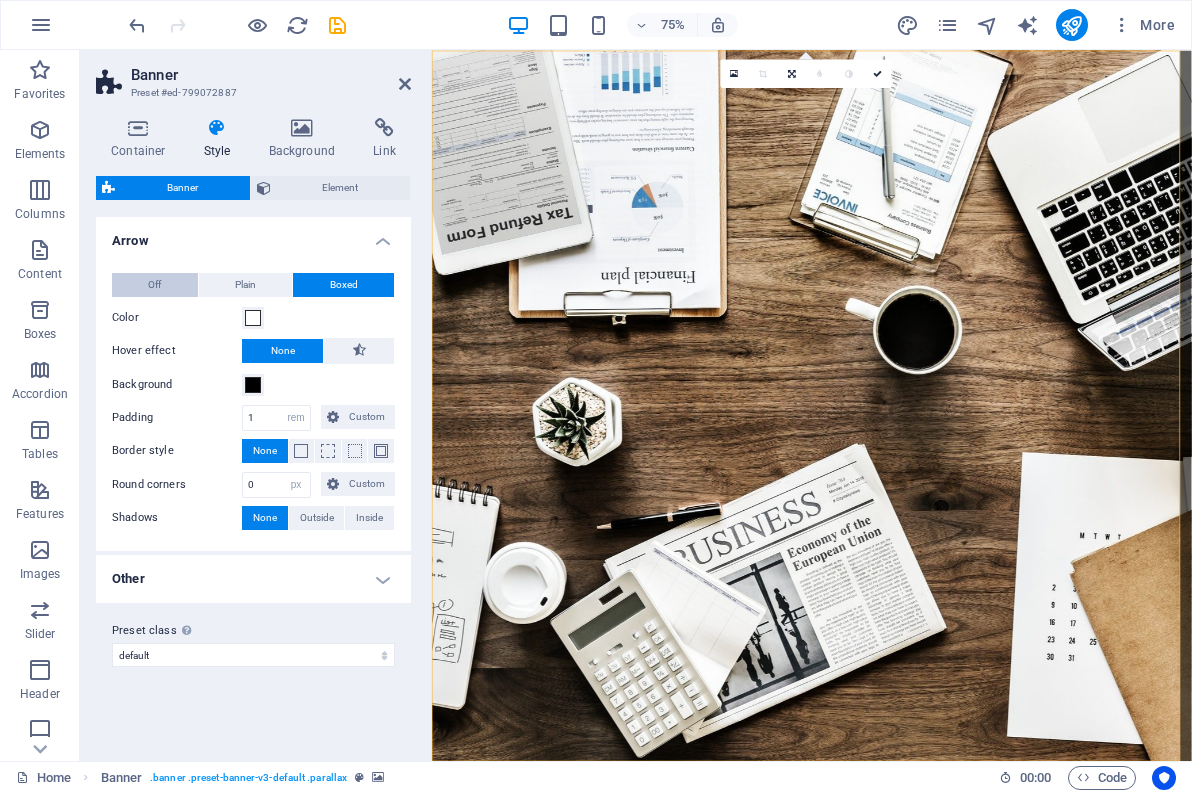 click on "Off" at bounding box center (154, 285) 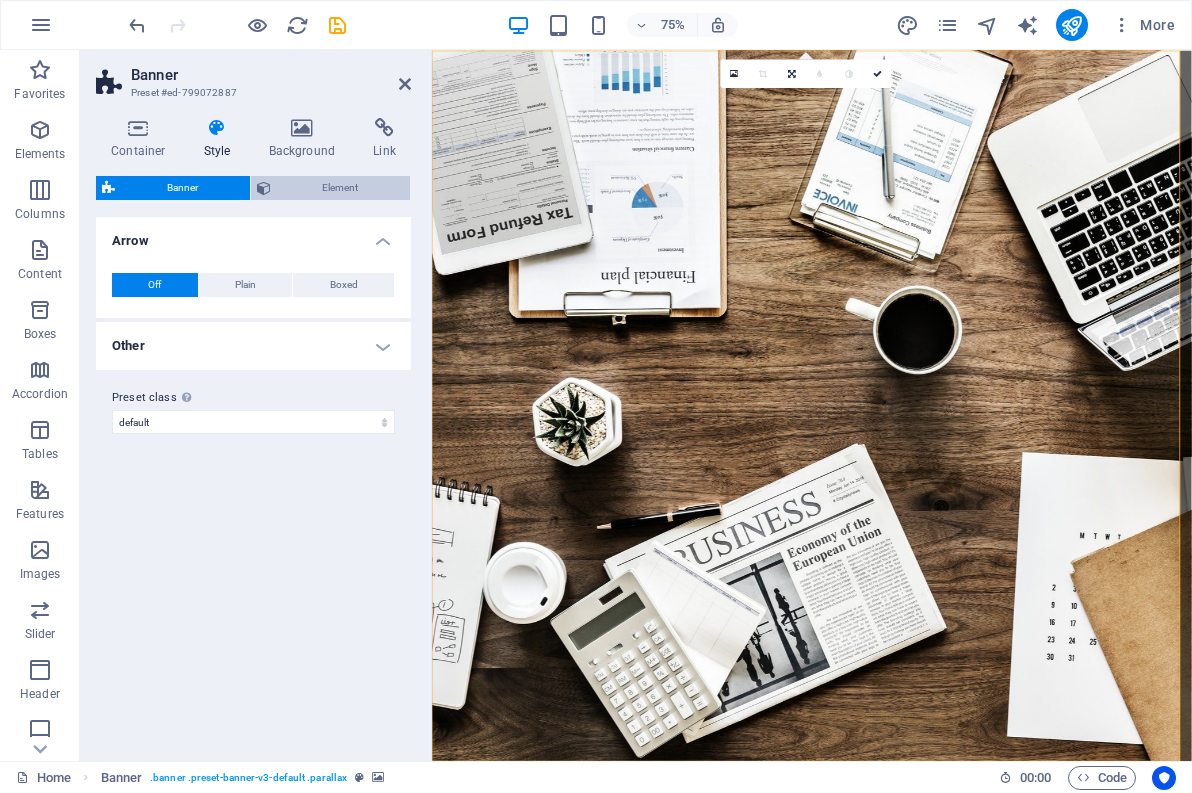click on "Element" at bounding box center (341, 188) 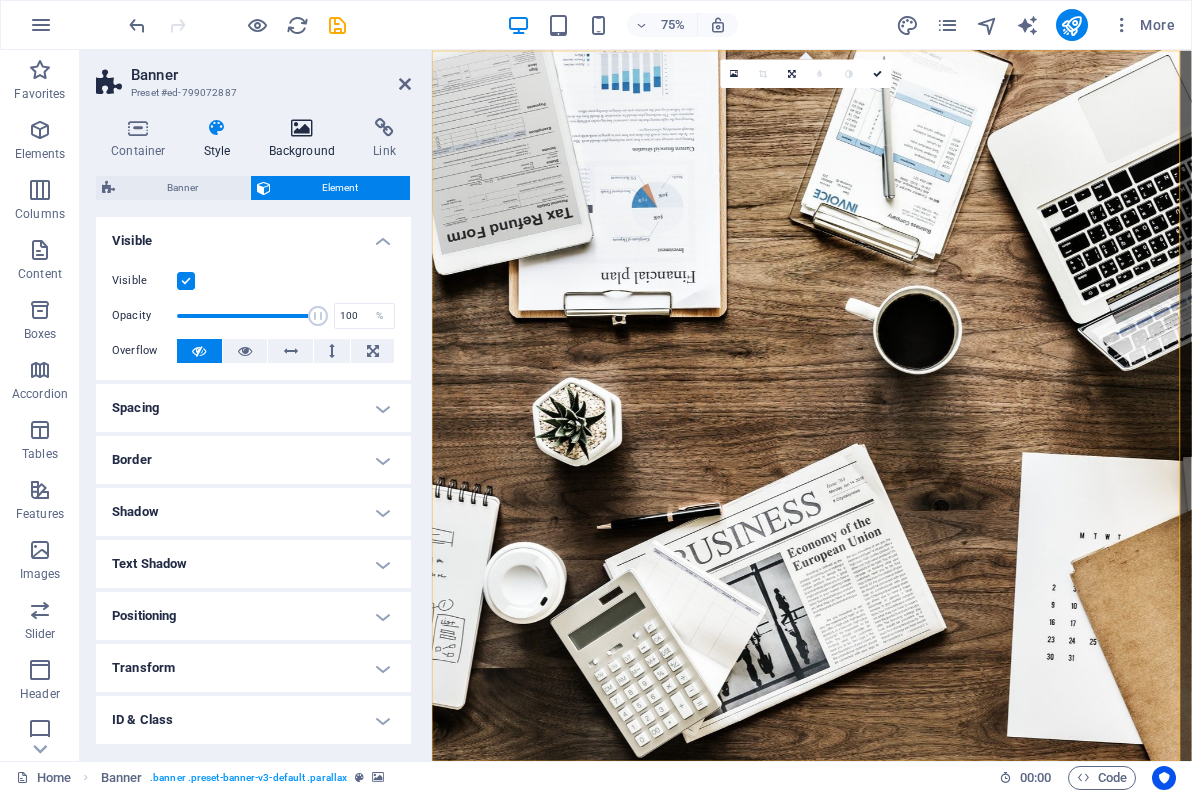 click at bounding box center (302, 128) 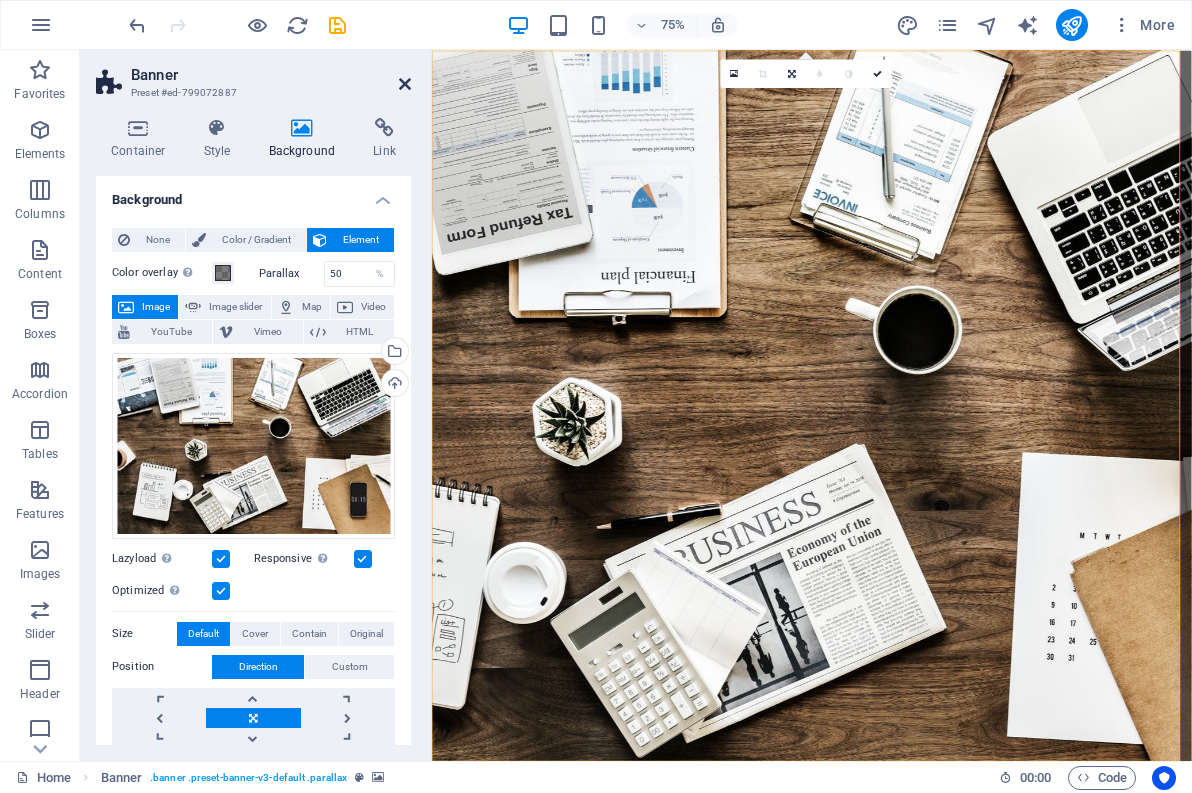 click at bounding box center (405, 84) 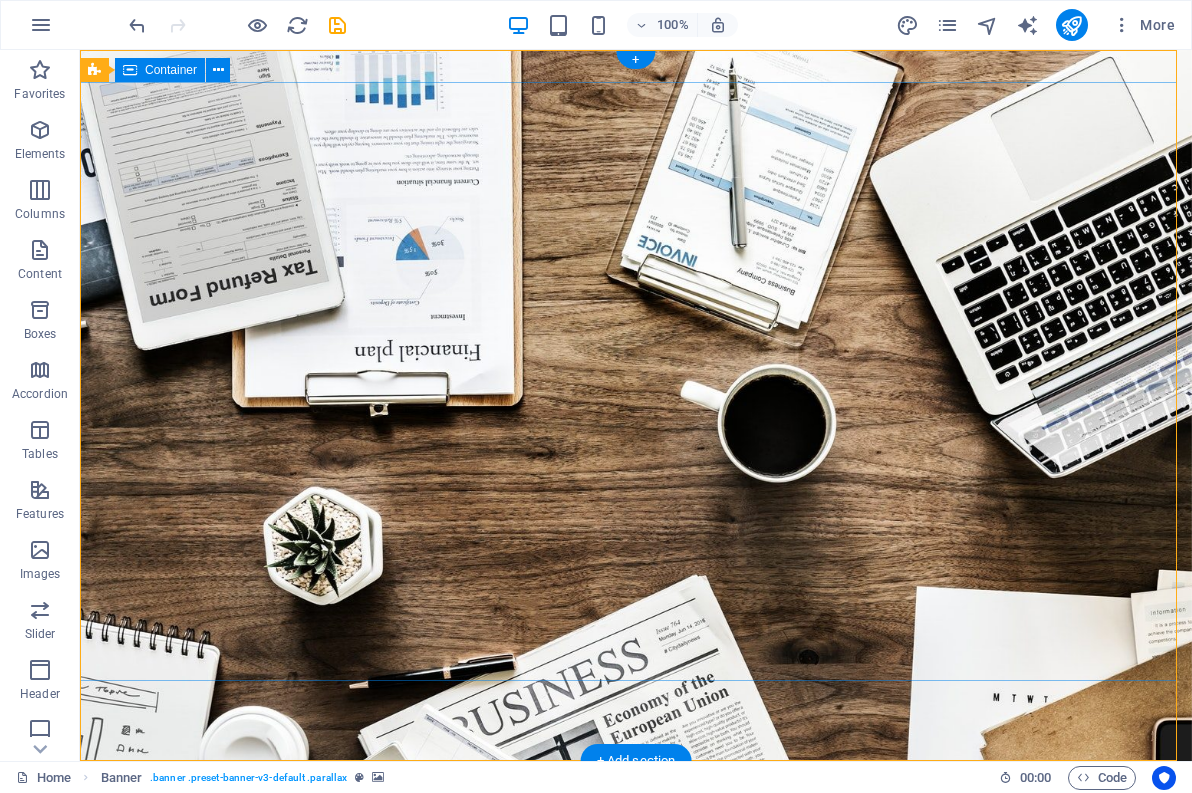 click on "shared Products Helping  people  help  themselves" at bounding box center (636, 1179) 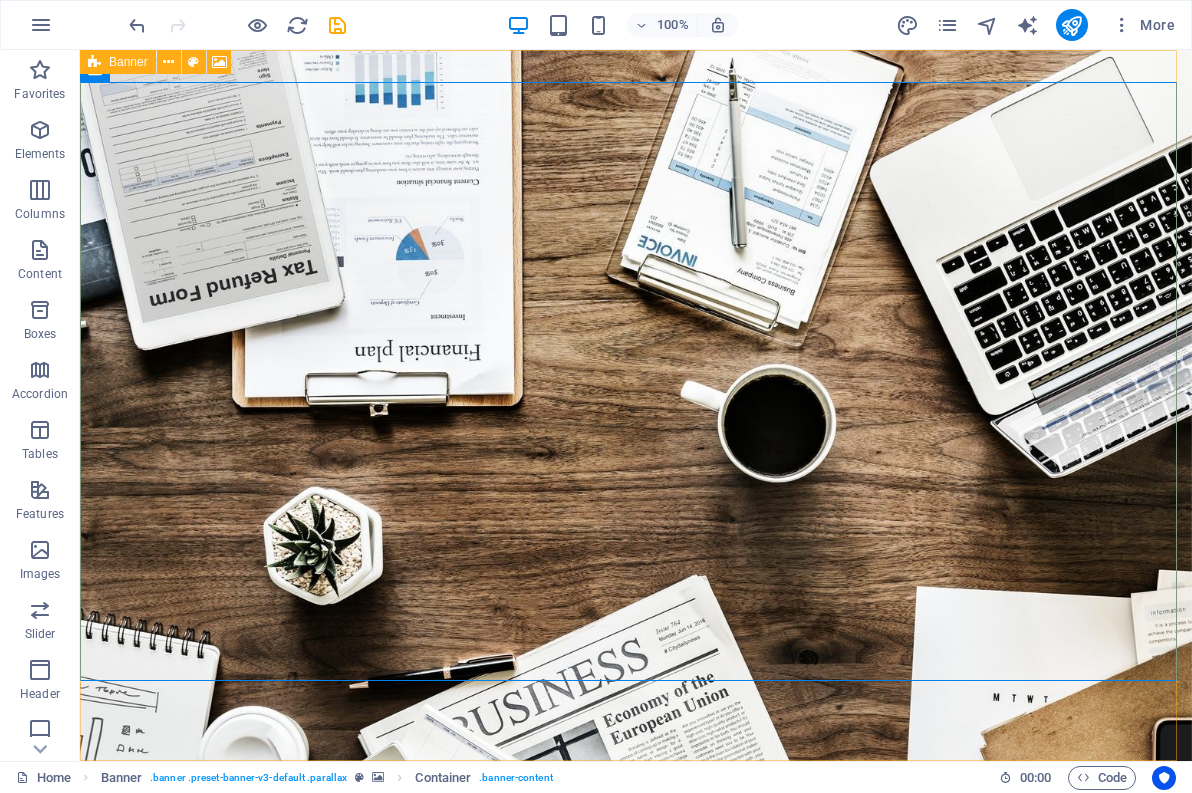 click at bounding box center (94, 62) 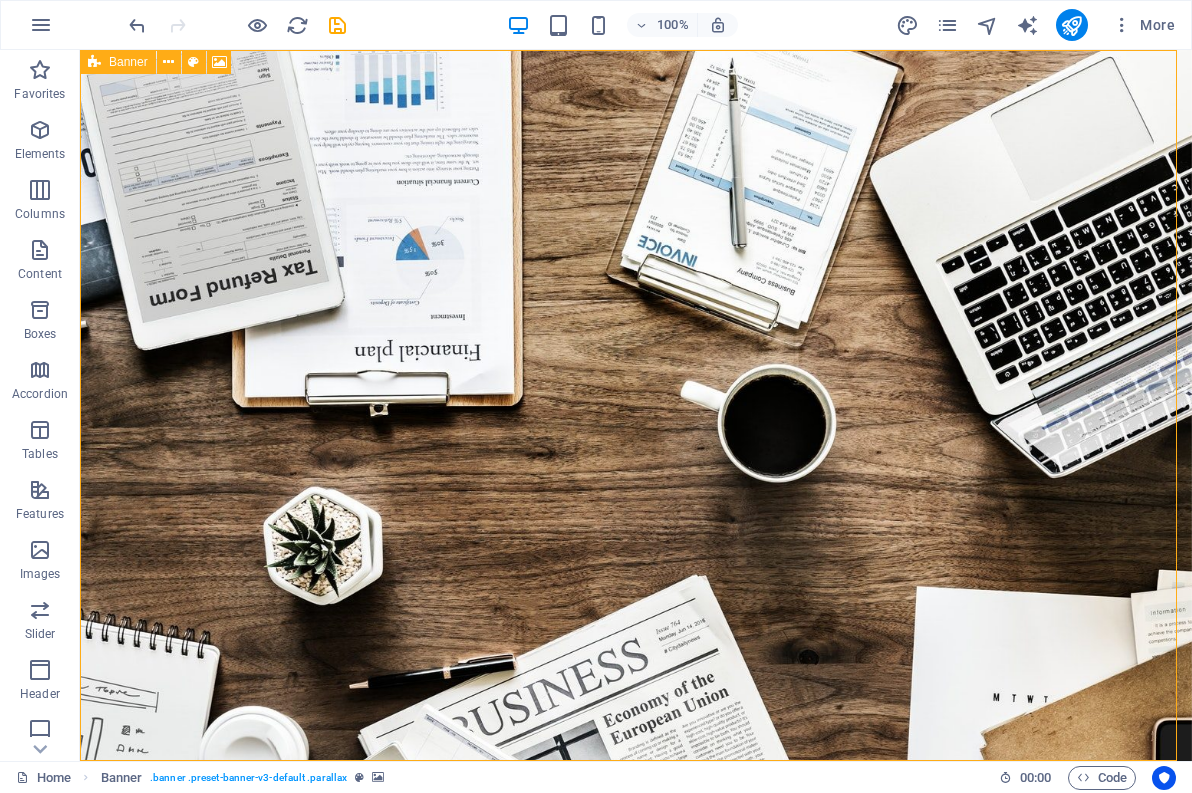 click on "Banner" at bounding box center [118, 62] 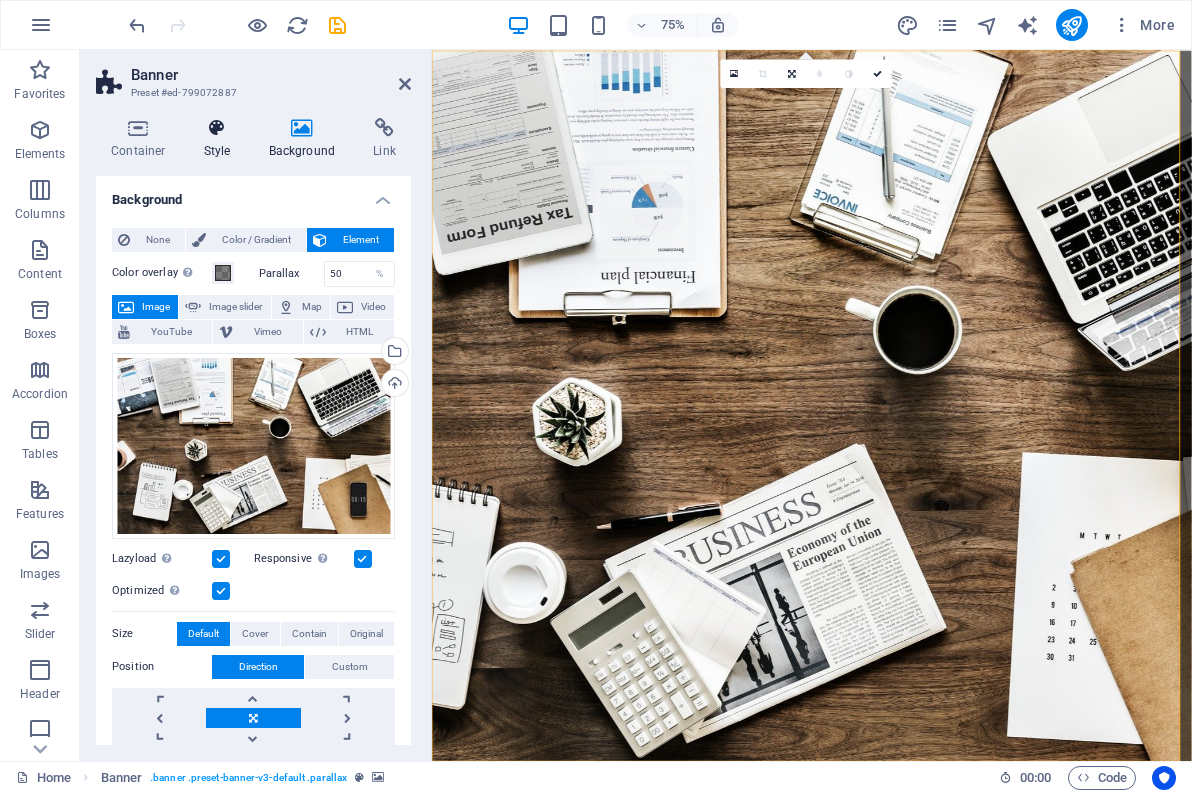click at bounding box center (217, 128) 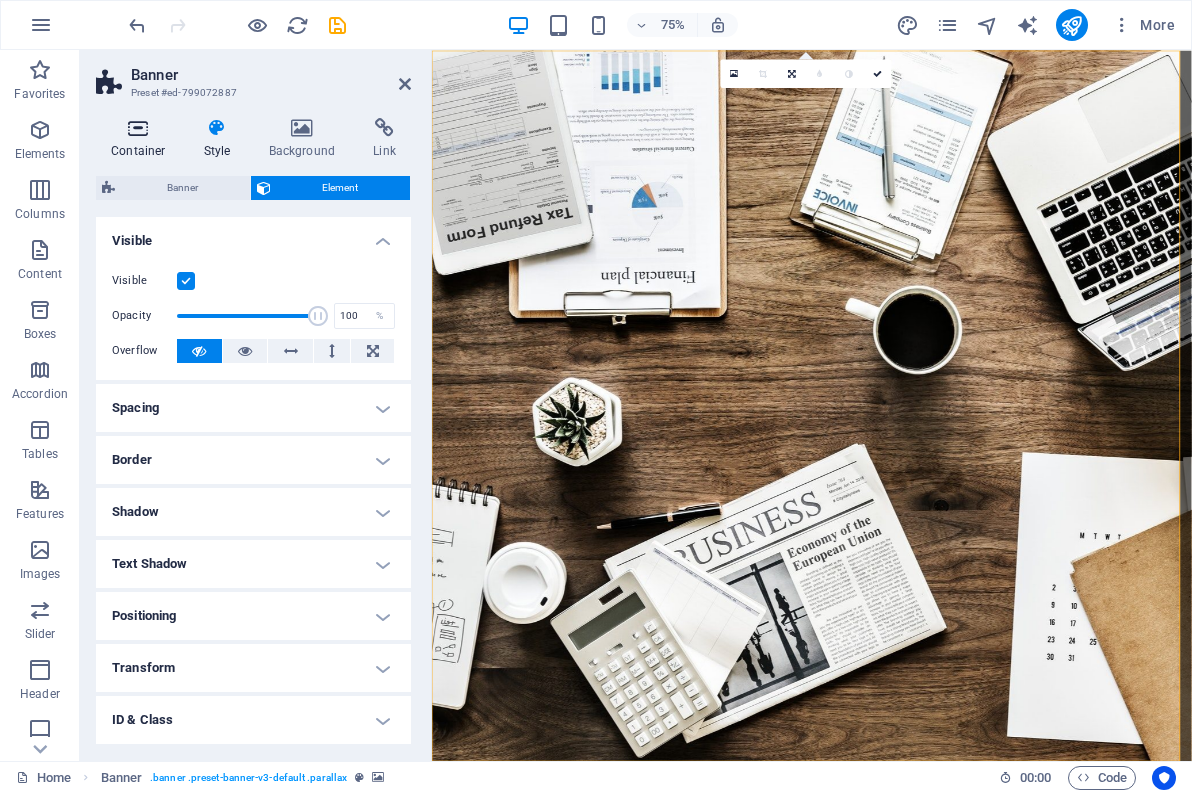 click at bounding box center [138, 128] 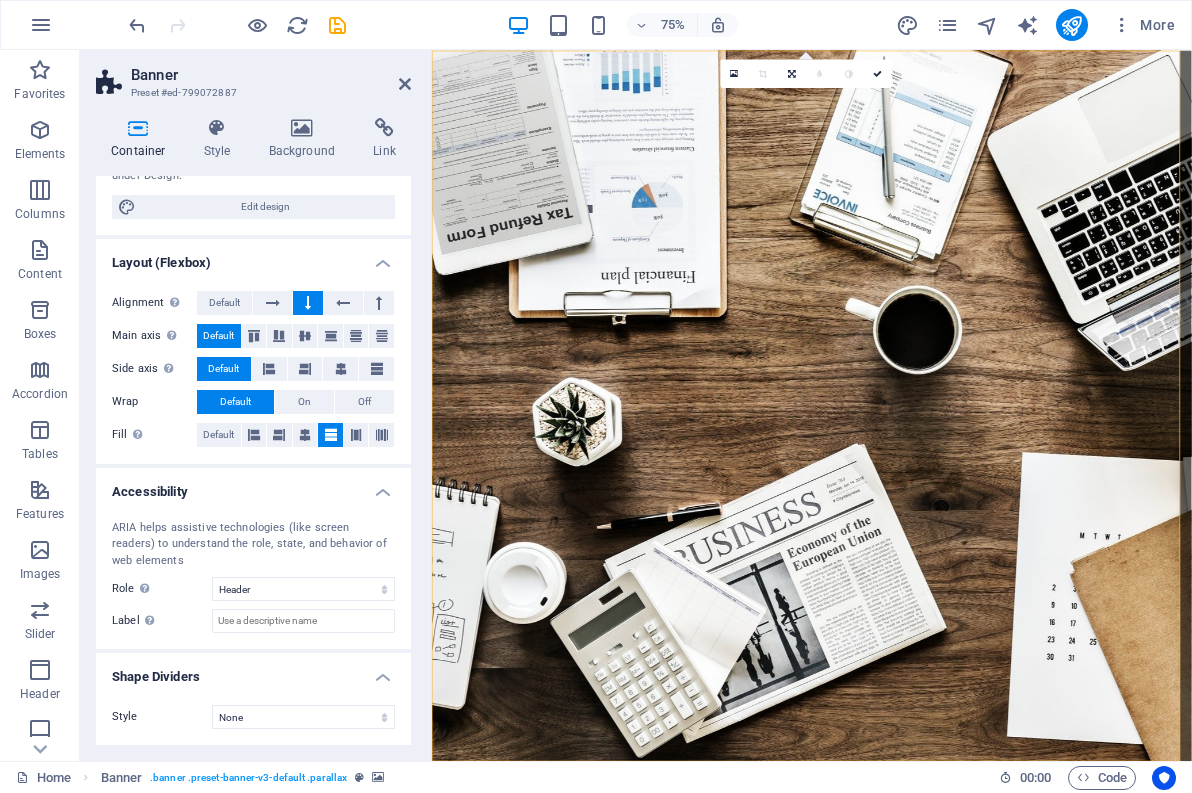 scroll, scrollTop: 0, scrollLeft: 0, axis: both 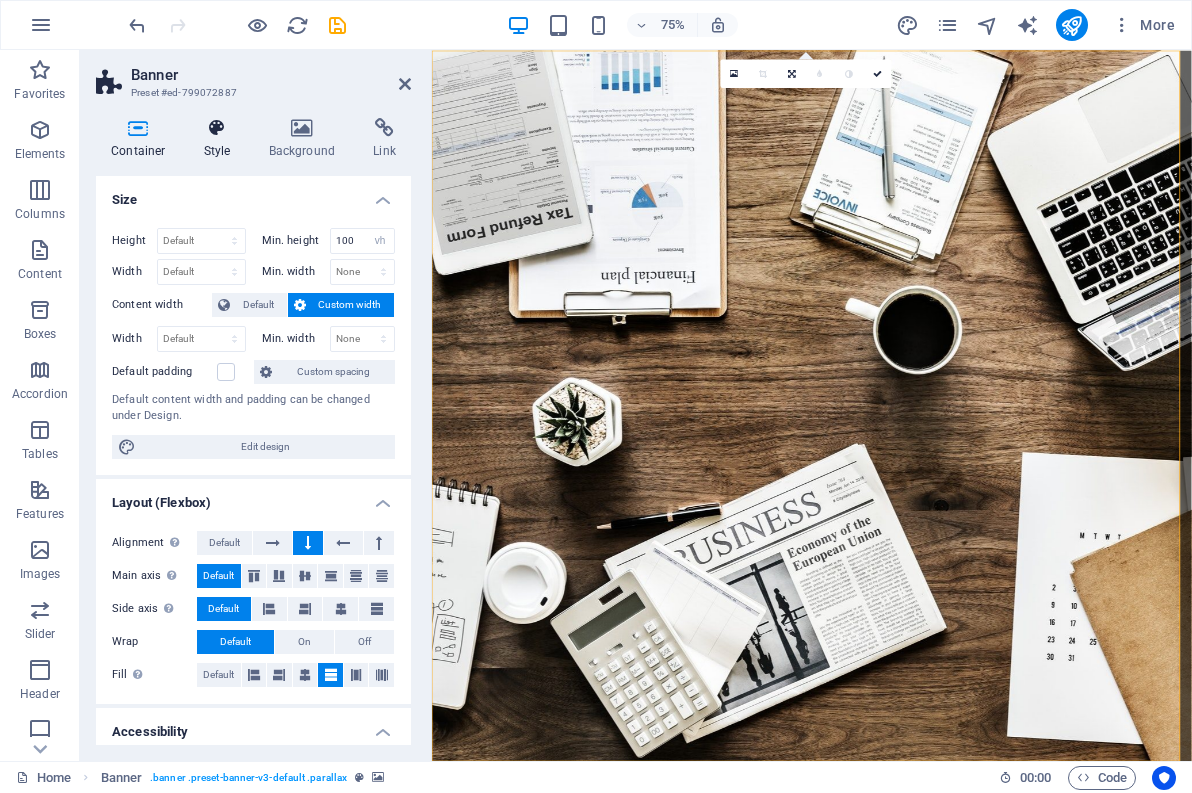 click at bounding box center (217, 128) 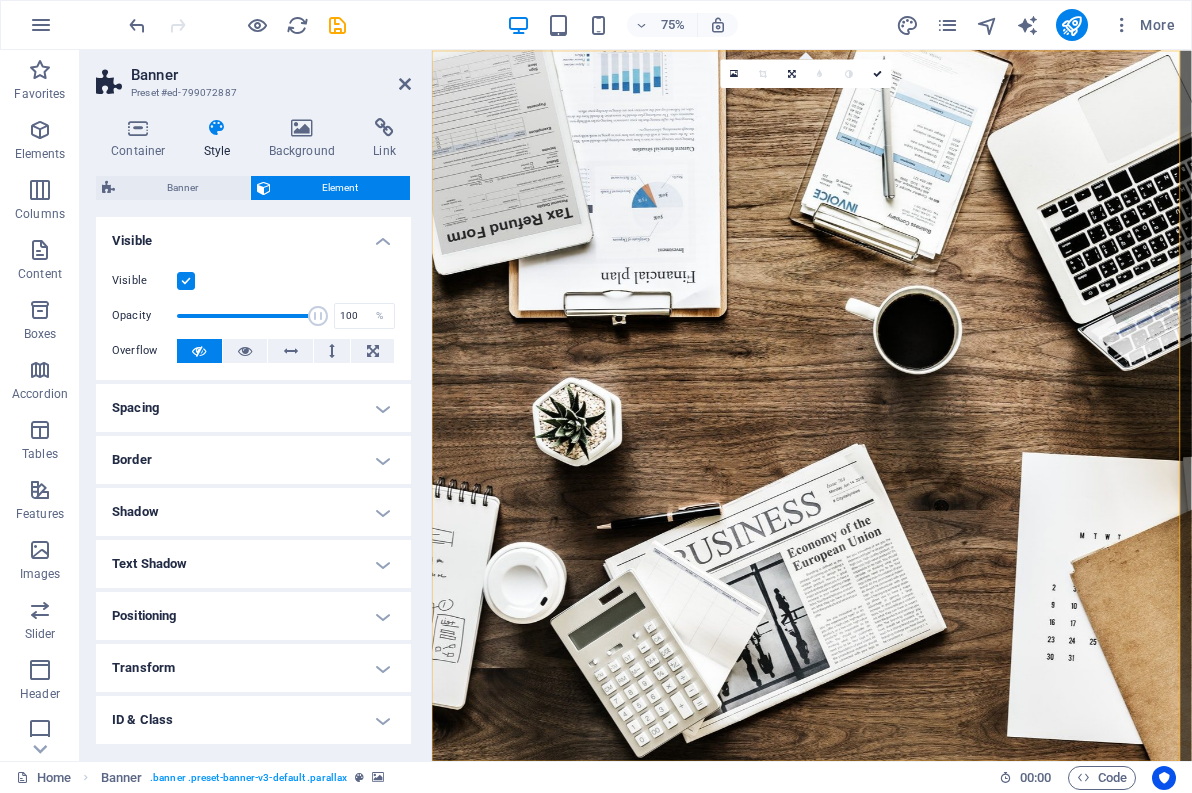 click on "Banner Preset #ed-799072887
Container Style Background Link Size Height Default px rem % vh vw Min. height 100 None px rem % vh vw Width Default px rem % em vh vw Min. width None px rem % vh vw Content width Default Custom width Width Default px rem % em vh vw Min. width None px rem % vh vw Default padding Custom spacing Default content width and padding can be changed under Design. Edit design Layout (Flexbox) Alignment Determines the flex direction. Default Main axis Determine how elements should behave along the main axis inside this container (justify content). Default Side axis Control the vertical direction of the element inside of the container (align items). Default Wrap Default On Off Fill Controls the distances and direction of elements on the y-axis across several lines (align content). Default Accessibility ARIA helps assistive technologies (like screen readers) to understand the role, state, and behavior of web elements Role The ARIA role defines the purpose of an element.  None" at bounding box center [256, 405] 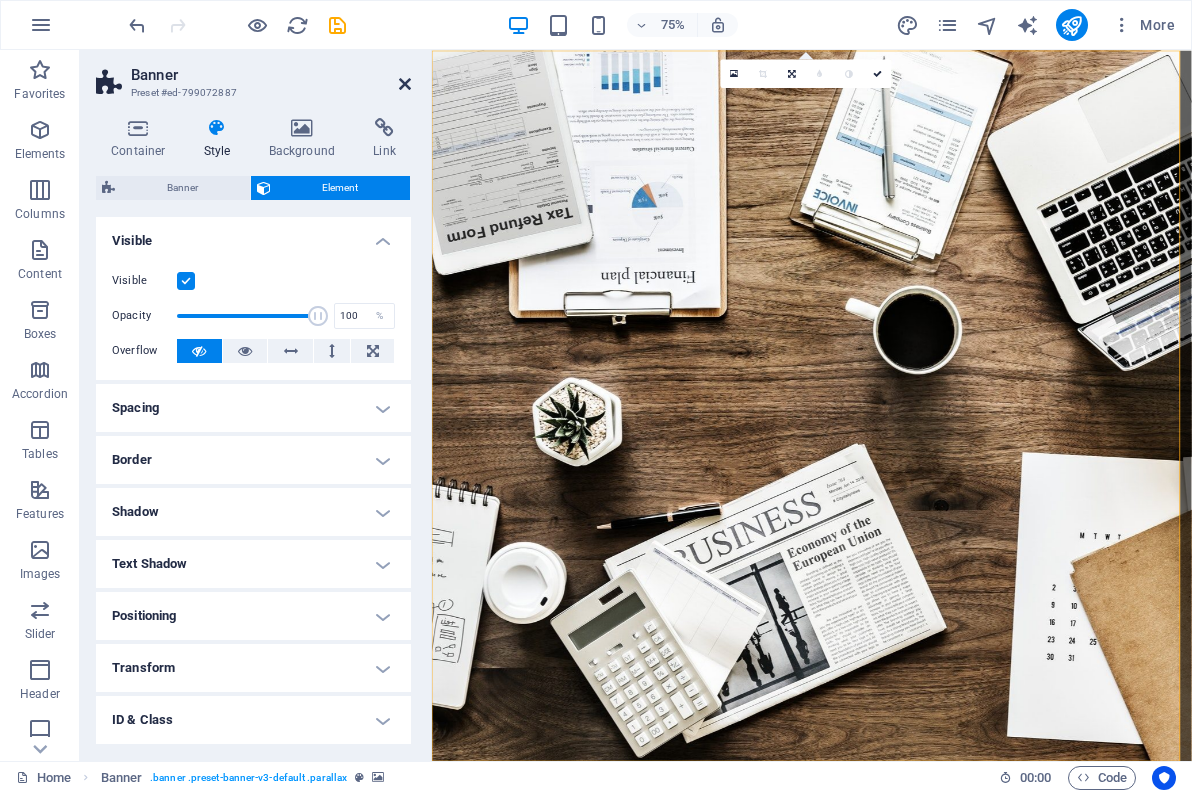 click at bounding box center [405, 84] 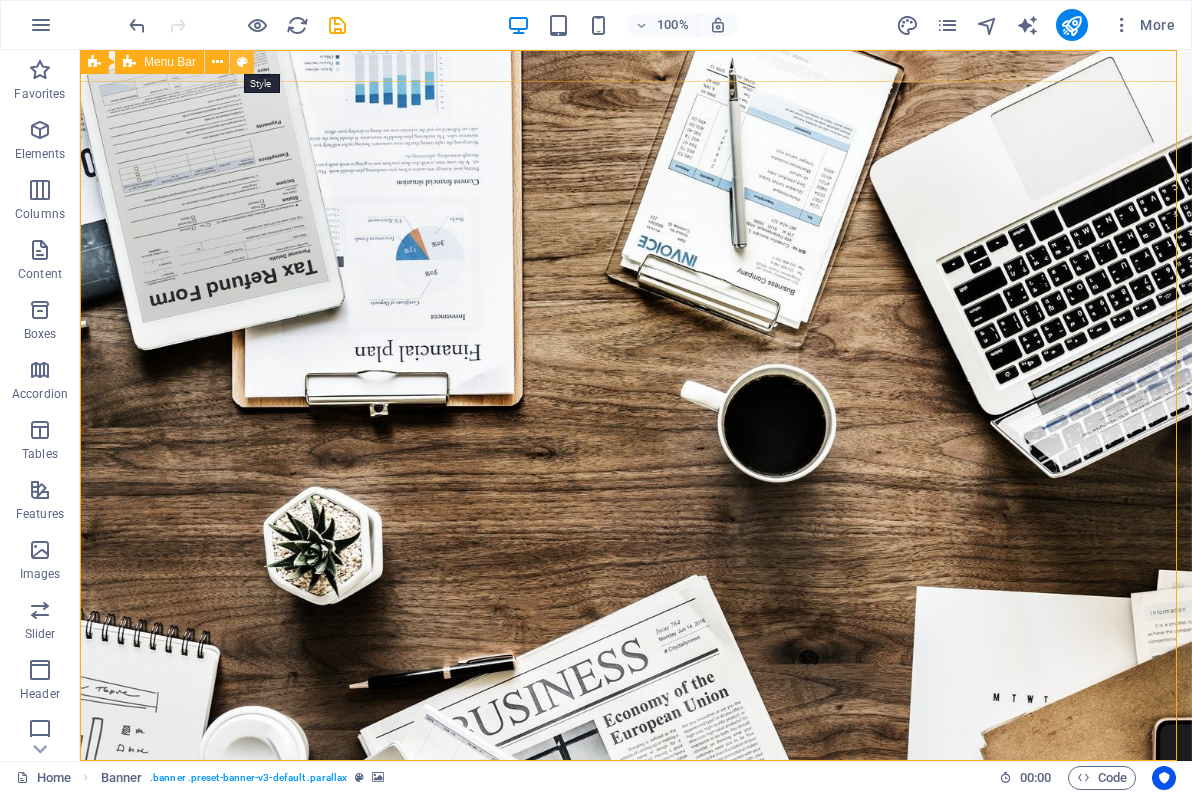 click at bounding box center [242, 62] 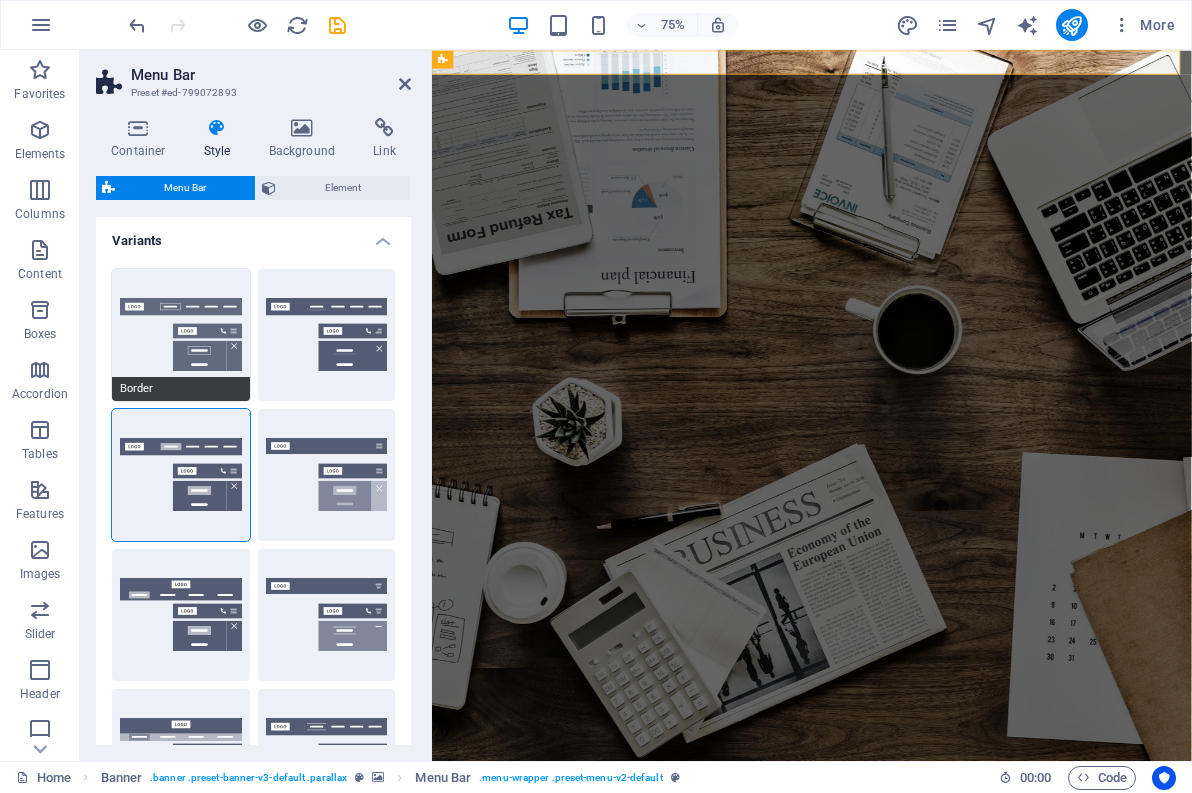 click on "Border" at bounding box center [181, 335] 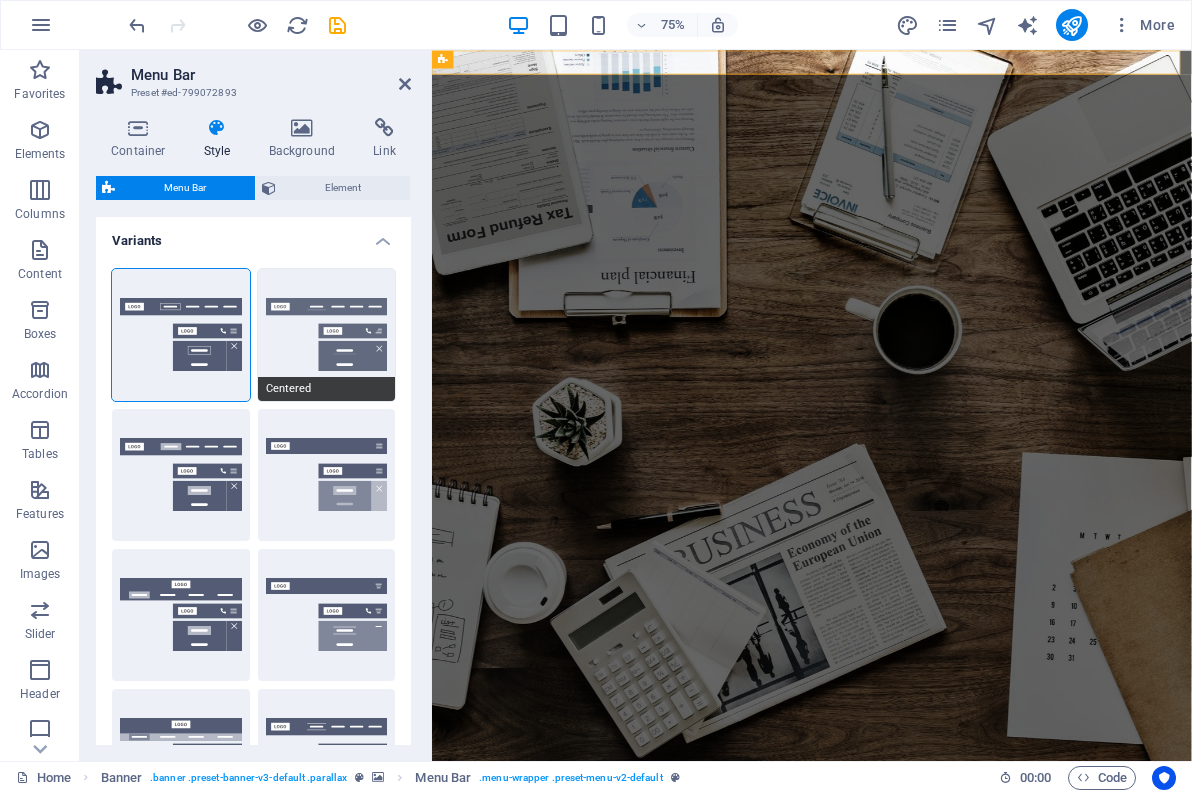 click on "Centered" at bounding box center [327, 335] 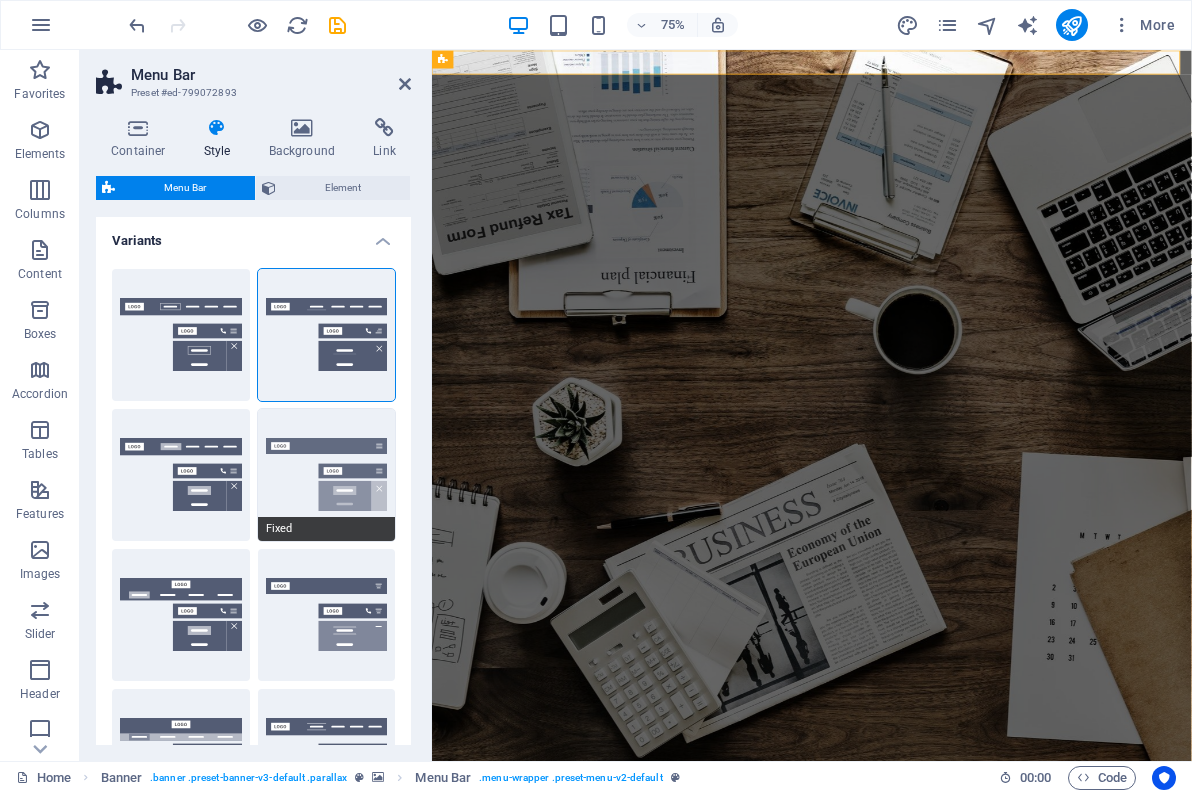 click on "Fixed" at bounding box center (327, 475) 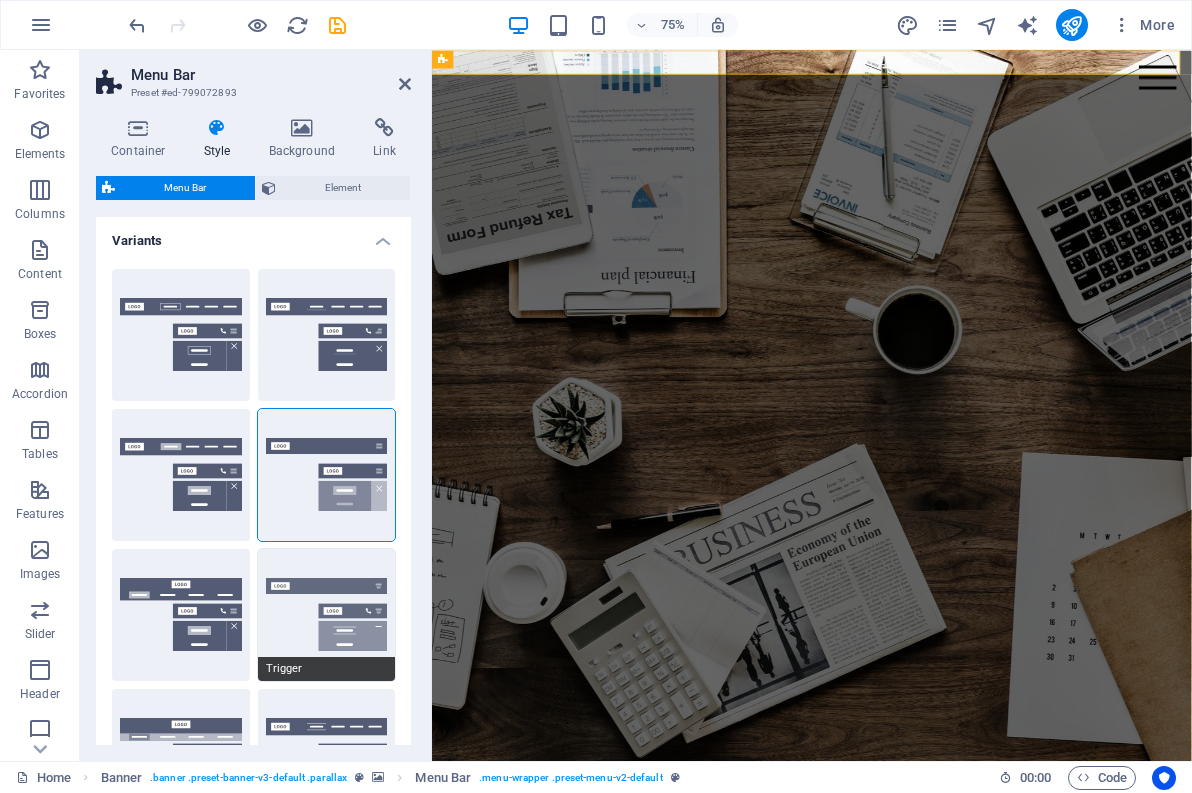 click on "Trigger" at bounding box center [327, 615] 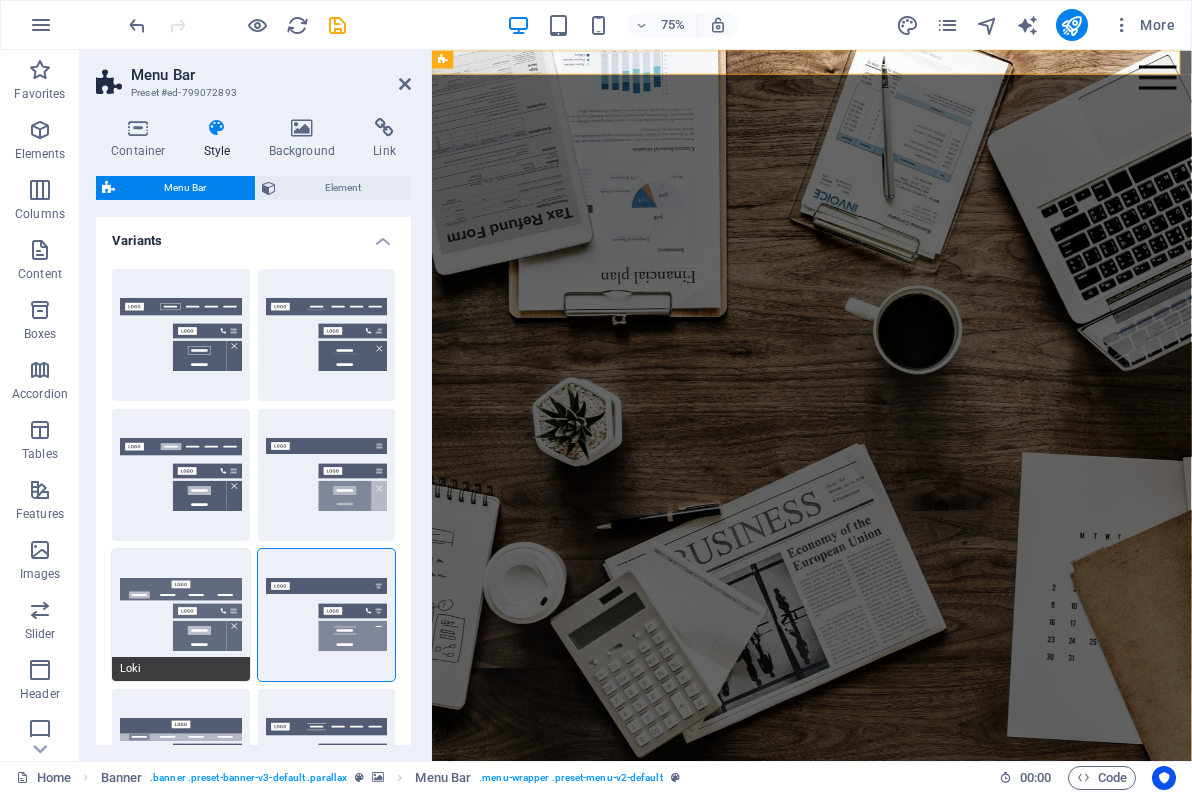 click on "Loki" at bounding box center [181, 615] 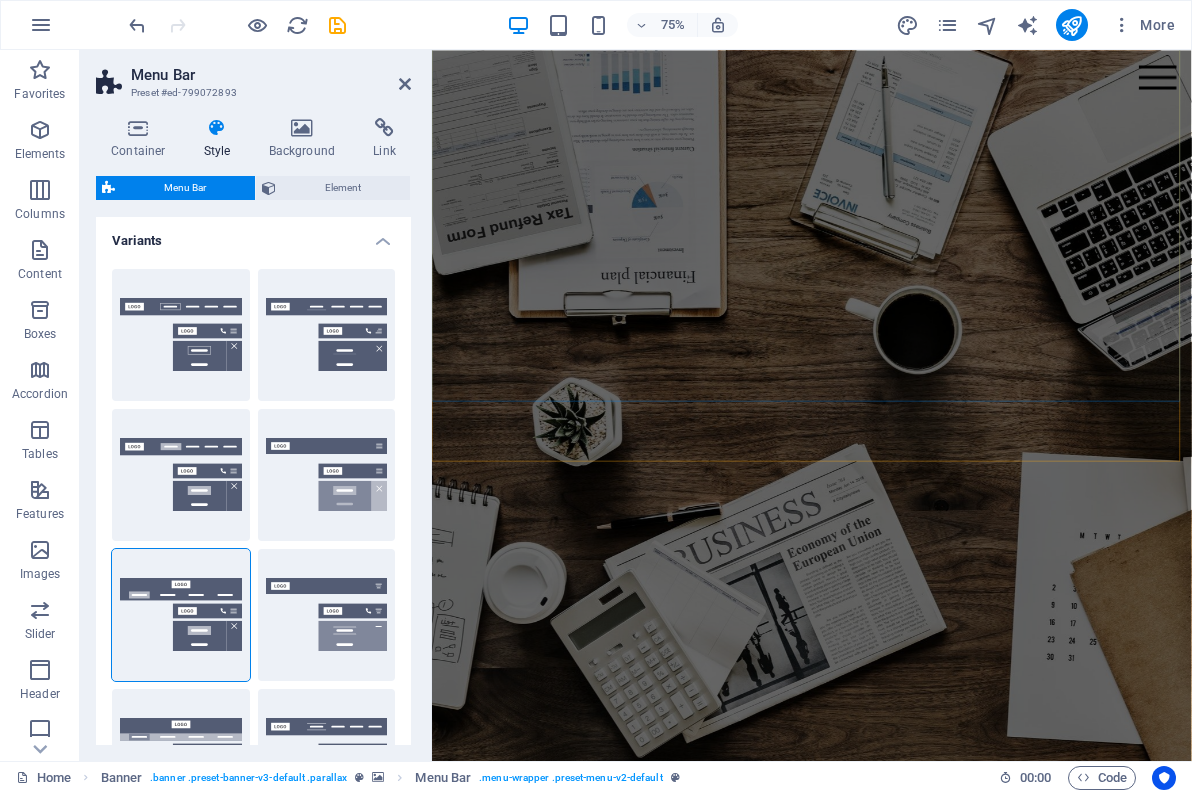 scroll, scrollTop: 400, scrollLeft: 0, axis: vertical 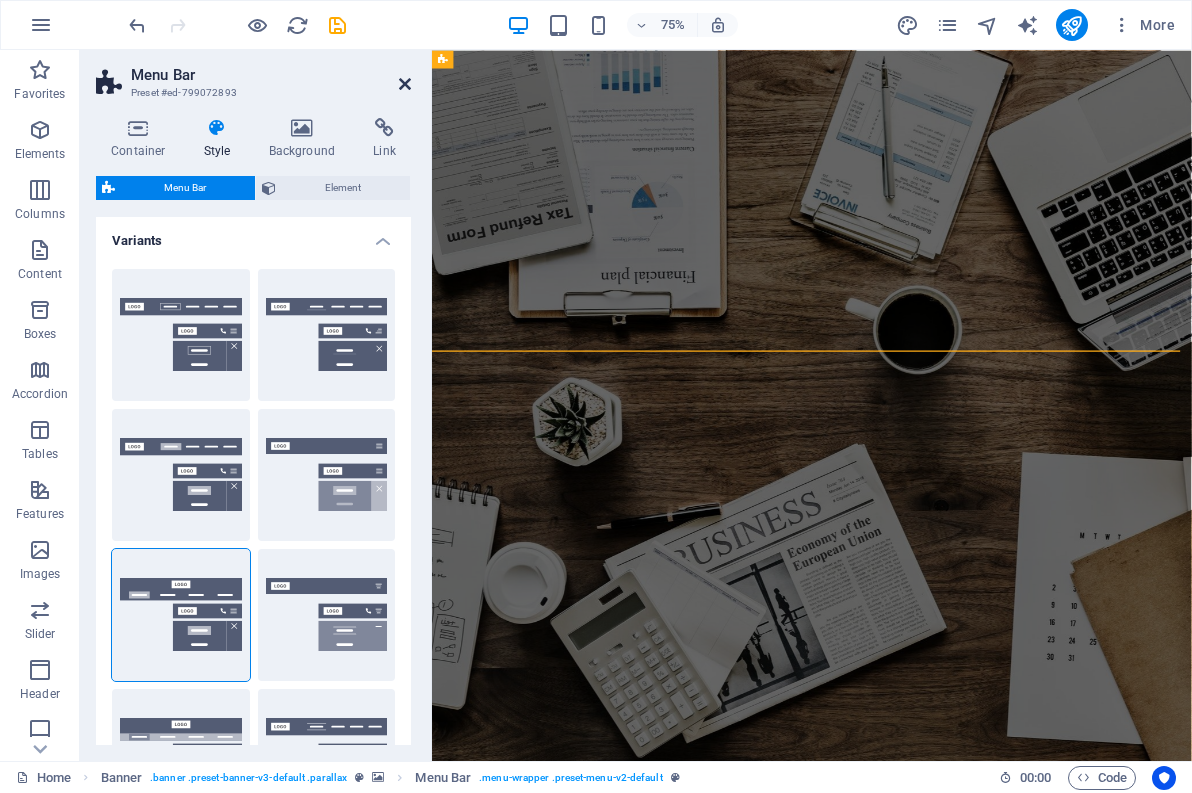 click at bounding box center (405, 84) 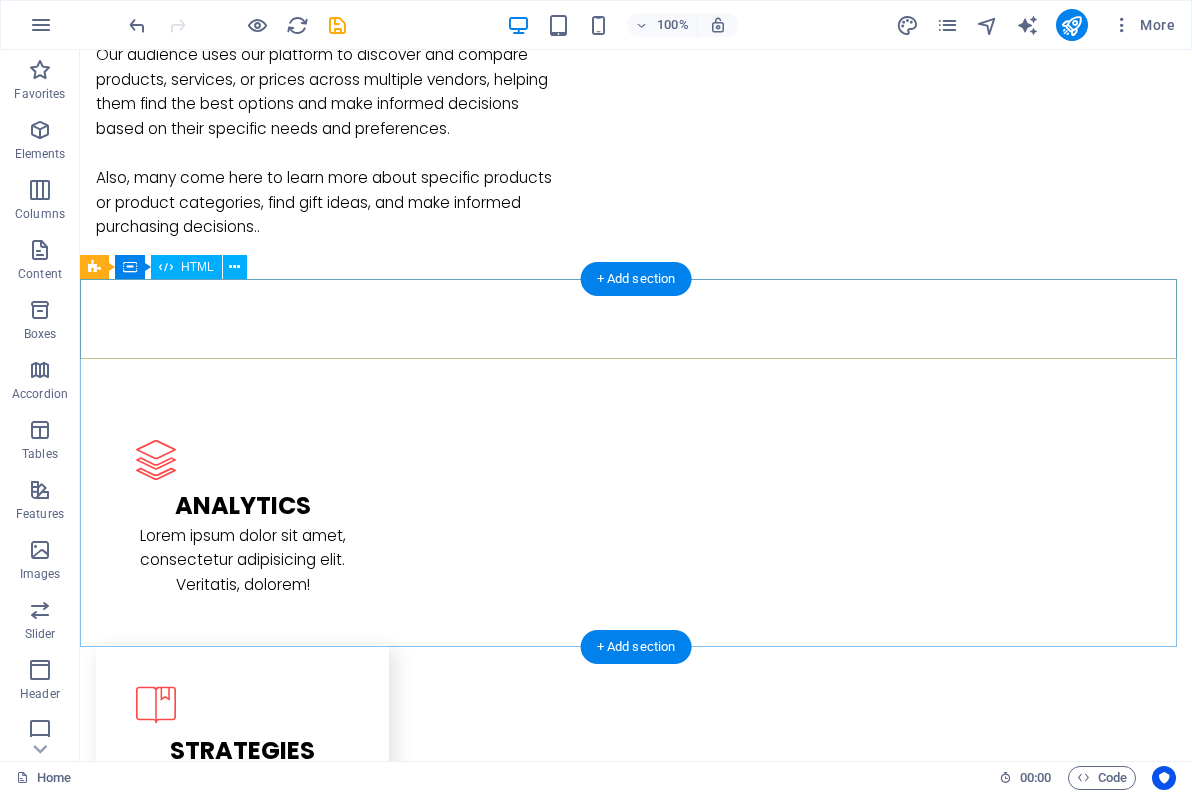 scroll, scrollTop: 900, scrollLeft: 0, axis: vertical 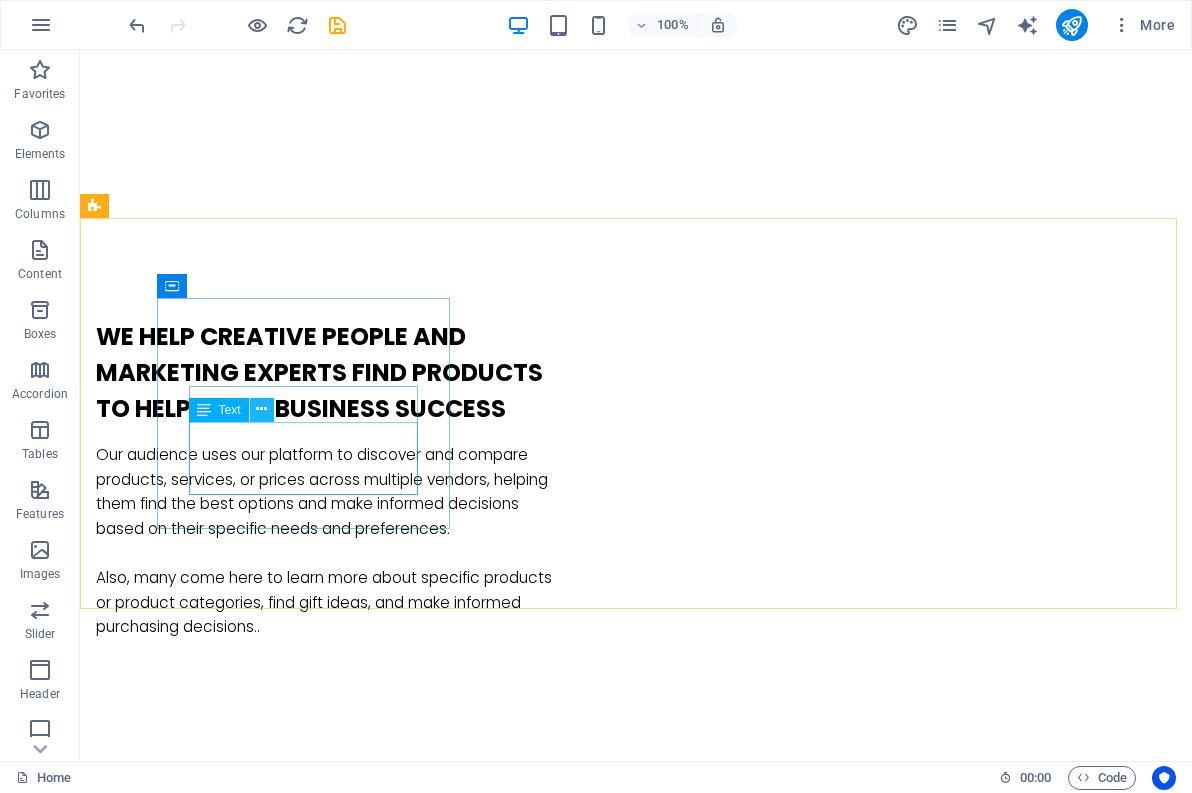 click at bounding box center (261, 409) 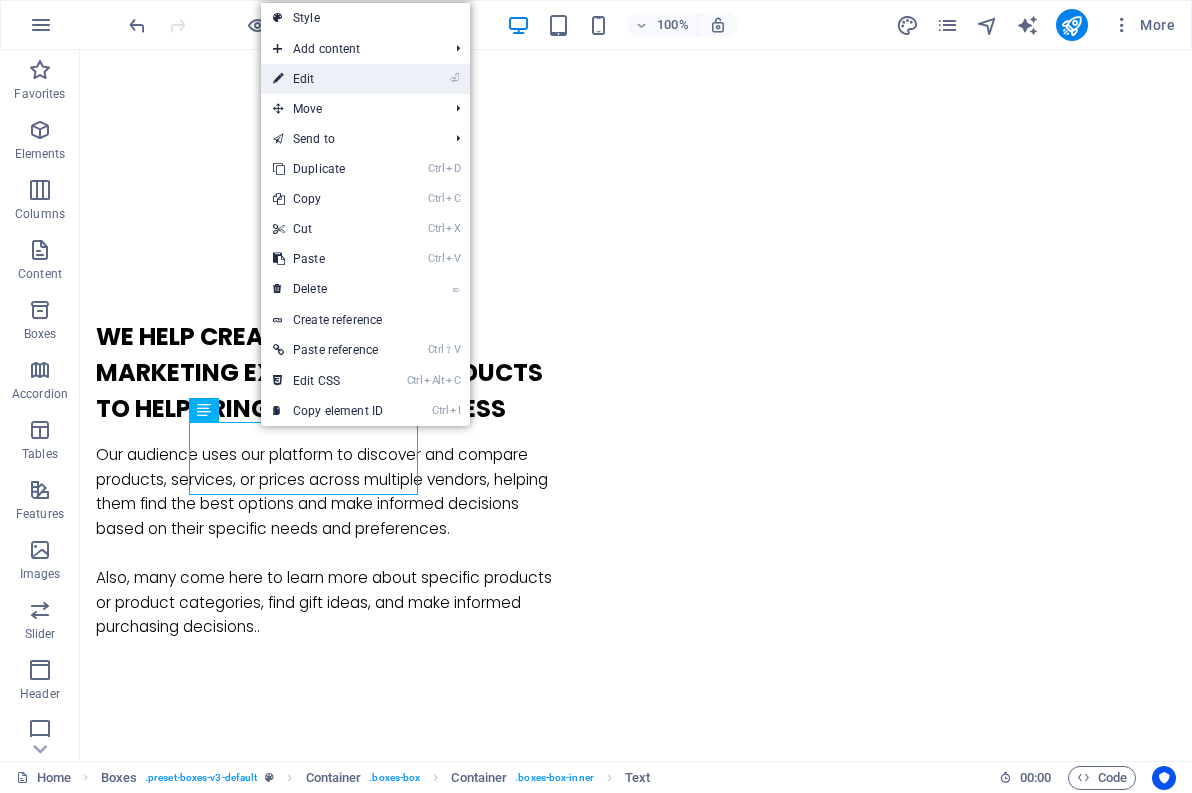 click on "⏎  Edit" at bounding box center (328, 79) 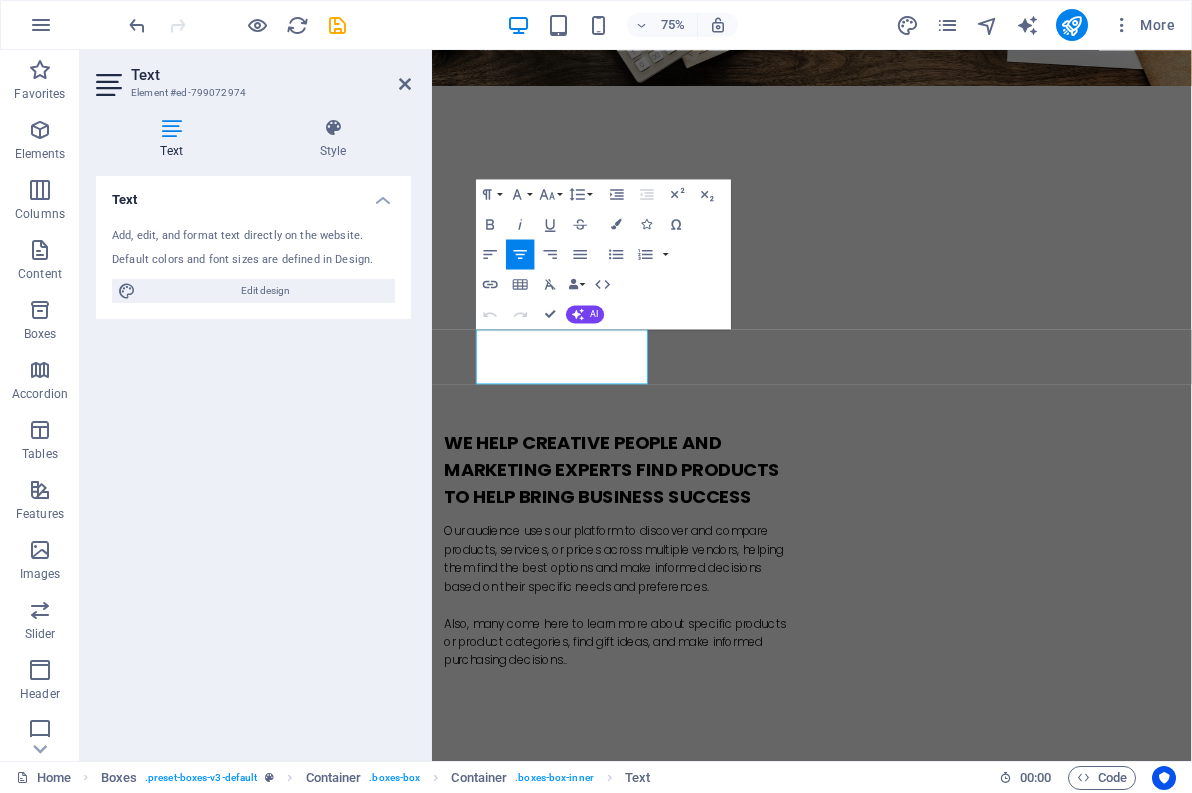 scroll, scrollTop: 1137, scrollLeft: 0, axis: vertical 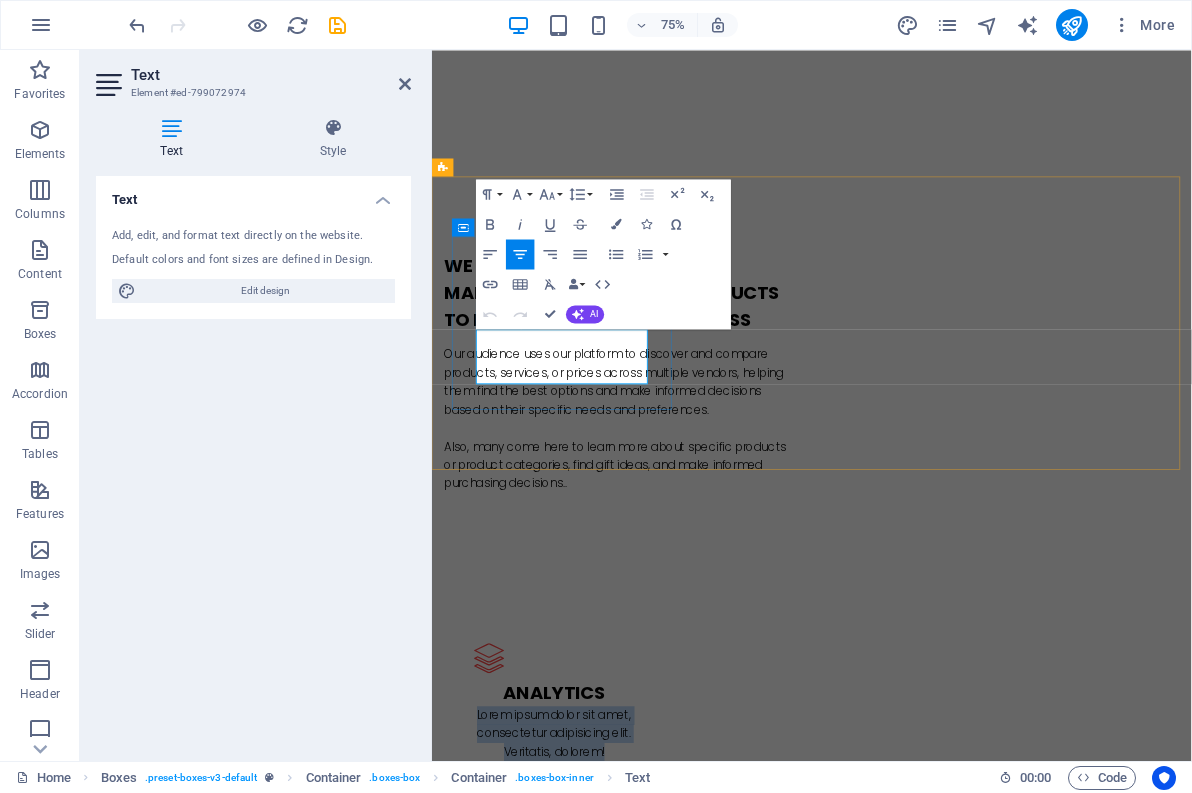 drag, startPoint x: 497, startPoint y: 435, endPoint x: 687, endPoint y: 488, distance: 197.25365 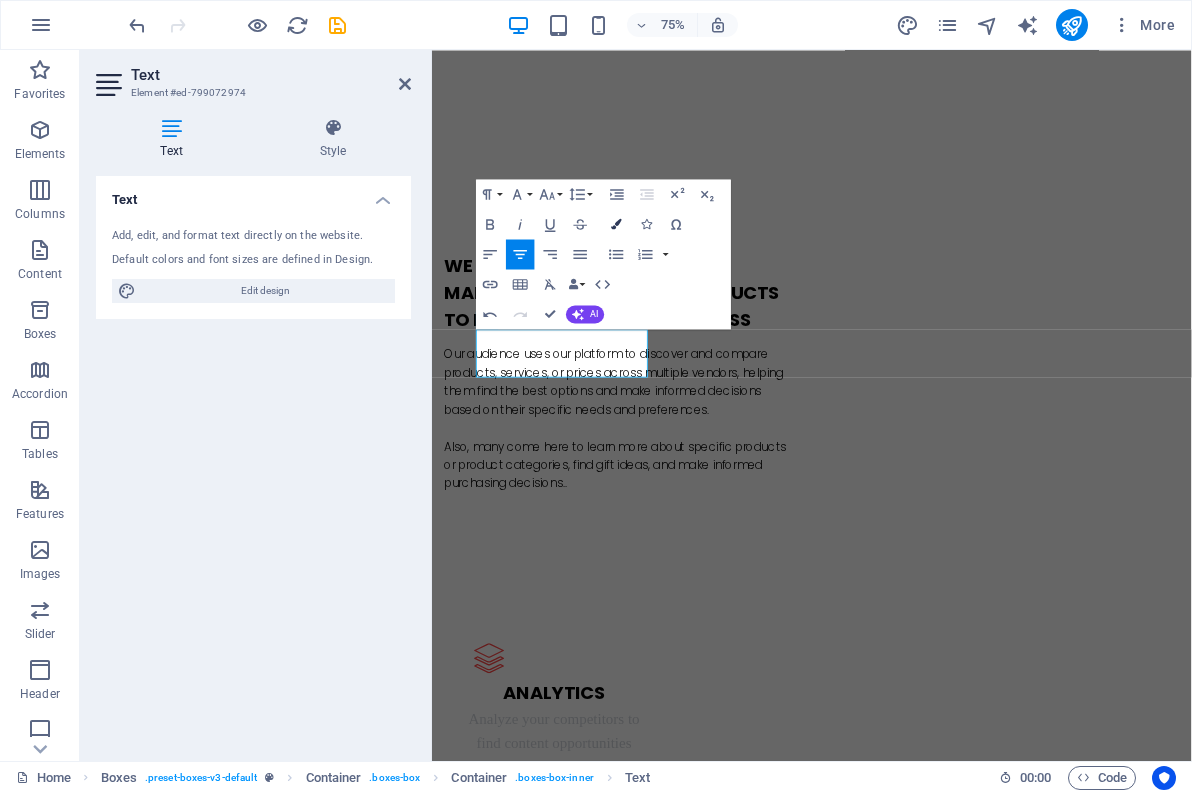 click at bounding box center [616, 223] 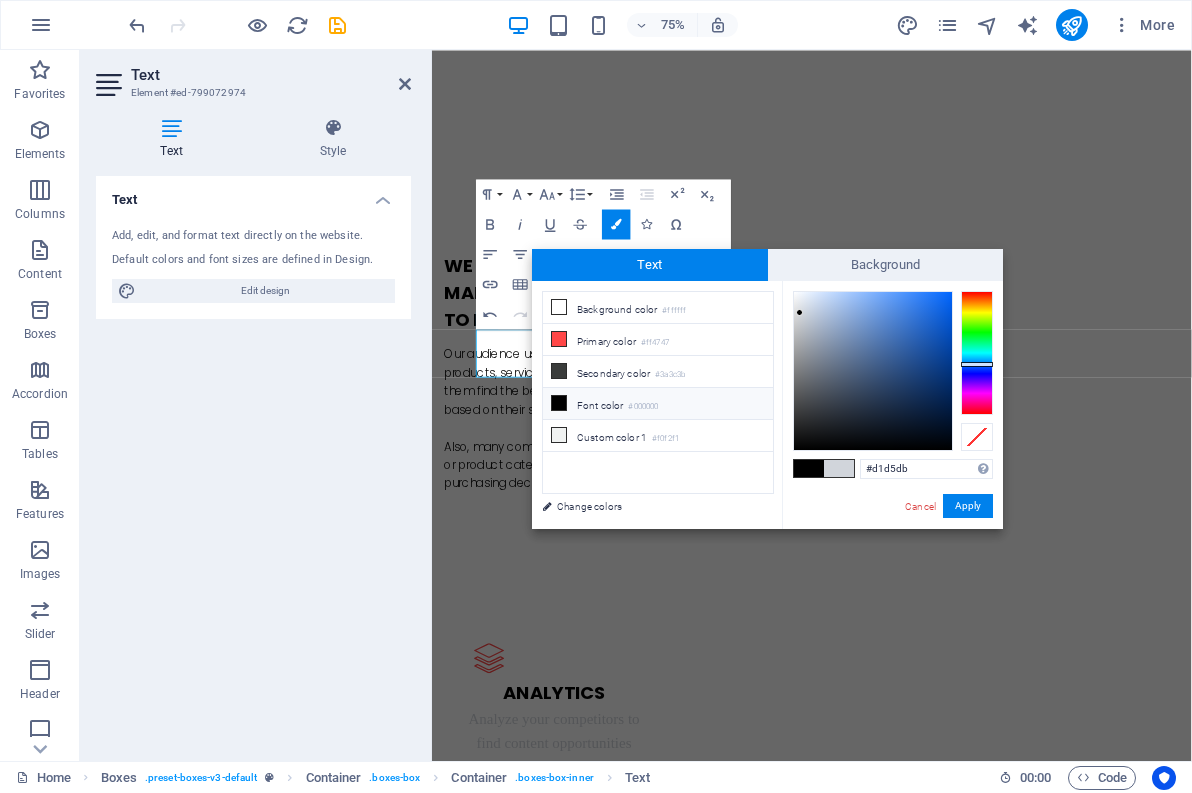 click at bounding box center [809, 468] 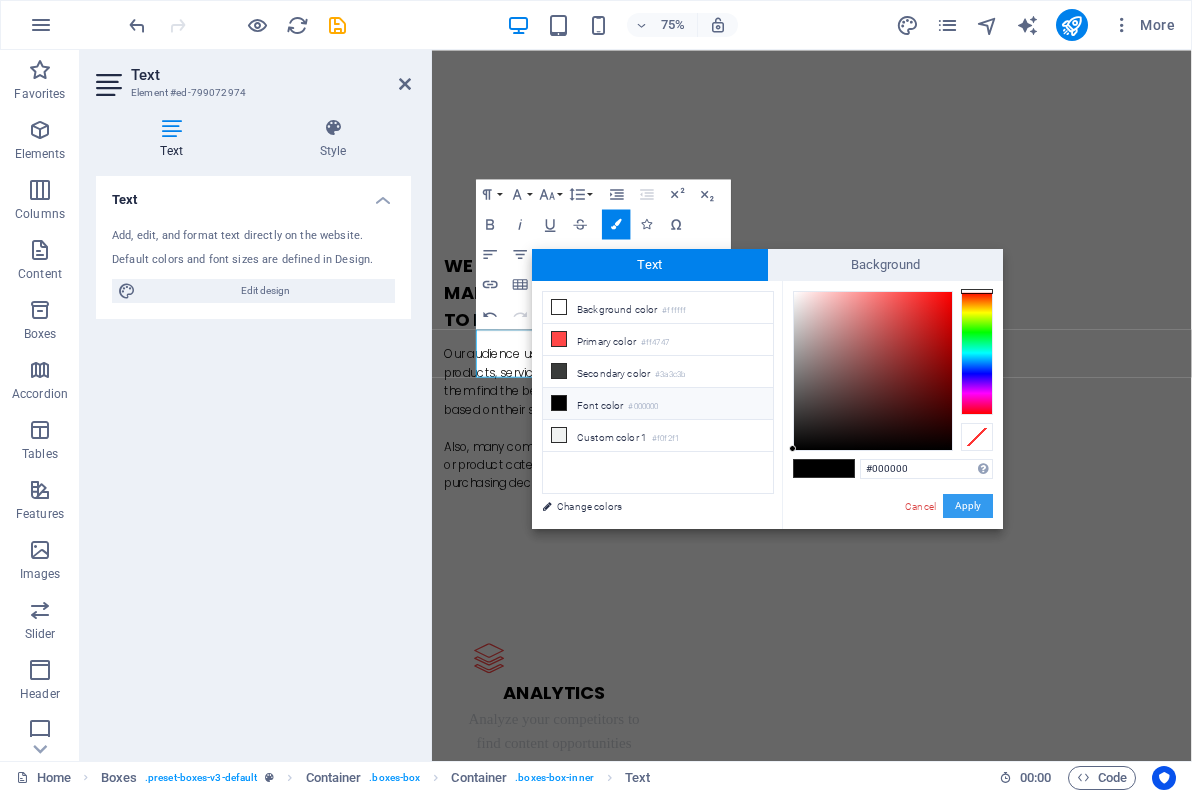 click on "Apply" at bounding box center (968, 506) 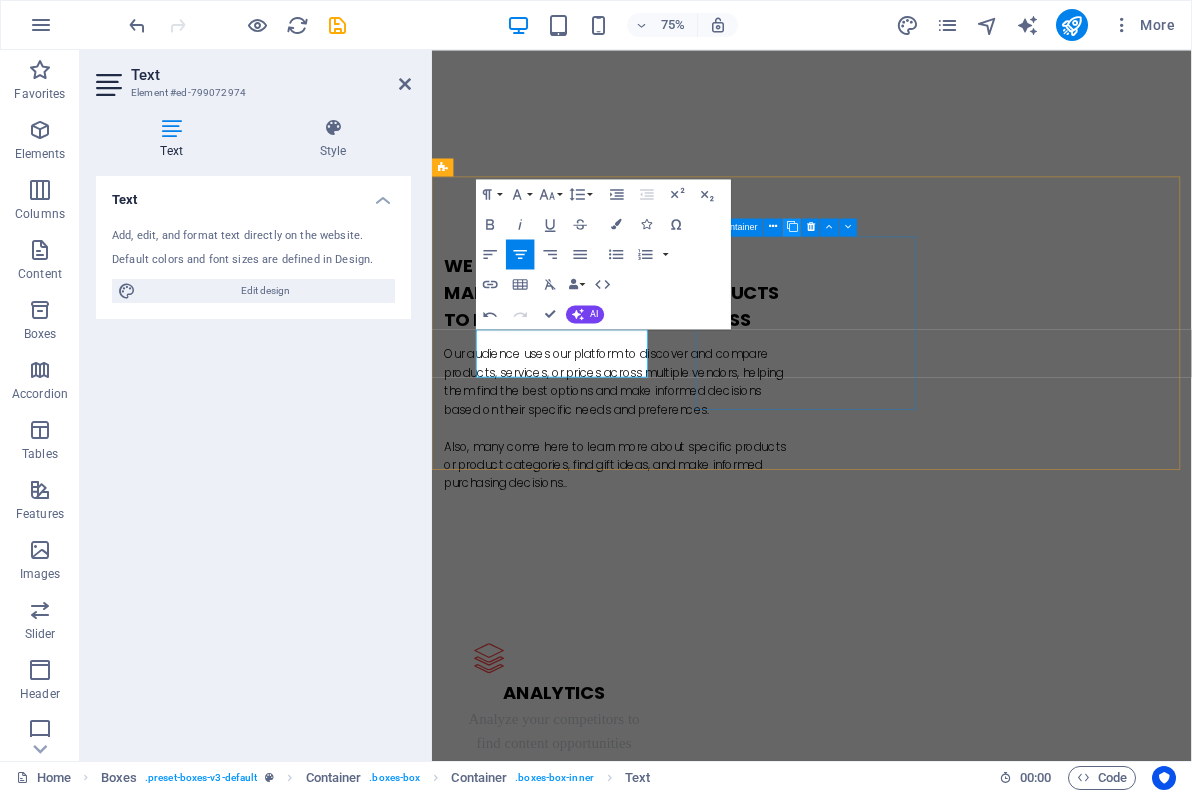click at bounding box center (792, 227) 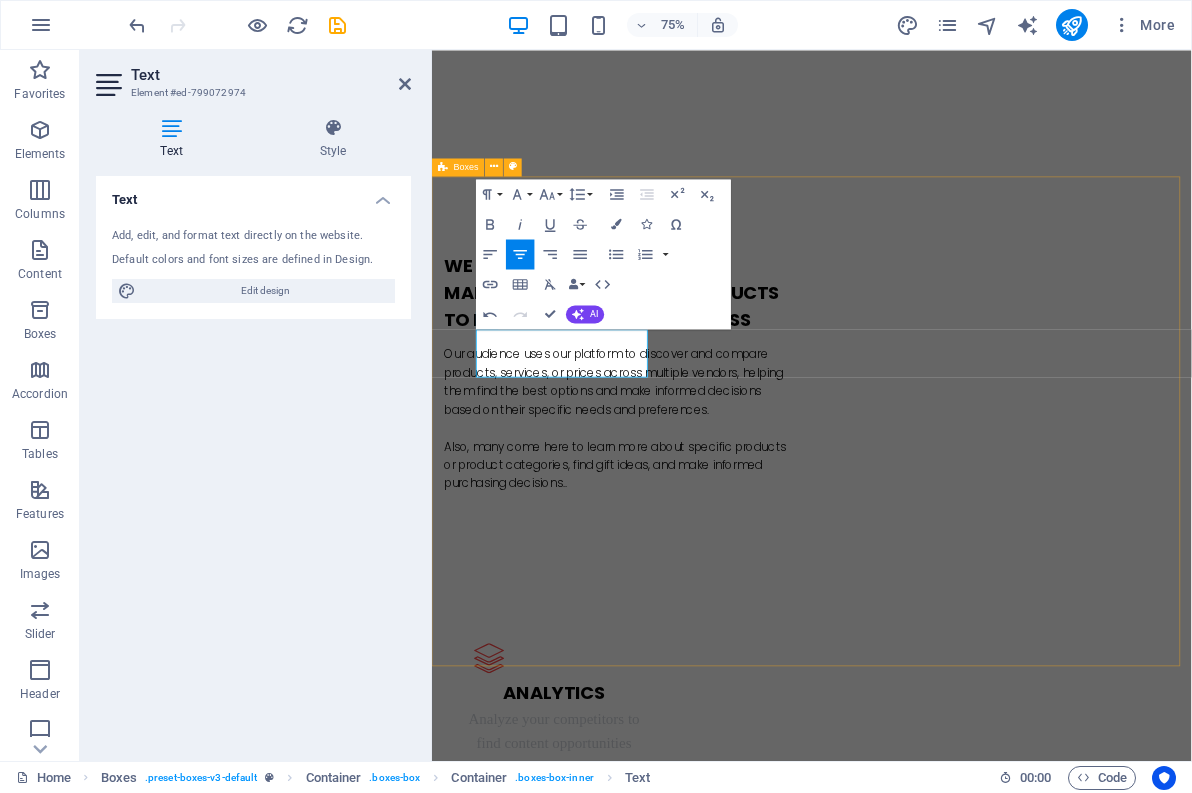 click on "shared Products Helping  people  help  themselves
we Help creative people and Marketing Experts find products to help bring business success Our audience uses our platform to discover and compare products, services, or prices across multiple vendors, helping them find the best options and make informed decisions based on their specific needs and preferences. Also, many come here to learn more about specific products or product categories, find gift ideas, and make informed purchasing decisions.. Analytics Analyze your competitors to find content opportunities ​ ​ Strategies Lorem ipsum dolor sit amet, consectetur adipisicing elit. Veritatis, dolorem! Strategies Lorem ipsum dolor sit amet, consectetur adipisicing elit. Veritatis, dolorem! Great Results Lorem ipsum dolor sit amet, consectetur adipisicing elit. Veritatis, dolorem!
our Products
Clicker  IF: - ( most people who don't do these things FAIL ) - - - Groove Pages ." at bounding box center [938, 4216] 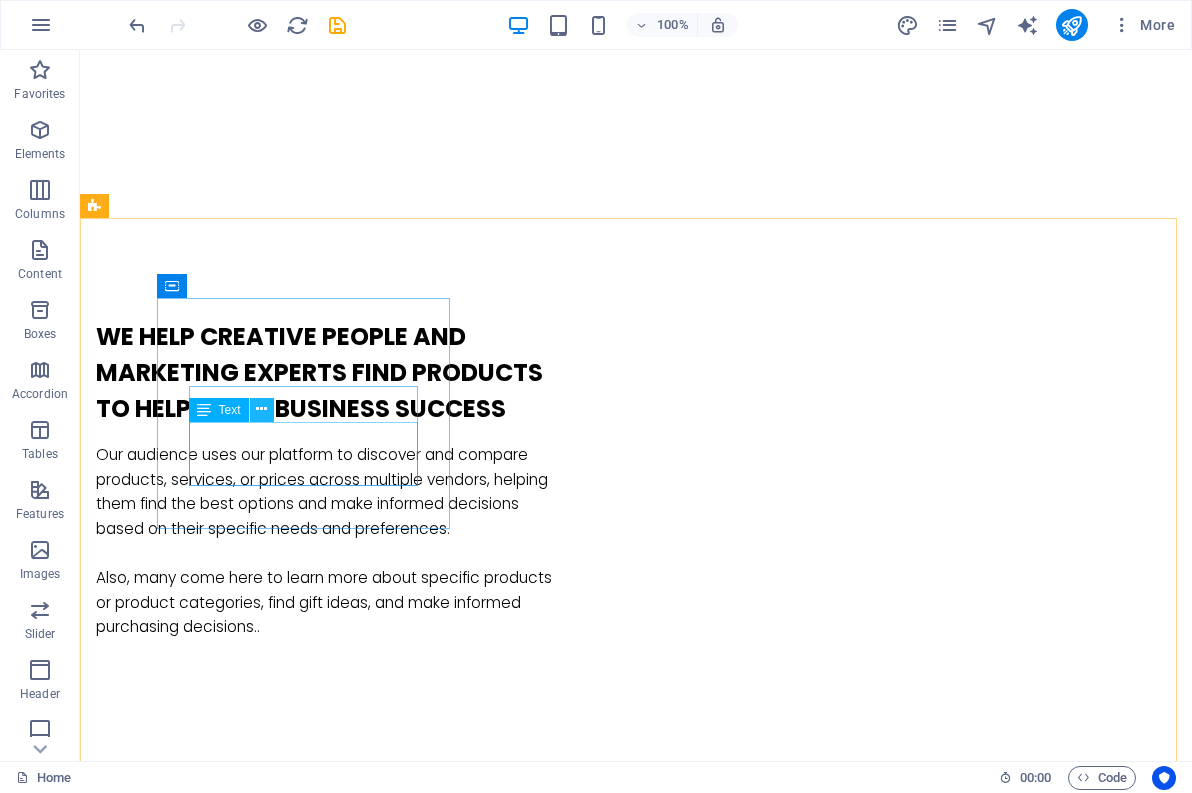 click at bounding box center (261, 409) 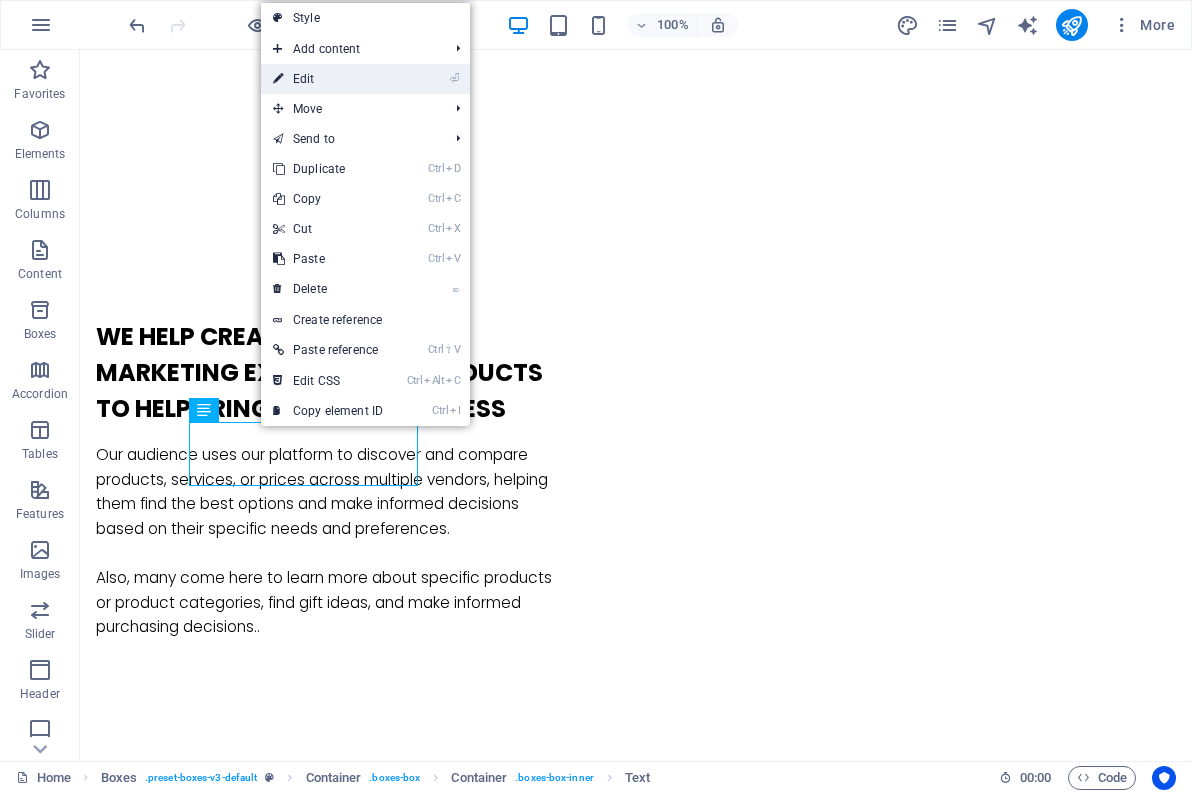 click on "⏎  Edit" at bounding box center [328, 79] 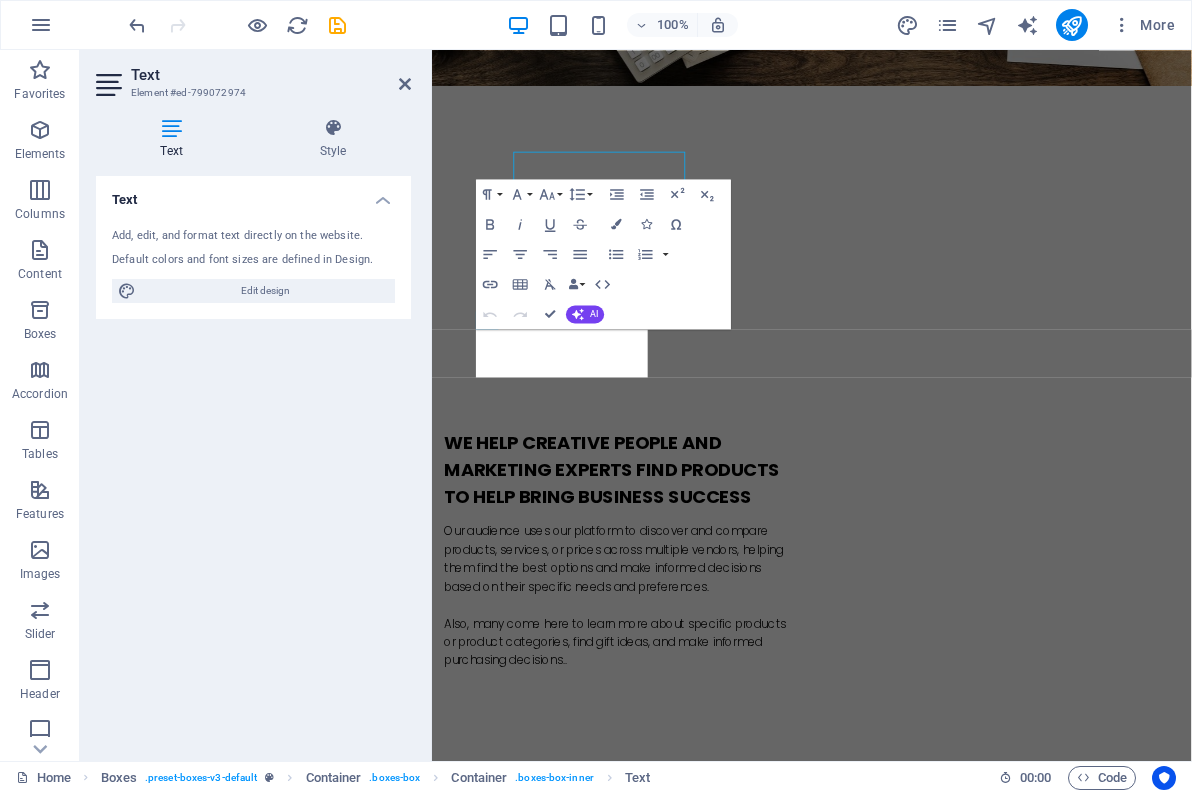 scroll, scrollTop: 1137, scrollLeft: 0, axis: vertical 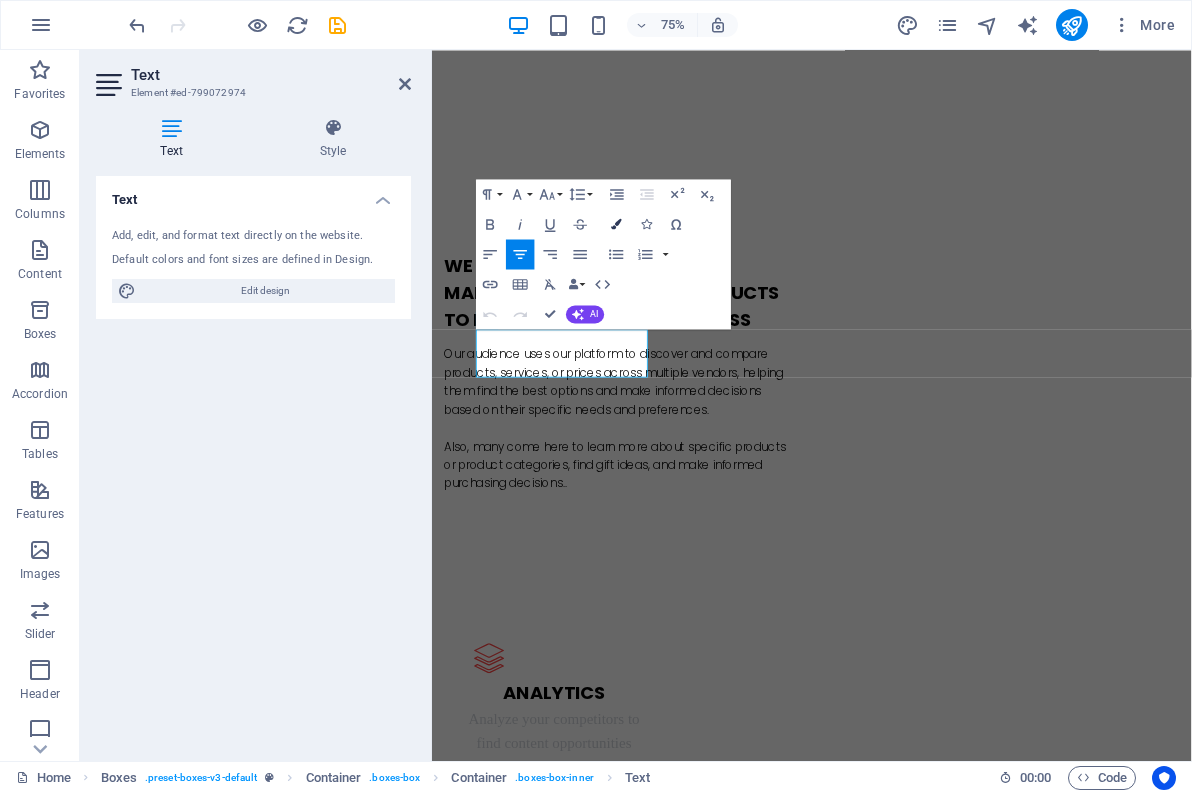 click at bounding box center [616, 223] 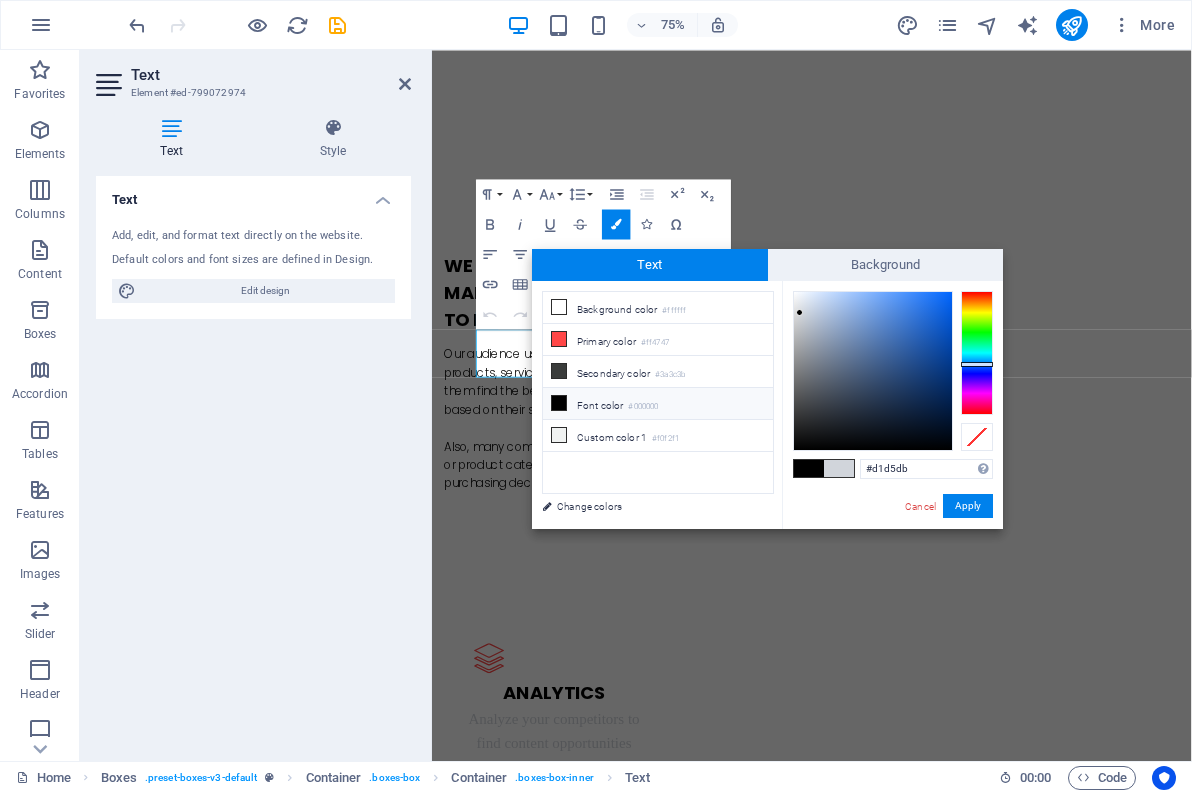click at bounding box center [559, 403] 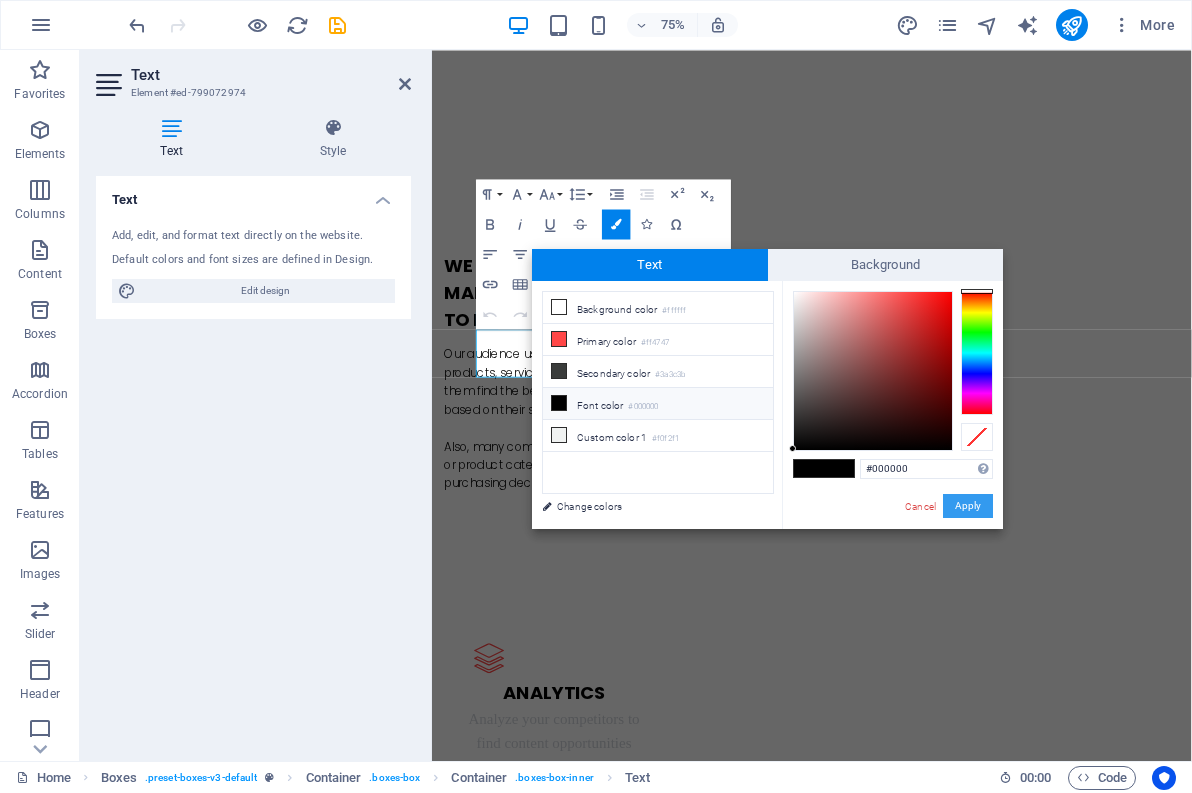 click on "Apply" at bounding box center [968, 506] 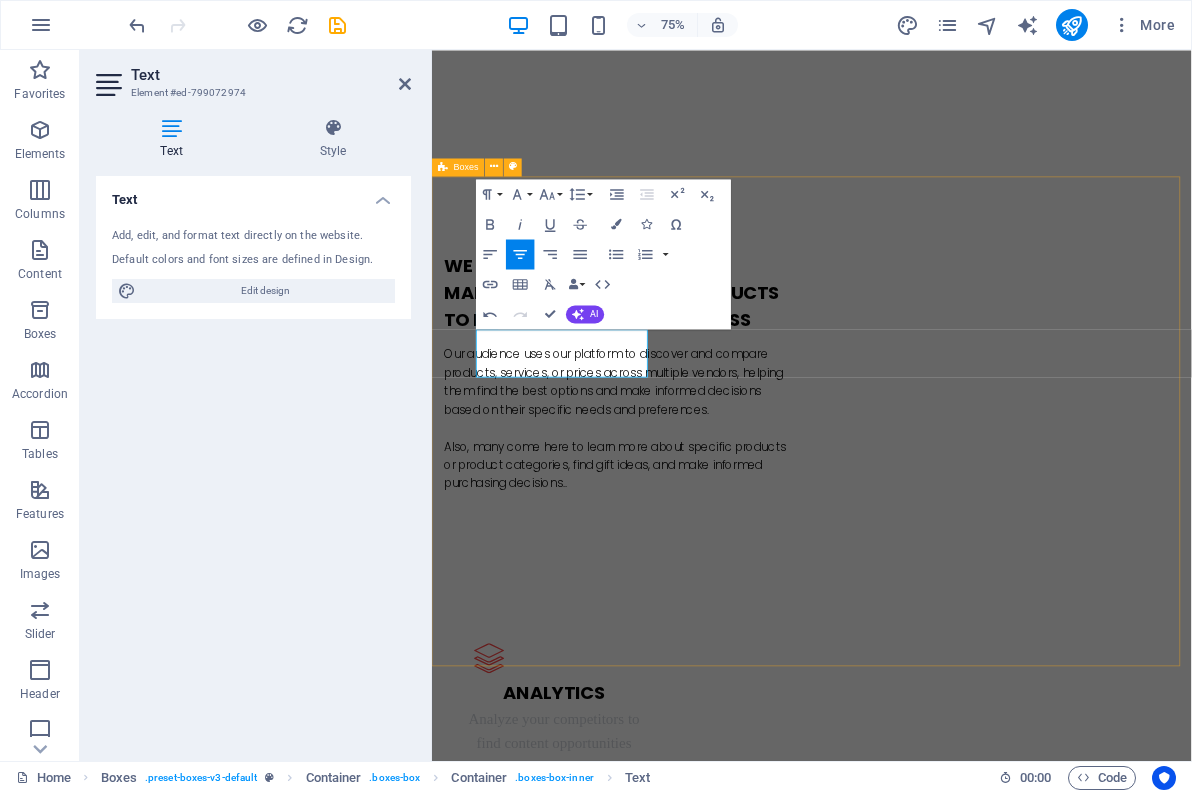 click on "Analytics ​ ​ Analyze your competitors to find content opportunities Strategies Lorem ipsum dolor sit amet, consectetur adipisicing elit. Veritatis, dolorem! Strategies Lorem ipsum dolor sit amet, consectetur adipisicing elit. Veritatis, dolorem! Great Results Lorem ipsum dolor sit amet, consectetur adipisicing elit. Veritatis, dolorem!" at bounding box center (938, 1280) 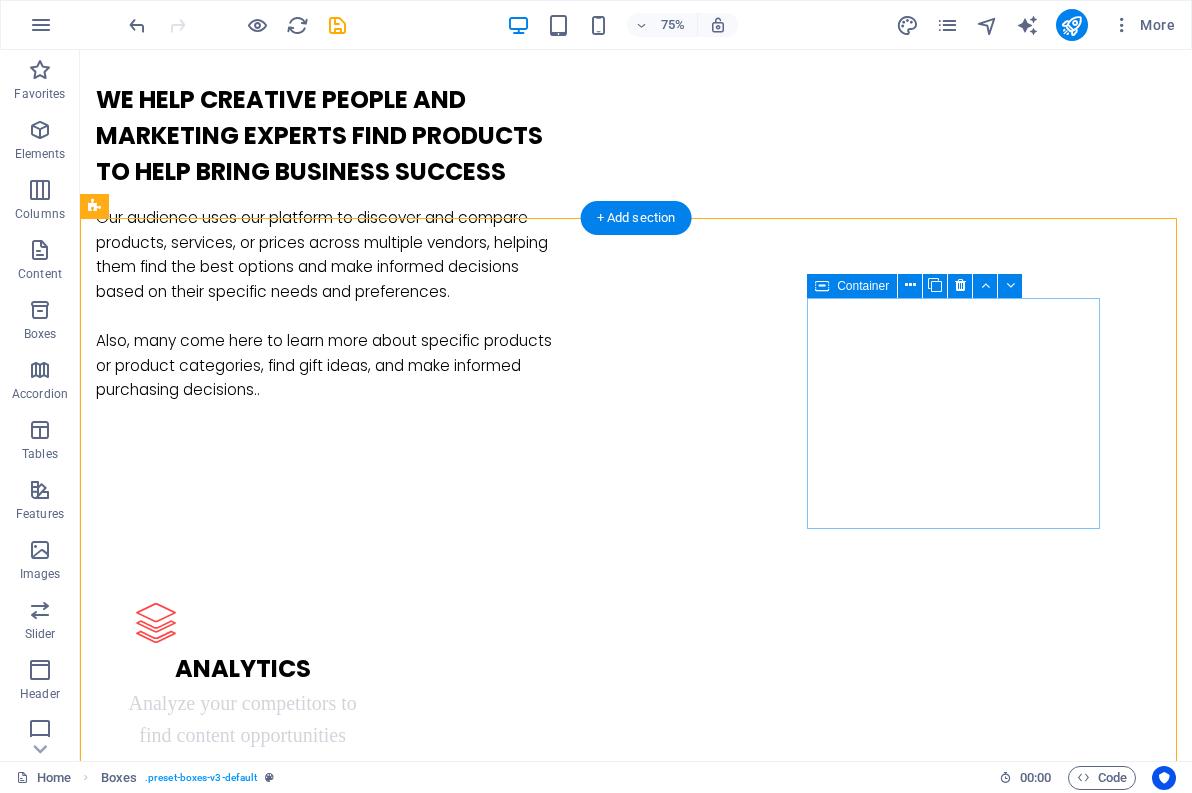 scroll, scrollTop: 900, scrollLeft: 0, axis: vertical 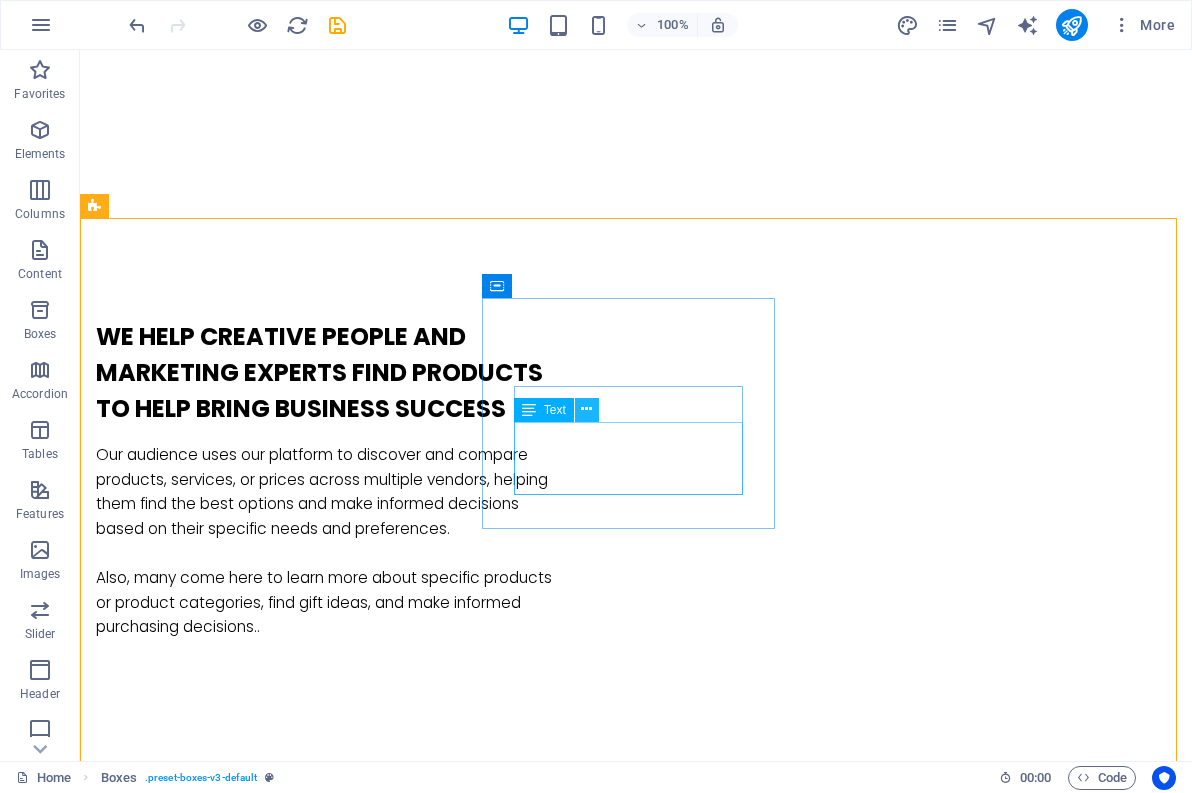 click at bounding box center [586, 409] 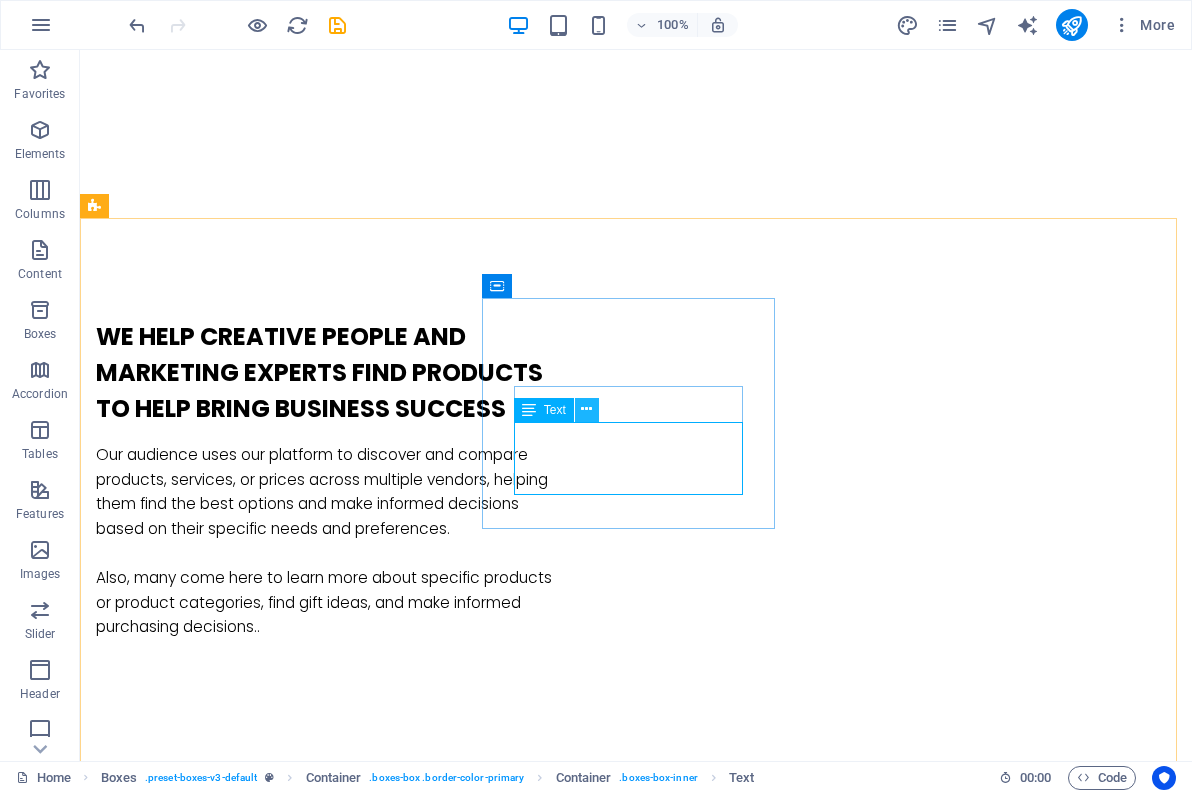 click at bounding box center [586, 409] 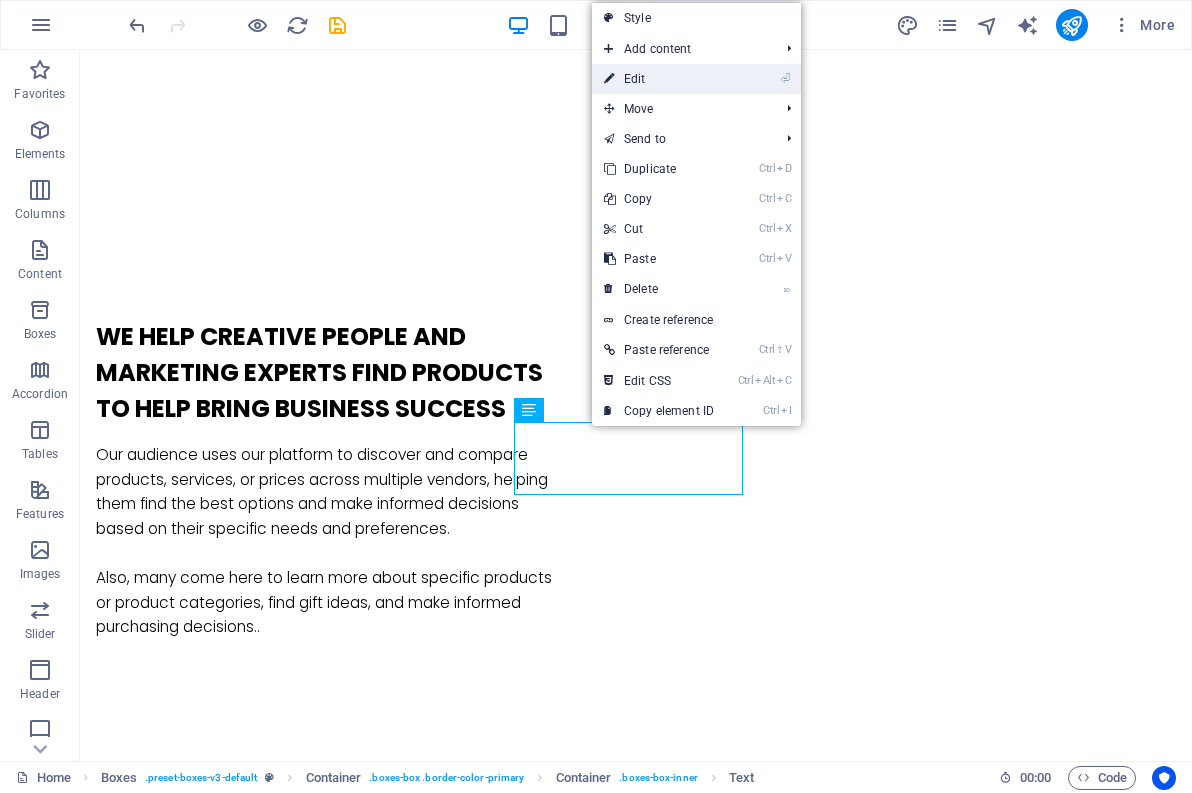 click on "⏎  Edit" at bounding box center (659, 79) 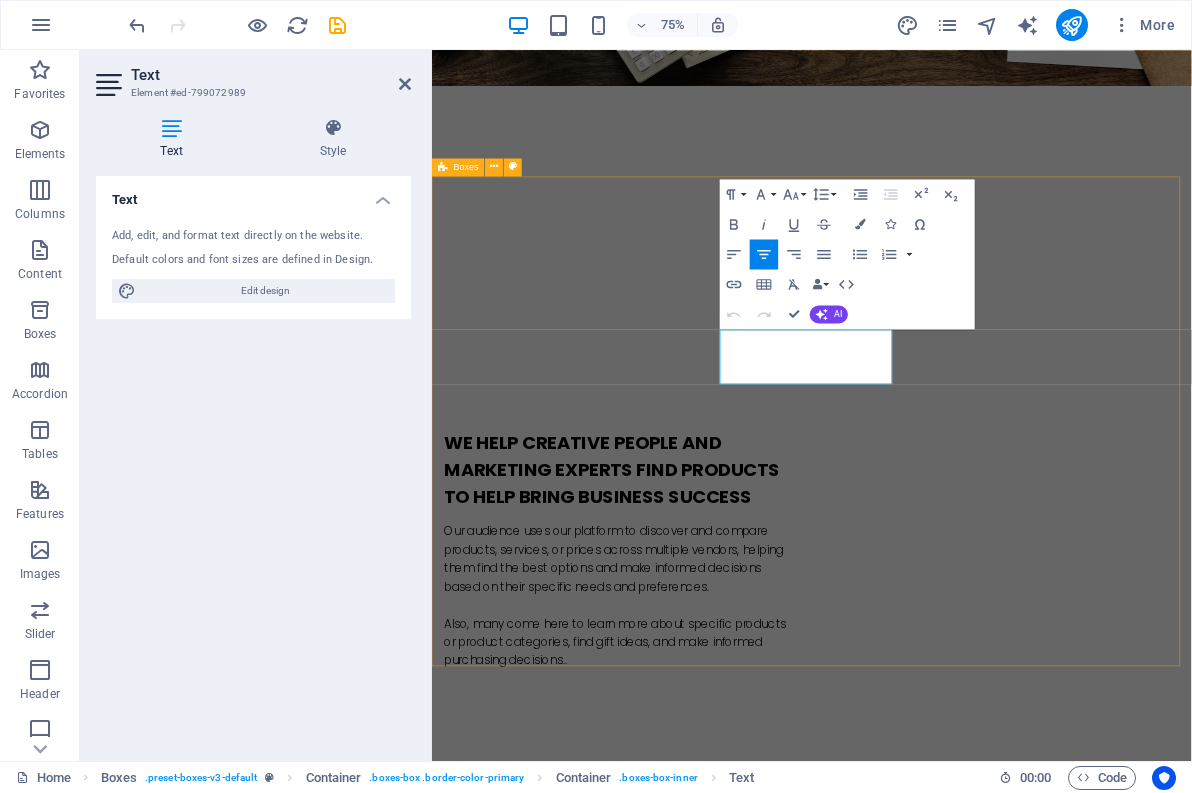 scroll, scrollTop: 1137, scrollLeft: 0, axis: vertical 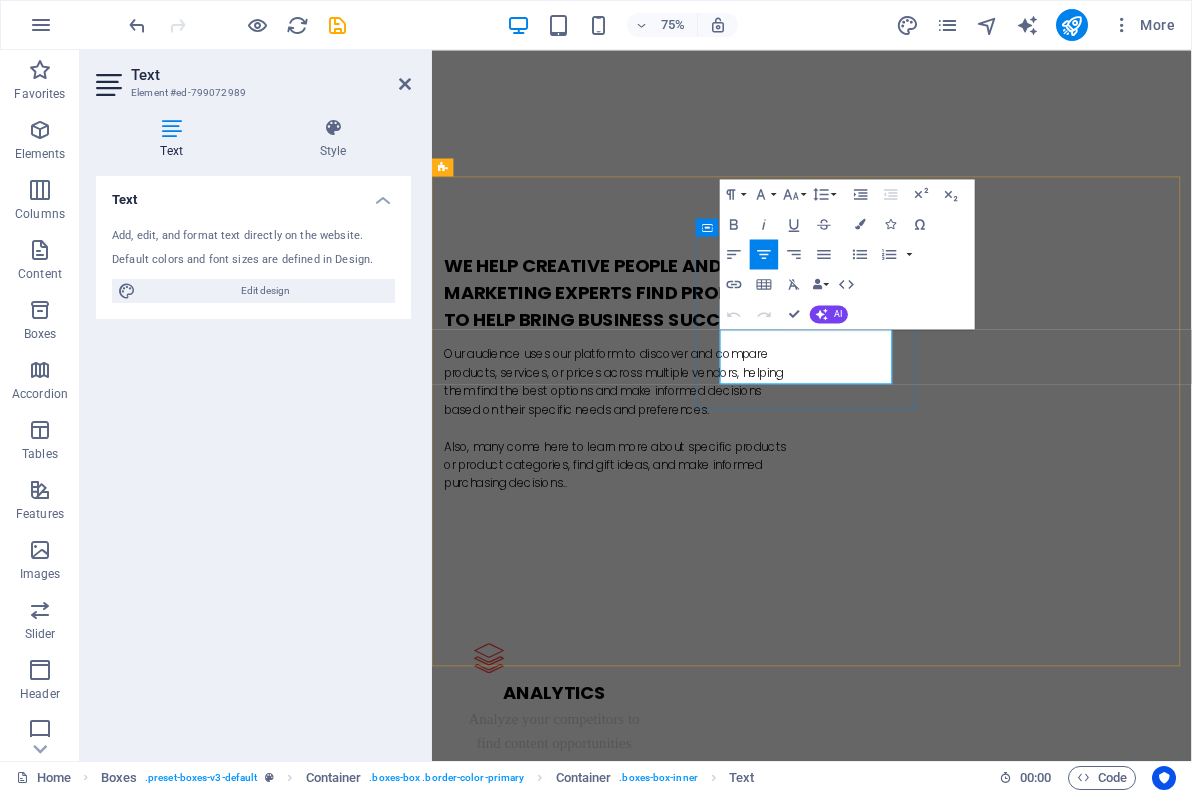 drag, startPoint x: 818, startPoint y: 428, endPoint x: 1038, endPoint y: 482, distance: 226.53035 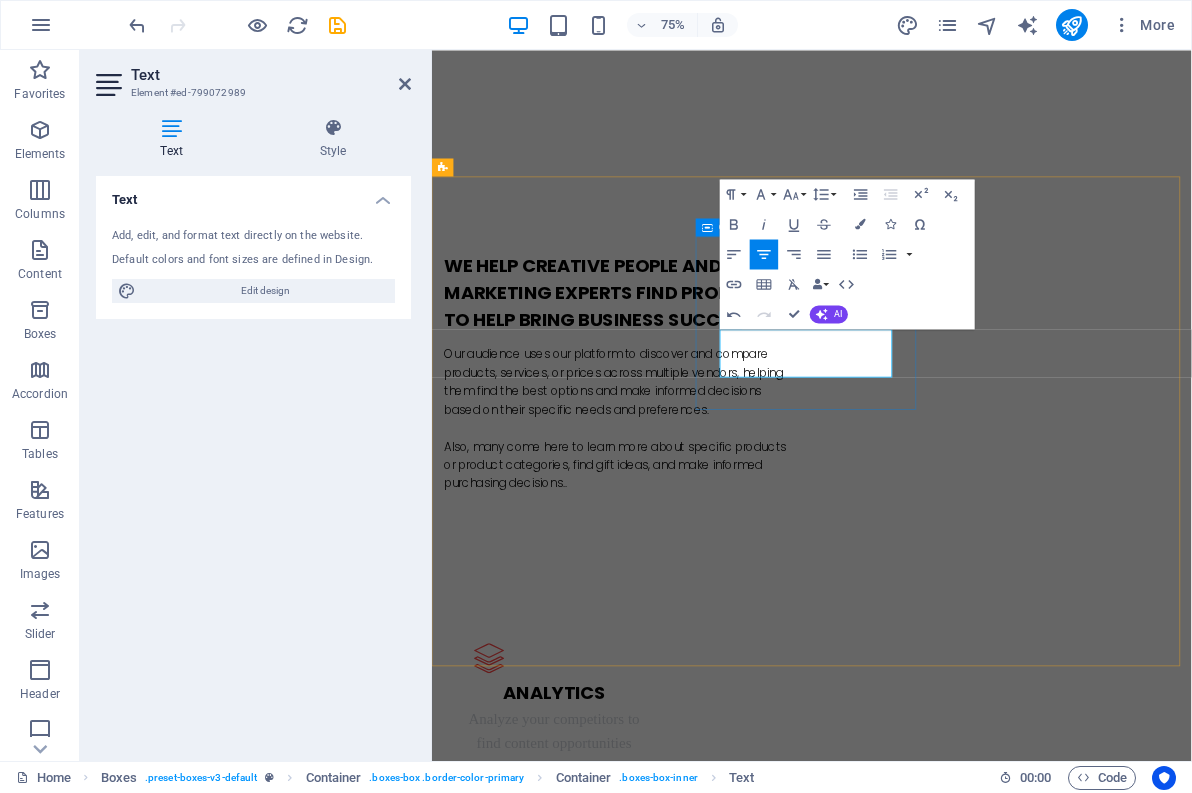 click on "Strategies Discover high-performing keywords for your content" at bounding box center (594, 1147) 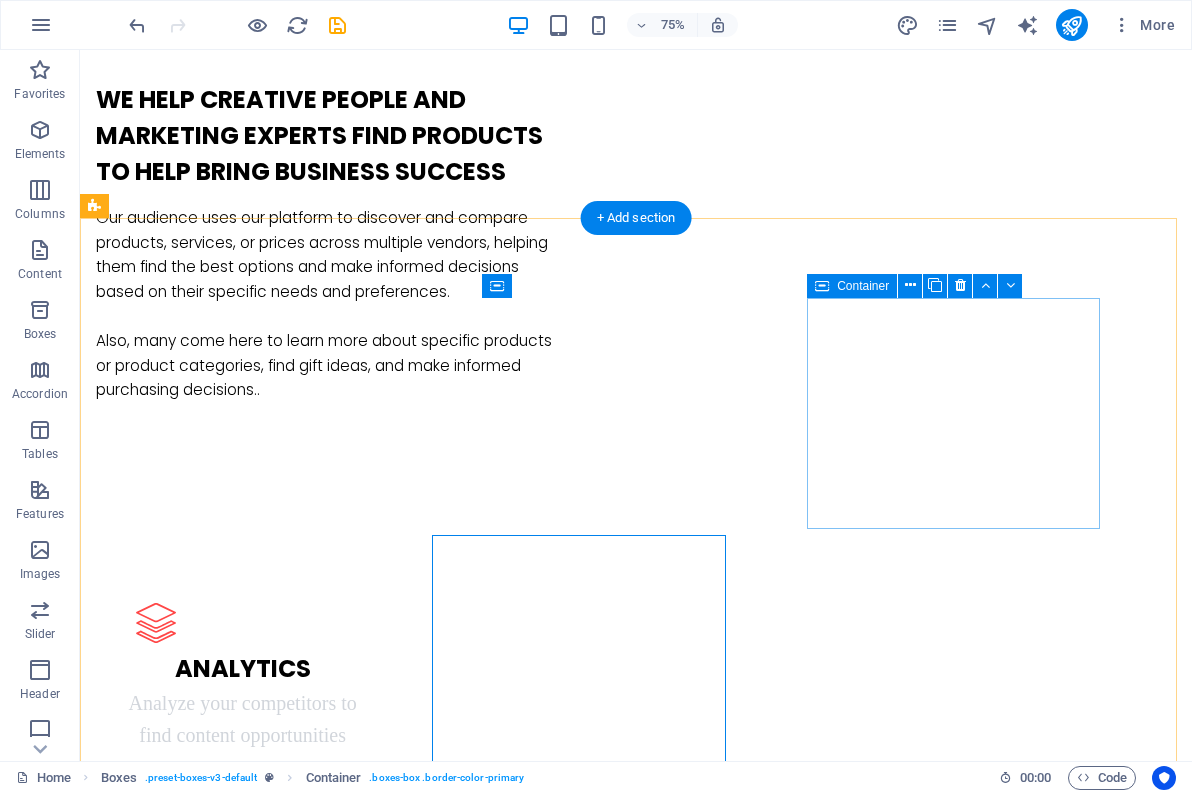 scroll, scrollTop: 900, scrollLeft: 0, axis: vertical 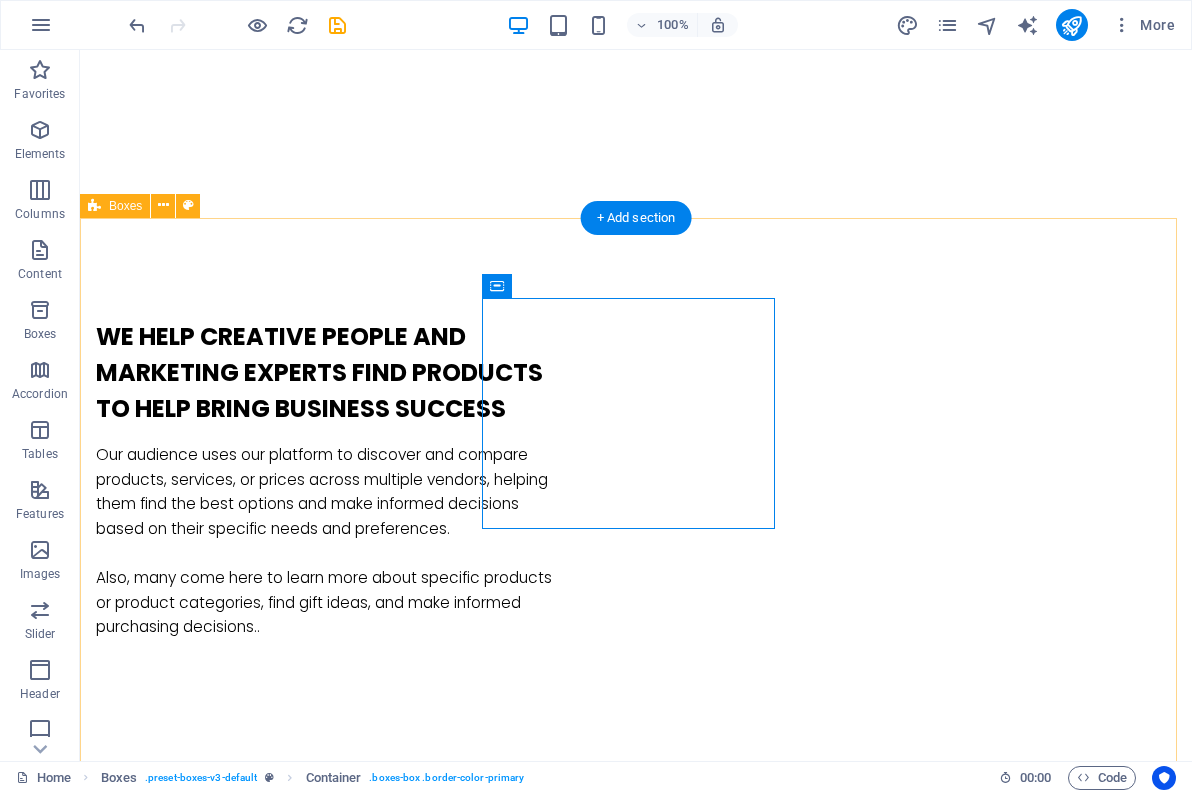 click on "Analytics Analyze your competitors to find content opportunities Strategies Discover high-performing keywords for your content Strategies Lorem ipsum dolor sit amet, consectetur adipisicing elit. Veritatis, dolorem! Great Results Lorem ipsum dolor sit amet, consectetur adipisicing elit. Veritatis, dolorem!" at bounding box center [636, 1275] 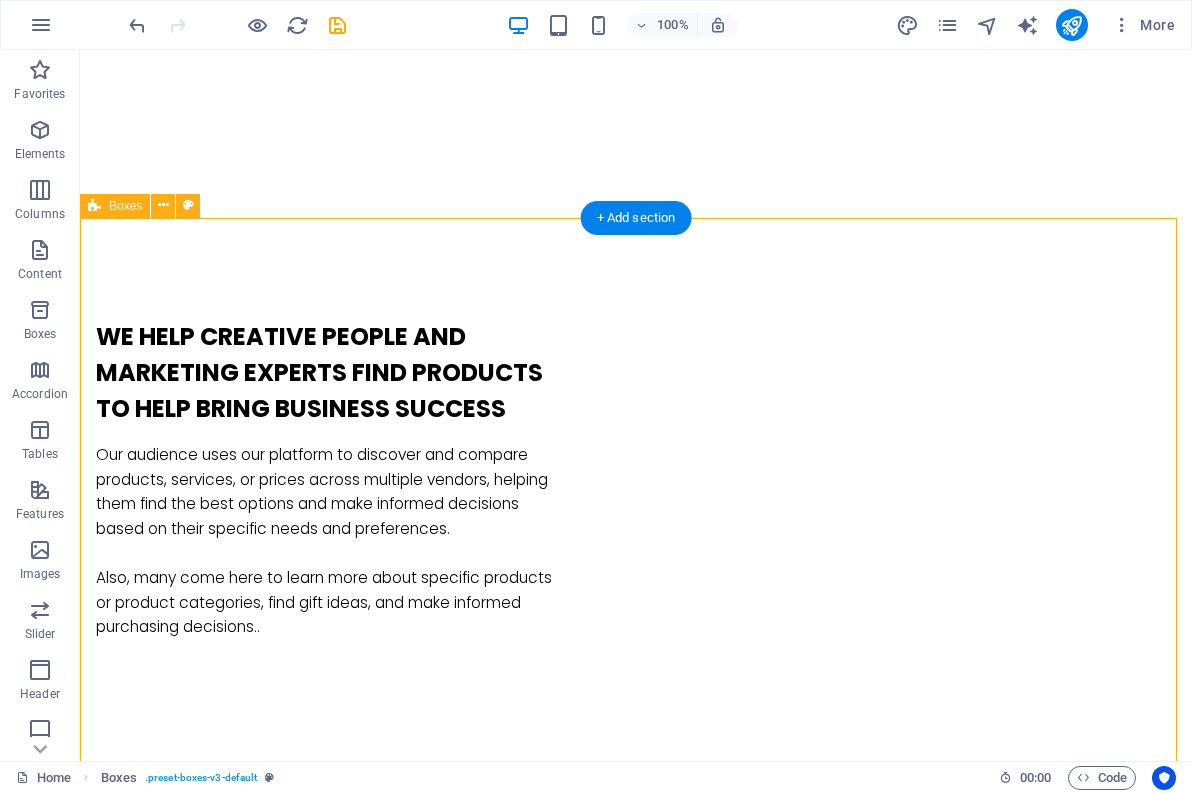 click on "Analytics Analyze your competitors to find content opportunities Strategies Discover high-performing keywords for your content Strategies Lorem ipsum dolor sit amet, consectetur adipisicing elit. Veritatis, dolorem! Great Results Lorem ipsum dolor sit amet, consectetur adipisicing elit. Veritatis, dolorem!" at bounding box center (636, 1275) 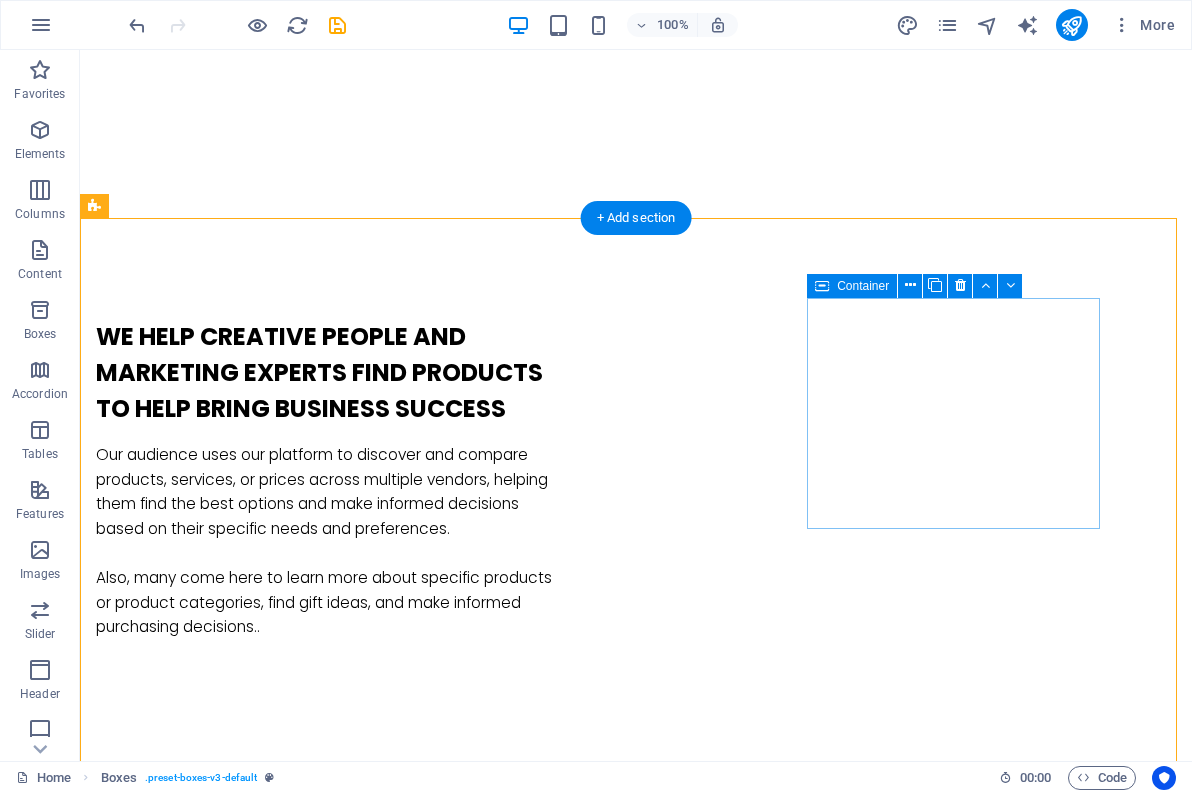 click on "Strategies Lorem ipsum dolor sit amet, consectetur adipisicing elit. Veritatis, dolorem!" at bounding box center [242, 1390] 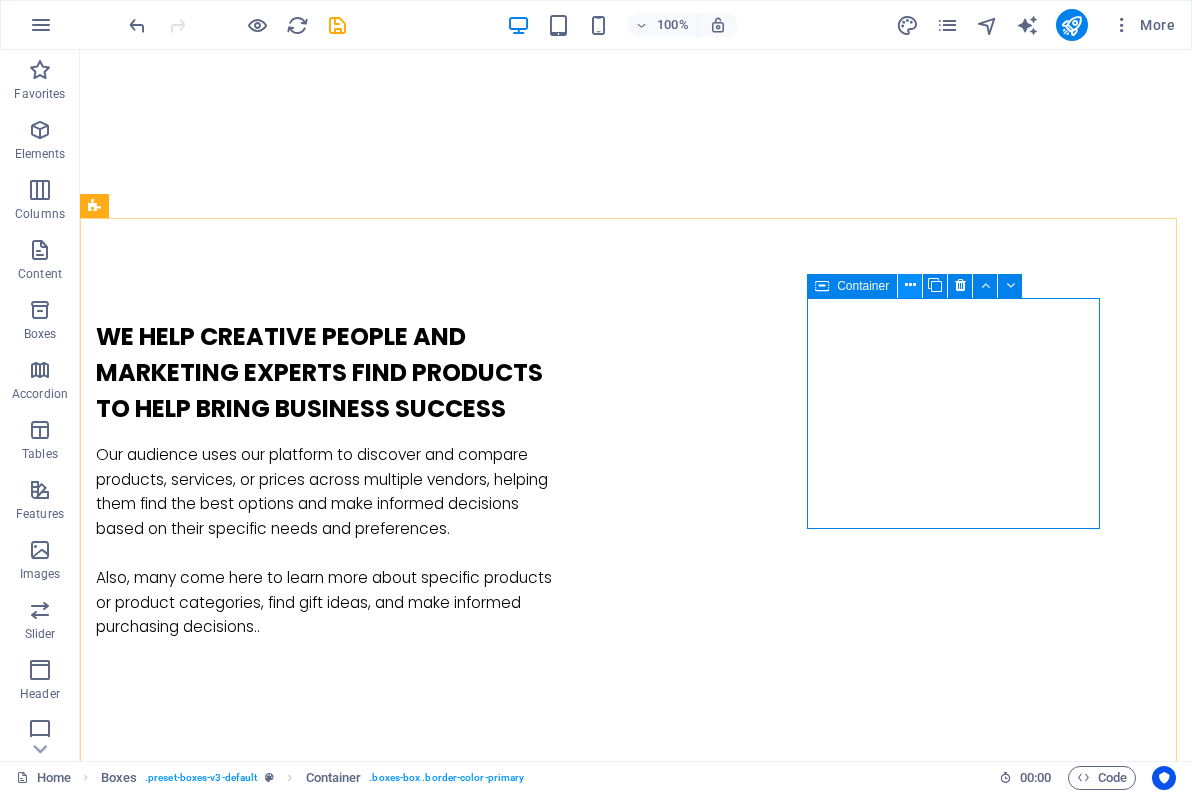 click at bounding box center (910, 285) 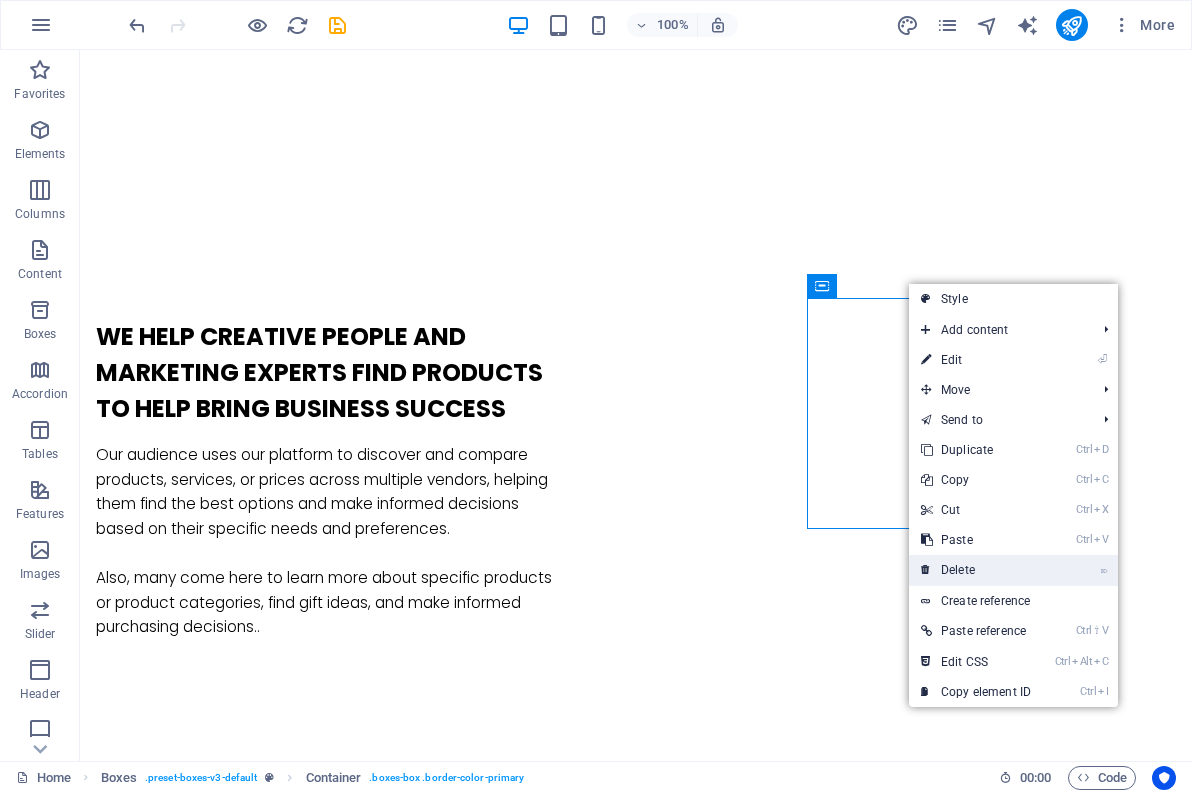 click on "⌦  Delete" at bounding box center [976, 570] 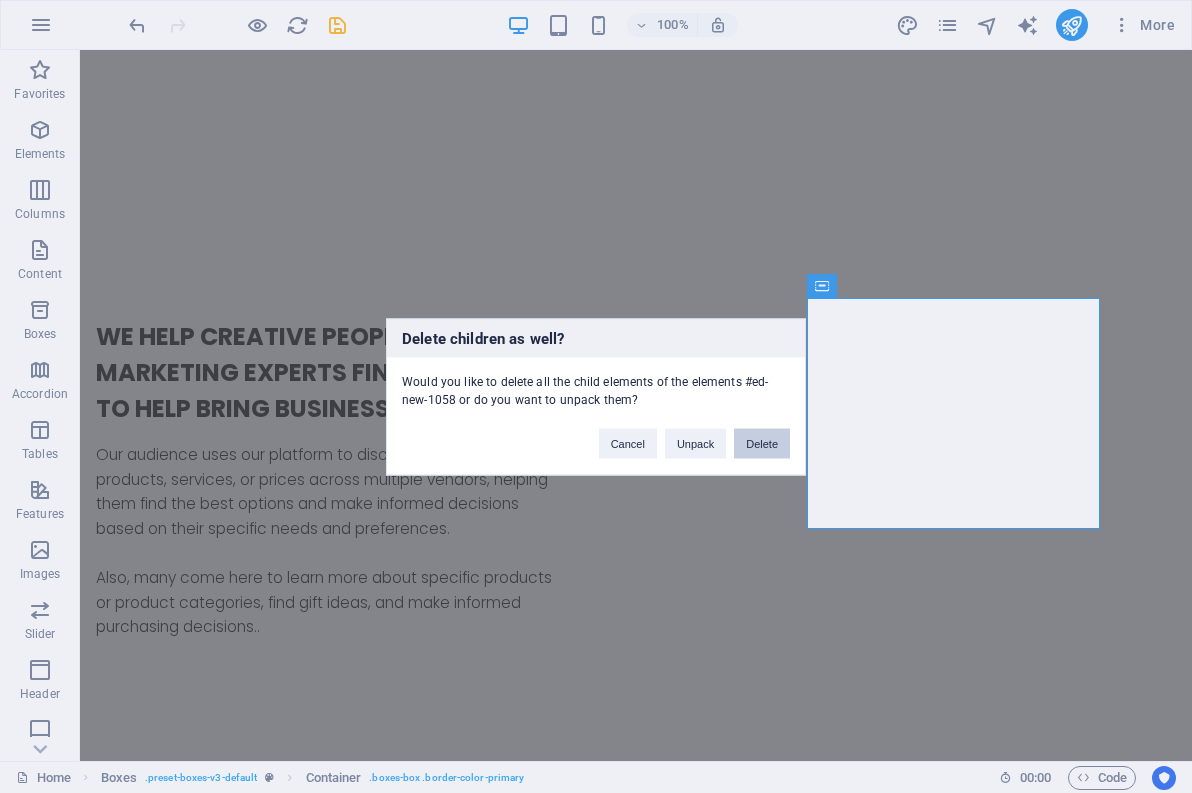 click on "Delete" at bounding box center [762, 443] 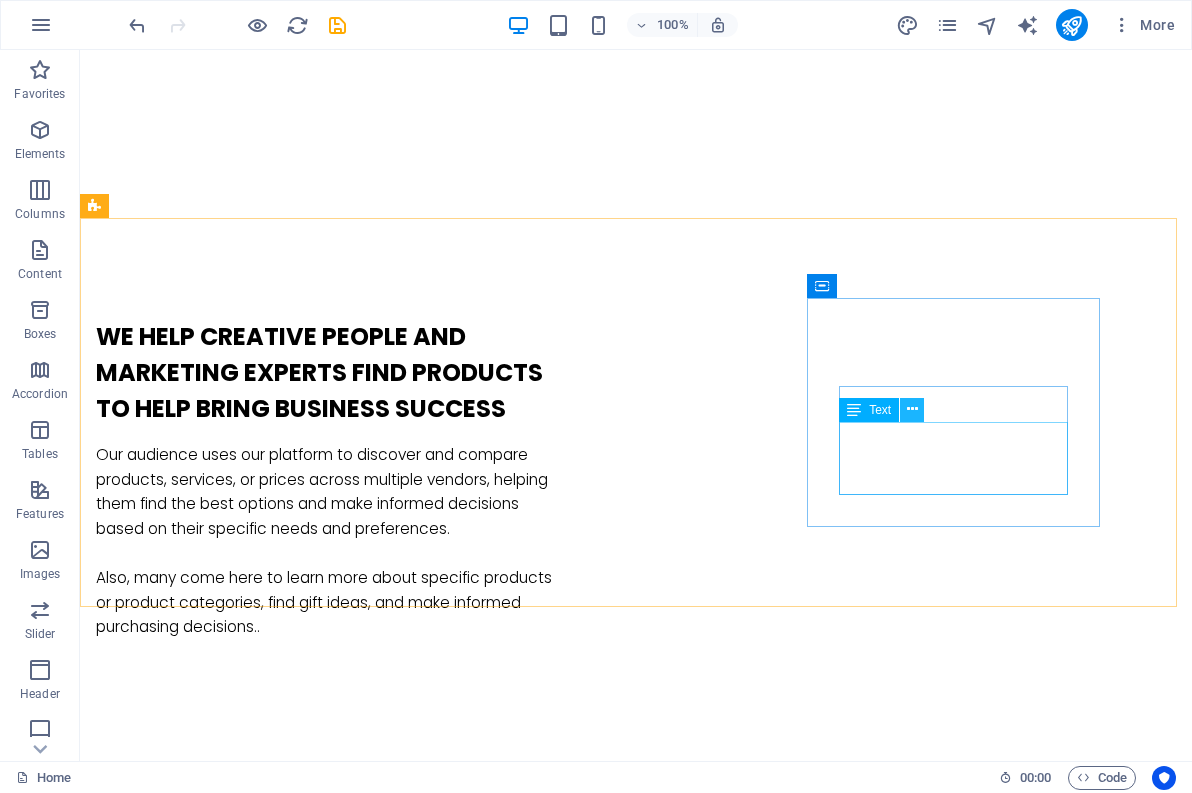 click at bounding box center [912, 409] 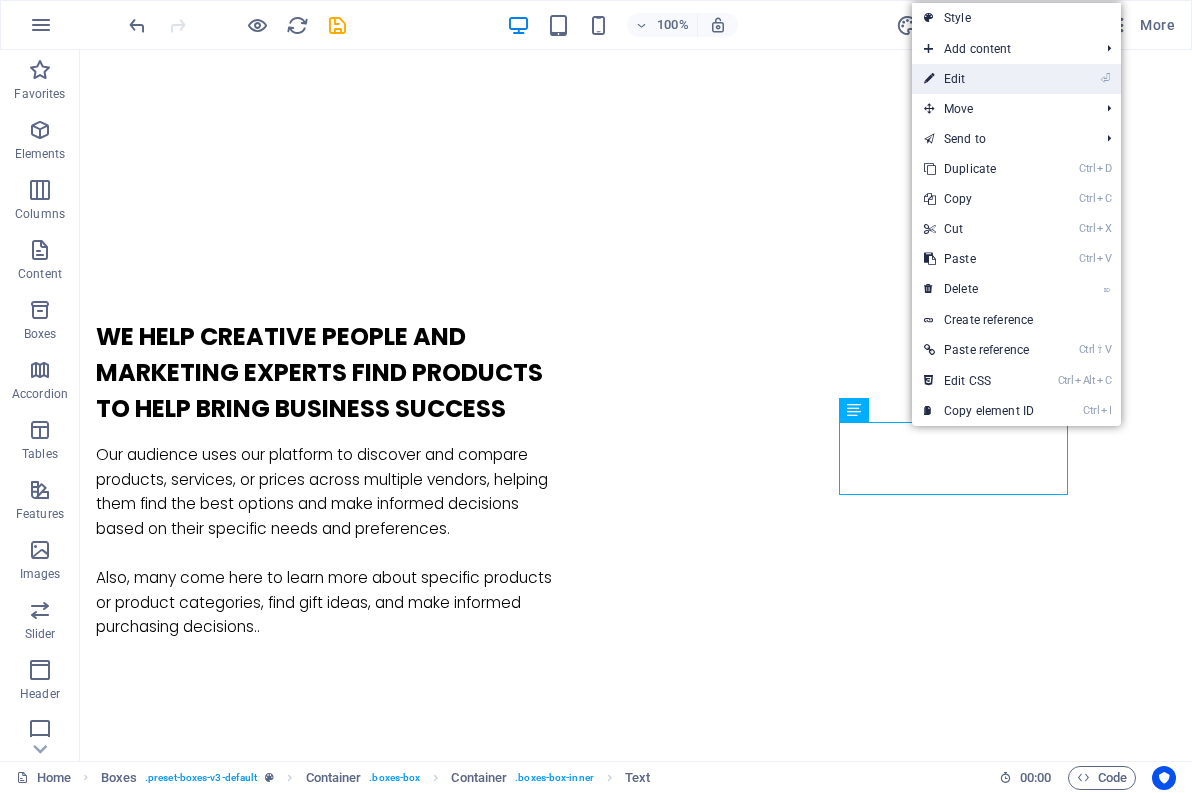 click on "⏎  Edit" at bounding box center (979, 79) 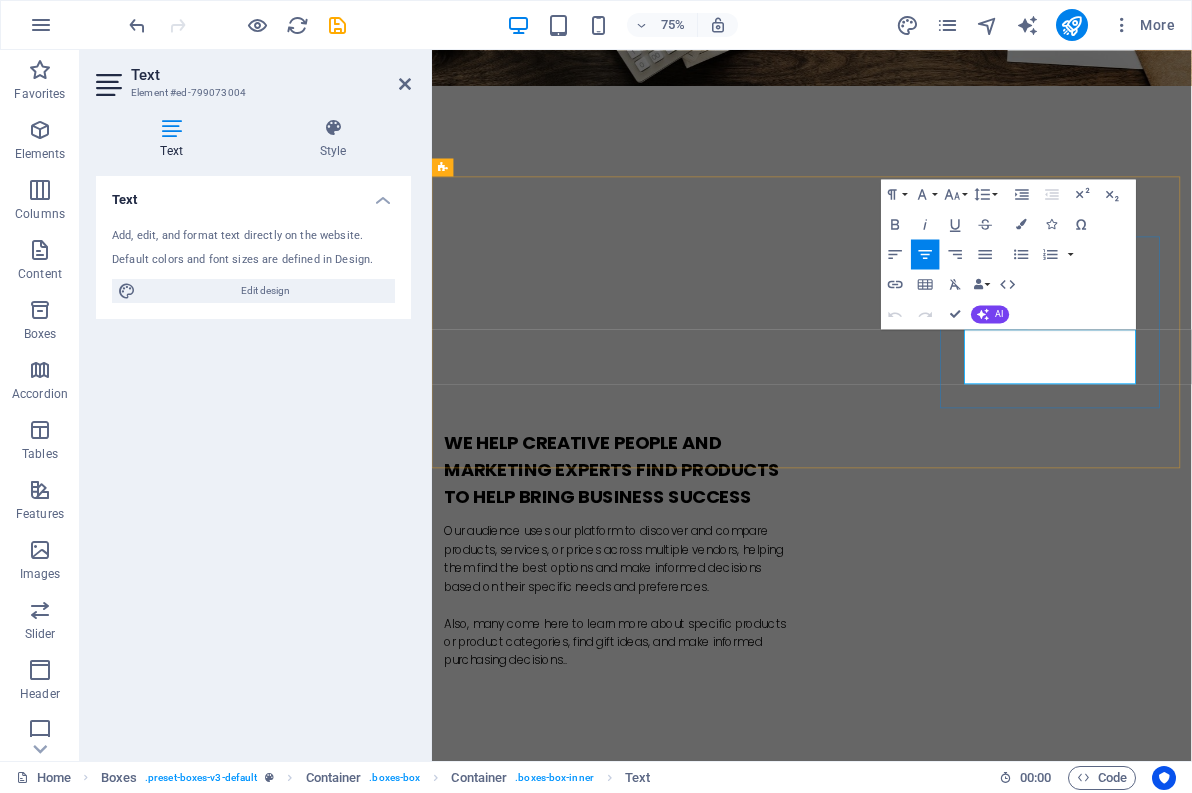 scroll, scrollTop: 1137, scrollLeft: 0, axis: vertical 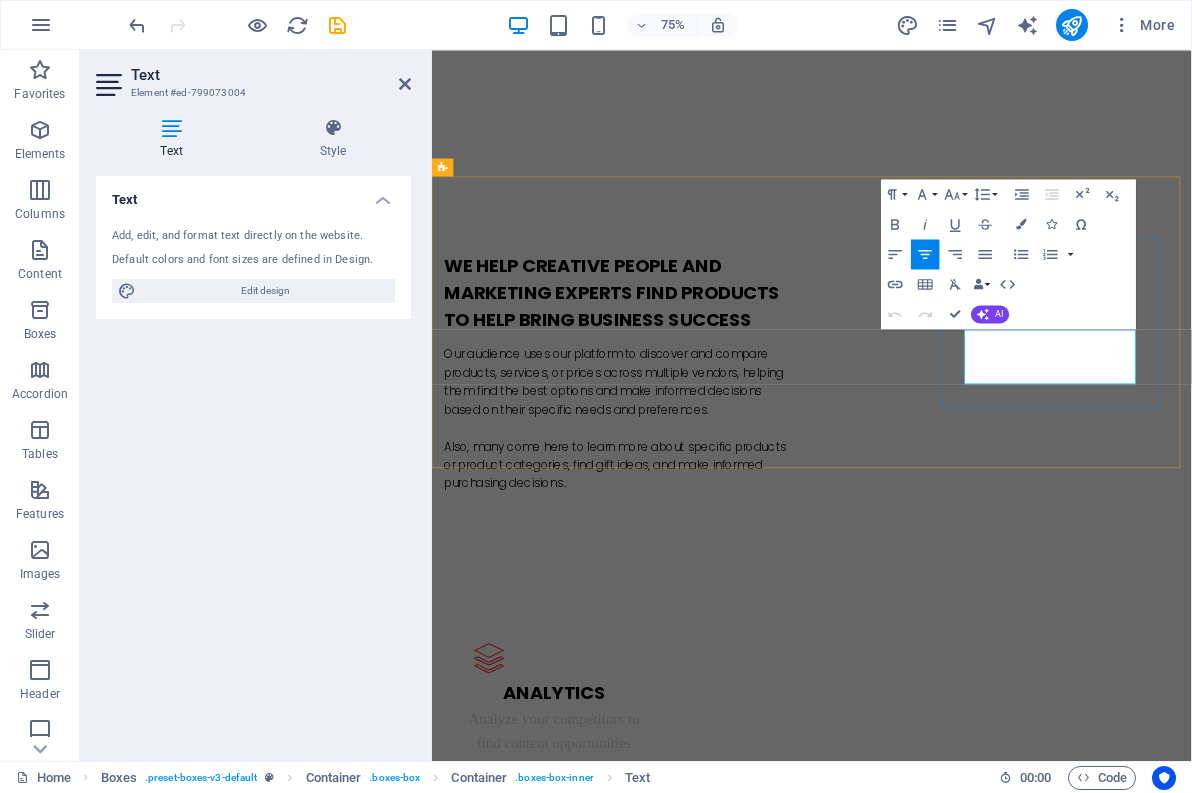 drag, startPoint x: 1335, startPoint y: 486, endPoint x: 1139, endPoint y: 438, distance: 201.79198 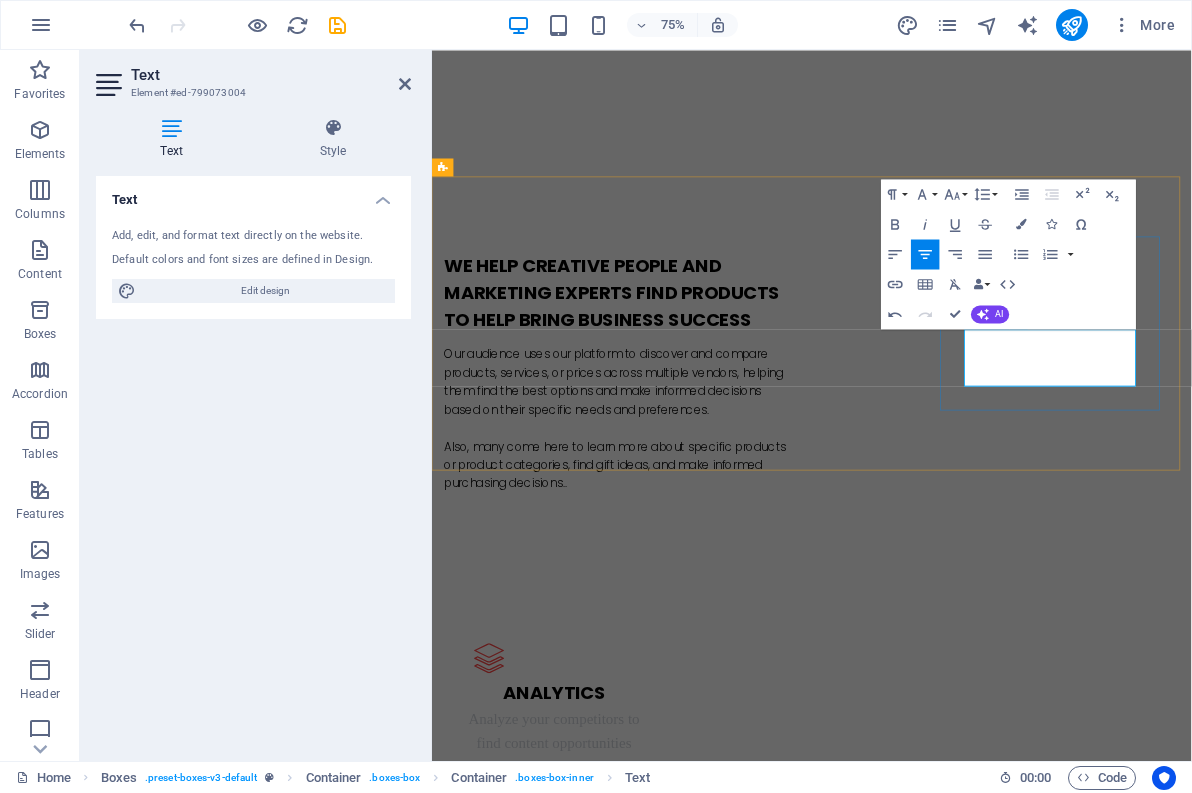 click on "Add your own branding to your website and content for a more professional appearance." at bounding box center (594, 1436) 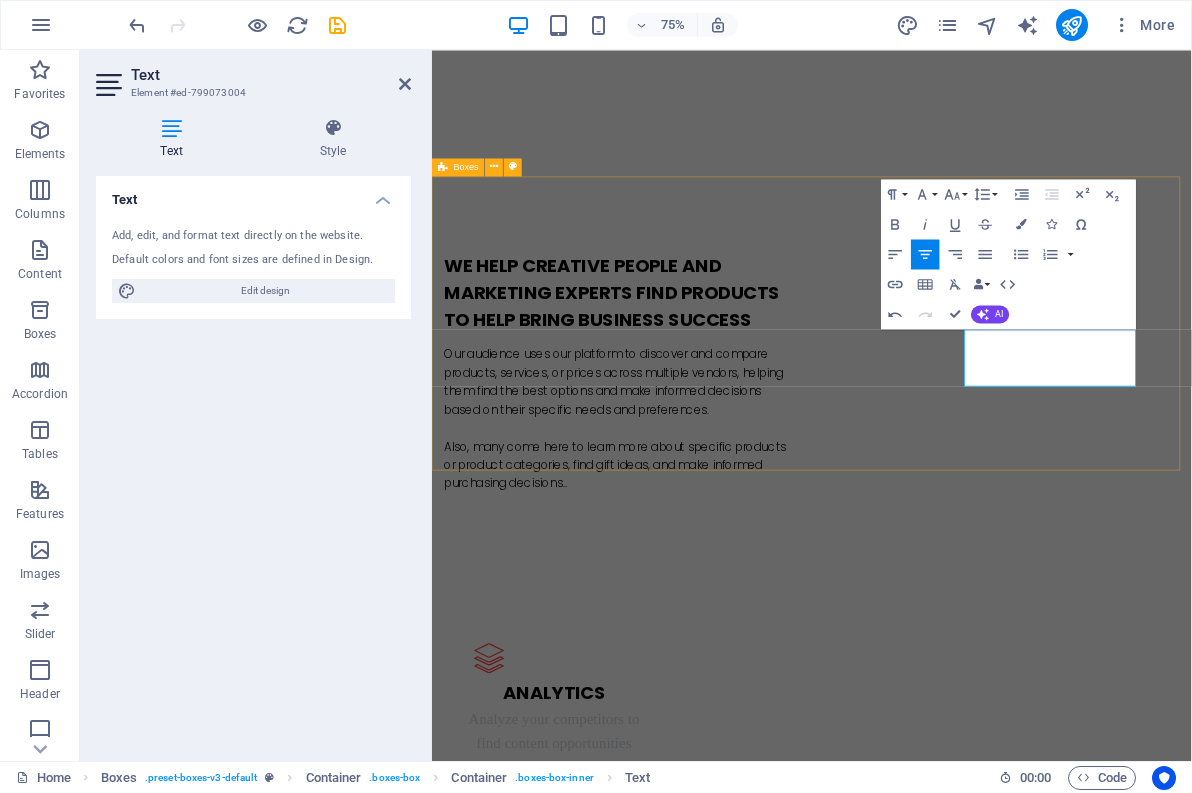 click on "Analytics Analyze your competitors to find content opportunities Strategies Discover high-performing keywords for your content Great Results Add your own branding to your website and content for a more professional appearance." at bounding box center (938, 1153) 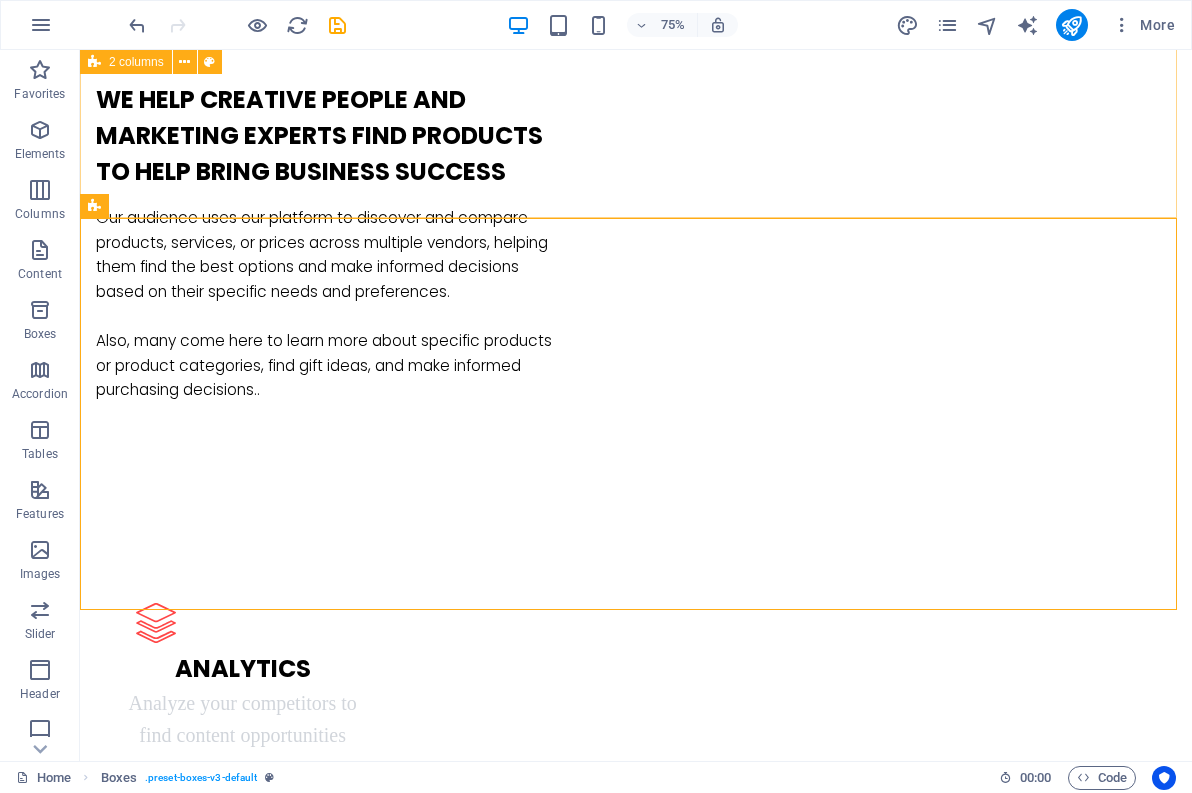 scroll, scrollTop: 900, scrollLeft: 0, axis: vertical 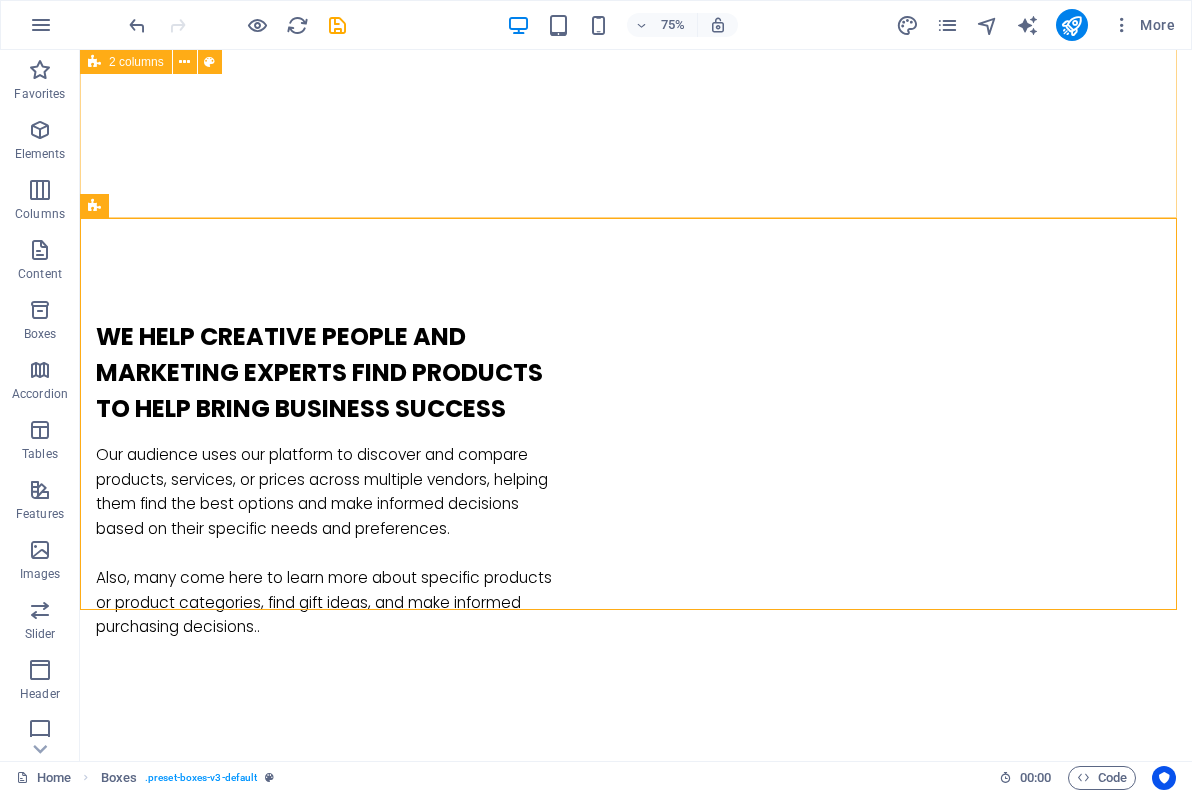 click on "we Help creative people and Marketing Experts find products to help bring business success Our audience uses our platform to discover and compare products, services, or prices across multiple vendors, helping them find the best options and make informed decisions based on their specific needs and preferences. Also, many come here to learn more about specific products or product categories, find gift ideas, and make informed purchasing decisions.." at bounding box center (636, 479) 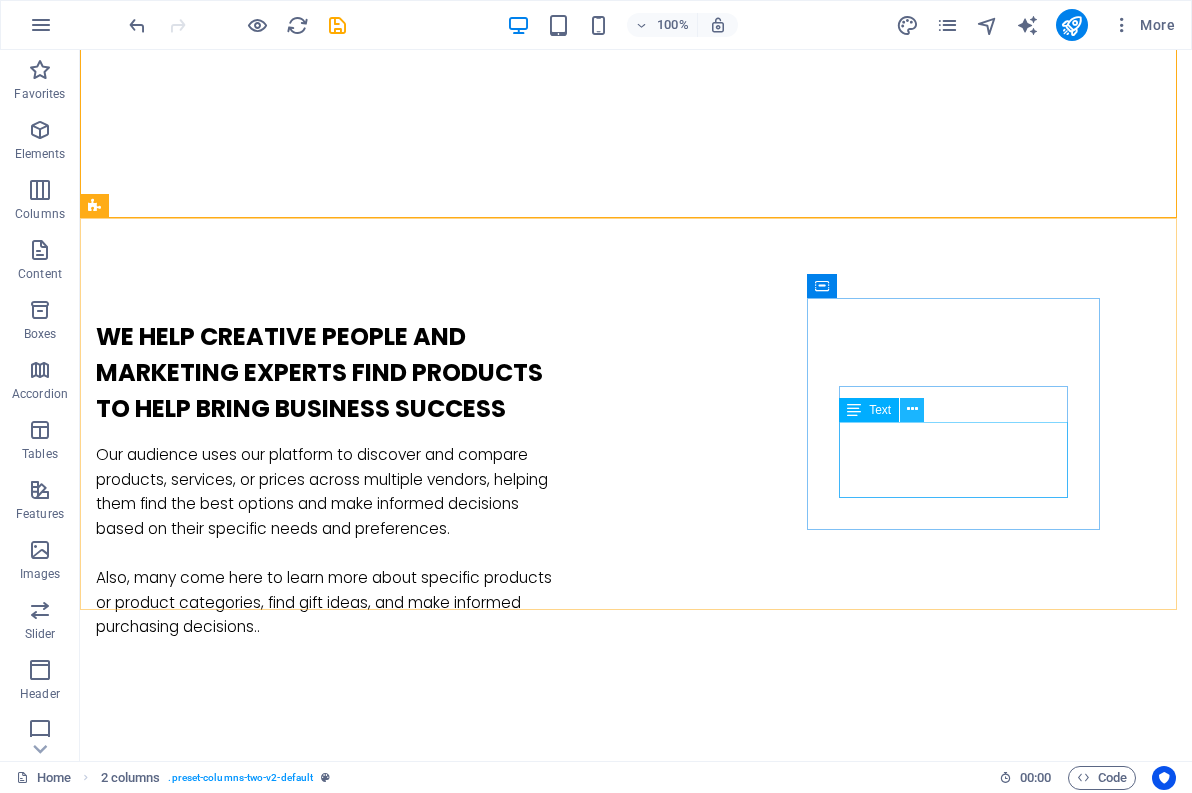 click at bounding box center [912, 409] 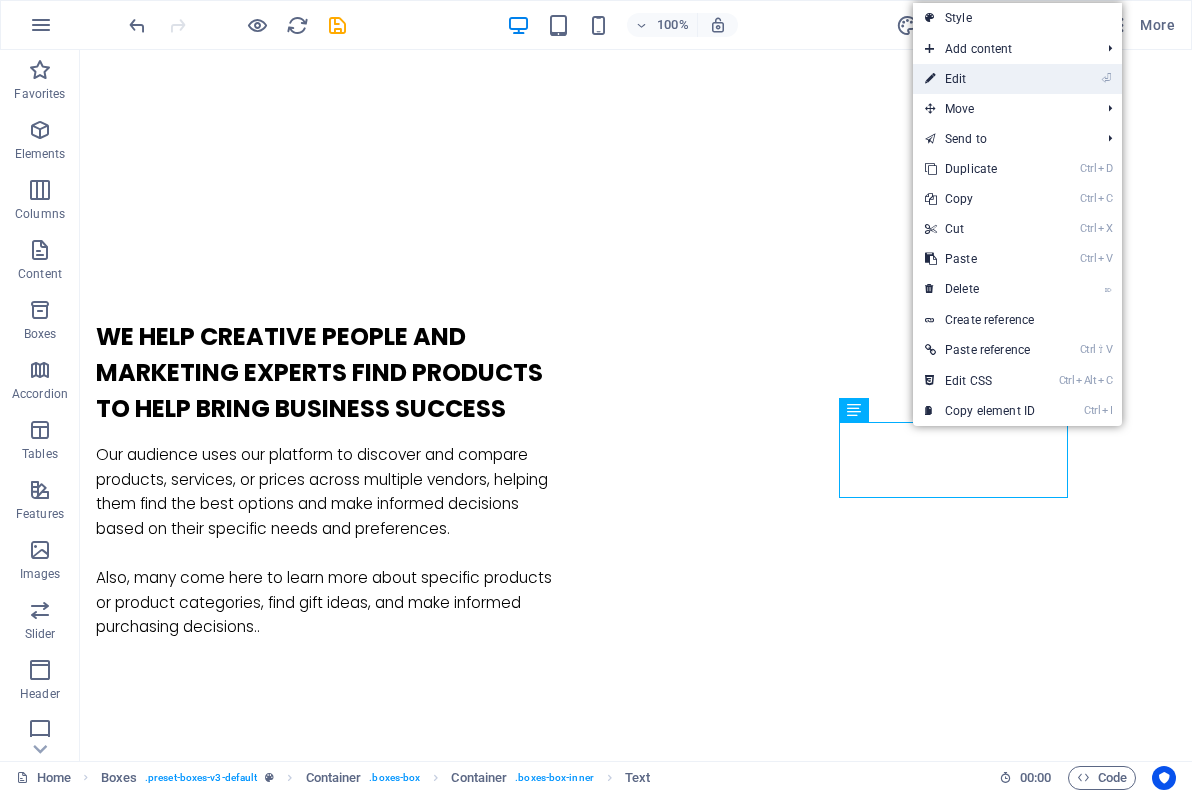 drag, startPoint x: 961, startPoint y: 75, endPoint x: 661, endPoint y: 538, distance: 551.6965 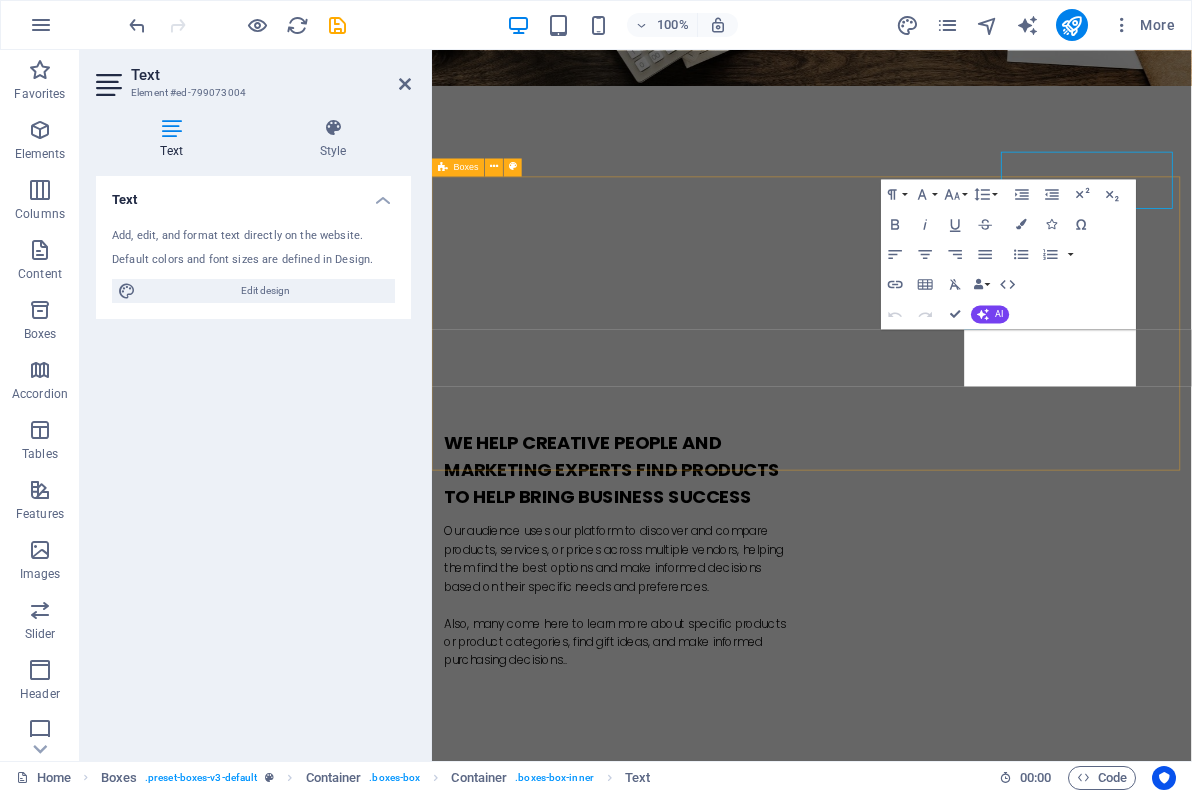 scroll, scrollTop: 1137, scrollLeft: 0, axis: vertical 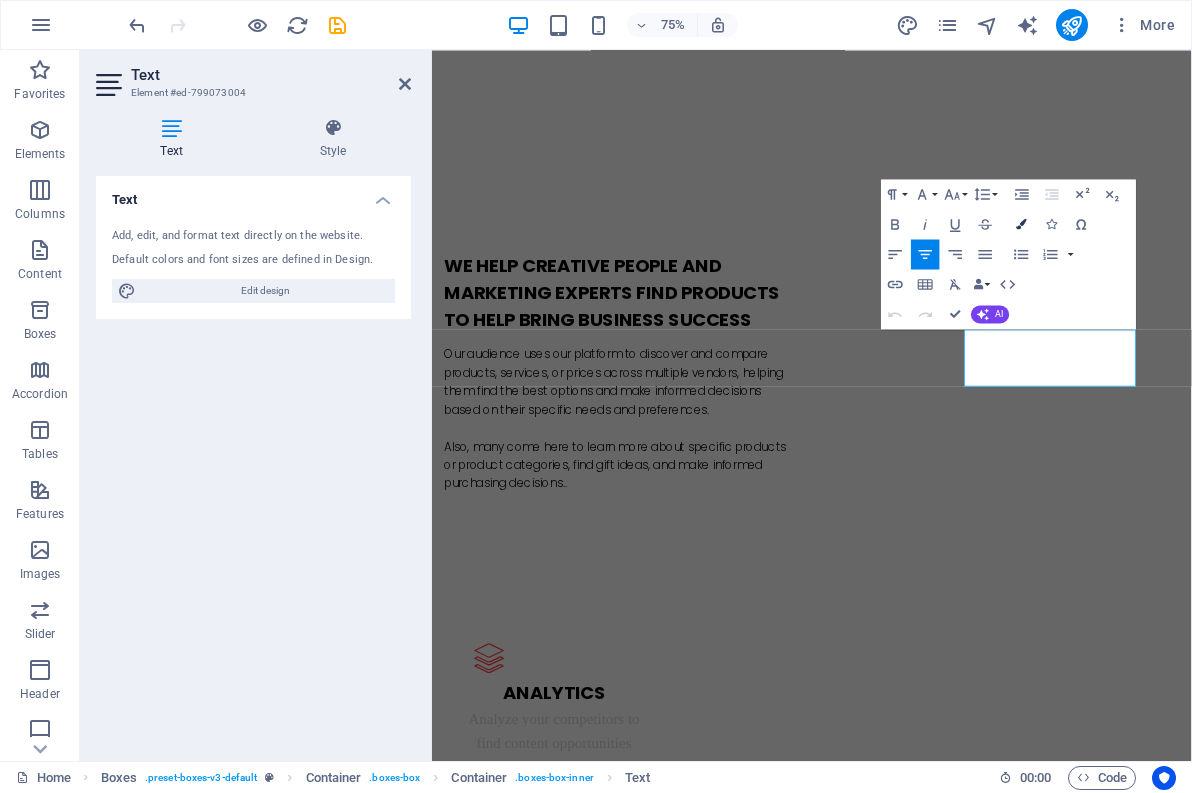 click at bounding box center (1021, 223) 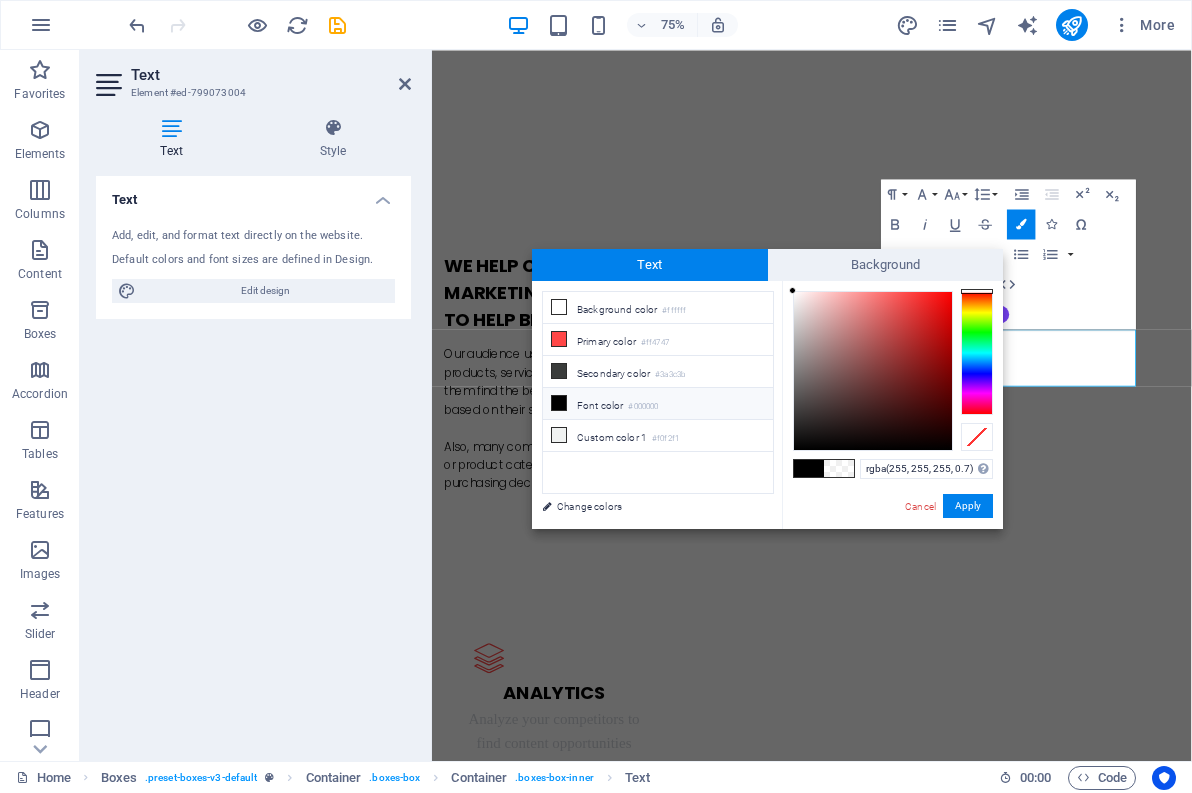click at bounding box center (559, 403) 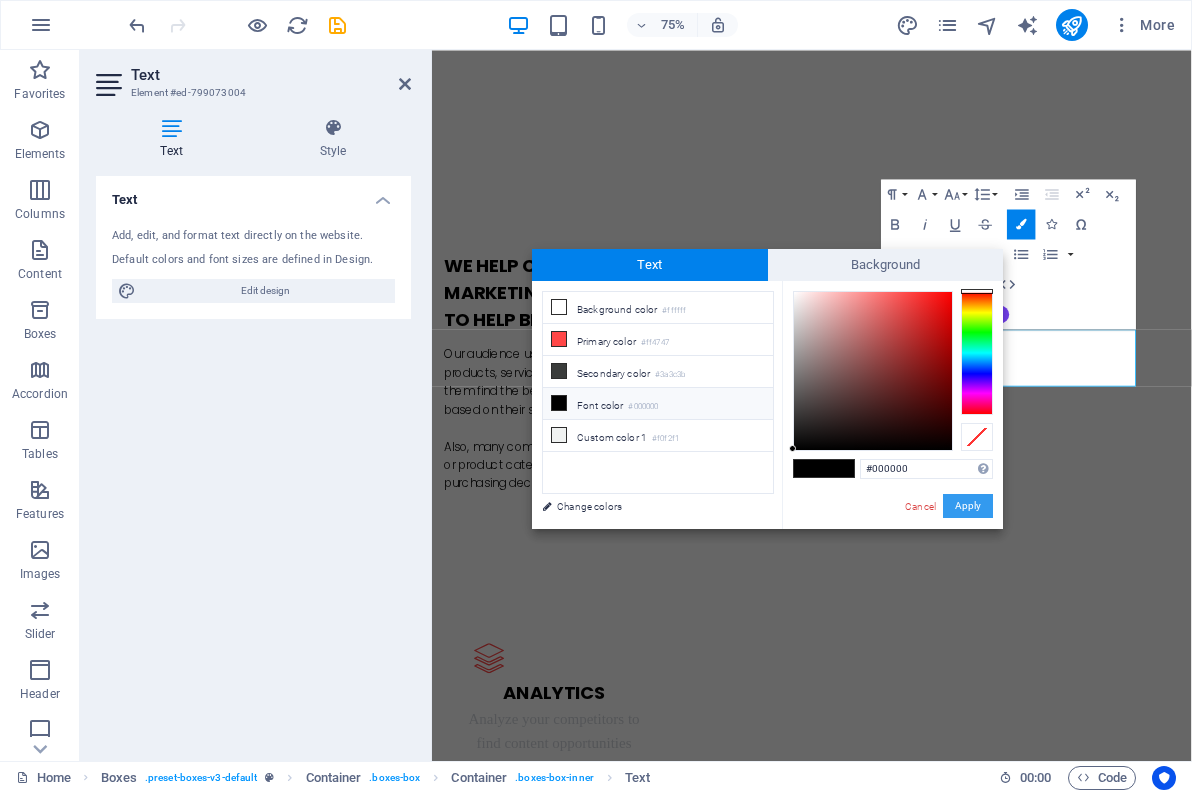 click on "Apply" at bounding box center (968, 506) 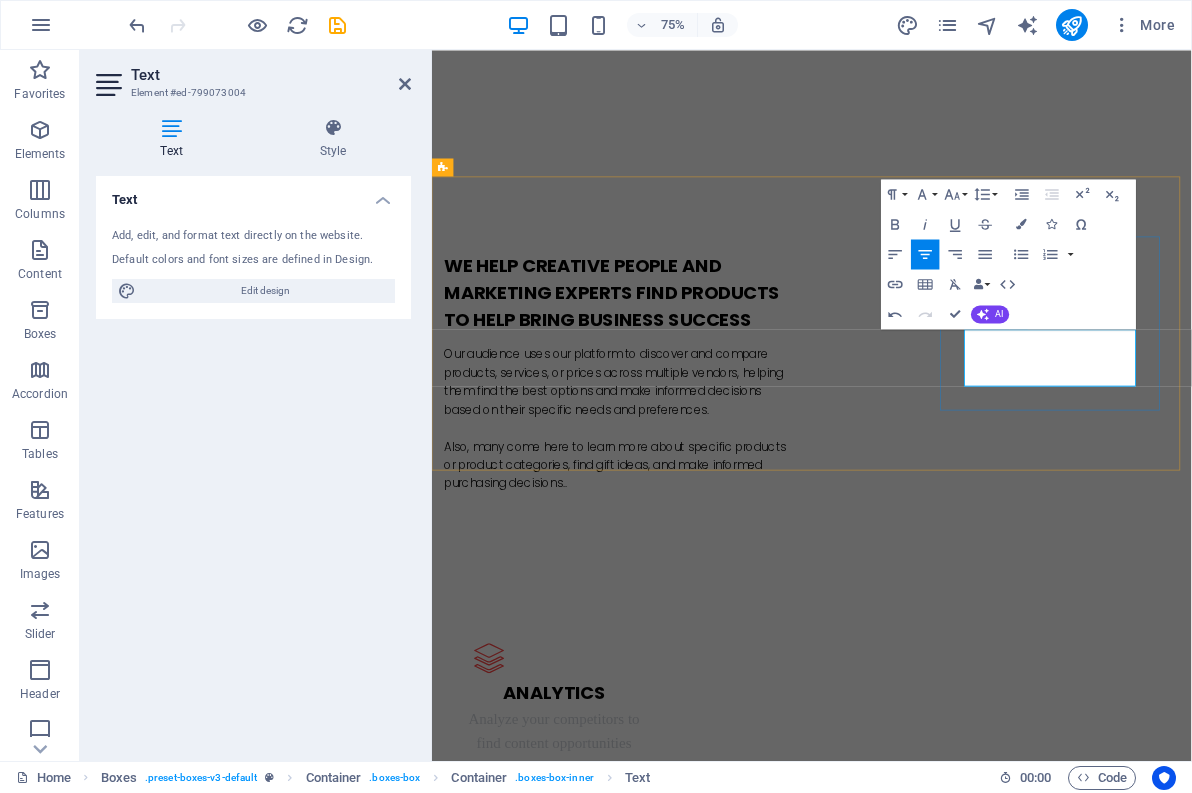 click on "te and content for a more professional appearance." at bounding box center (605, 1448) 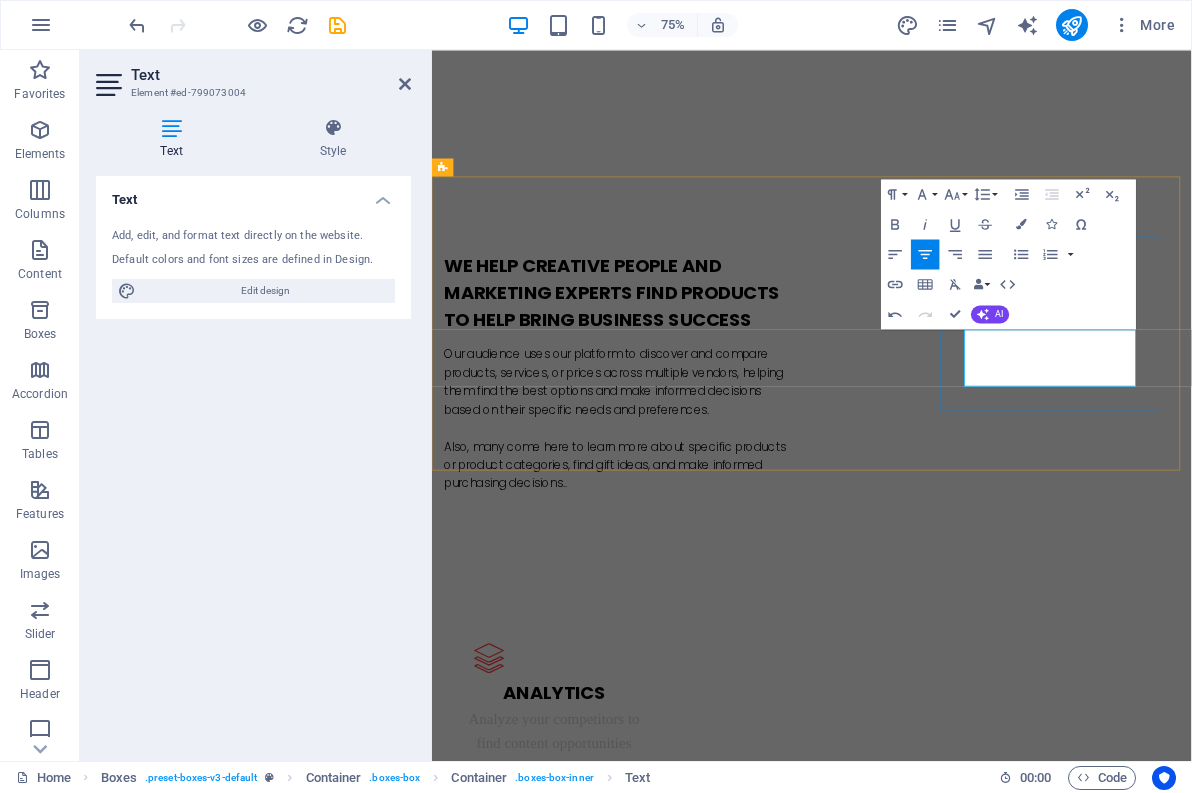 drag, startPoint x: 1314, startPoint y: 476, endPoint x: 1129, endPoint y: 438, distance: 188.86238 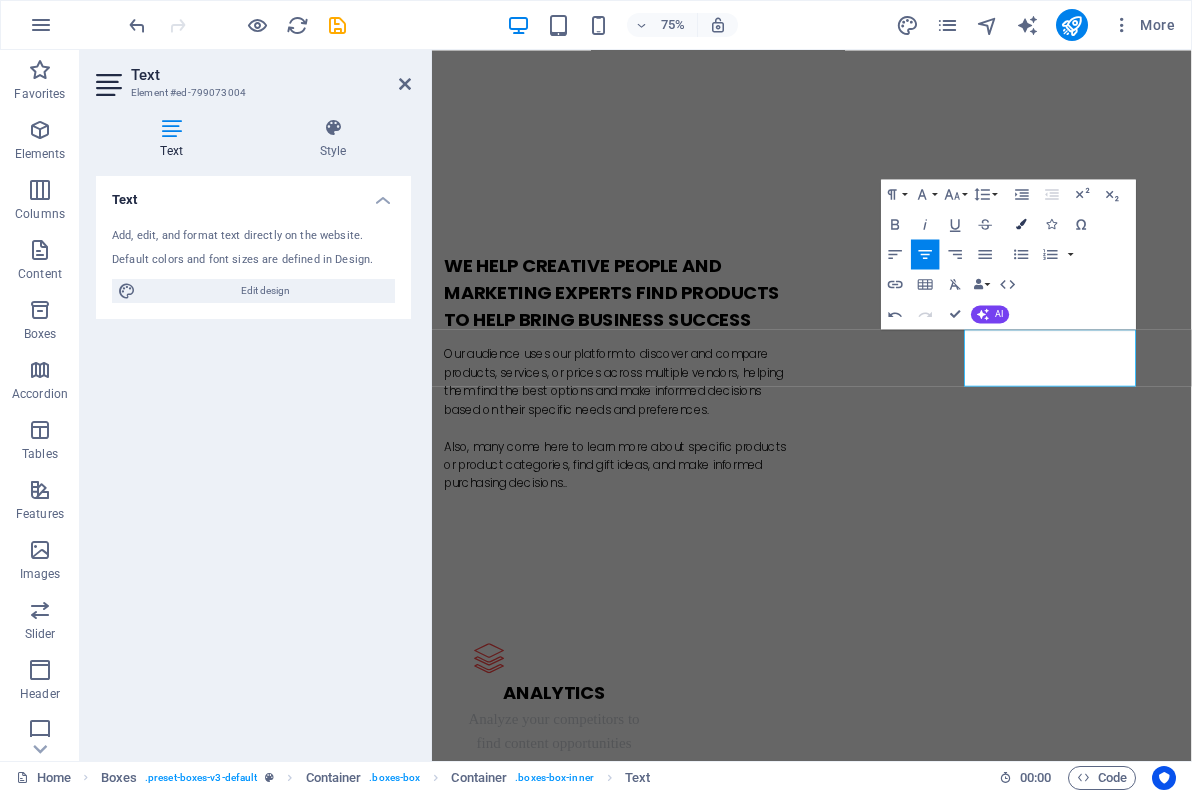 click at bounding box center [1021, 223] 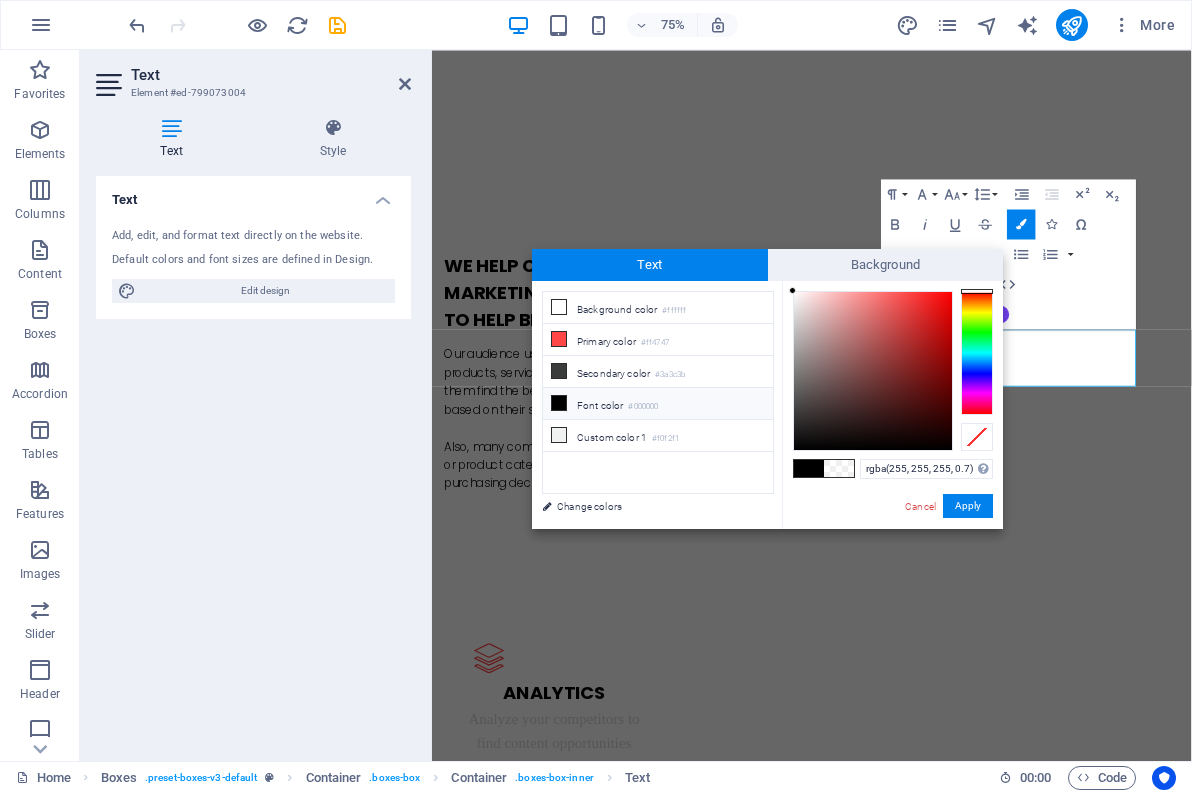 click at bounding box center (559, 403) 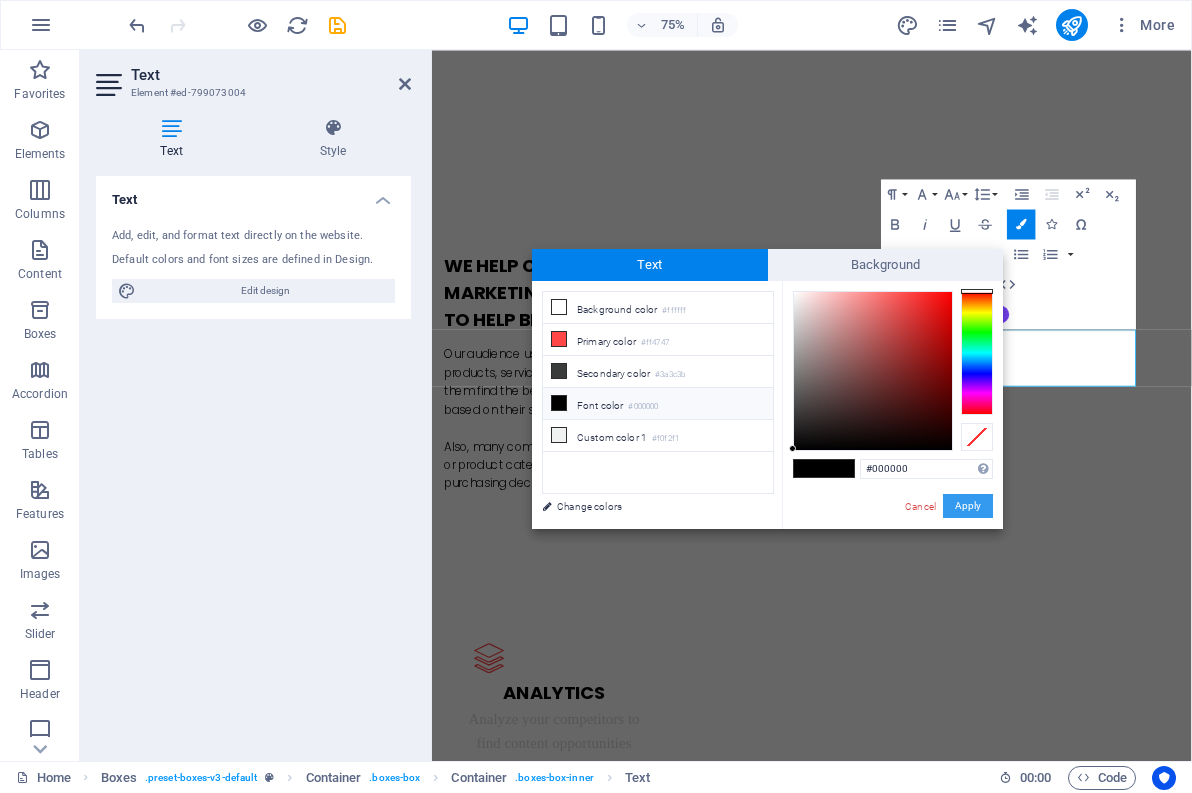 click on "Apply" at bounding box center (968, 506) 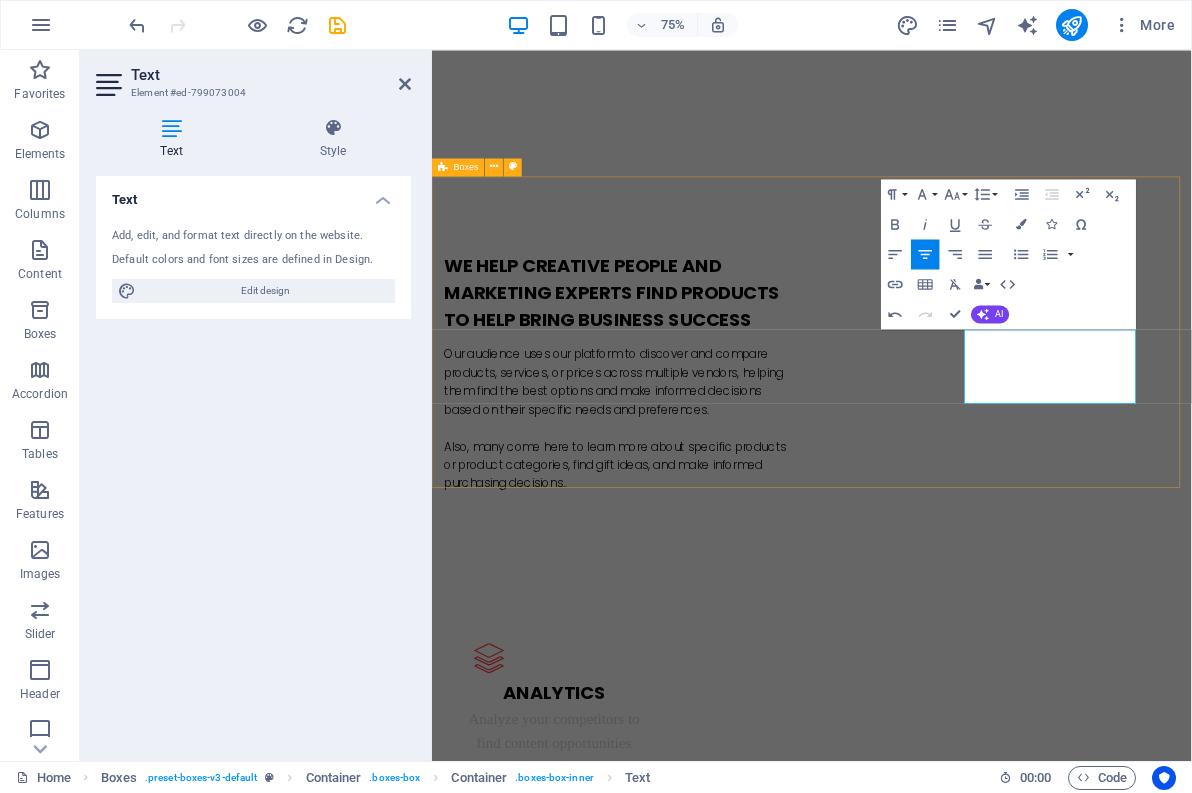 click on "Analytics Analyze your competitors to find content opportunities Strategies Discover high-performing keywords for your content Great Results ​ ​ Add your own branding to your websi​​te and content for a more professional appearan ​ ce." at bounding box center (938, 1164) 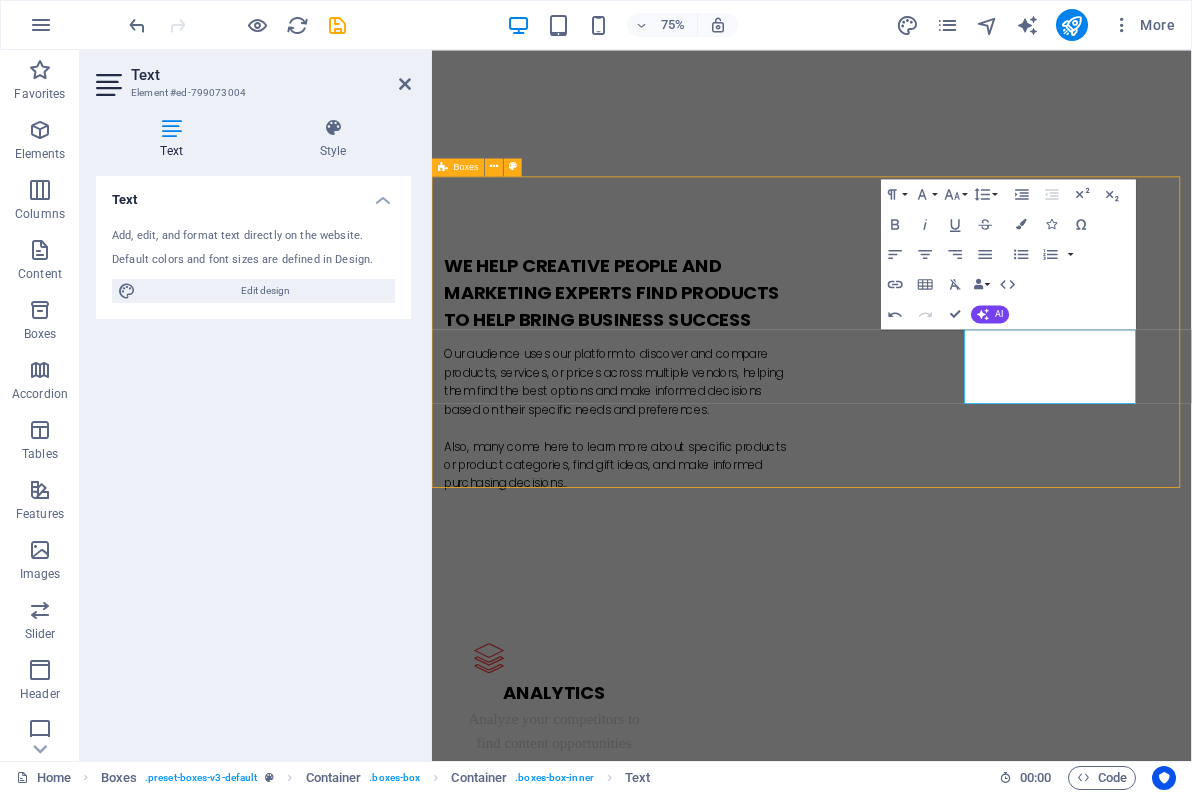 scroll, scrollTop: 900, scrollLeft: 0, axis: vertical 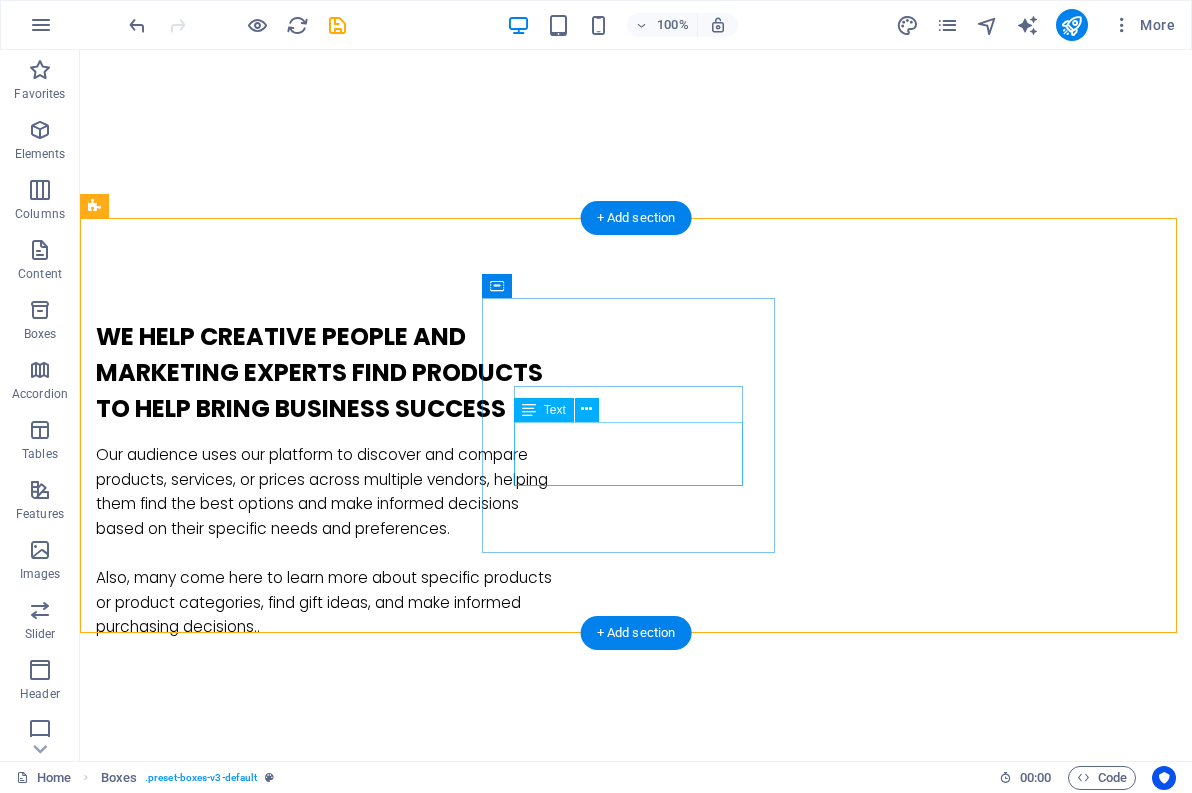 click on "Discover high-performing keywords for your content" at bounding box center (242, 1192) 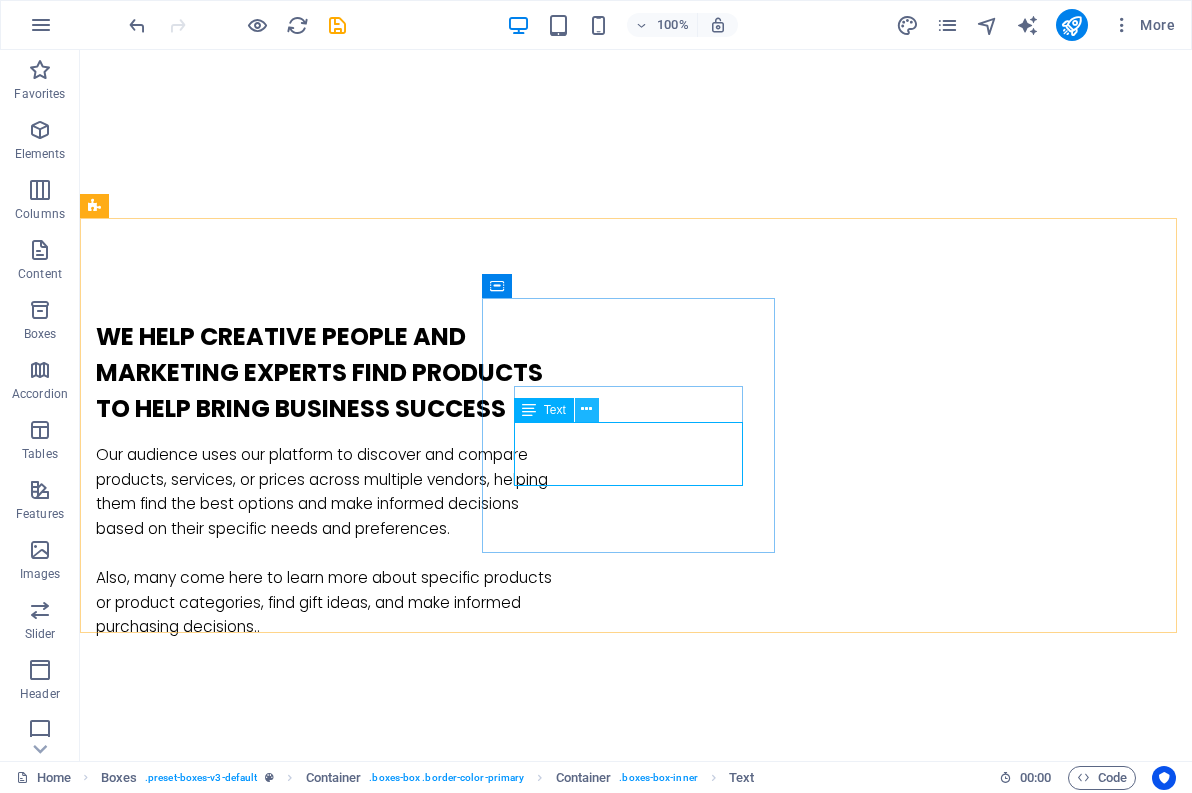 click at bounding box center (586, 409) 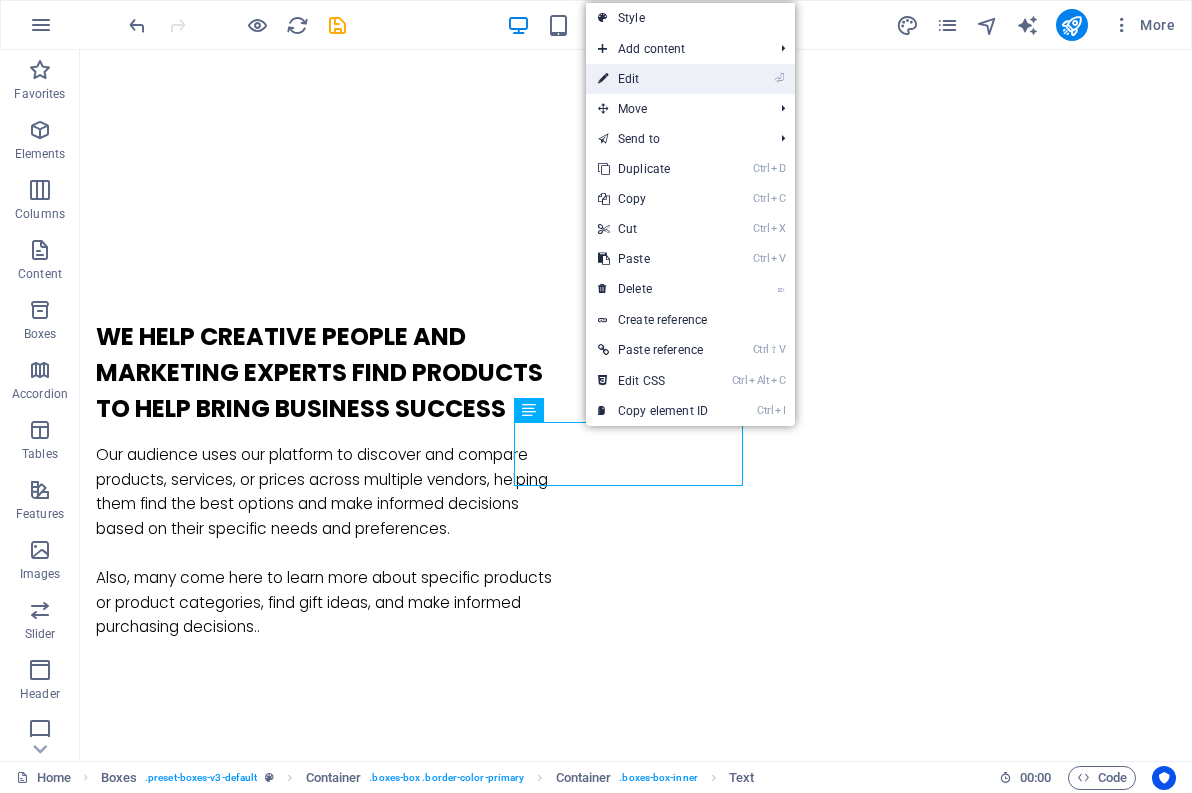drag, startPoint x: 632, startPoint y: 79, endPoint x: 310, endPoint y: 173, distance: 335.44 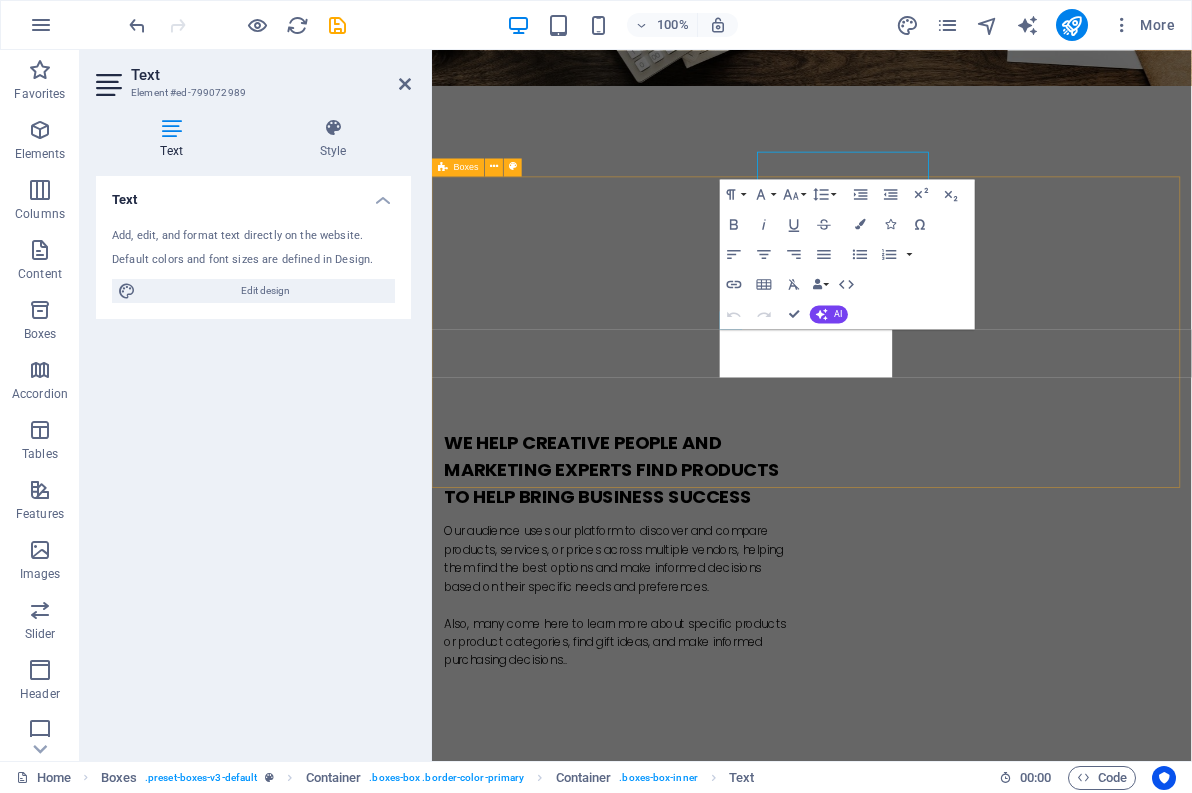 scroll, scrollTop: 1137, scrollLeft: 0, axis: vertical 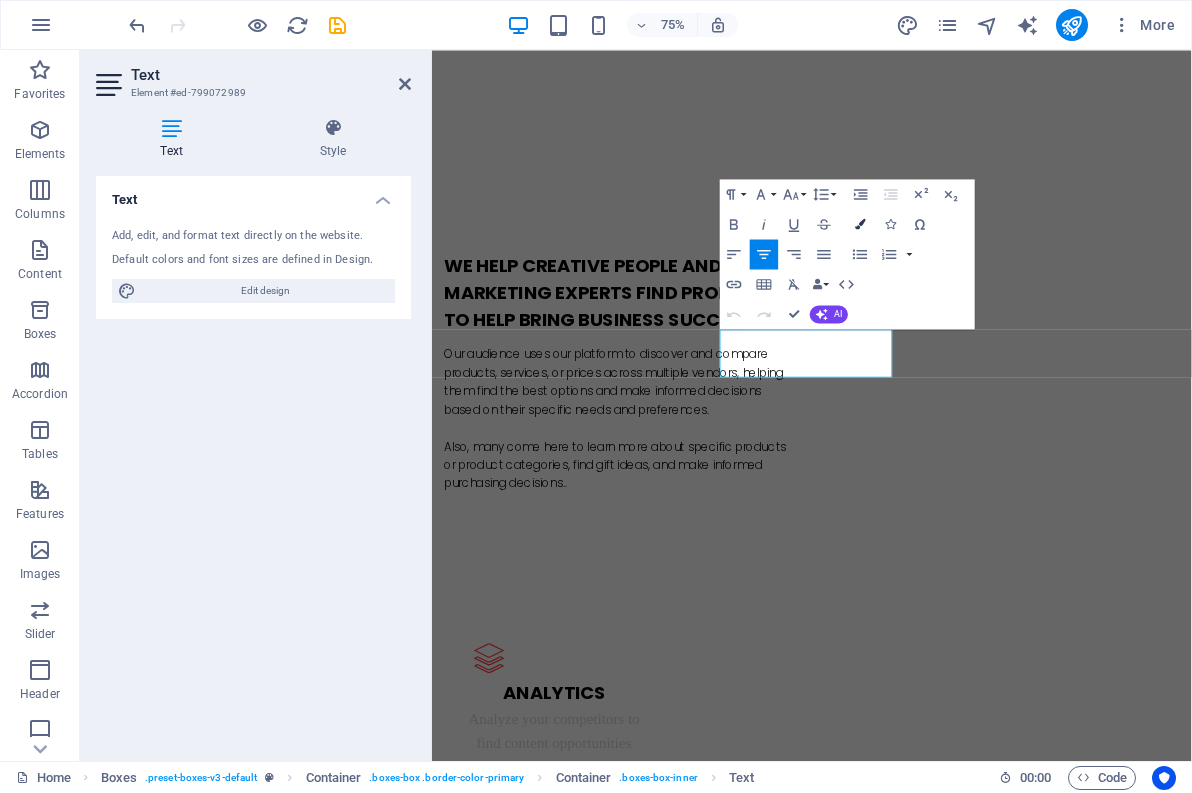 click at bounding box center [860, 223] 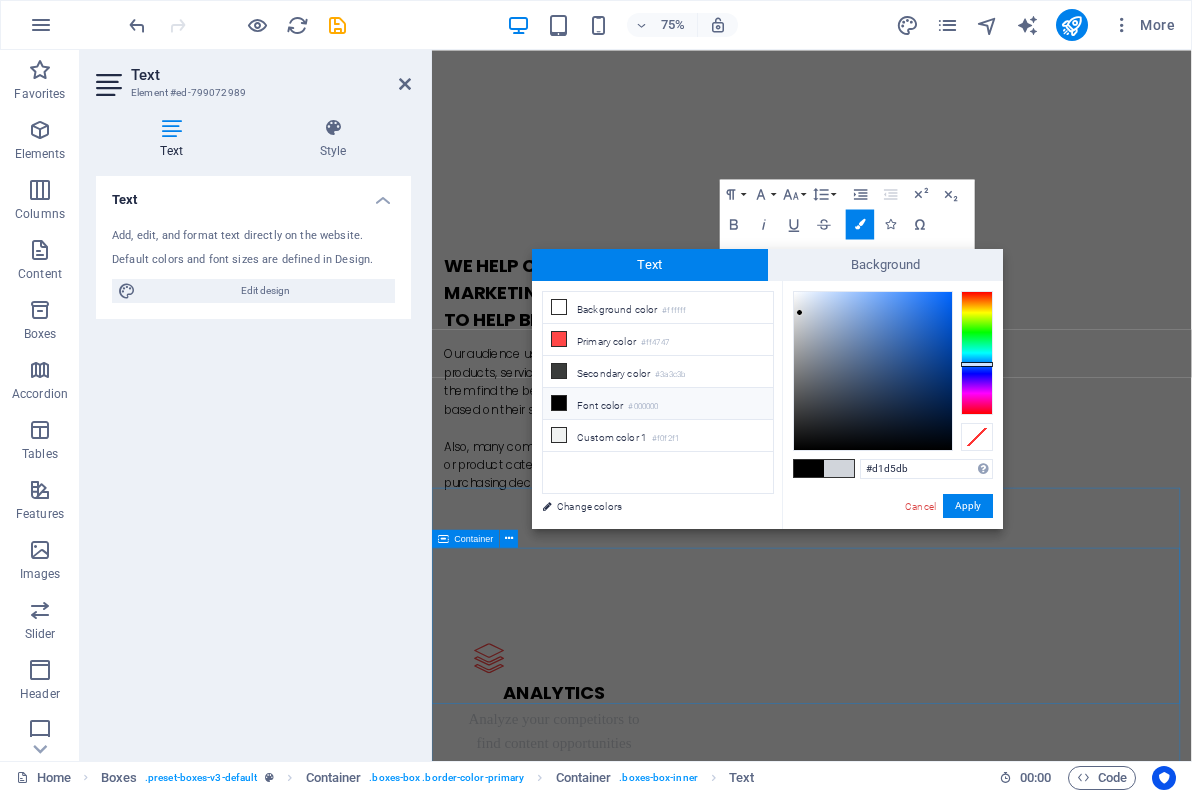 click on "our Products" at bounding box center (938, 2161) 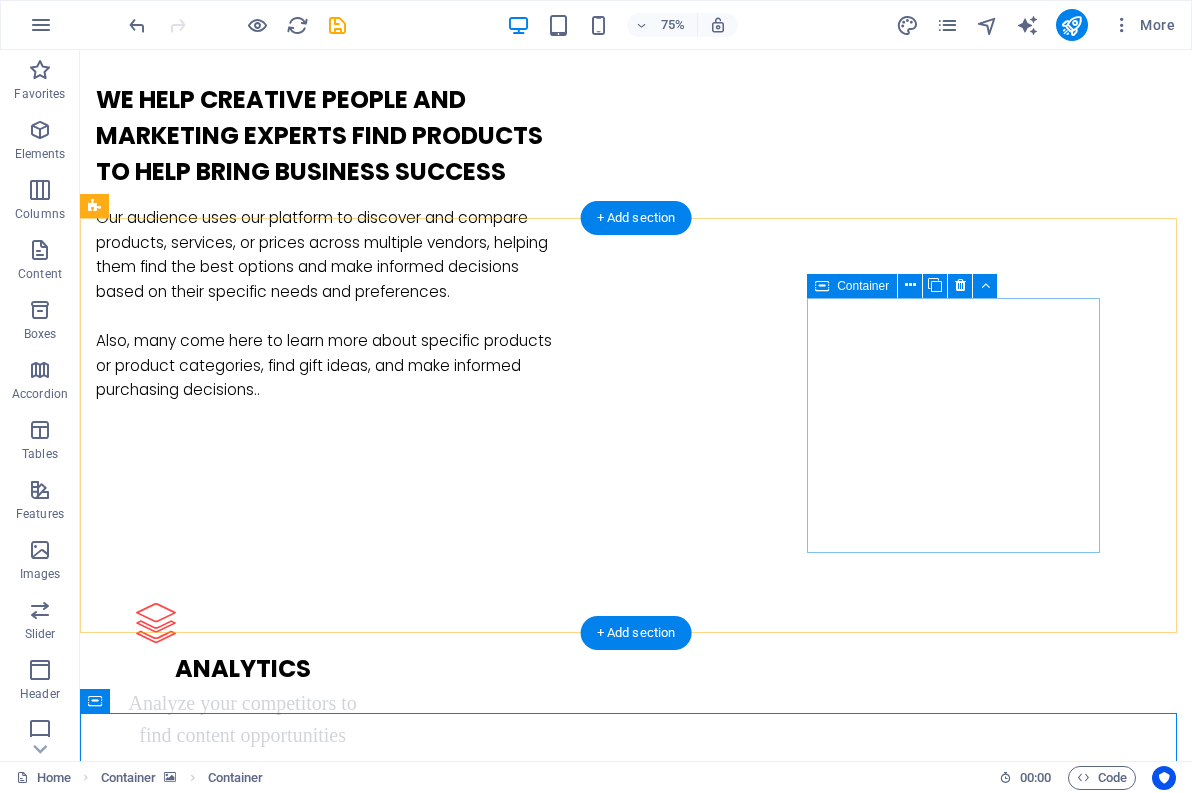 scroll, scrollTop: 900, scrollLeft: 0, axis: vertical 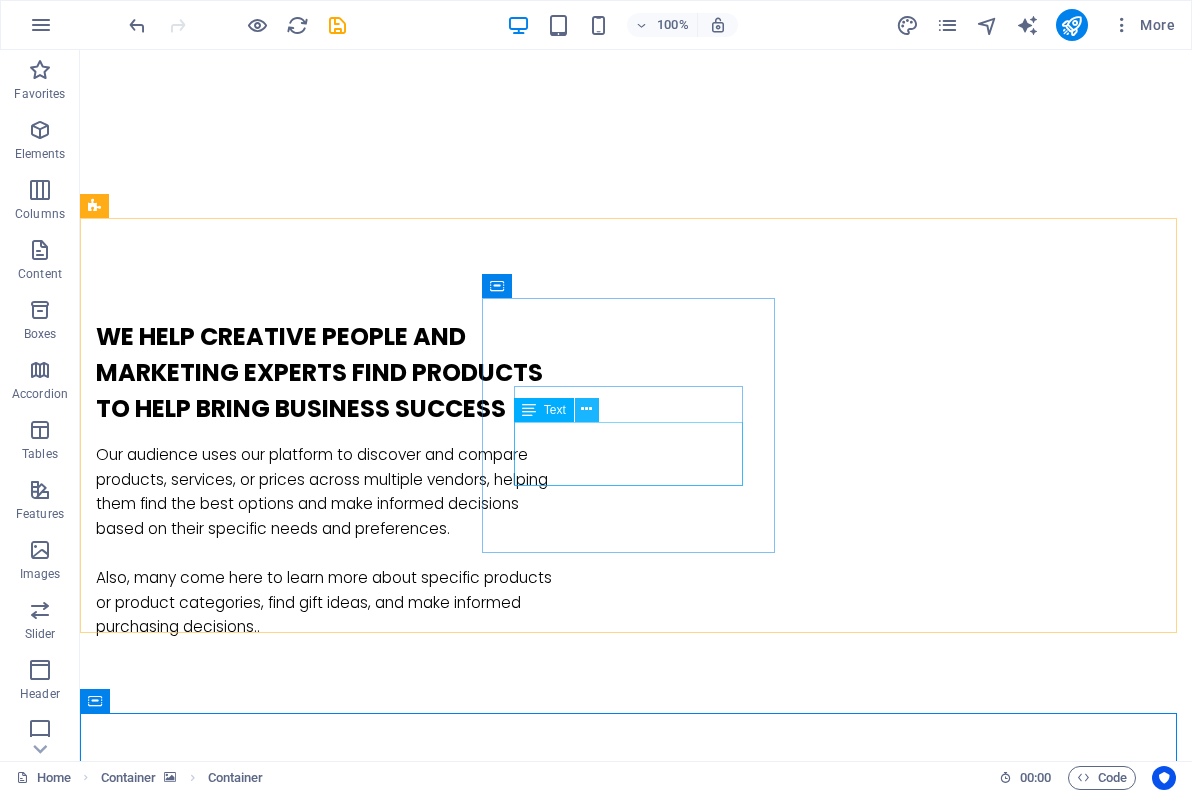 click at bounding box center [587, 410] 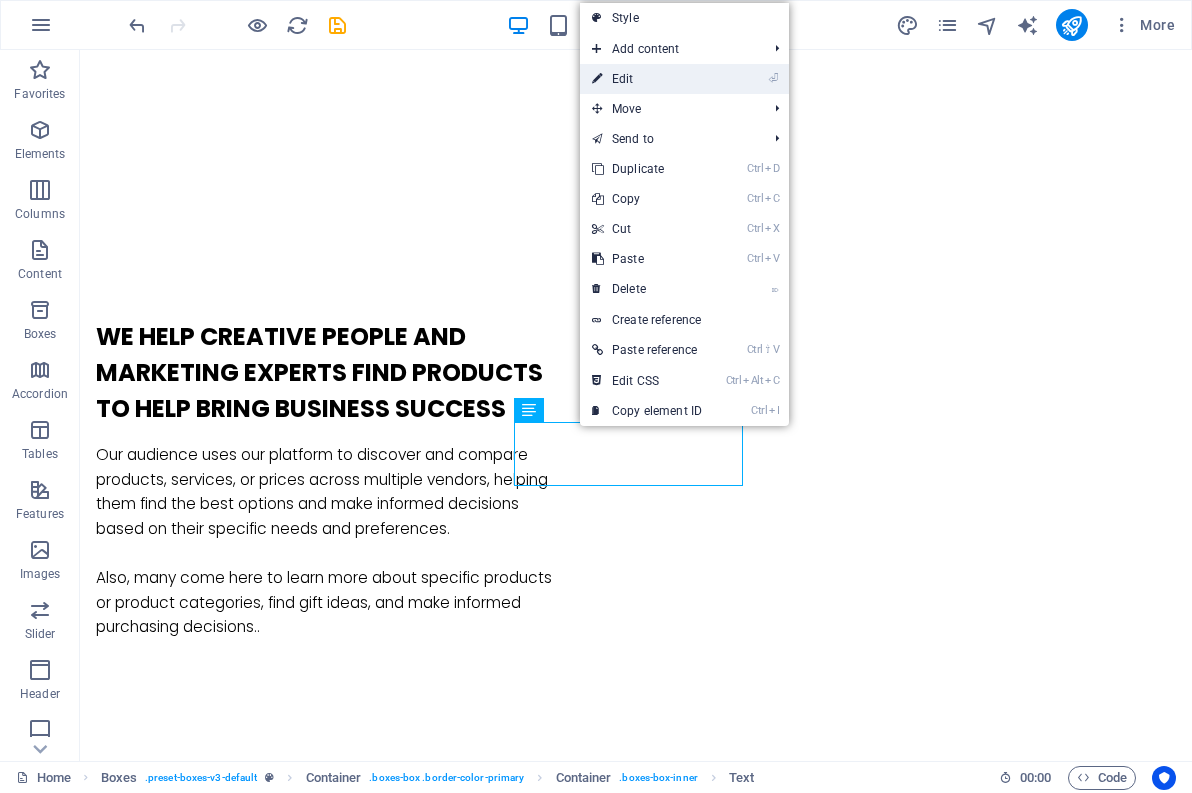 drag, startPoint x: 619, startPoint y: 83, endPoint x: 342, endPoint y: 417, distance: 433.91818 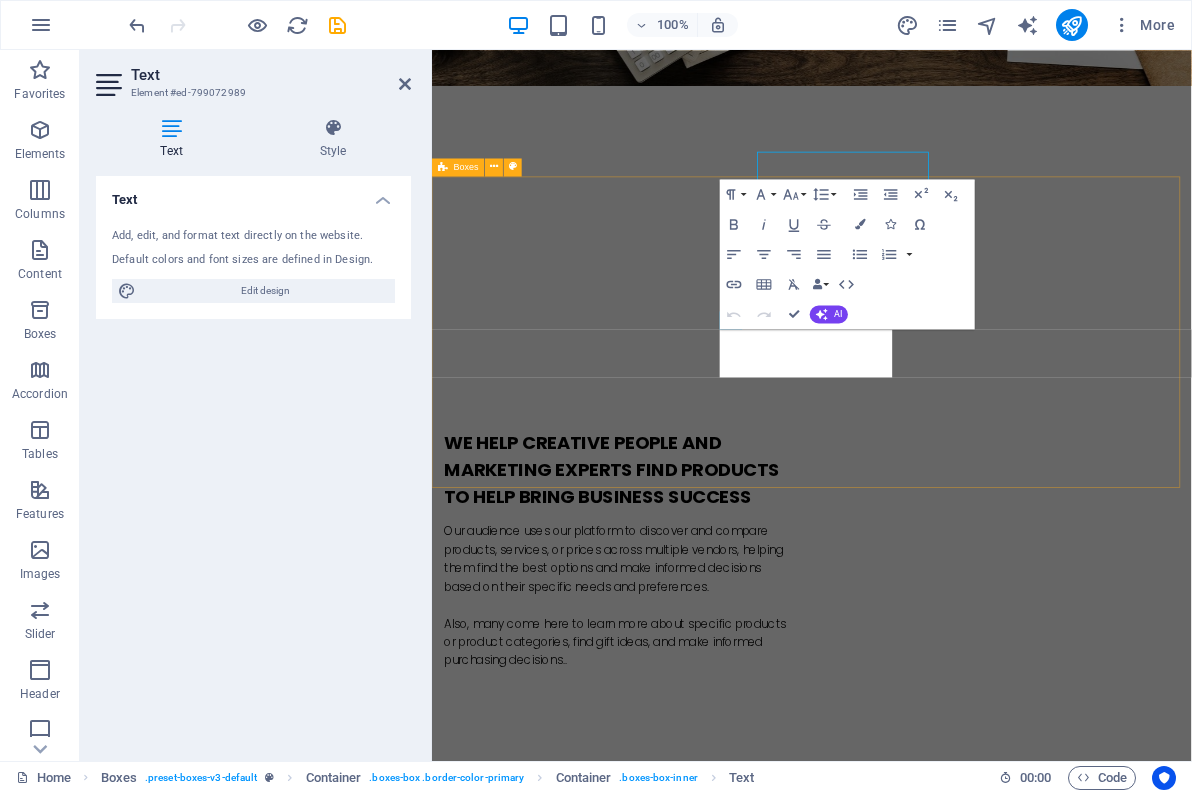 scroll, scrollTop: 1137, scrollLeft: 0, axis: vertical 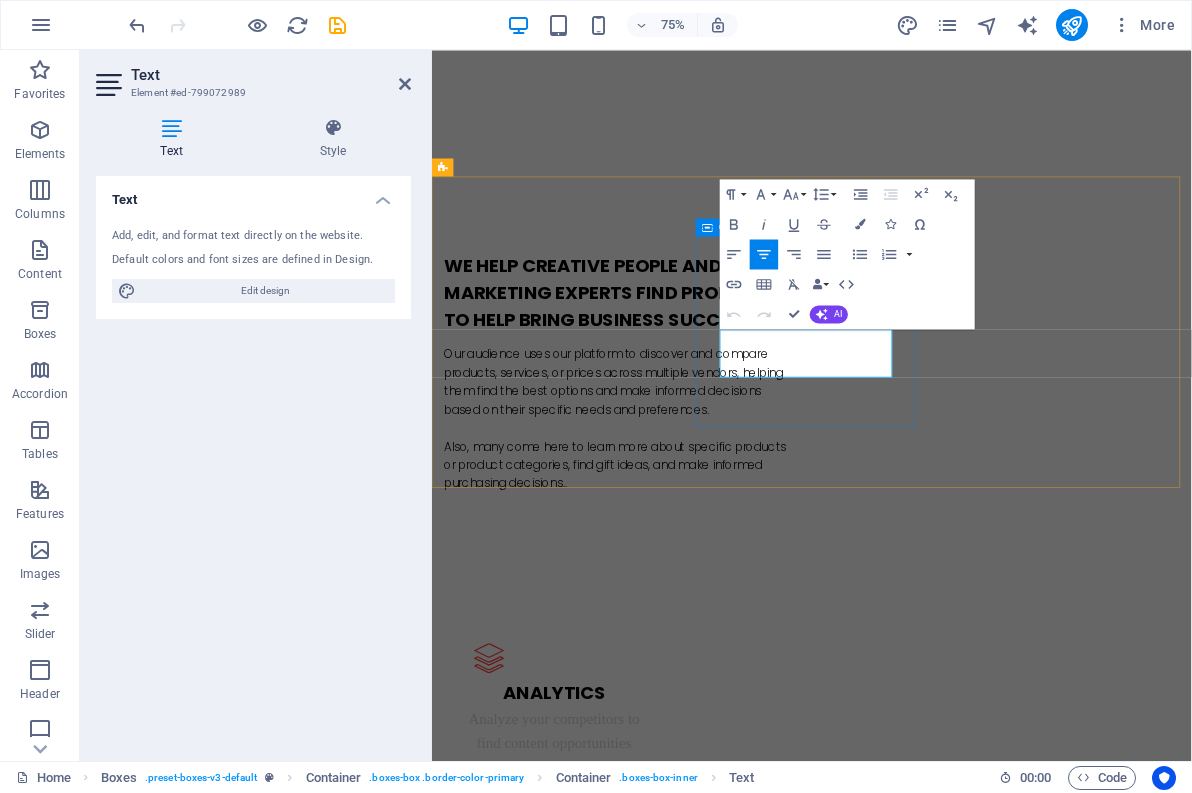 drag, startPoint x: 1033, startPoint y: 472, endPoint x: 802, endPoint y: 428, distance: 235.15314 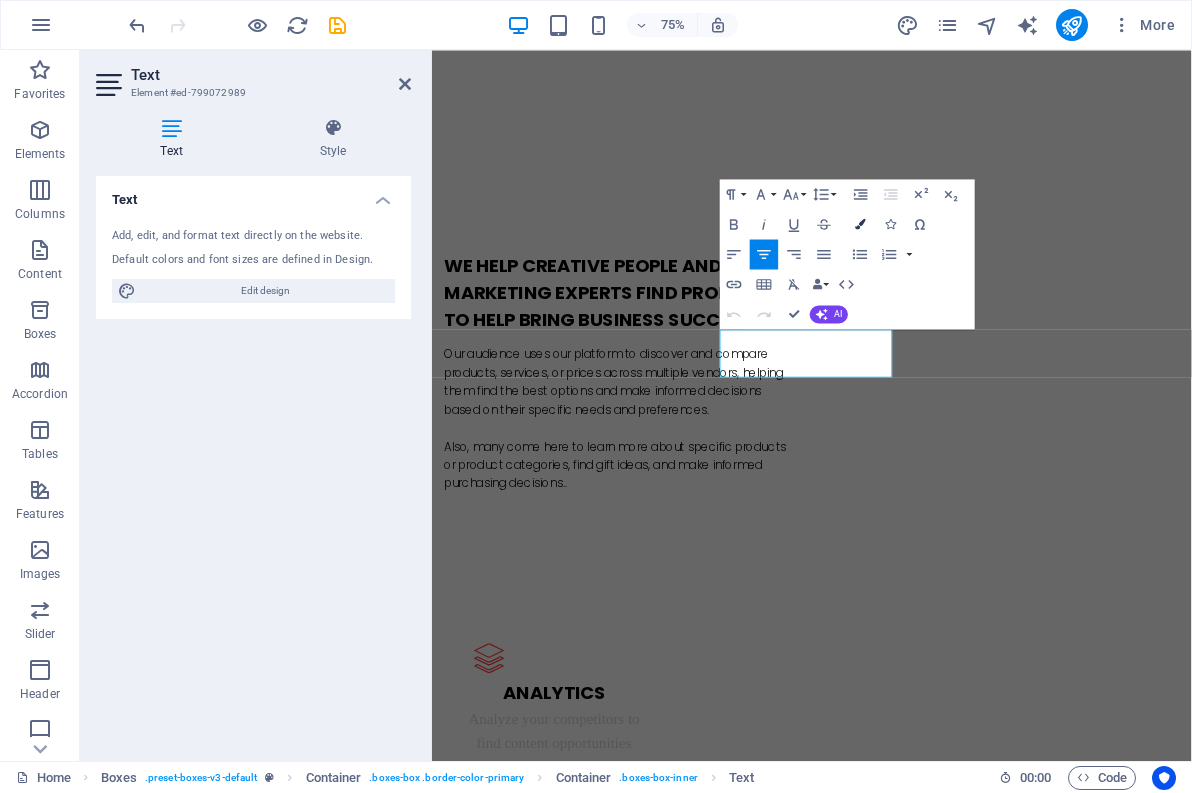 click at bounding box center (860, 223) 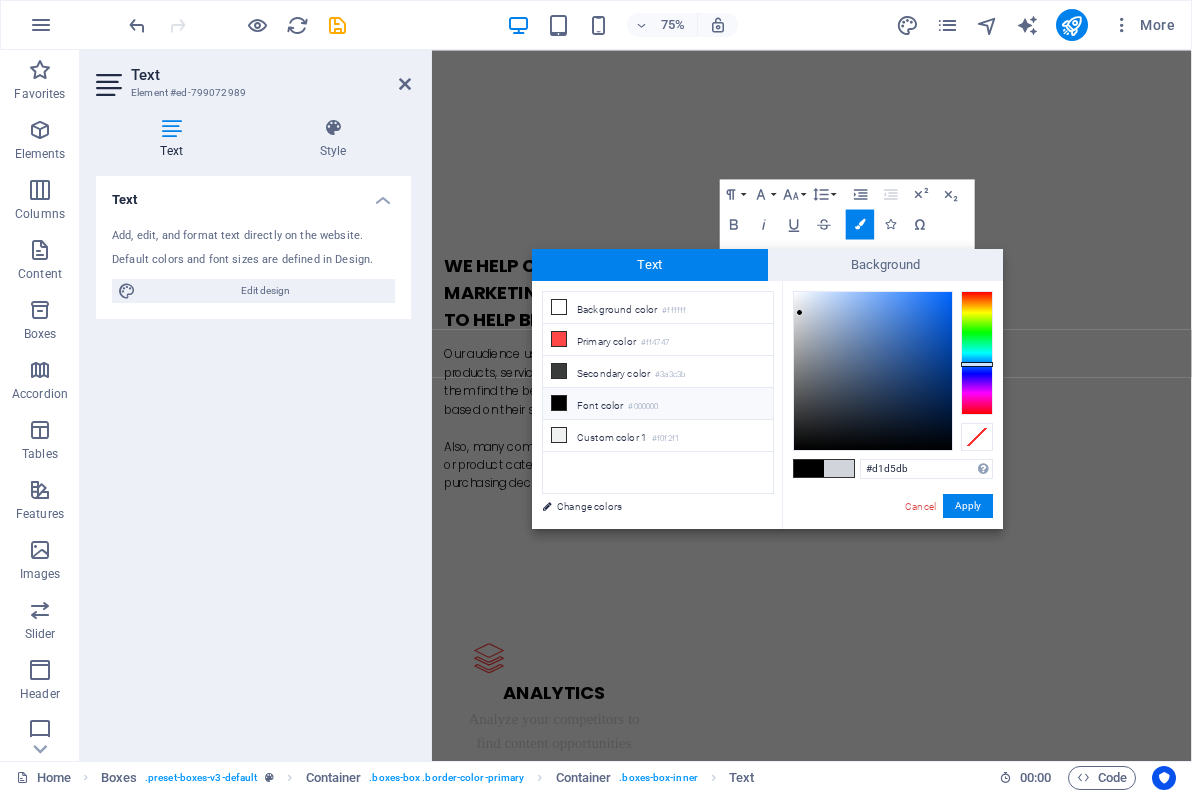 click at bounding box center (559, 403) 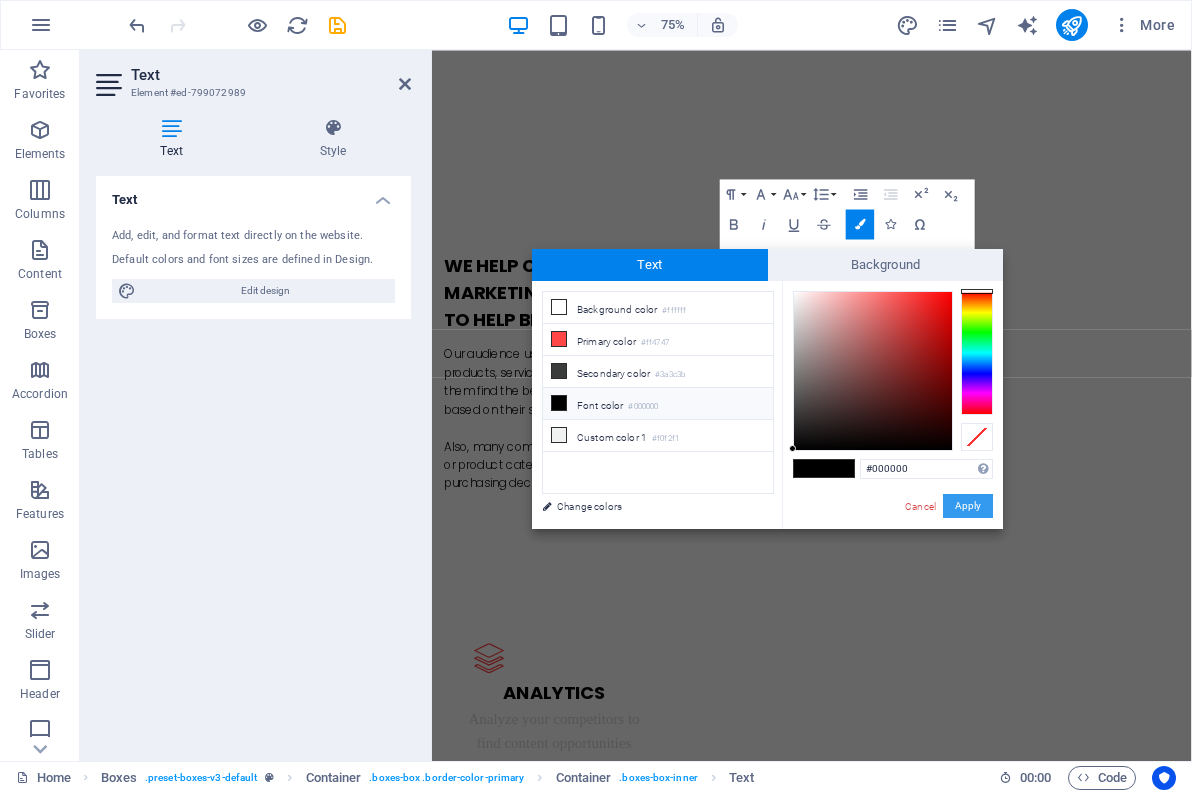 click on "Apply" at bounding box center [968, 506] 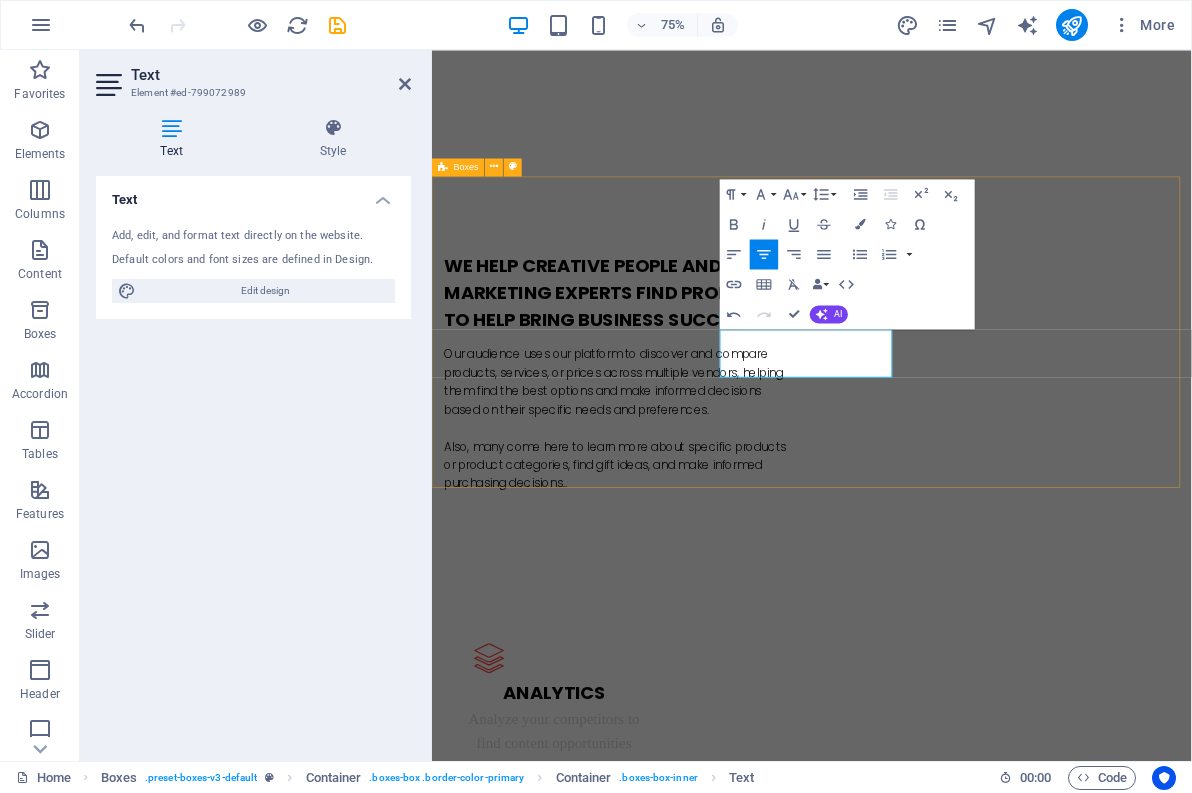 click on "Analytics Analyze your competitors to find content opportunities Strategies Discover high-performing keywords for your conten t Great Results Add your own branding to your website and content for a more professional appearan ce." at bounding box center (938, 1164) 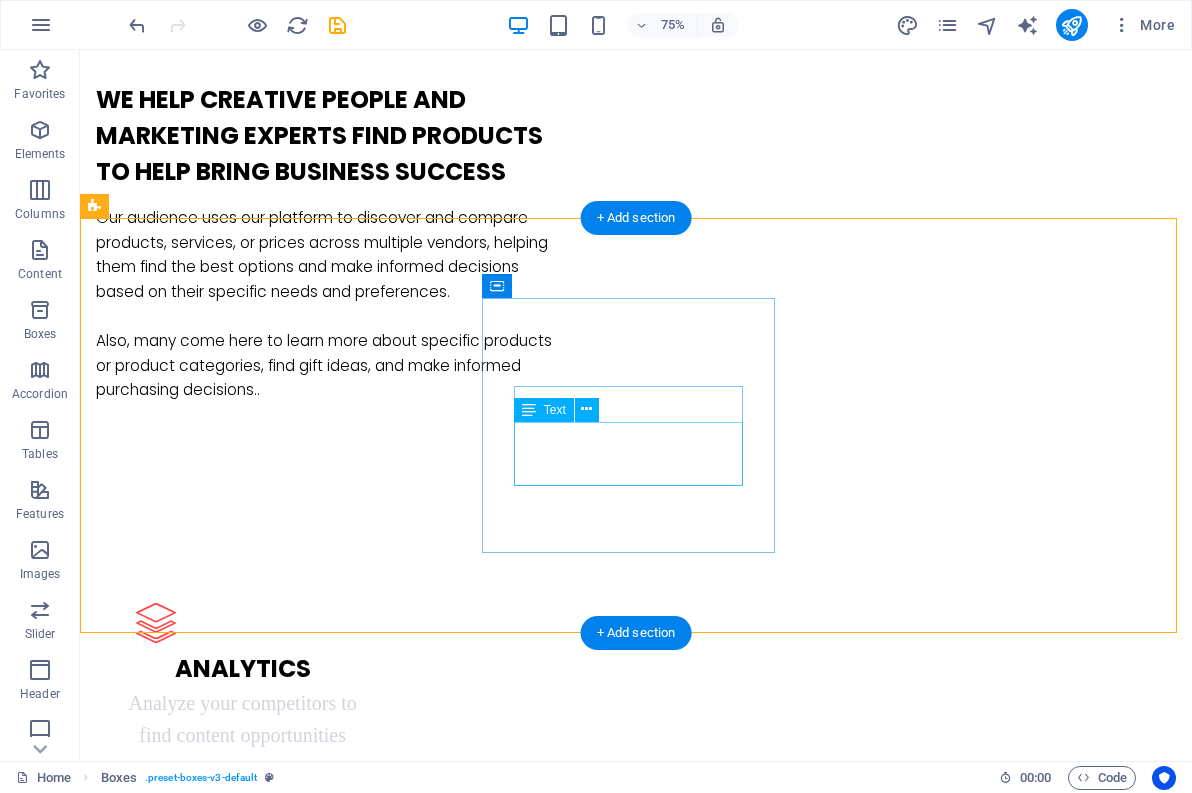 scroll, scrollTop: 900, scrollLeft: 0, axis: vertical 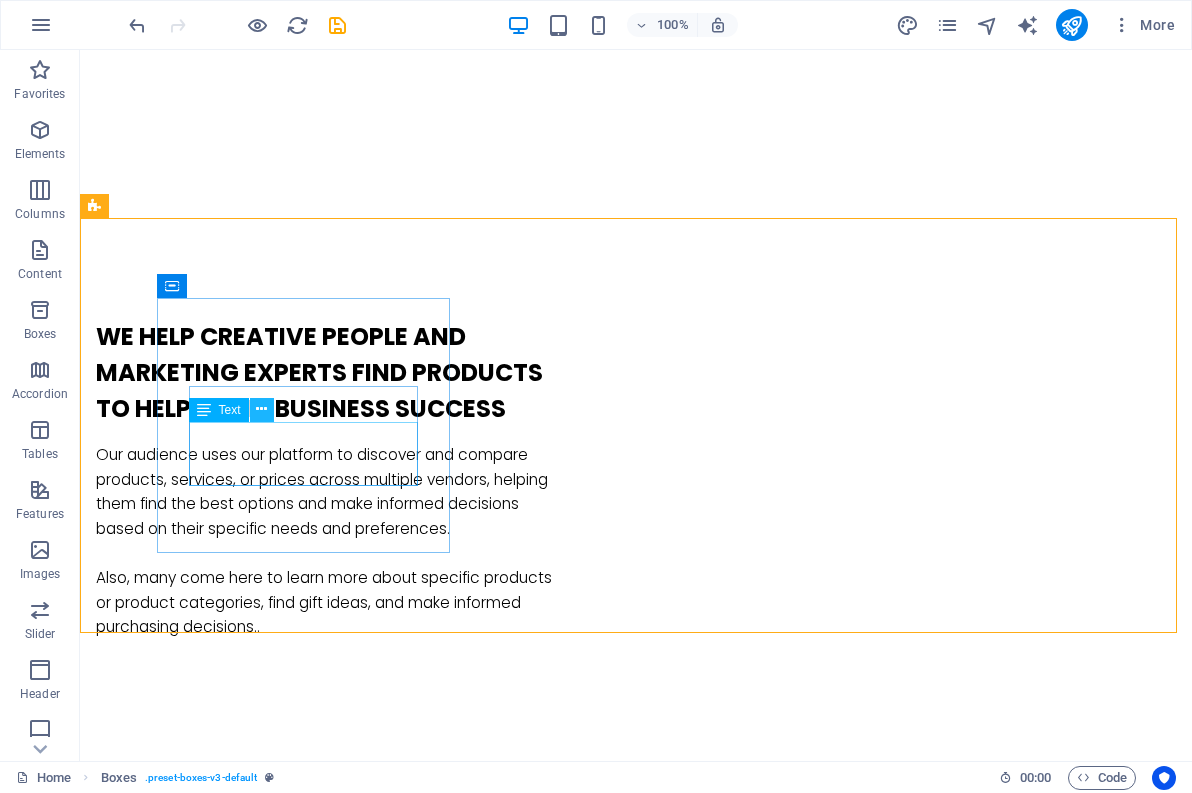 click at bounding box center [261, 409] 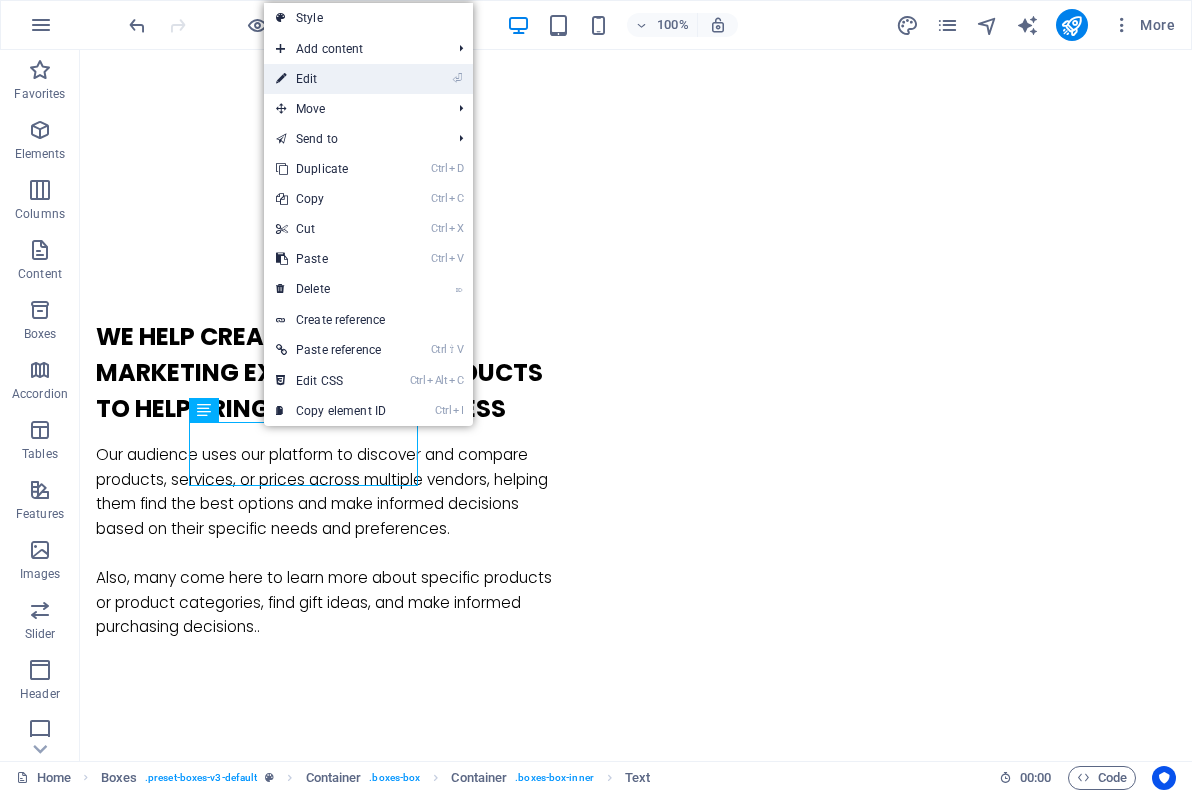 click on "⏎  Edit" at bounding box center (331, 79) 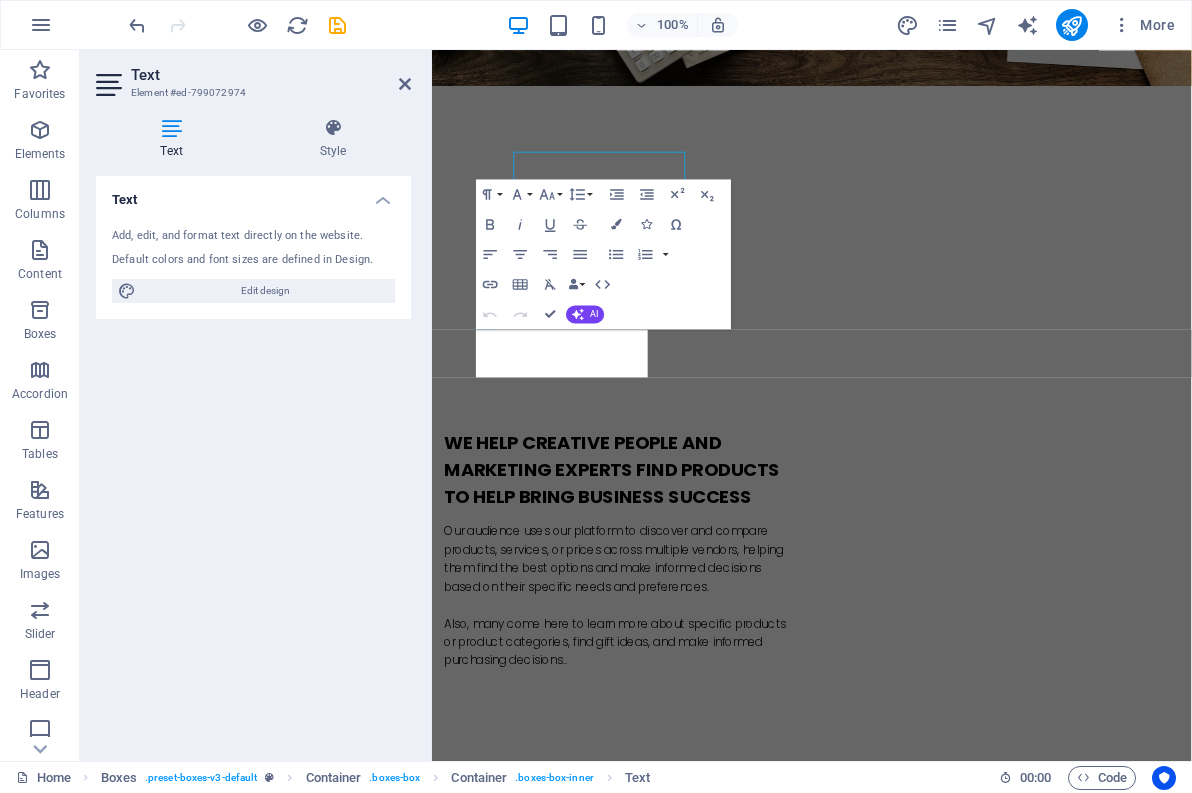 scroll, scrollTop: 1137, scrollLeft: 0, axis: vertical 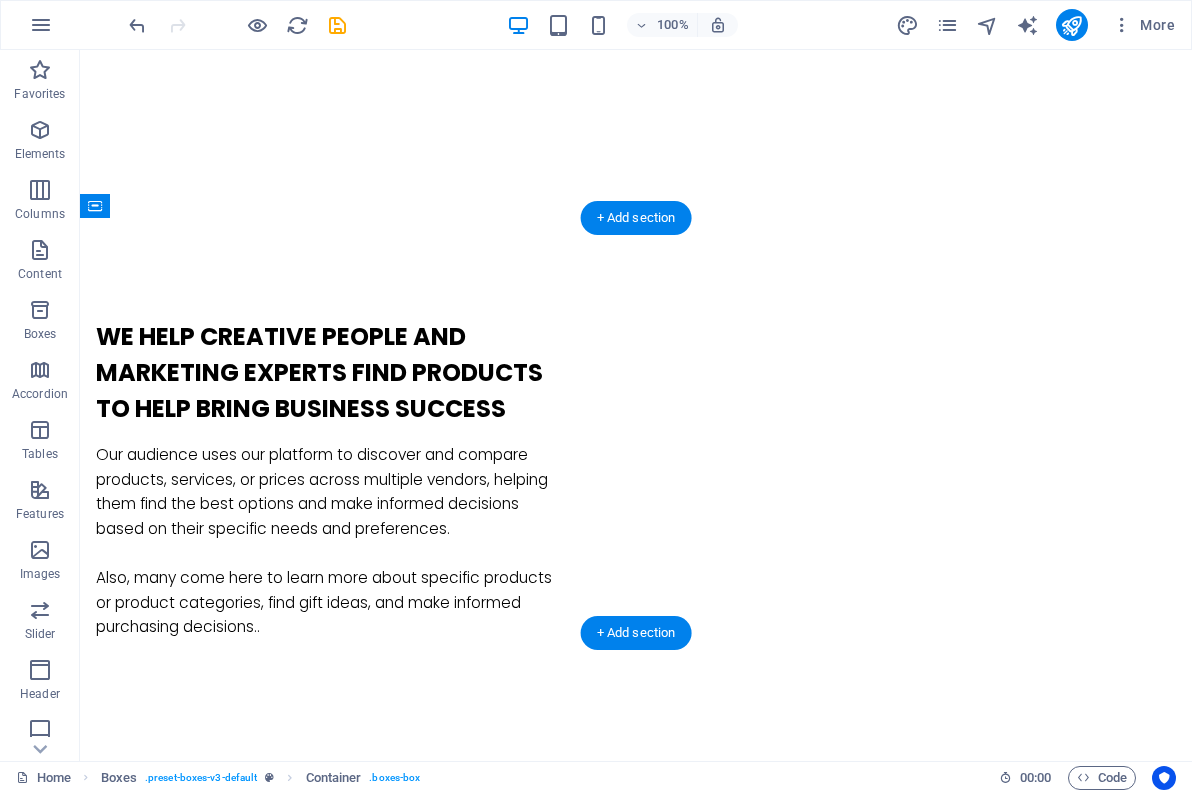 drag, startPoint x: 134, startPoint y: 440, endPoint x: 525, endPoint y: 346, distance: 402.14053 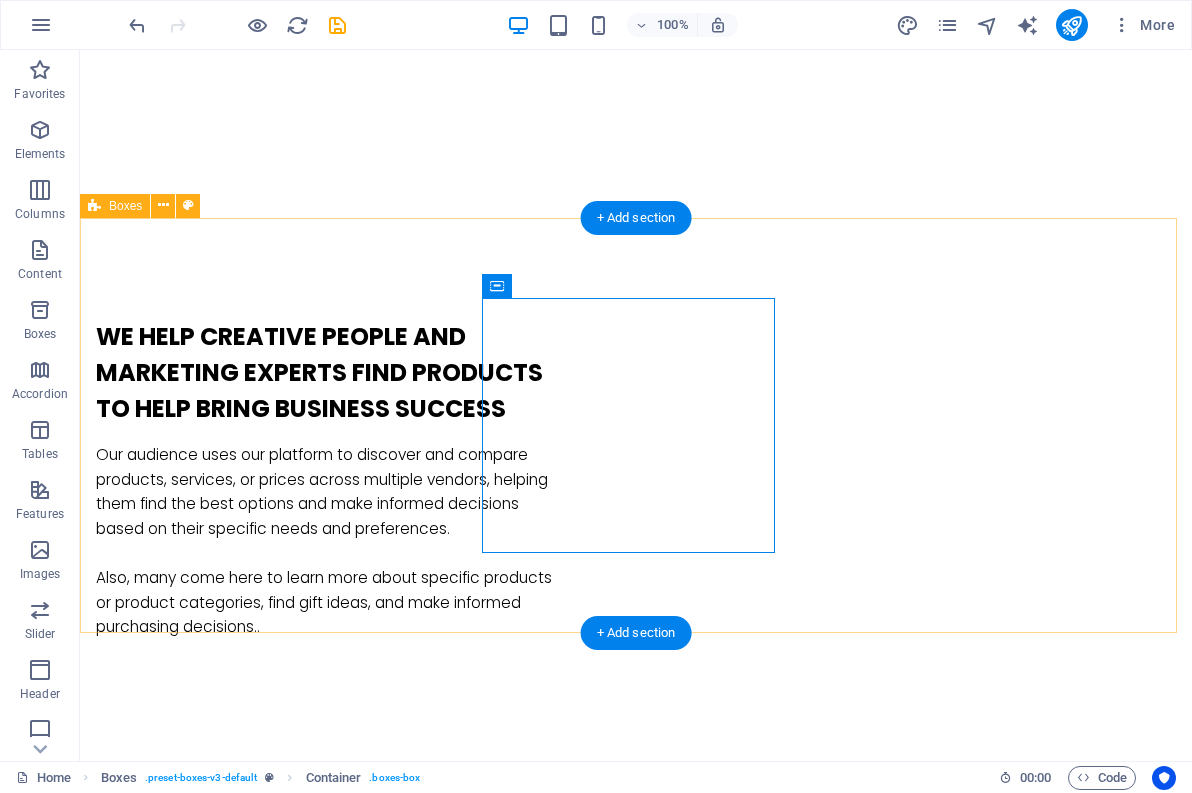 click on "Strategies Discover high-performing keywords for your conten t Analytics Analyze your competitors to find content opportunities Great Results Add your own branding to your website and content for a more professional appearan ce." at bounding box center (636, 1164) 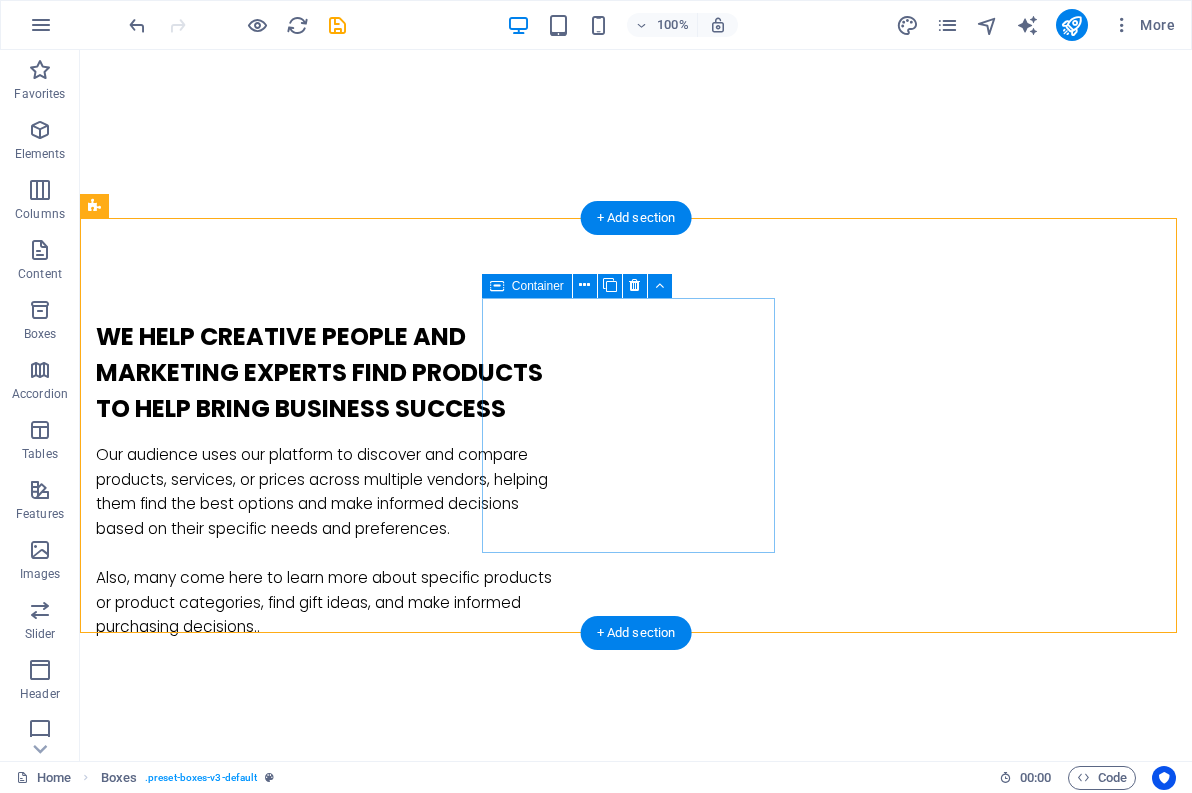 click on "Analytics Analyze your competitors to find content opportunities" at bounding box center [242, 1148] 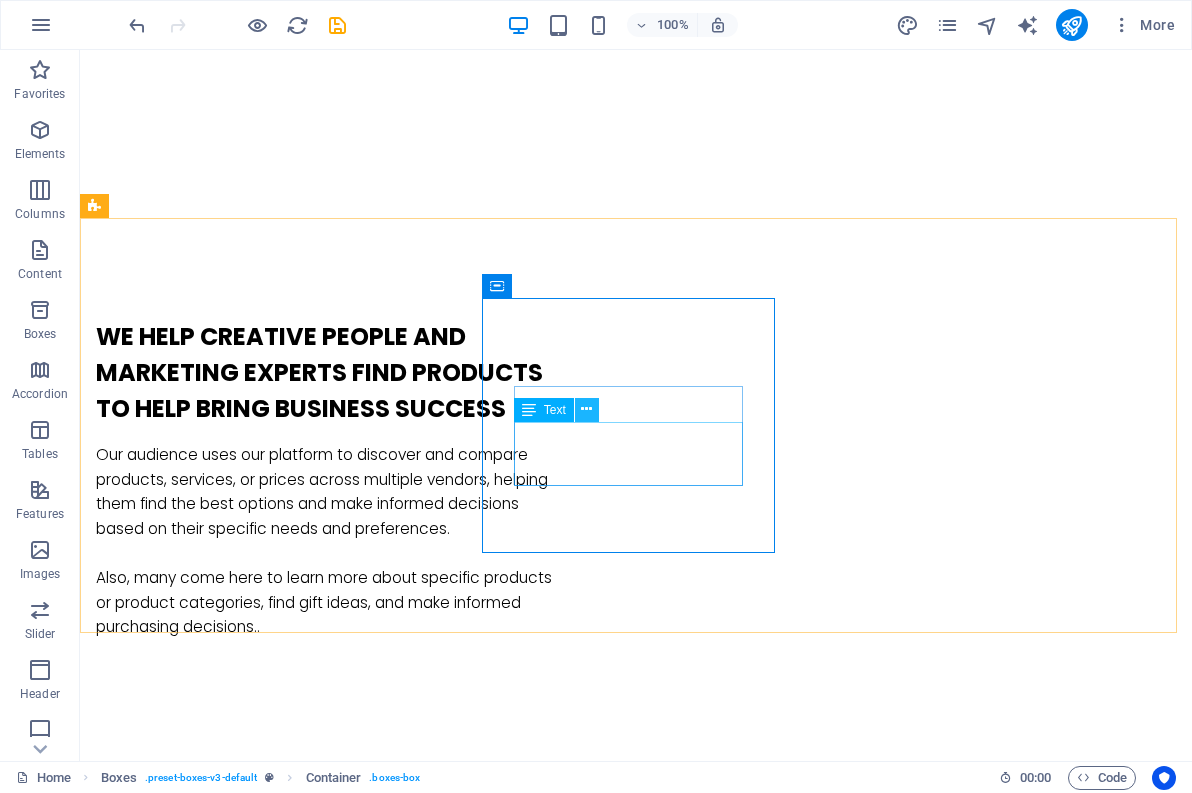 click at bounding box center [586, 409] 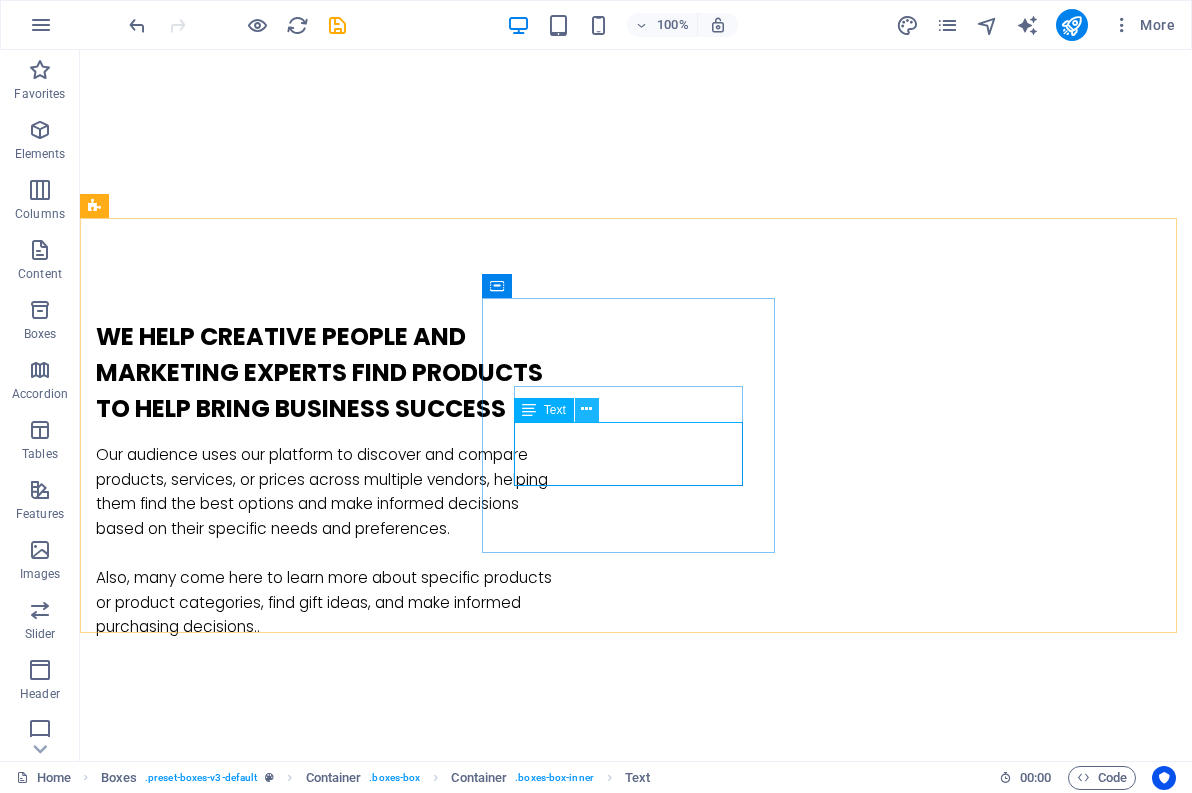 click at bounding box center [586, 409] 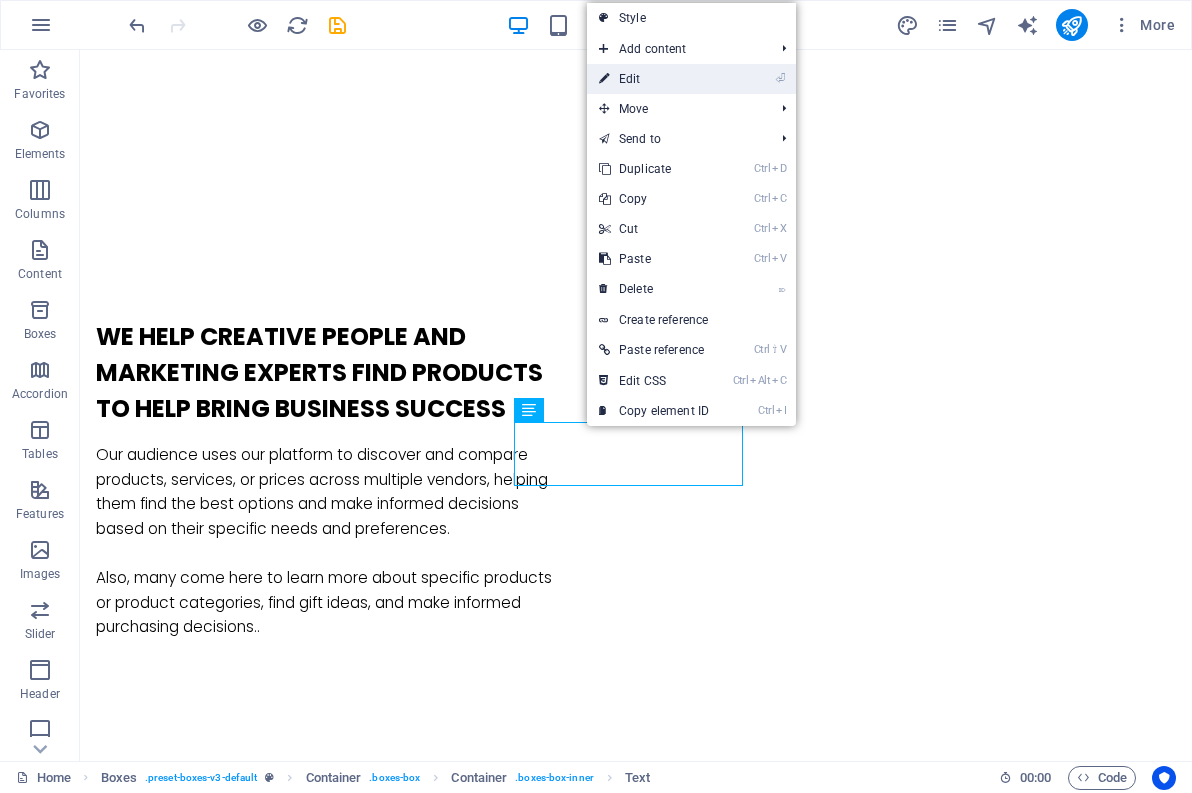 drag, startPoint x: 641, startPoint y: 81, endPoint x: 305, endPoint y: 478, distance: 520.10095 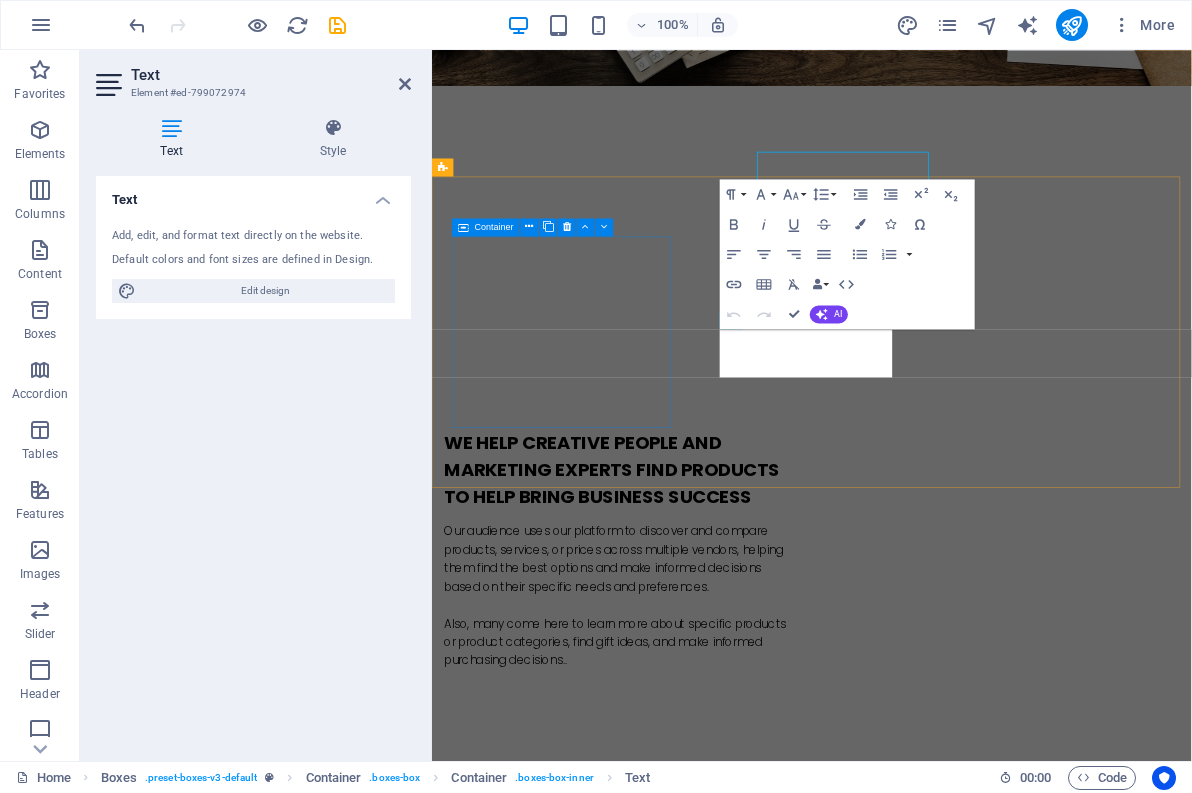 scroll, scrollTop: 1137, scrollLeft: 0, axis: vertical 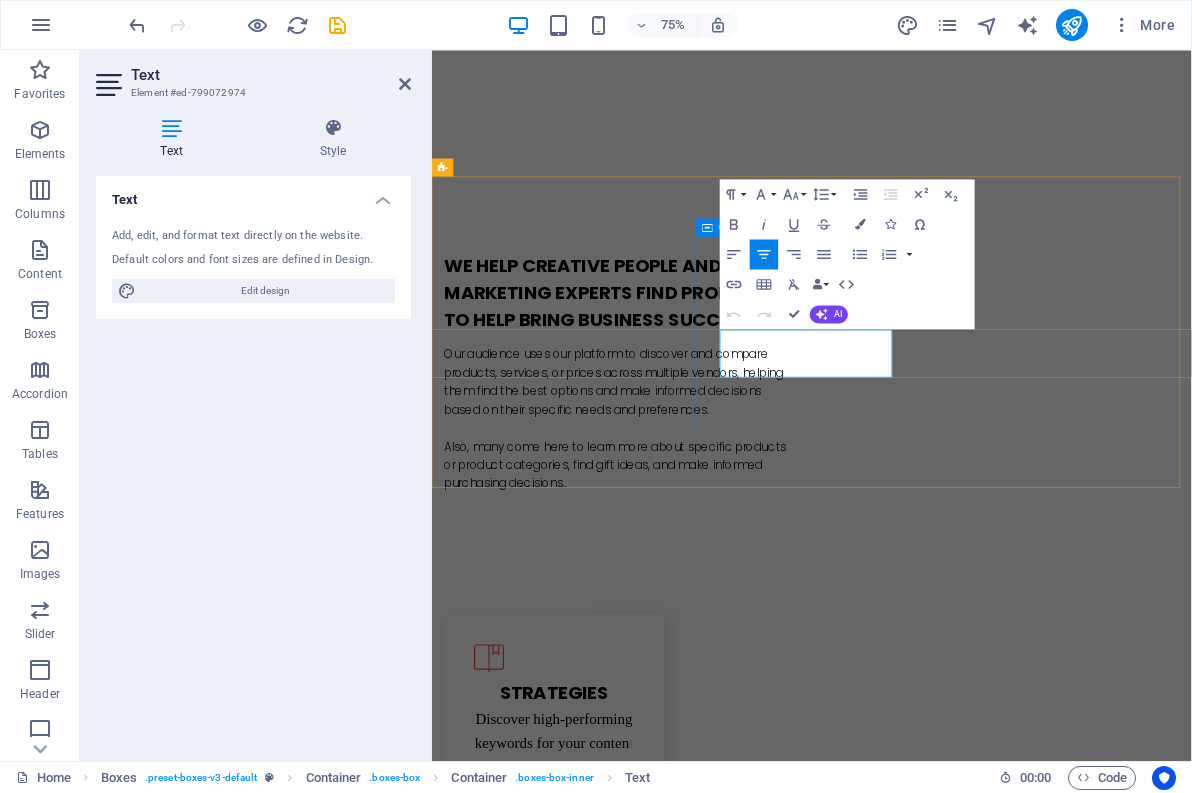 drag, startPoint x: 1035, startPoint y: 466, endPoint x: 811, endPoint y: 438, distance: 225.74321 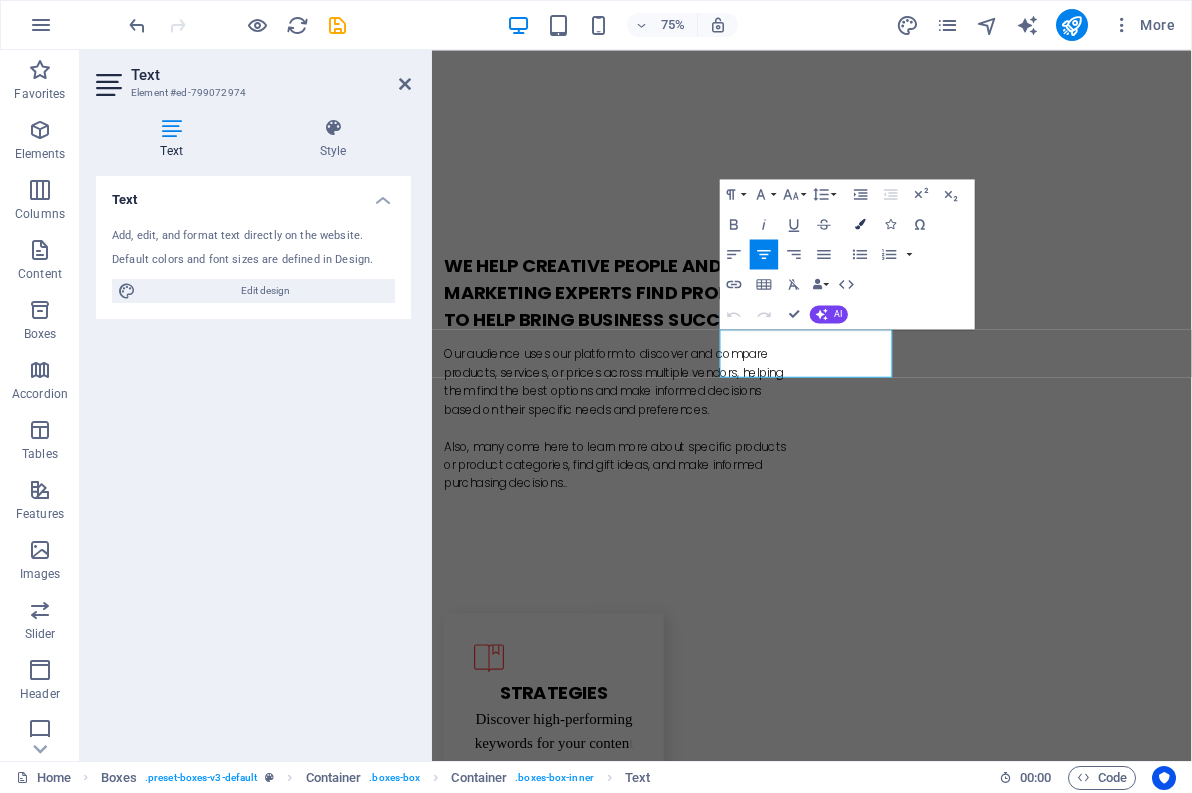 click at bounding box center [860, 223] 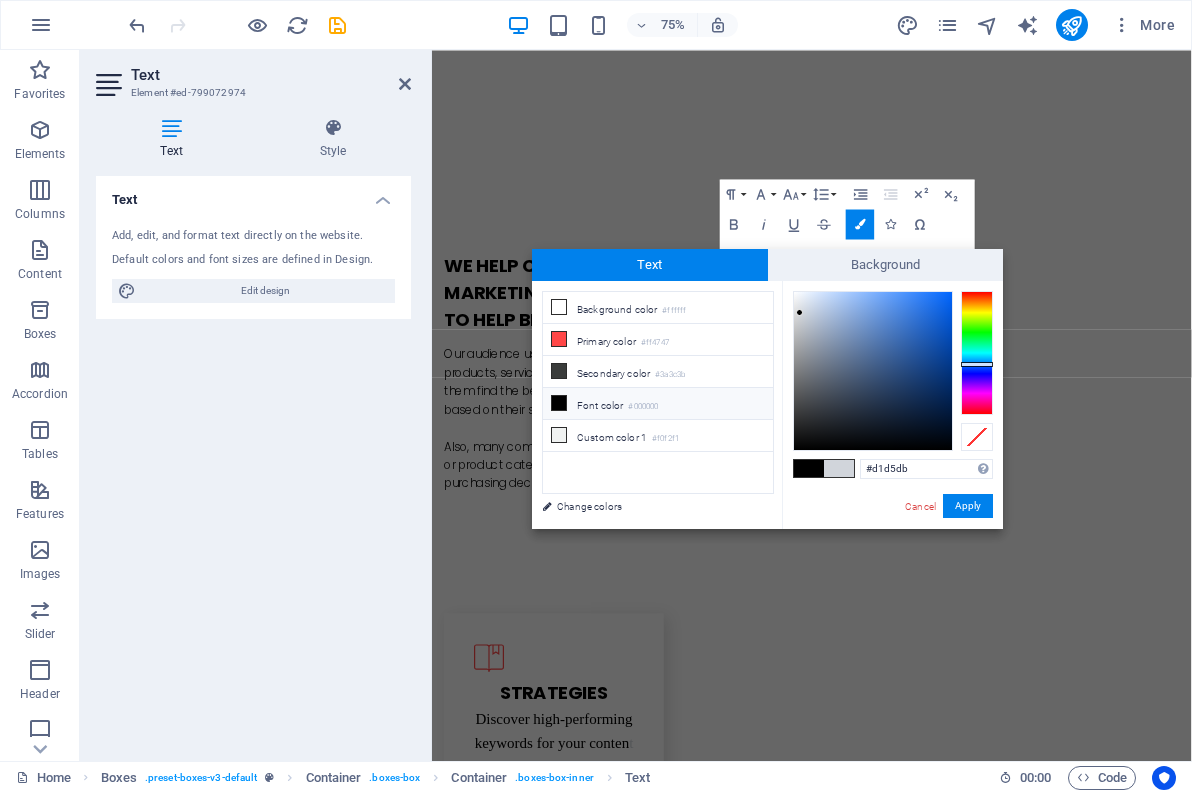 click at bounding box center (559, 403) 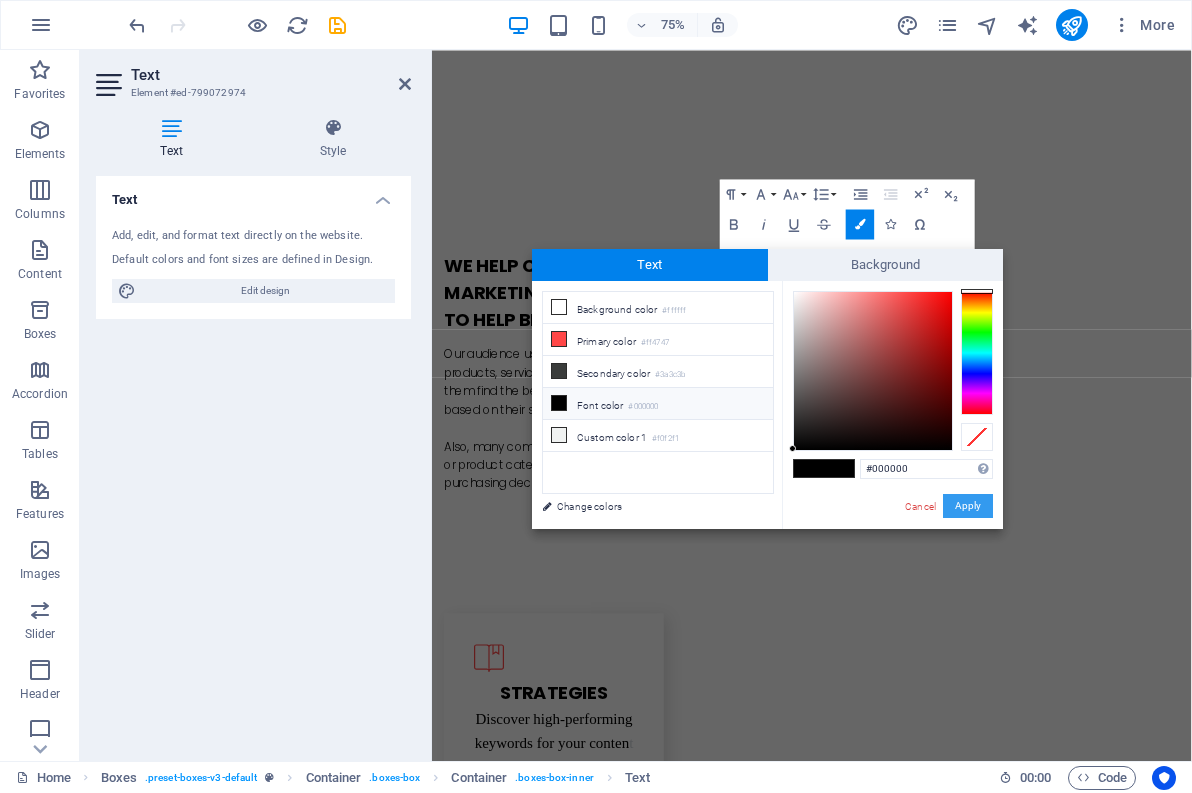 click on "Apply" at bounding box center [968, 506] 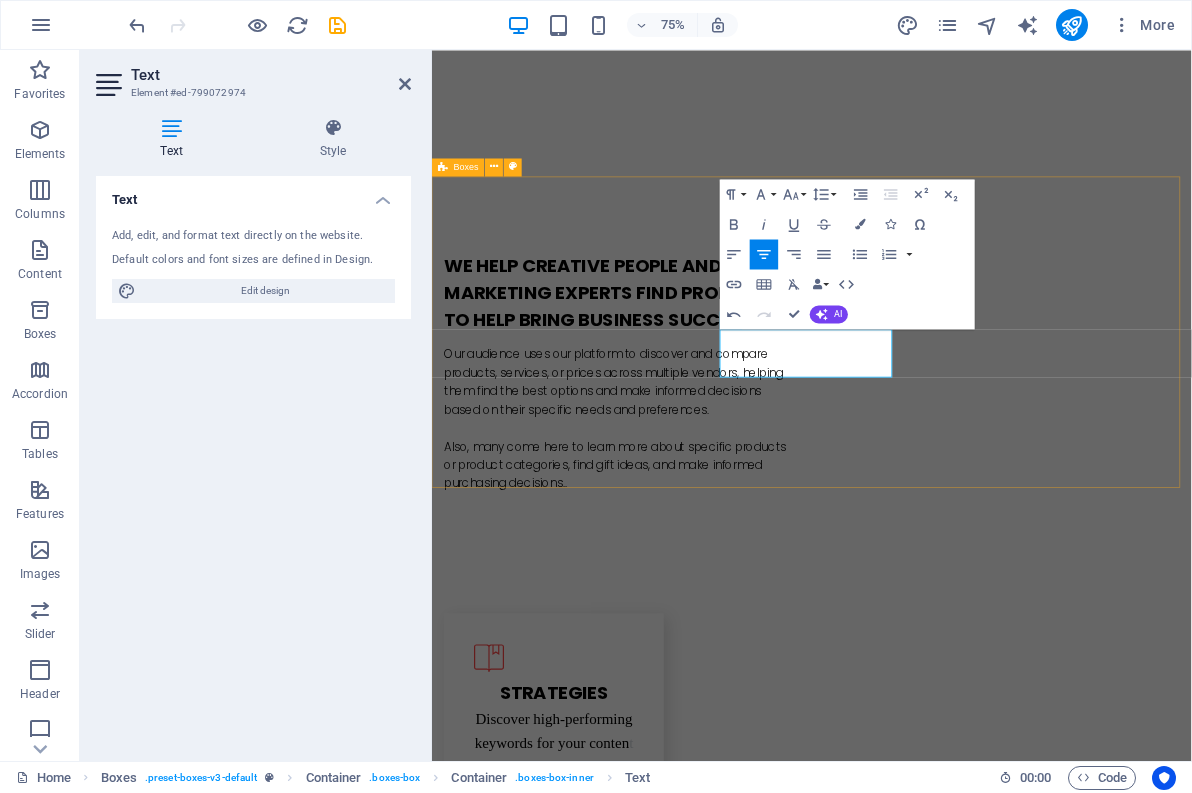 click on "Strategies Discover high-performing keywords for your conten t Analytics Analyze your competitors to find content opportunities Great Results Add your own branding to your website and content for a more professional appearan ce." at bounding box center (938, 1164) 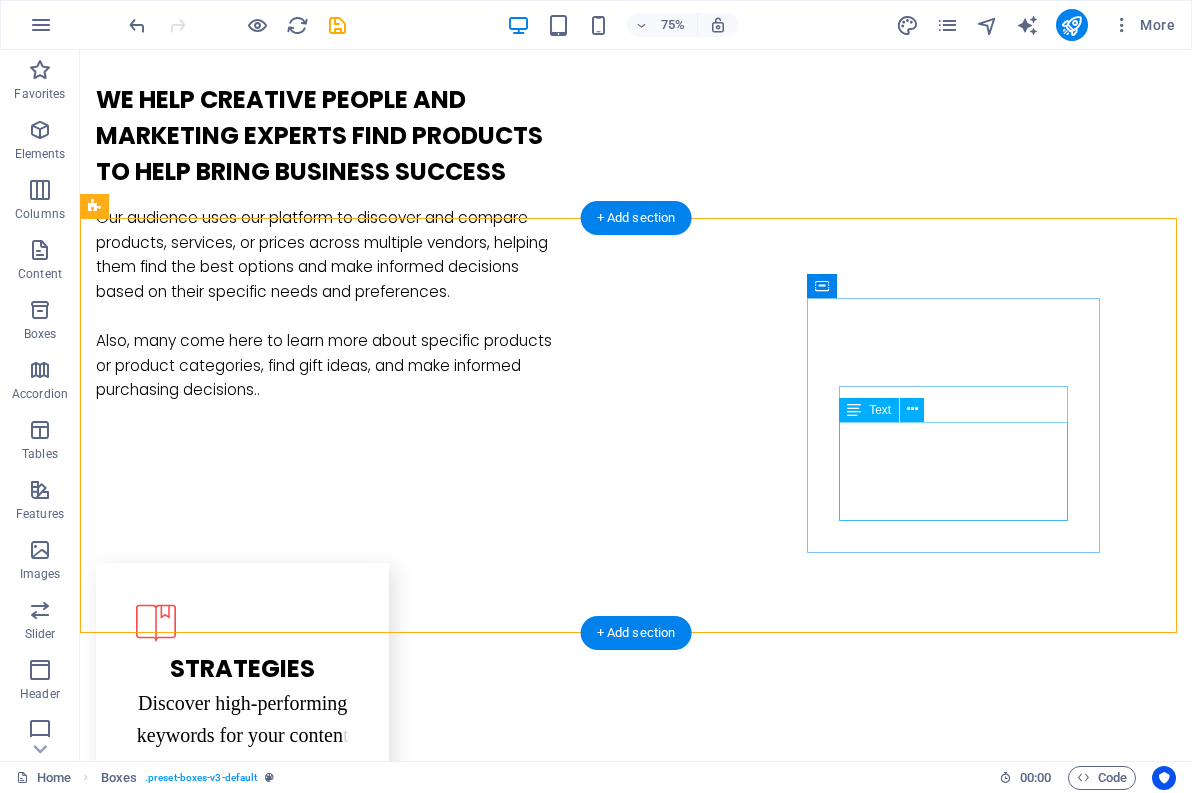 scroll, scrollTop: 900, scrollLeft: 0, axis: vertical 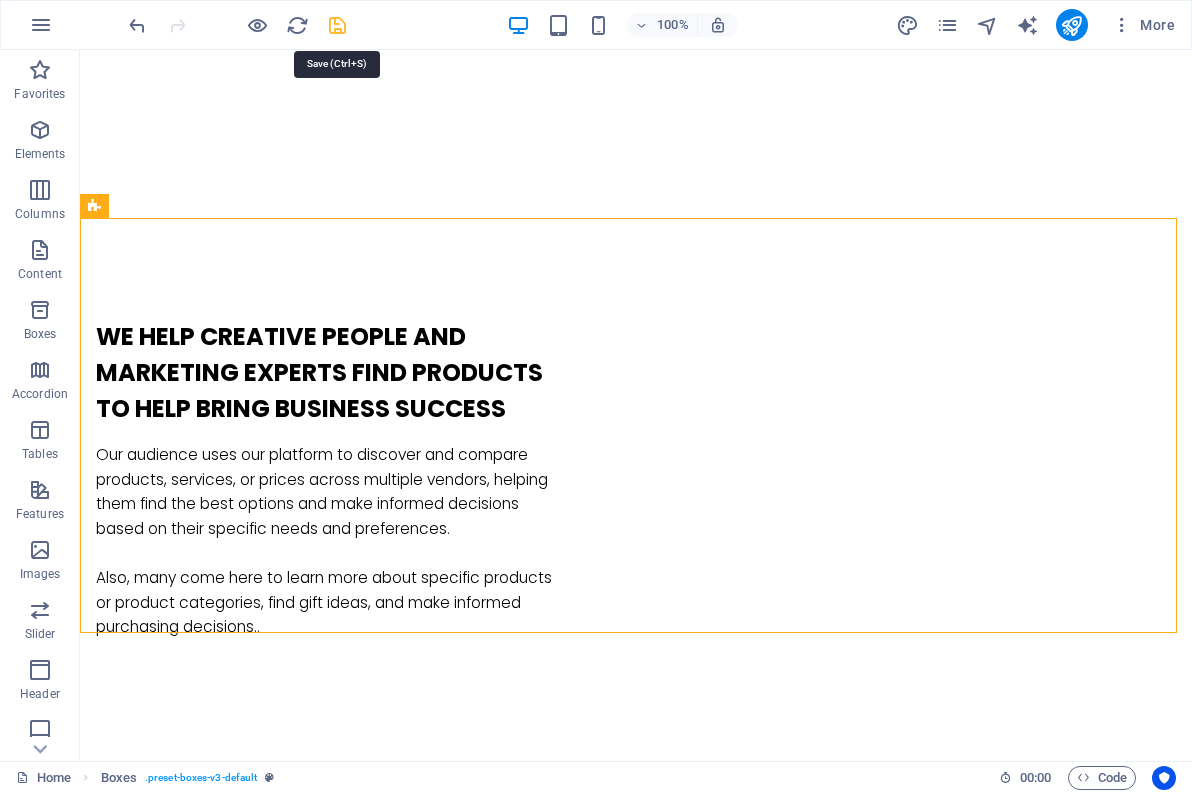click at bounding box center (337, 25) 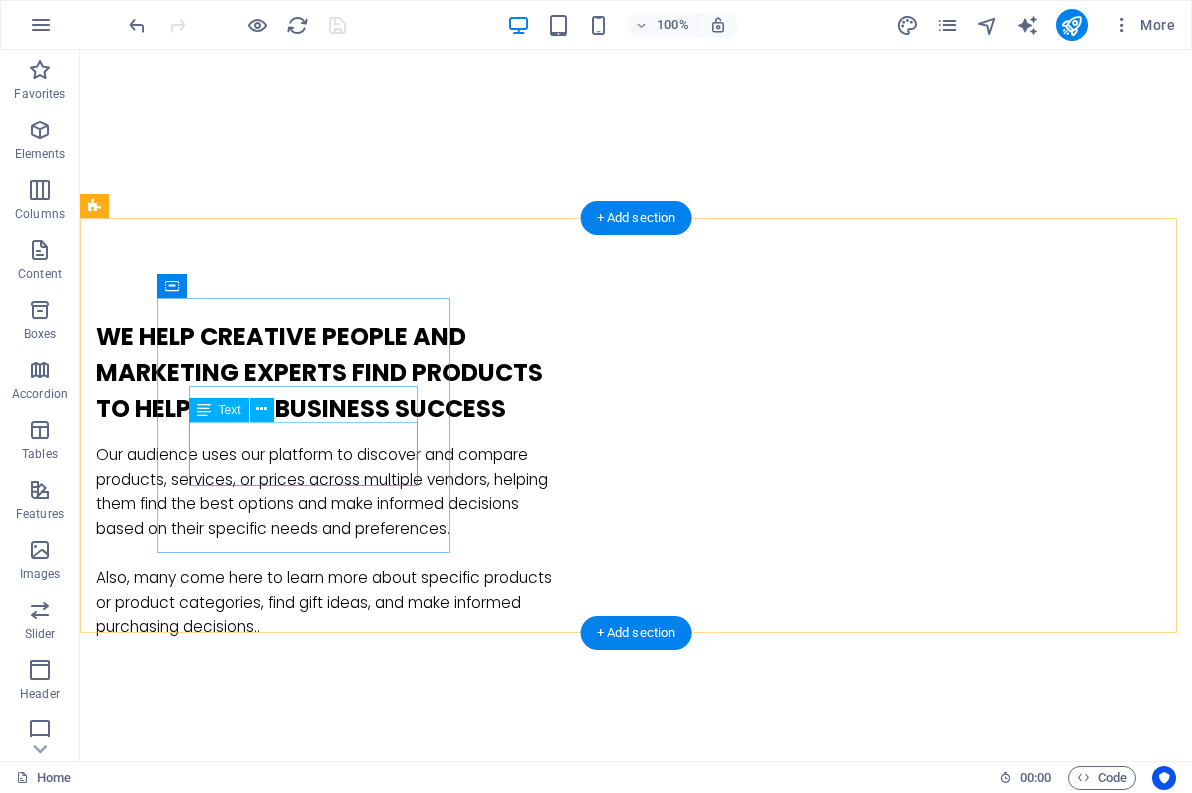 click on "Discover high-performing keywords for your conten t" at bounding box center (242, 956) 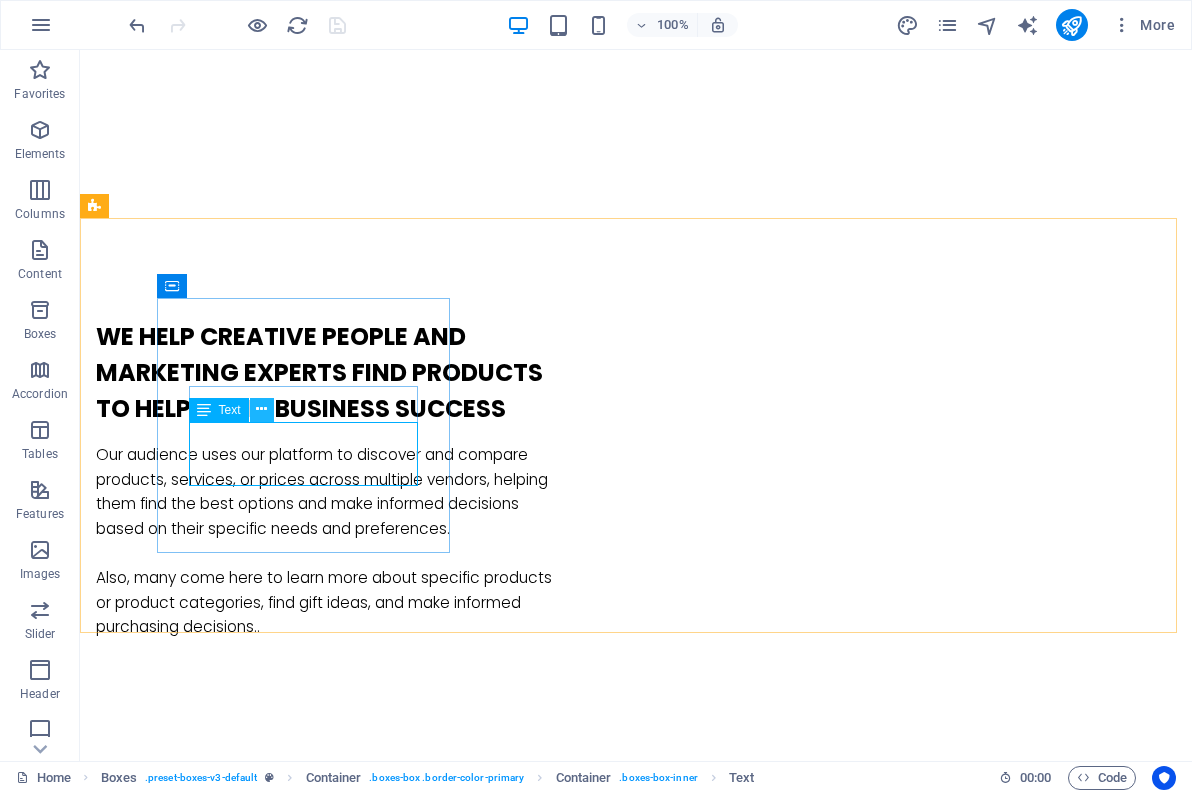 drag, startPoint x: 259, startPoint y: 415, endPoint x: 186, endPoint y: 389, distance: 77.491936 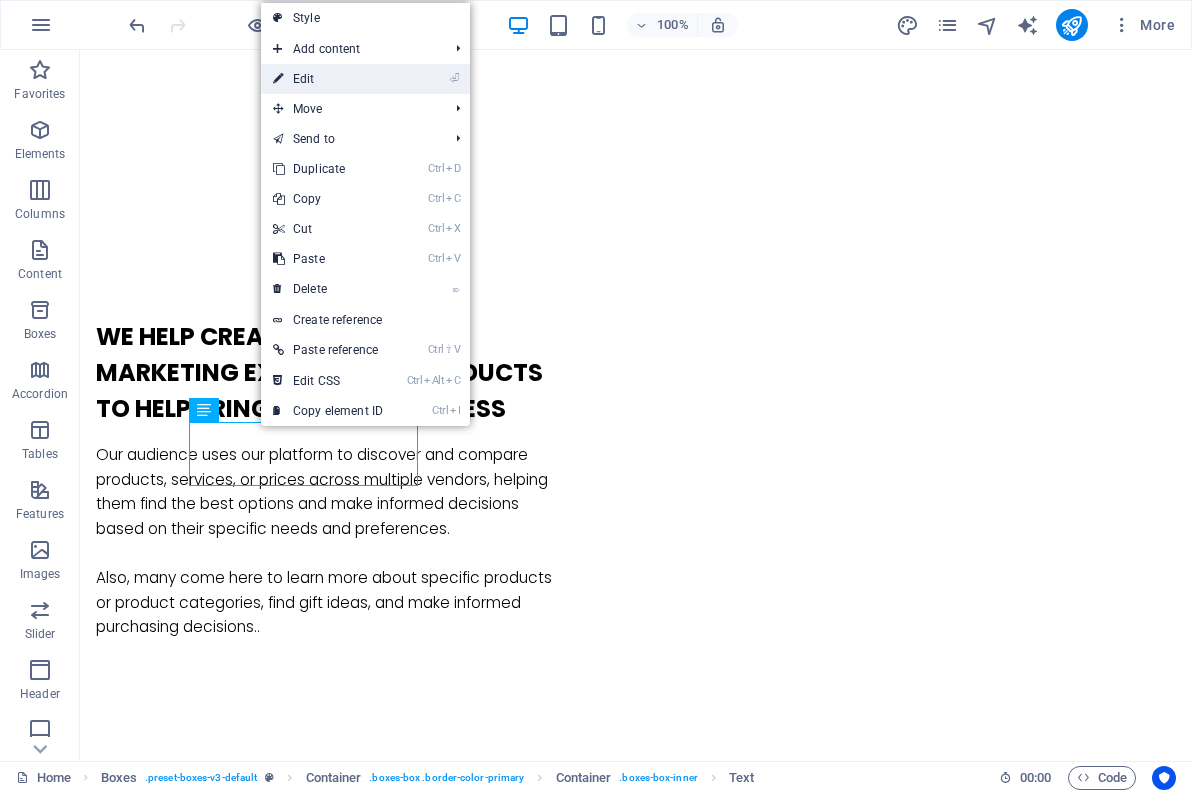 click on "⏎  Edit" at bounding box center (328, 79) 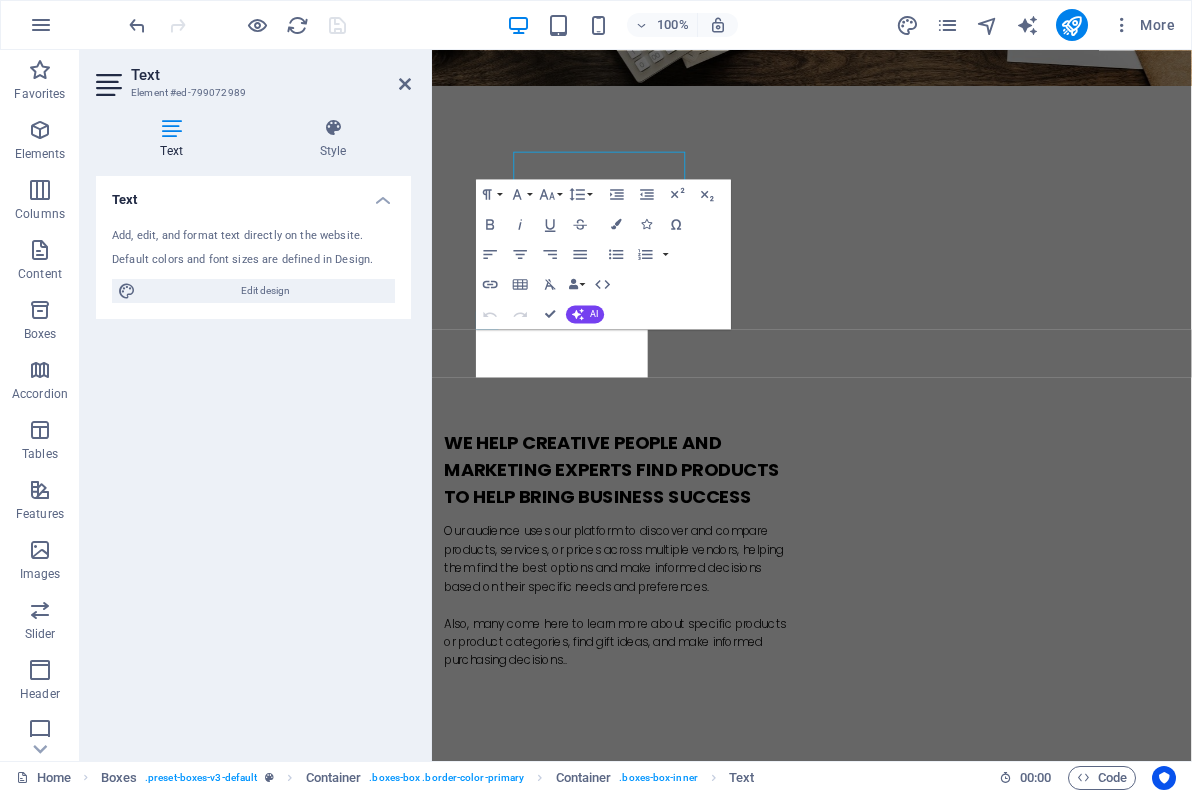 scroll, scrollTop: 1137, scrollLeft: 0, axis: vertical 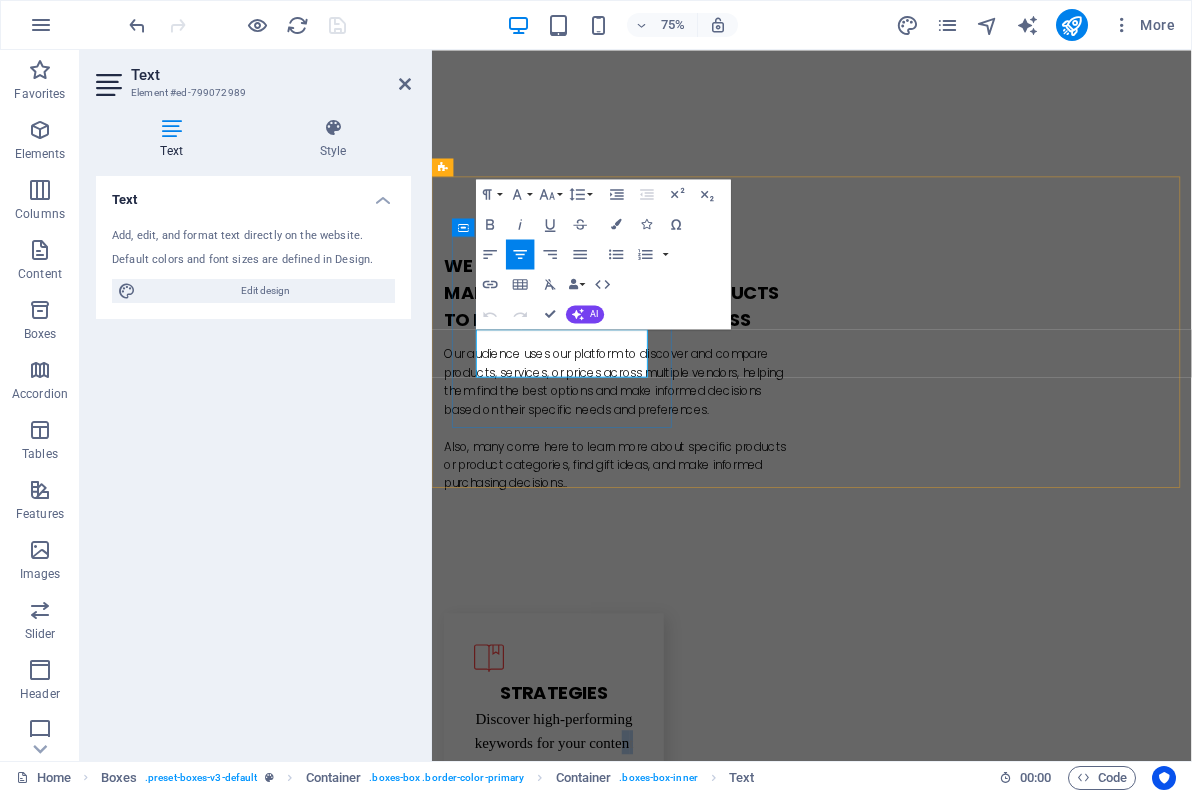 drag, startPoint x: 711, startPoint y: 468, endPoint x: 695, endPoint y: 470, distance: 16.124516 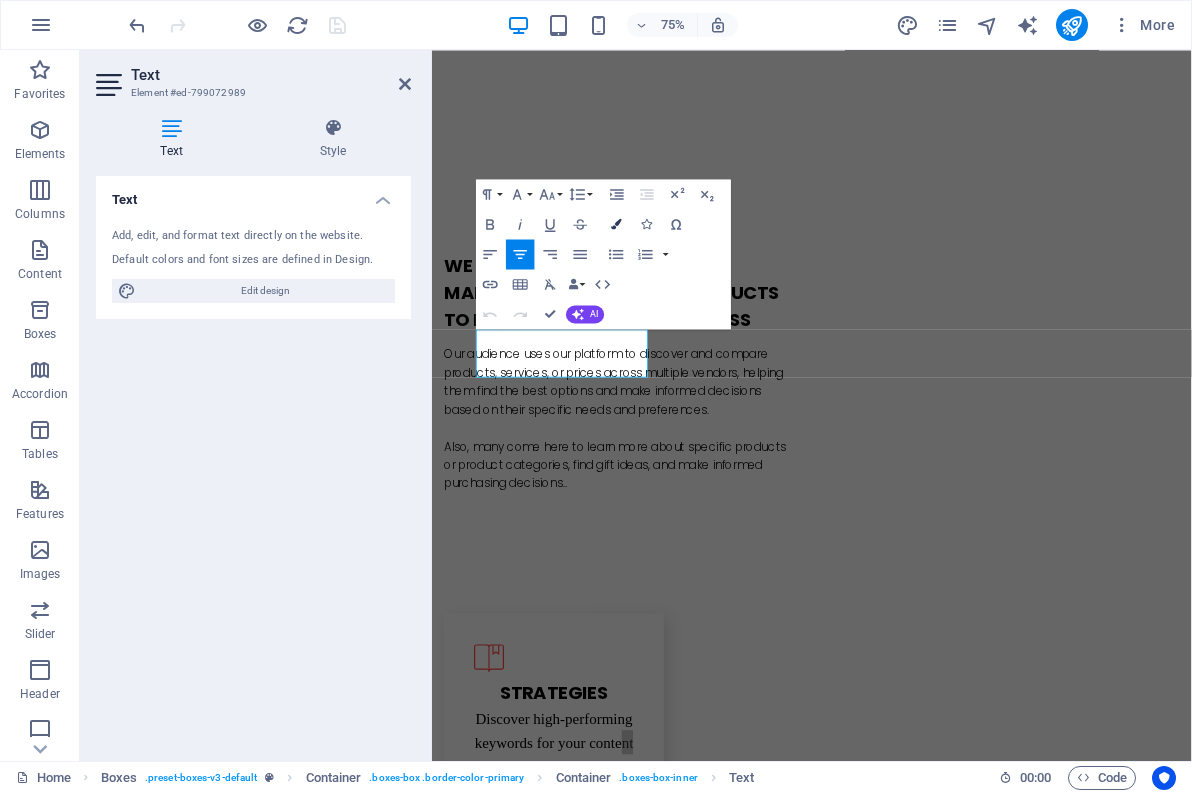 click at bounding box center (616, 223) 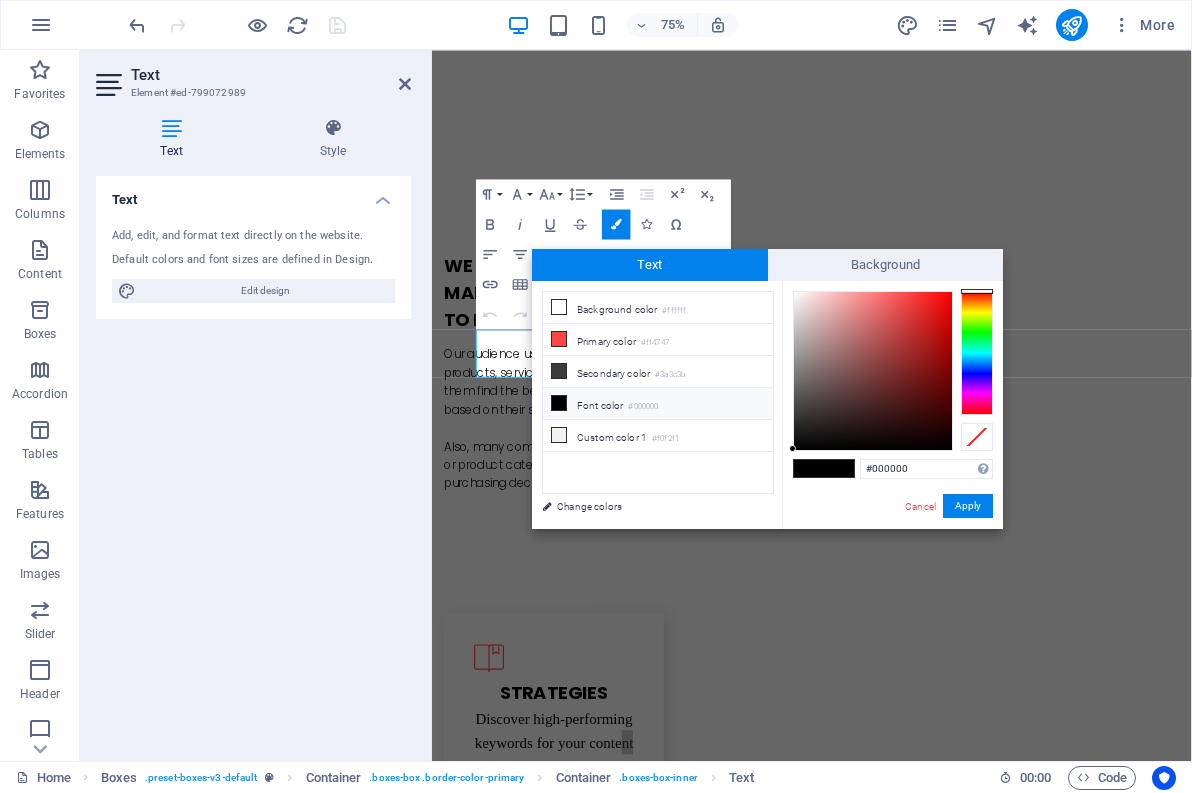 click at bounding box center [559, 403] 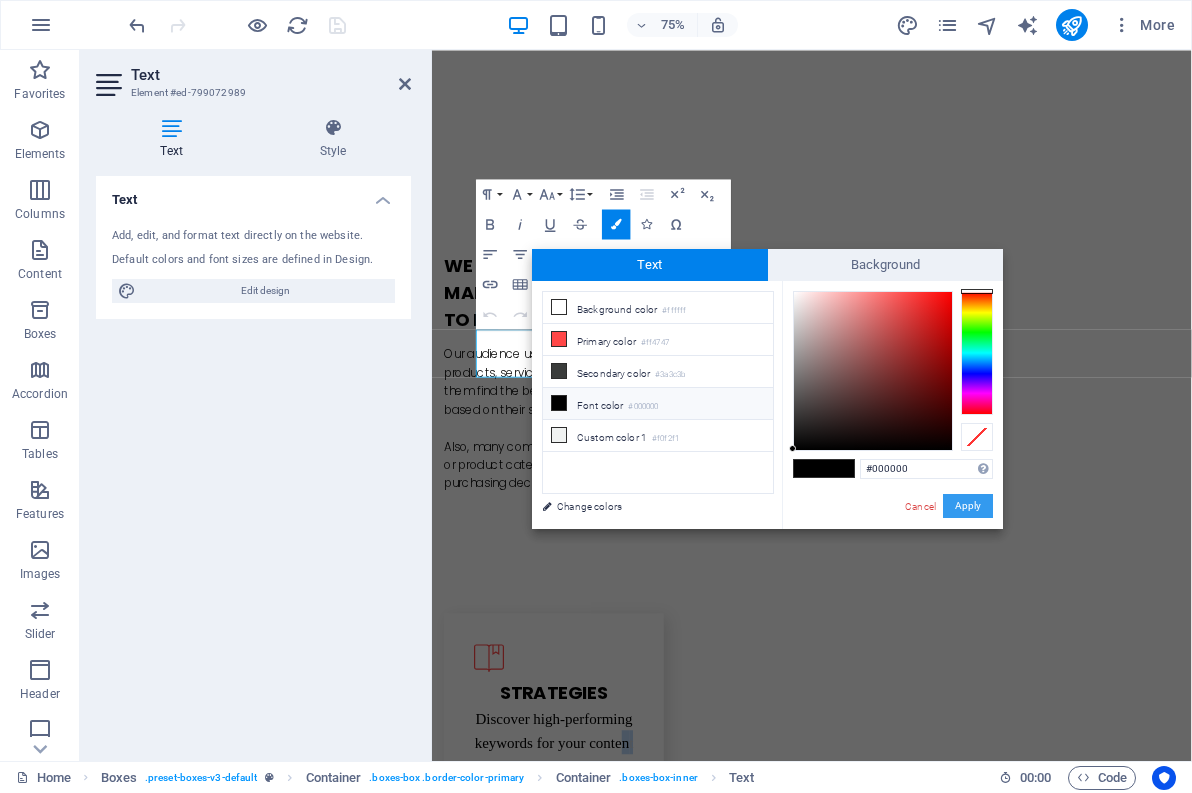 click on "Apply" at bounding box center (968, 506) 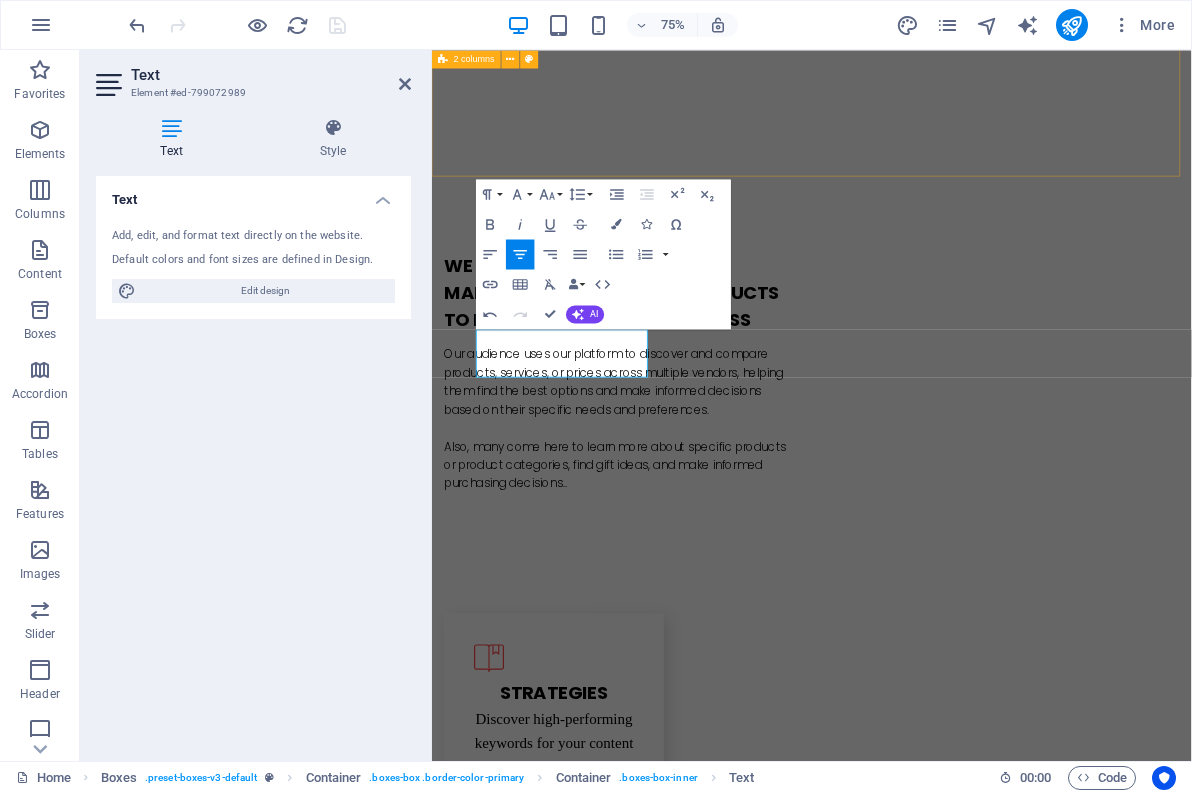 click on "we Help creative people and Marketing Experts find products to help bring business success Our audience uses our platform to discover and compare products, services, or prices across multiple vendors, helping them find the best options and make informed decisions based on their specific needs and preferences. Also, many come here to learn more about specific products or product categories, find gift ideas, and make informed purchasing decisions.." at bounding box center (938, 479) 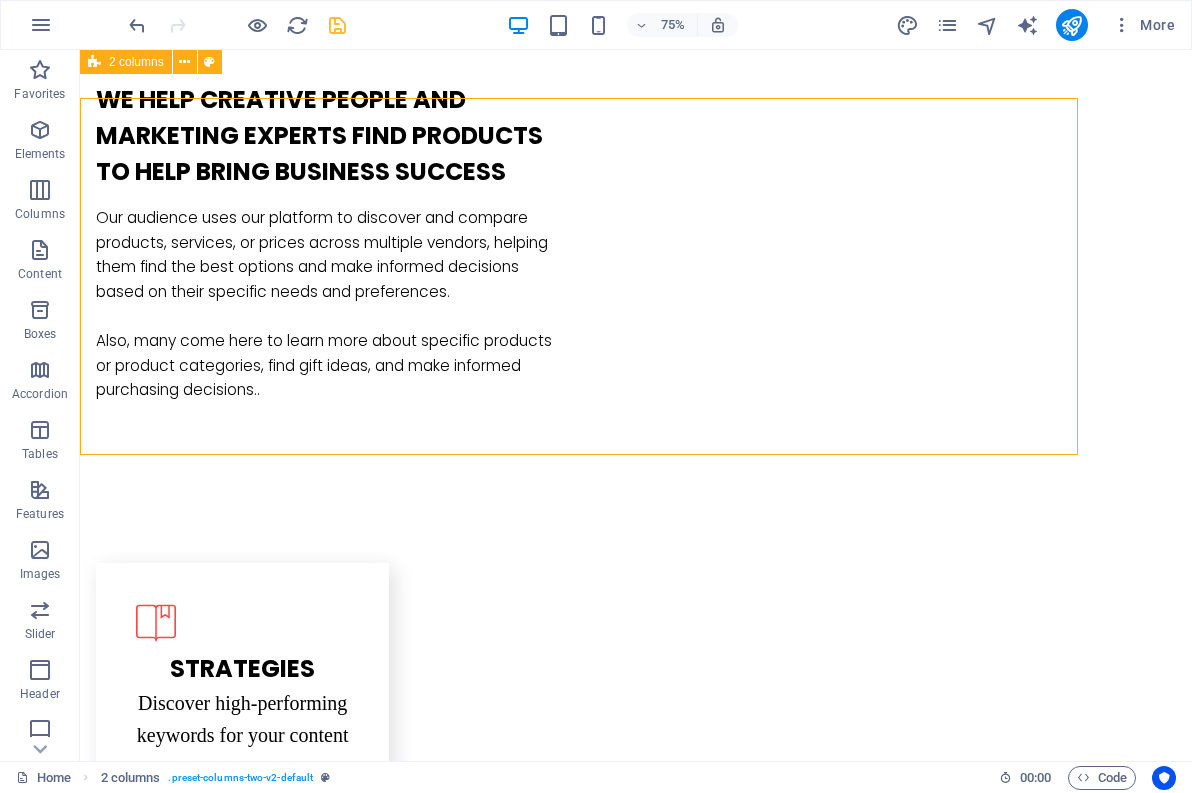 scroll, scrollTop: 900, scrollLeft: 0, axis: vertical 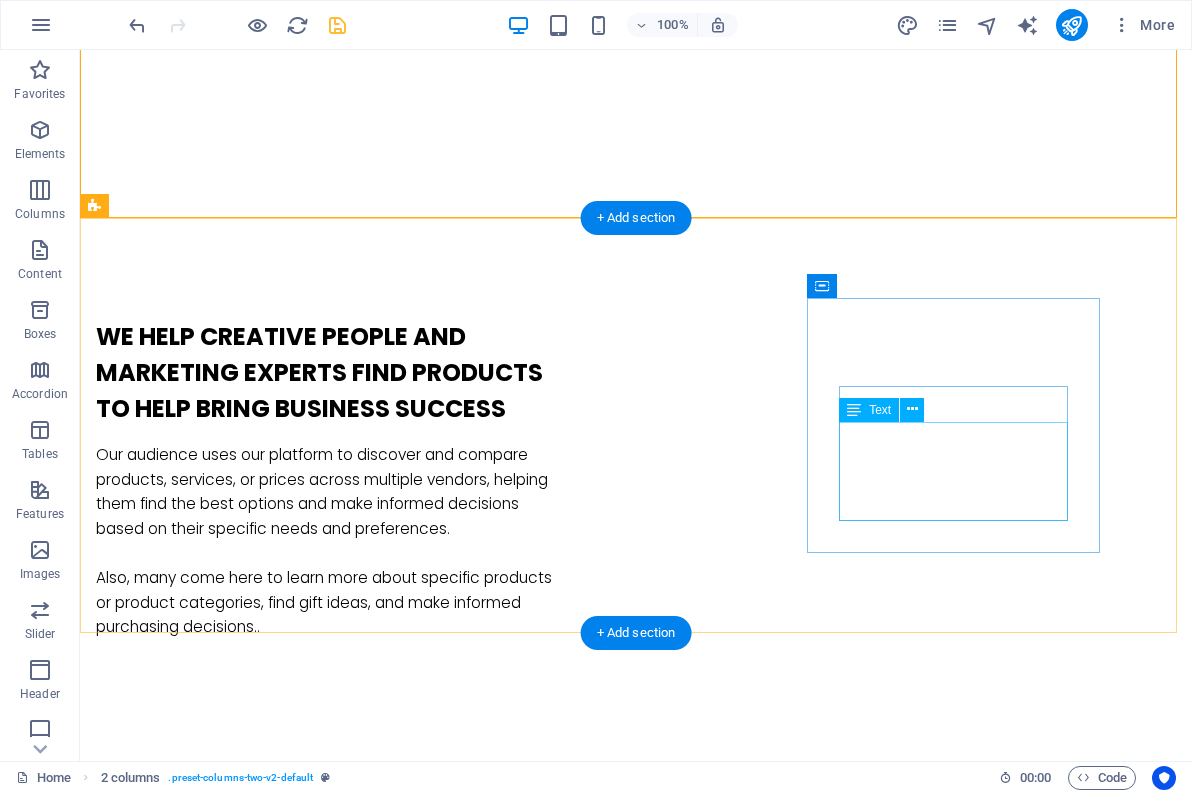 click on "Add your own branding to your website and content for a more professional appearan ce." at bounding box center [242, 1447] 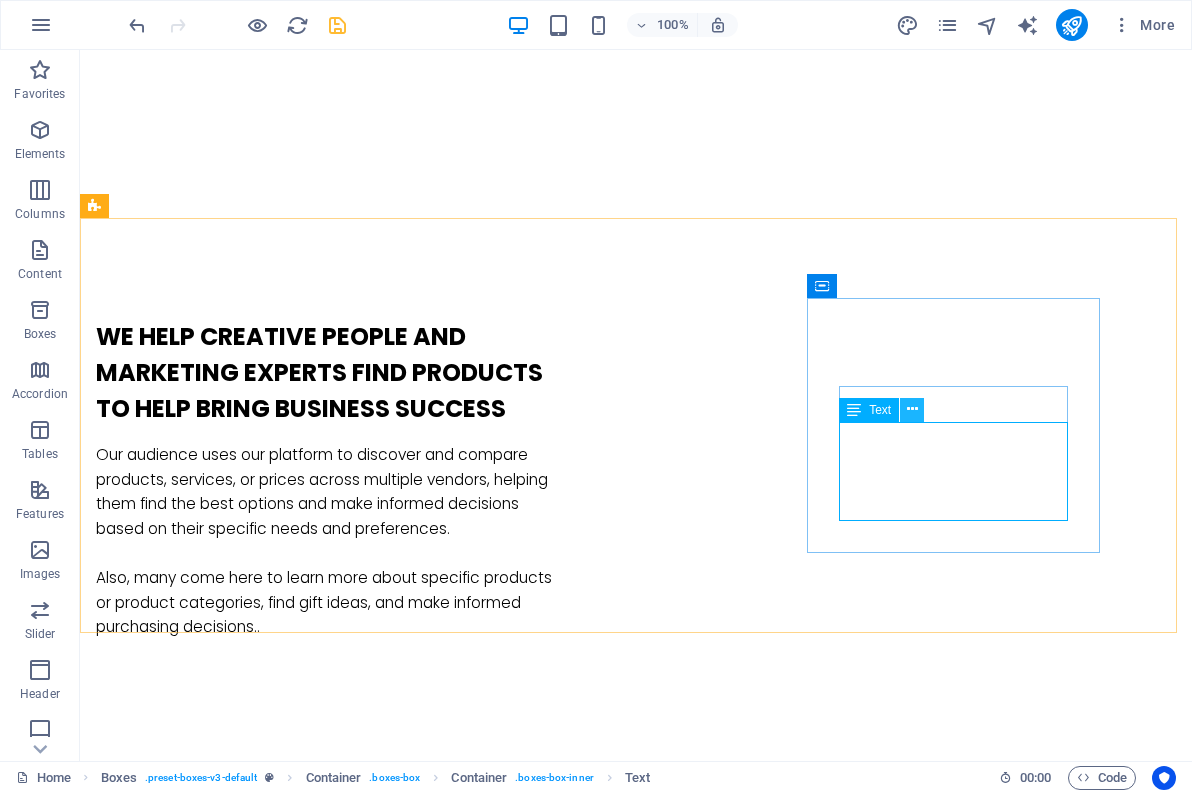 click at bounding box center (912, 409) 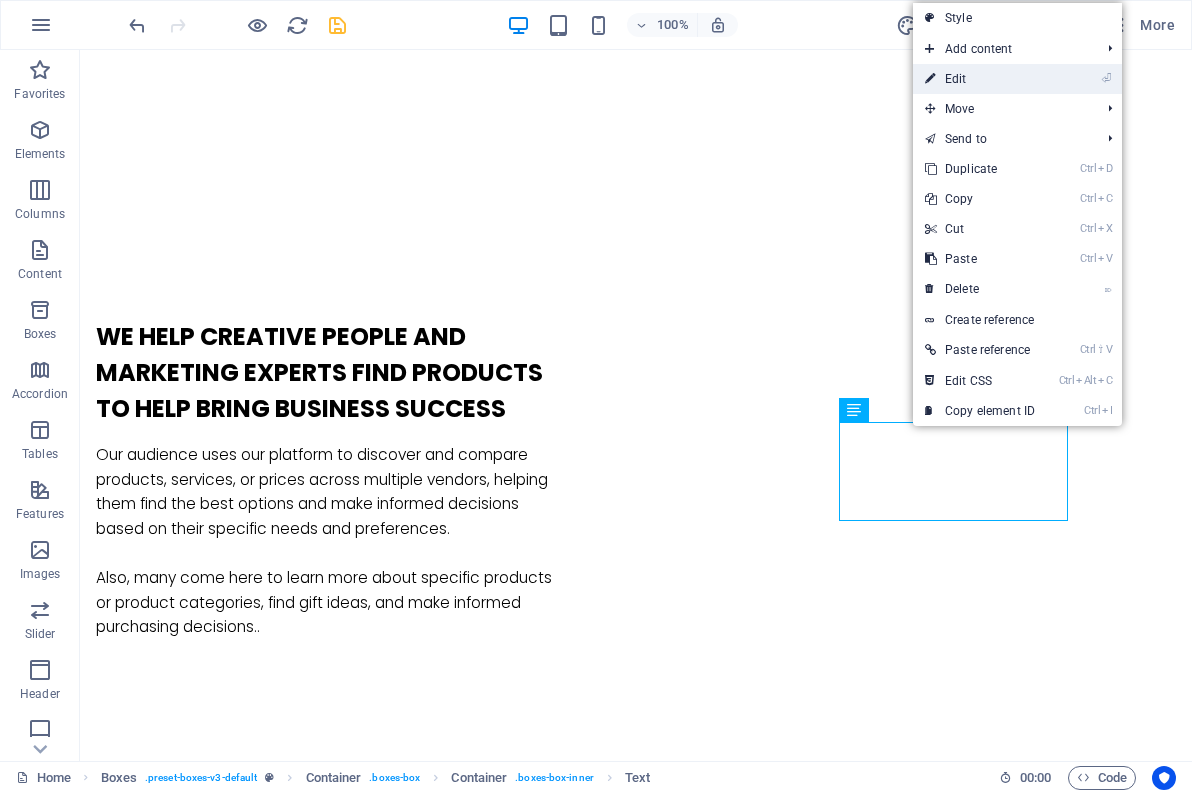 click on "⏎  Edit" at bounding box center (980, 79) 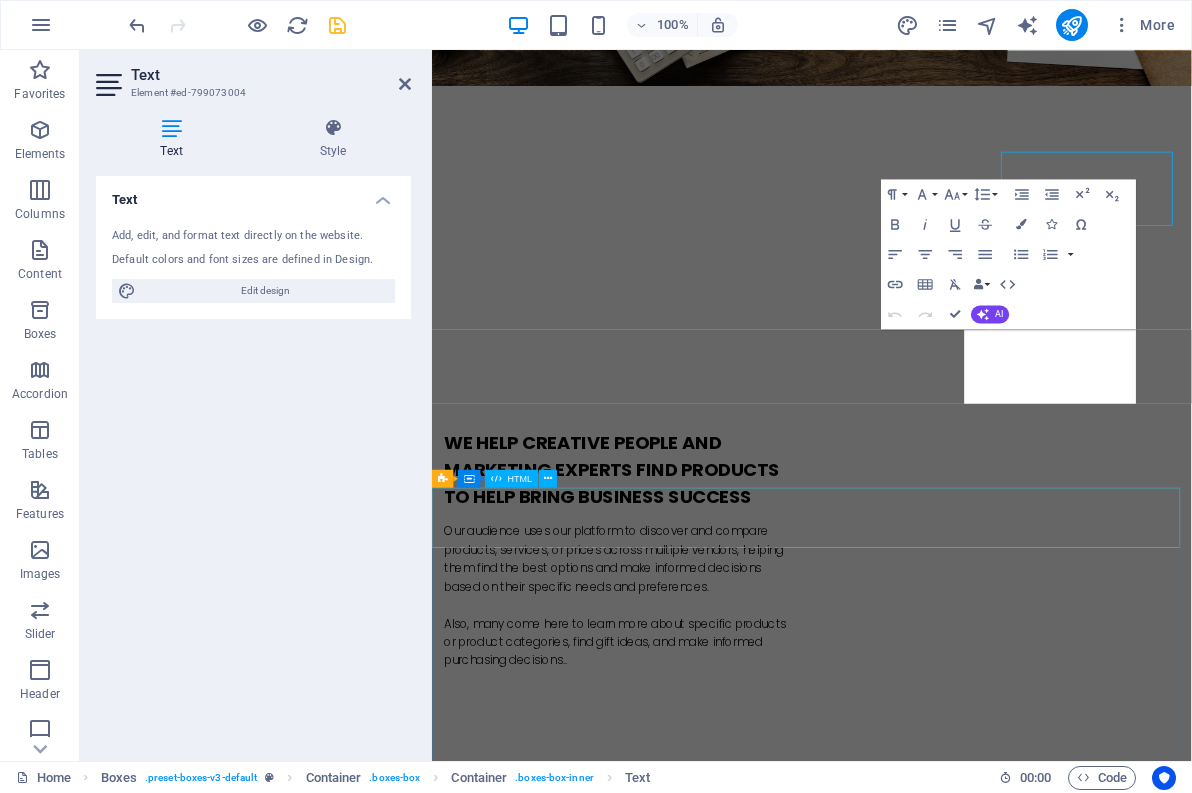 scroll, scrollTop: 1137, scrollLeft: 0, axis: vertical 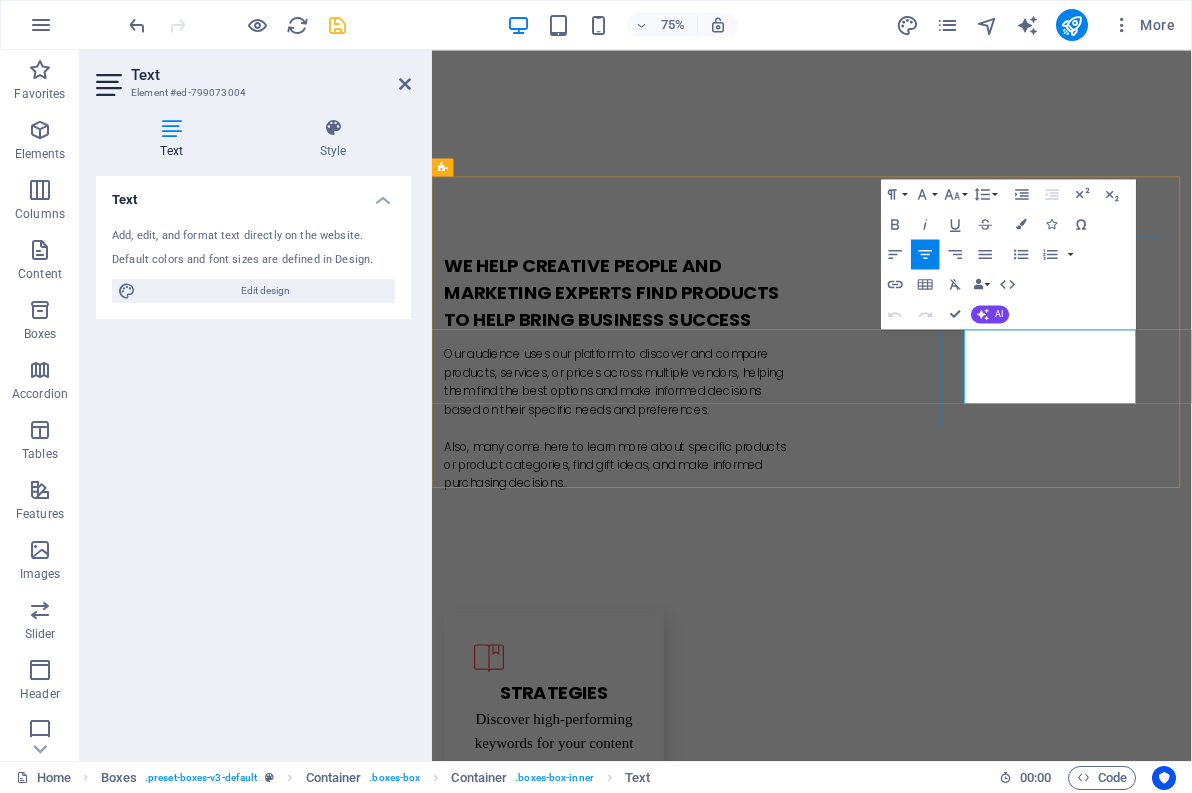 drag, startPoint x: 1154, startPoint y: 442, endPoint x: 1383, endPoint y: 514, distance: 240.05208 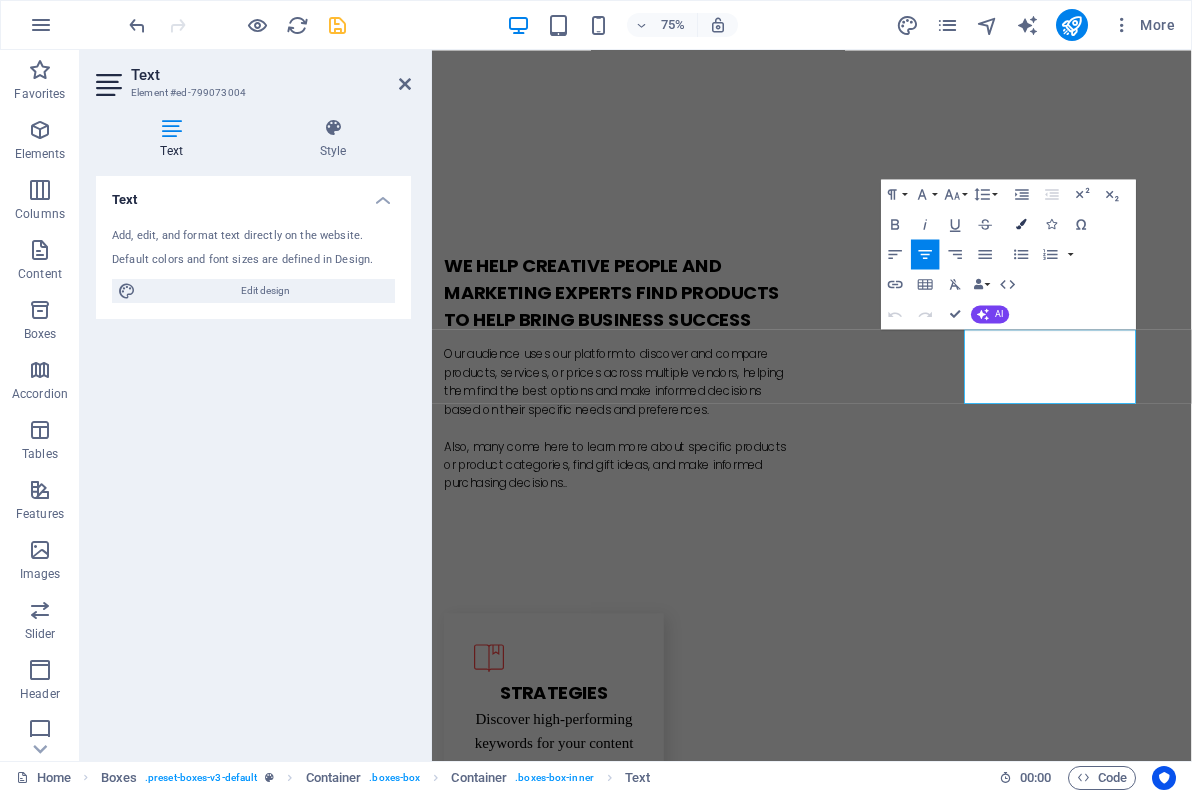 click at bounding box center [1021, 223] 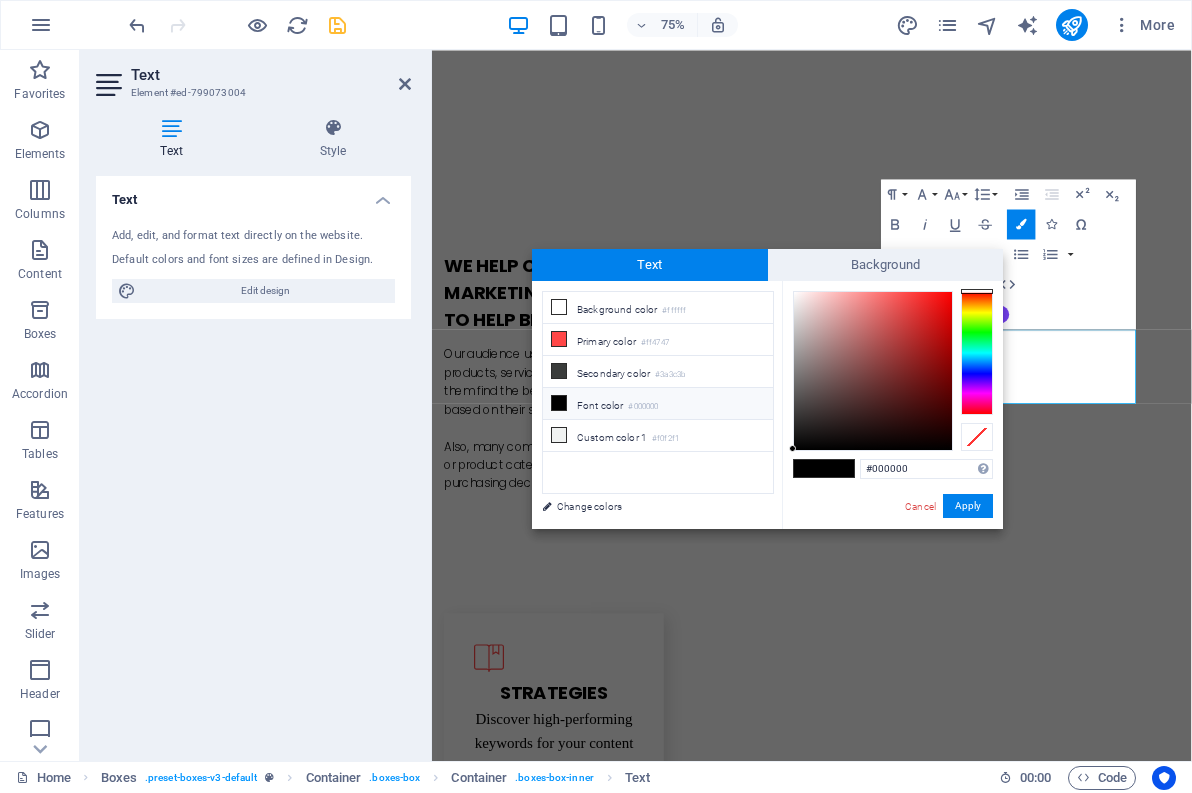 click at bounding box center (839, 468) 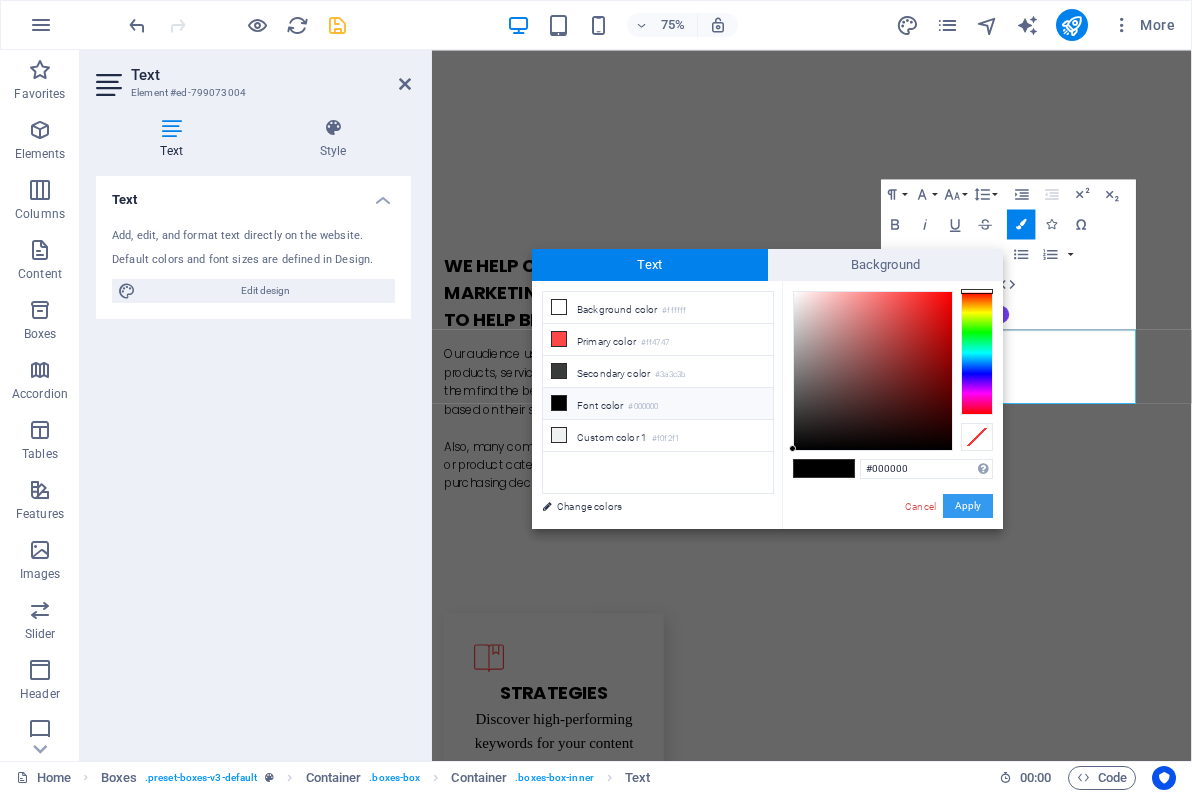 click on "Apply" at bounding box center [968, 506] 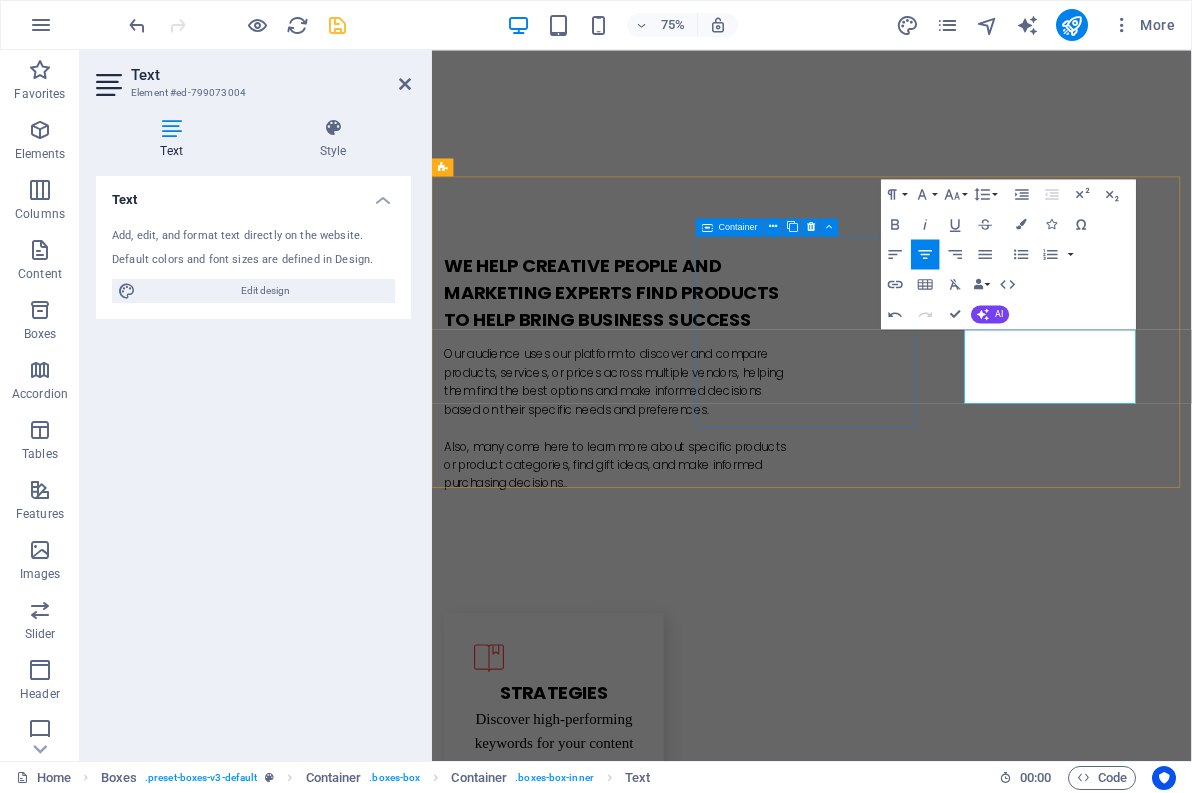 click on "Analytics Analyze your competitors to find content opportunities" at bounding box center [594, 1148] 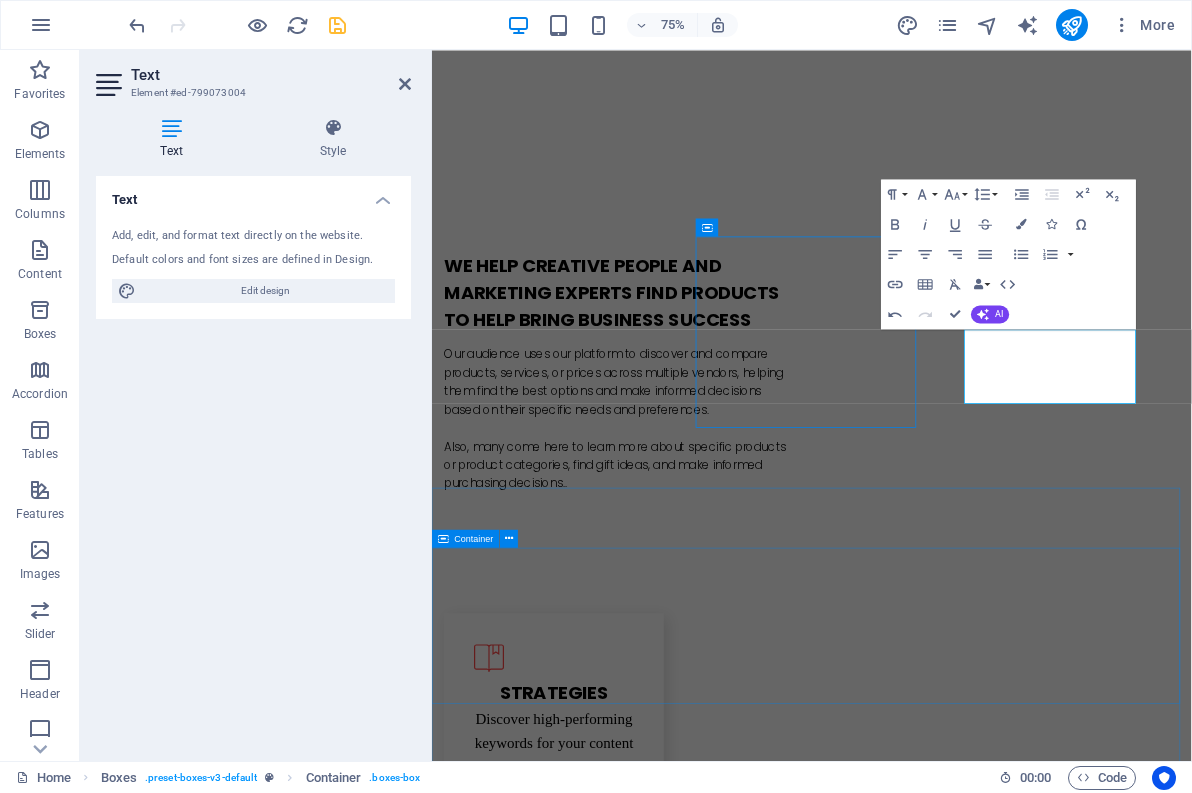 scroll, scrollTop: 900, scrollLeft: 0, axis: vertical 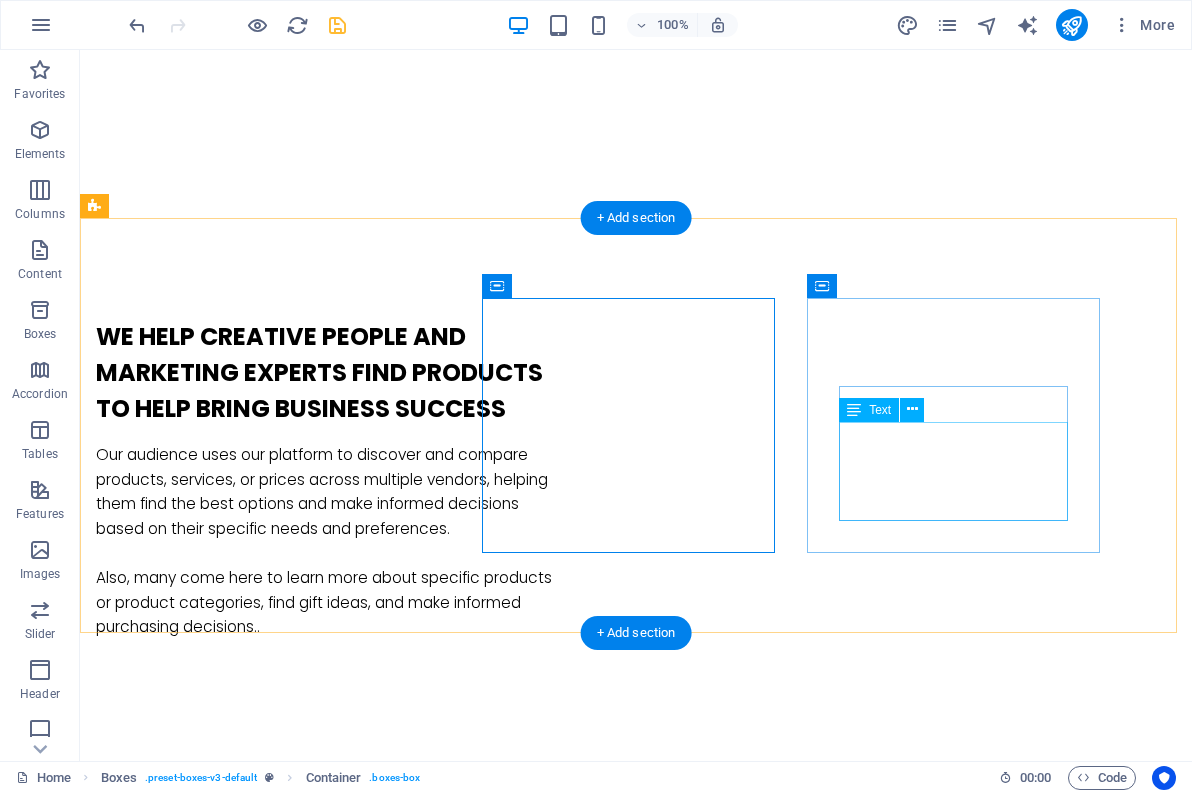 click on "Add your own branding to your website and content for a more professional appearan ce." at bounding box center (242, 1447) 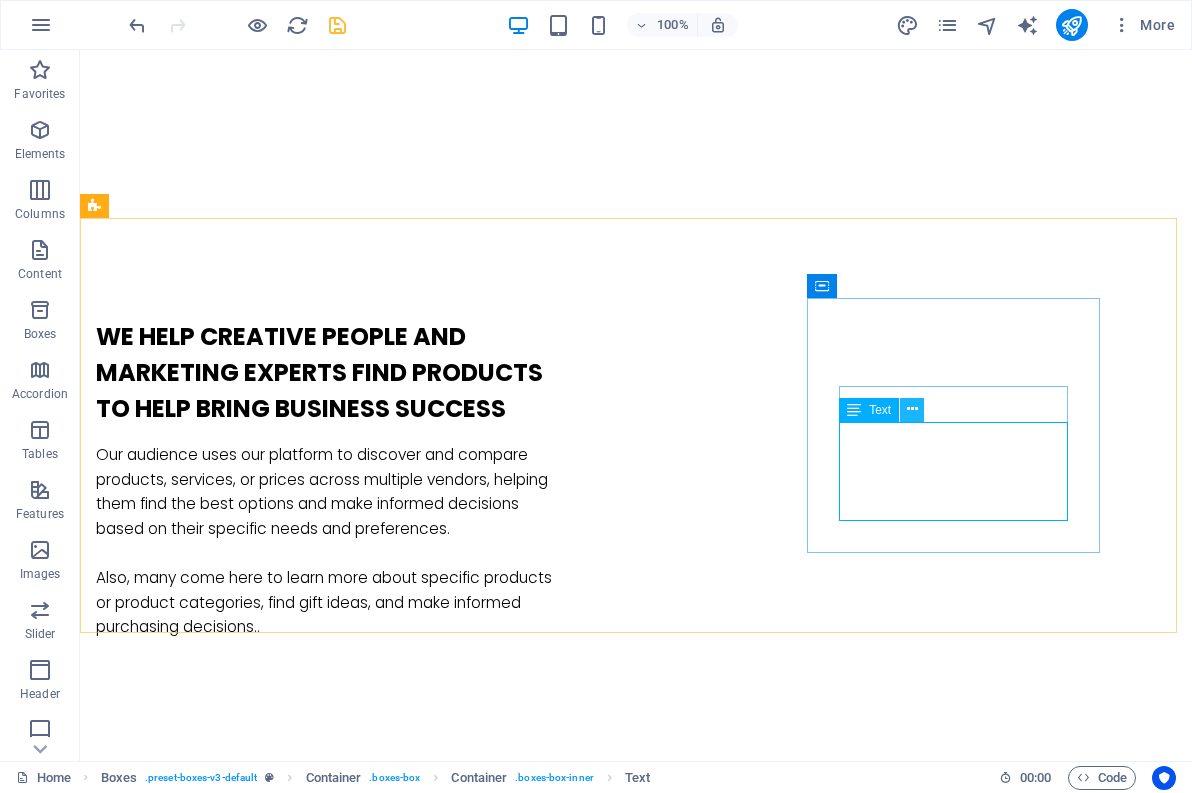 click at bounding box center [912, 409] 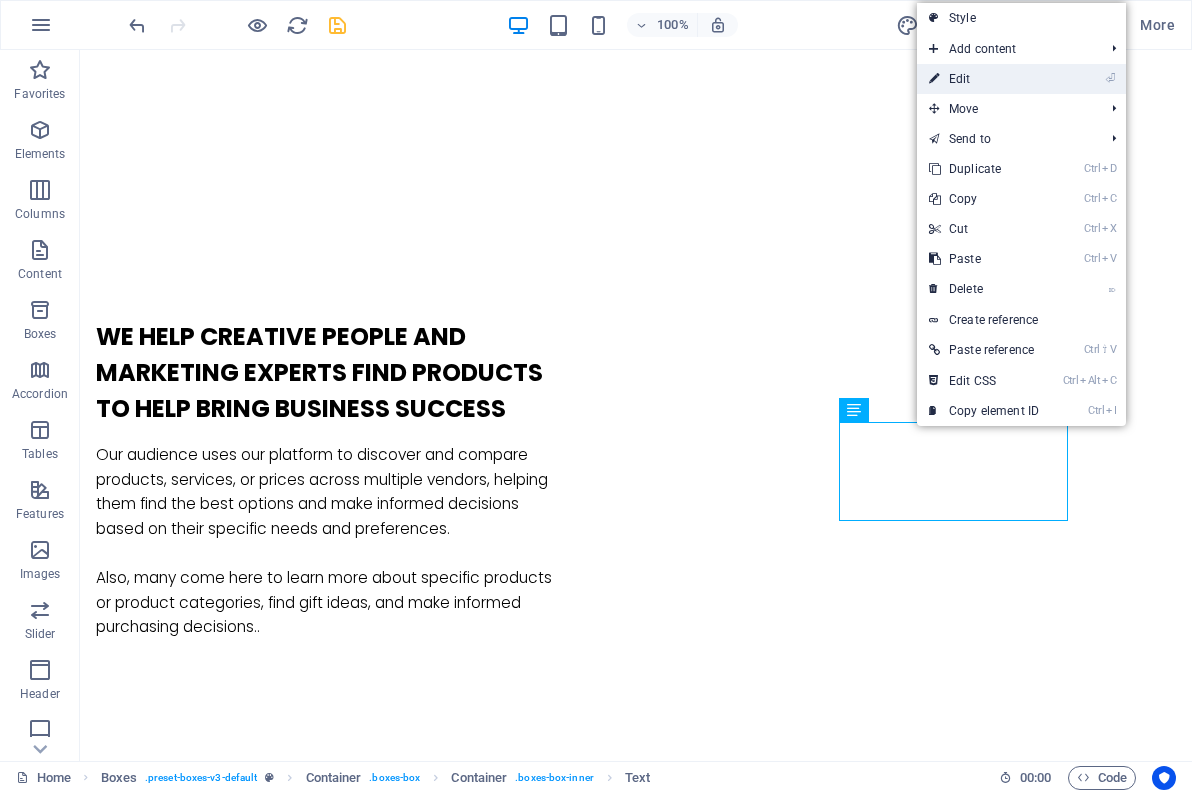 drag, startPoint x: 969, startPoint y: 80, endPoint x: 758, endPoint y: 585, distance: 547.308 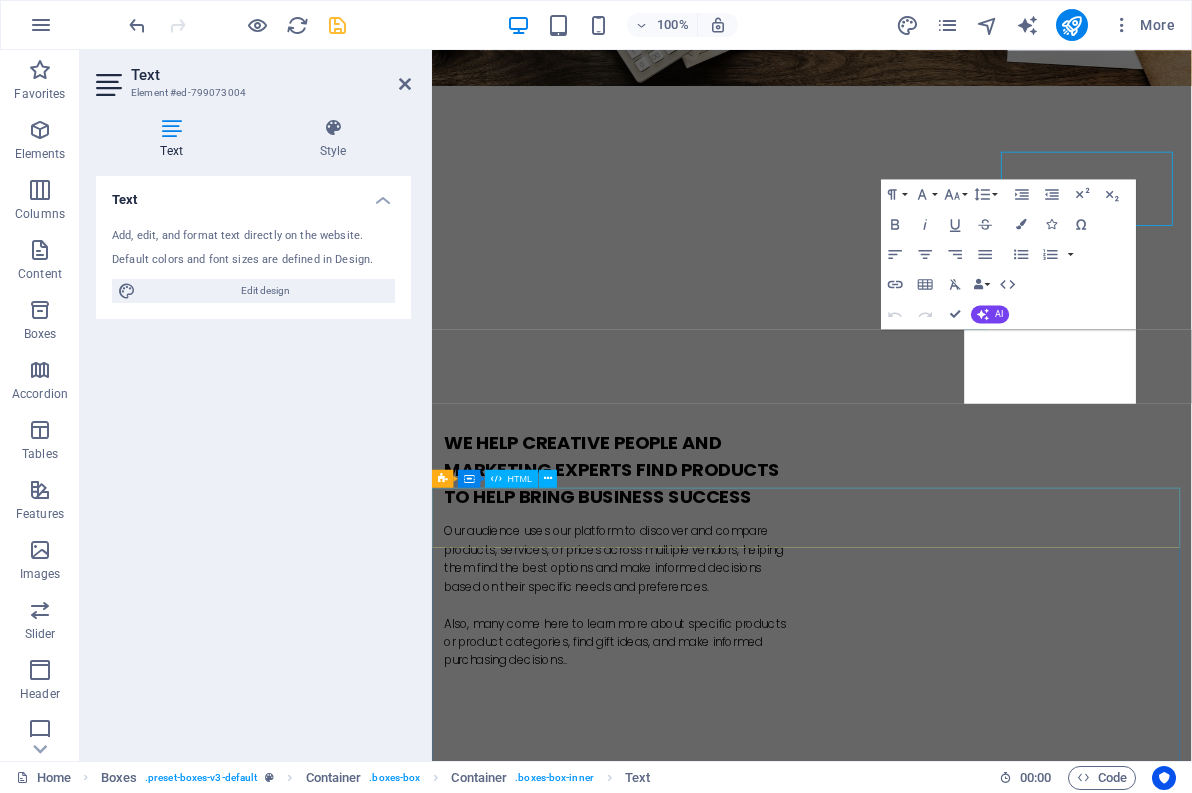 scroll, scrollTop: 1137, scrollLeft: 0, axis: vertical 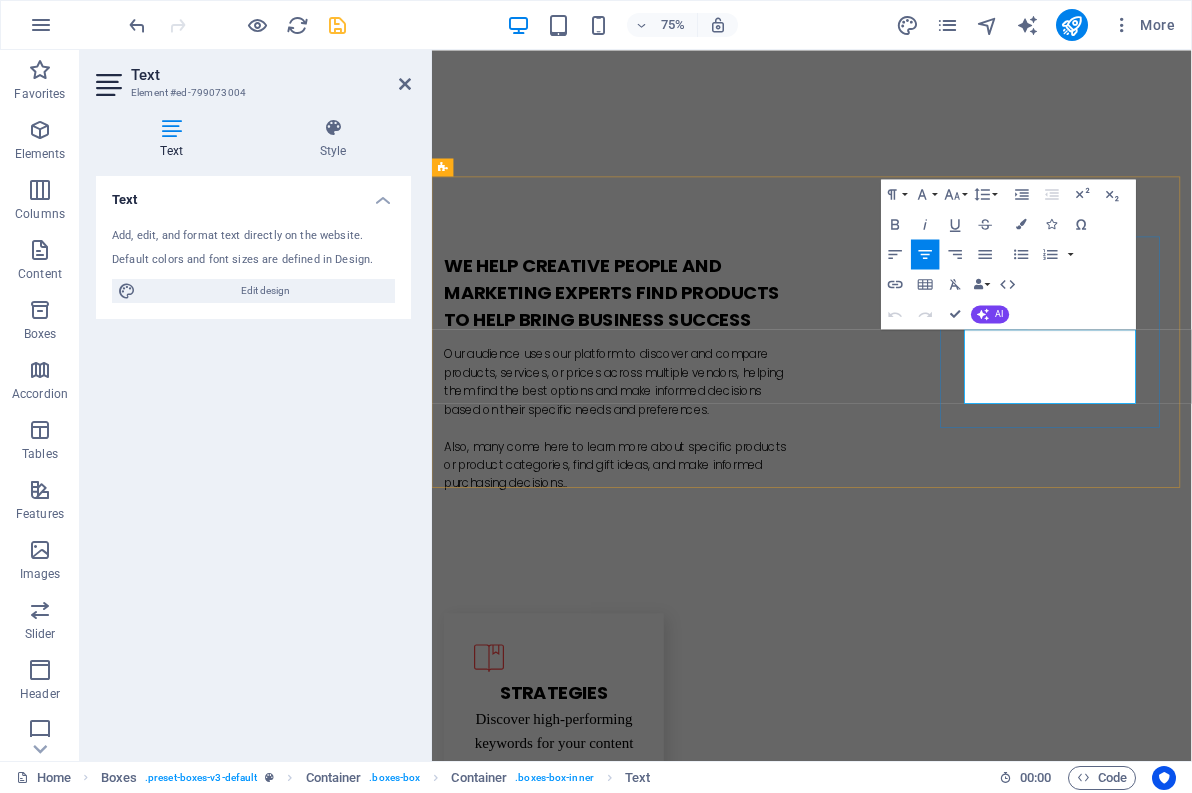 click on "Add your own branding to your website and content for a more professional appearan ce." at bounding box center (594, 1447) 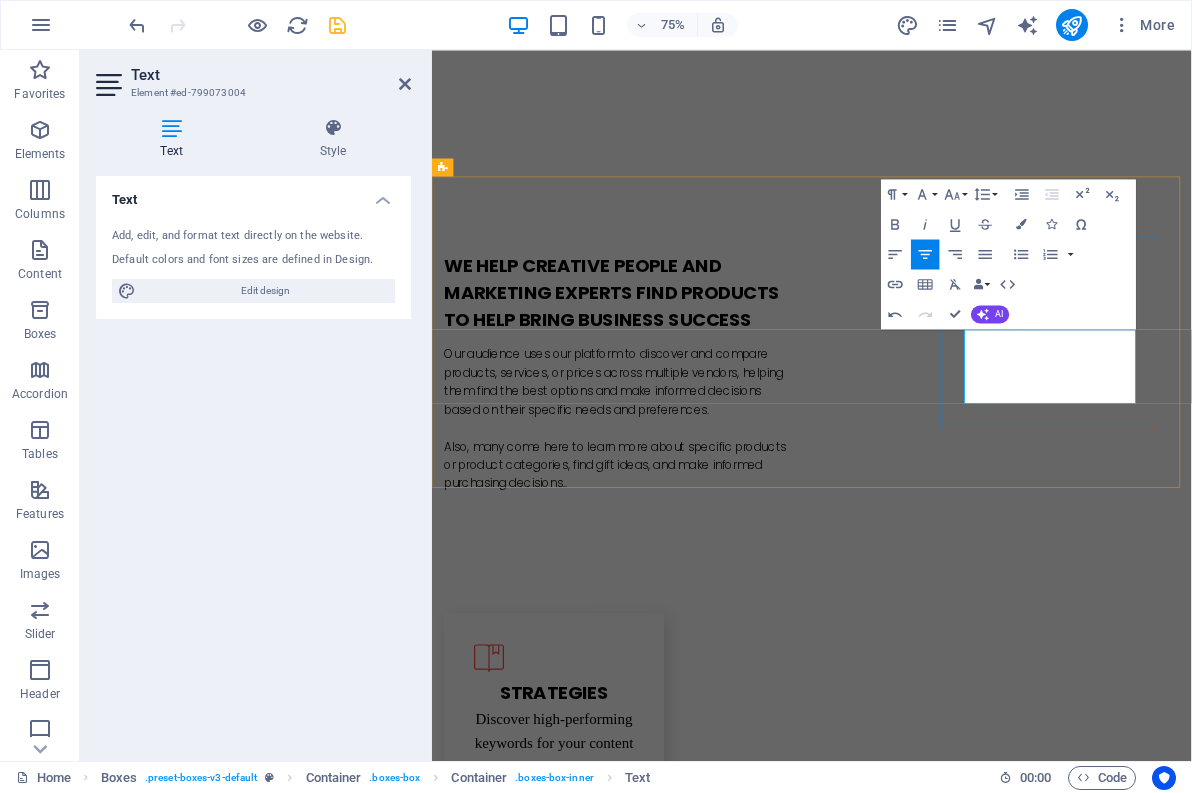 type 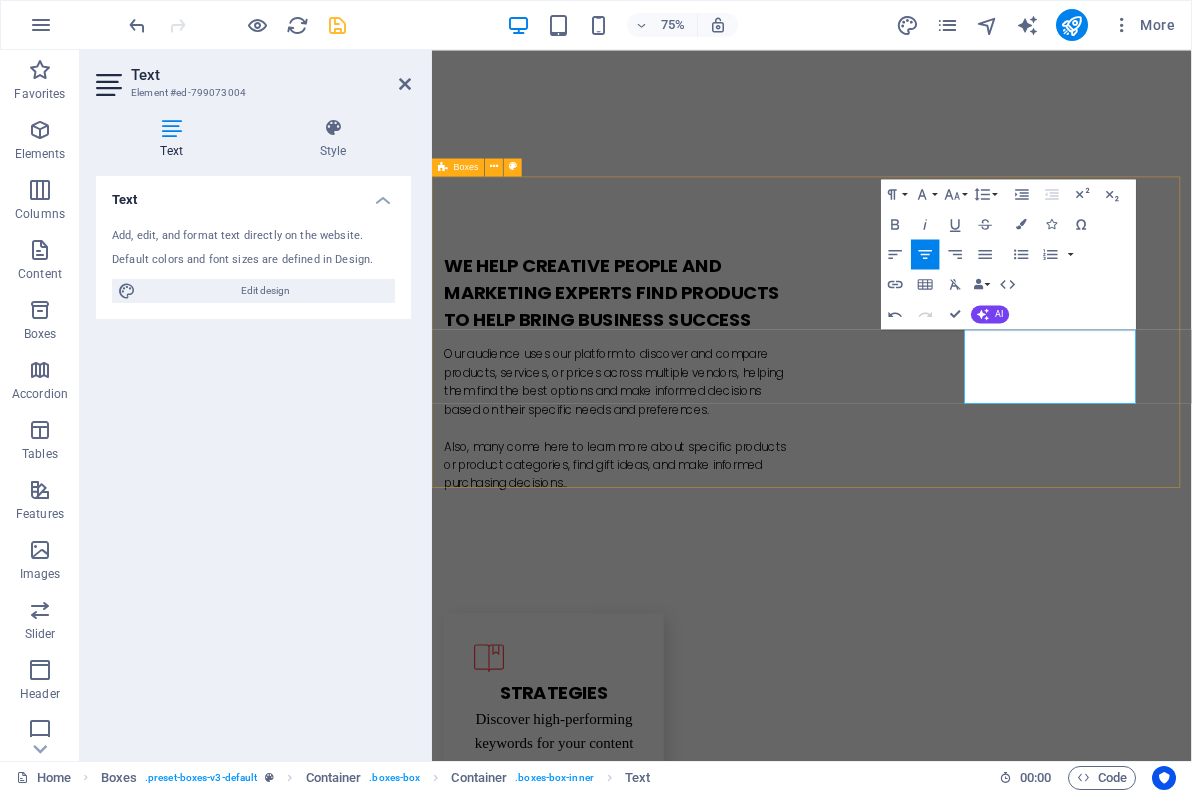 click on "Strategies Discover high-performing keywords for your conten t Analytics Analyze your competitors to find content opportunities Great Results Add your own branding to your website and content for a more professional appearance ." at bounding box center (938, 1164) 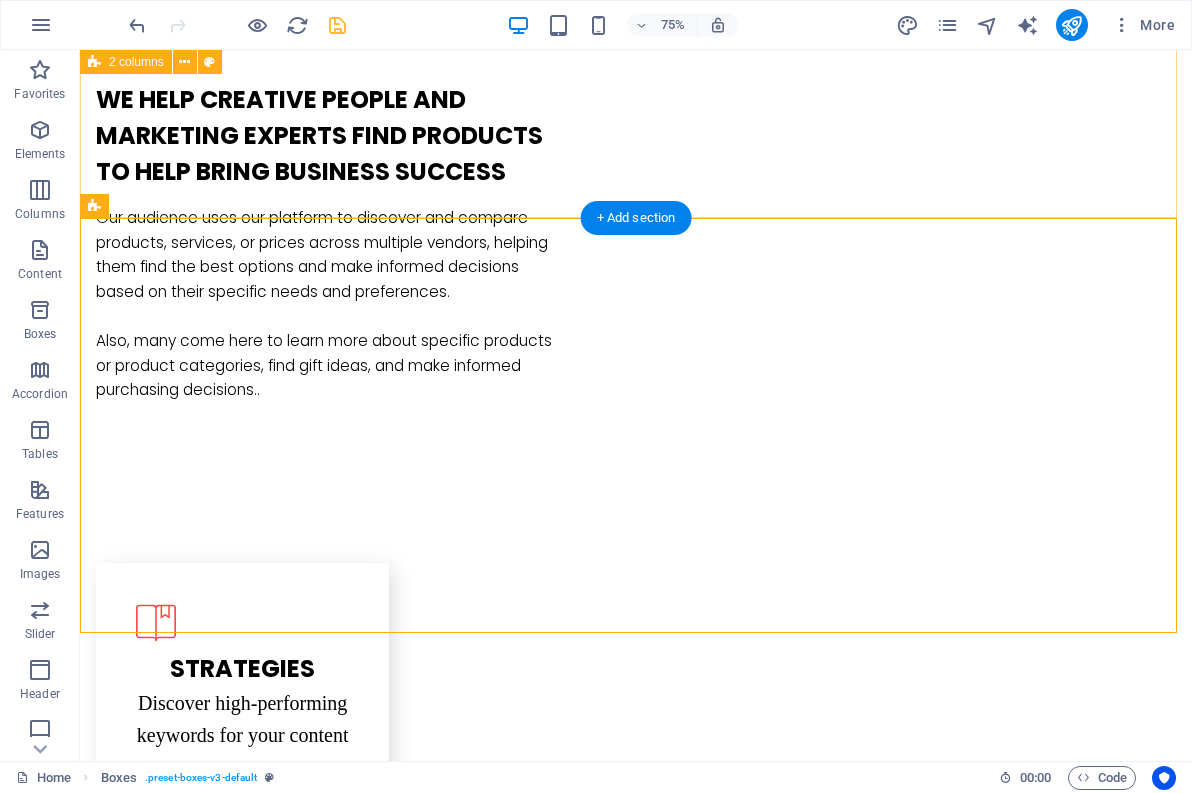 scroll, scrollTop: 900, scrollLeft: 0, axis: vertical 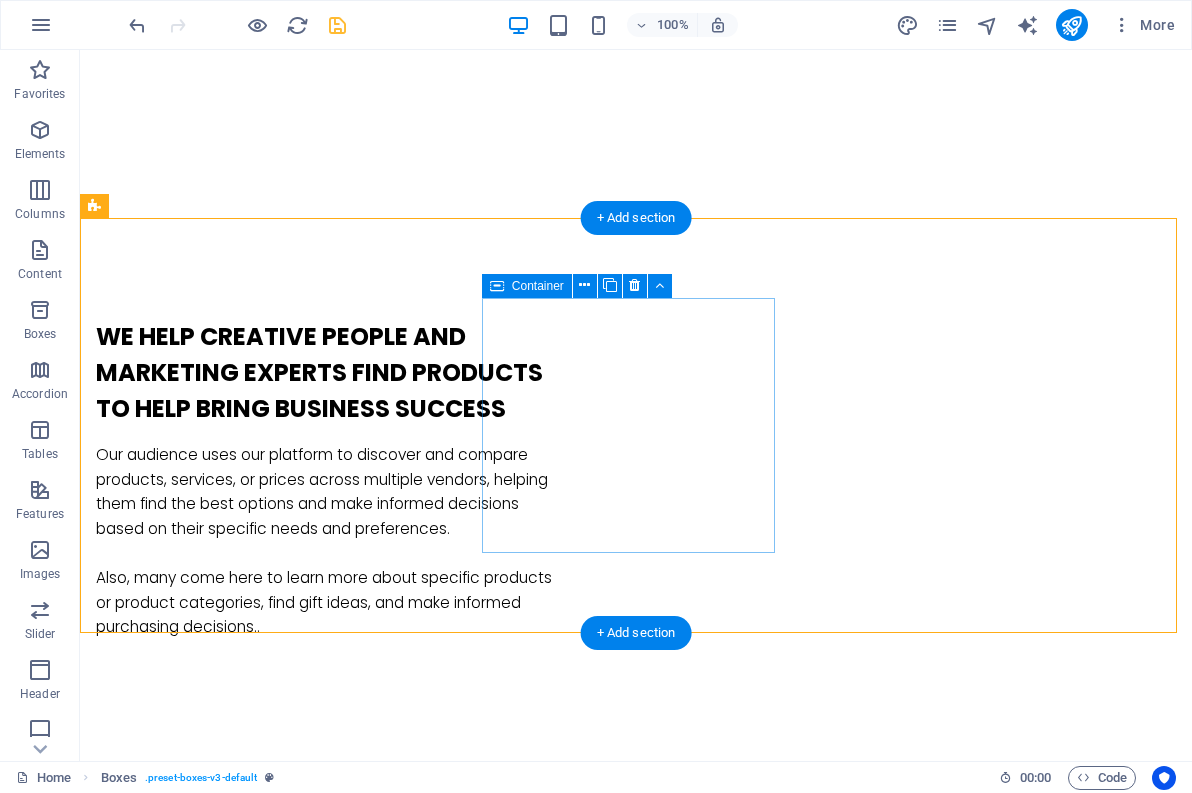 click on "Analytics Analyze your competitors to find content opportunities" at bounding box center [242, 1148] 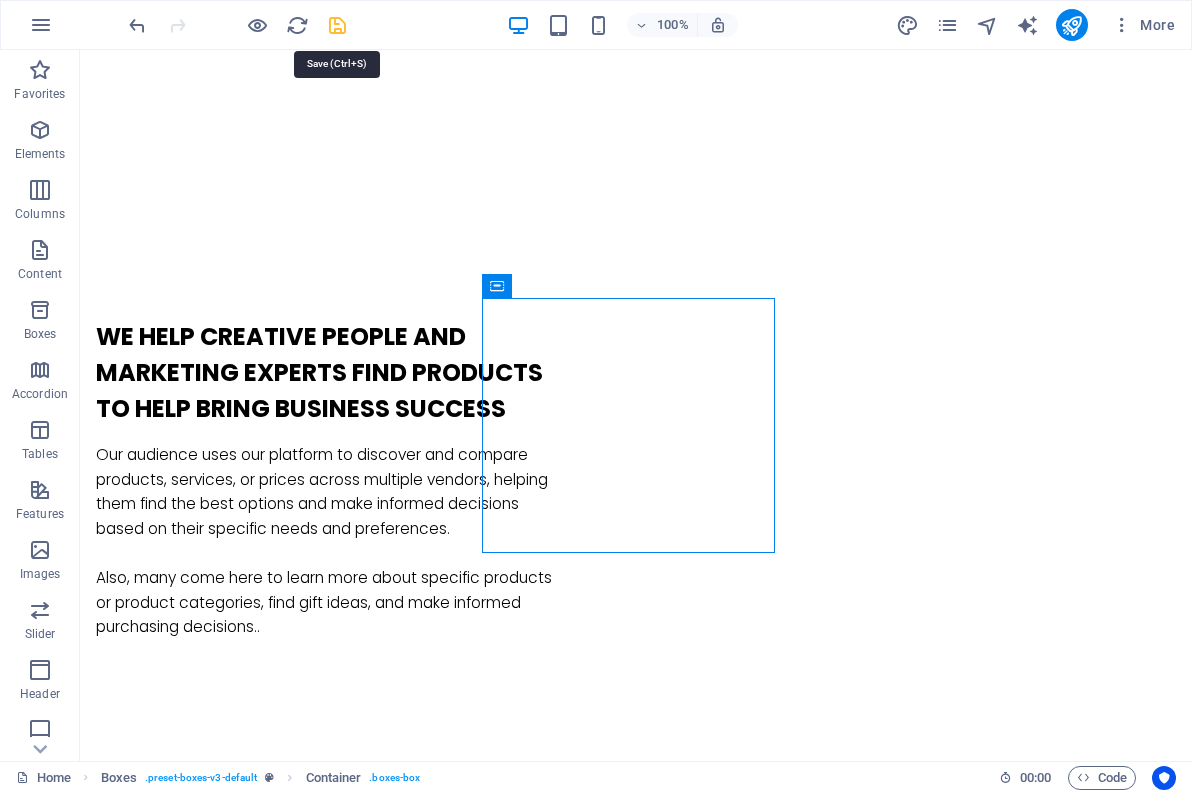 click at bounding box center [337, 25] 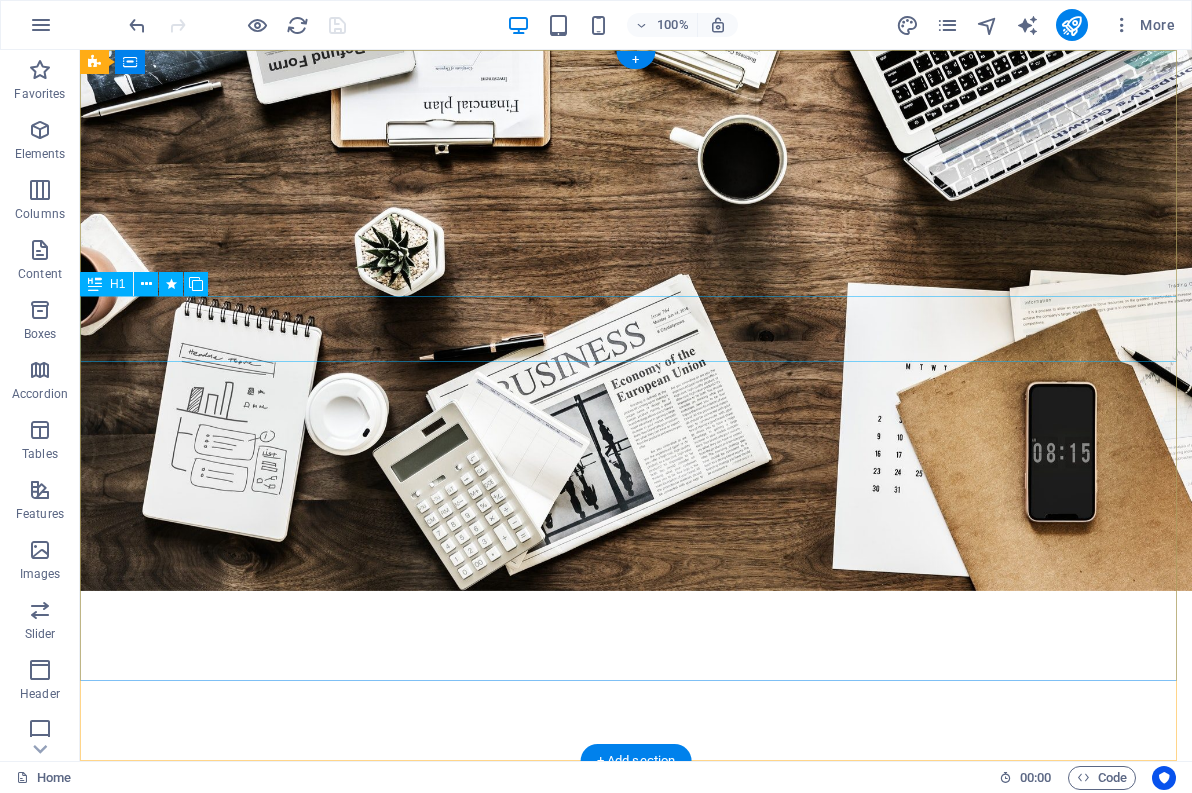 scroll, scrollTop: 0, scrollLeft: 0, axis: both 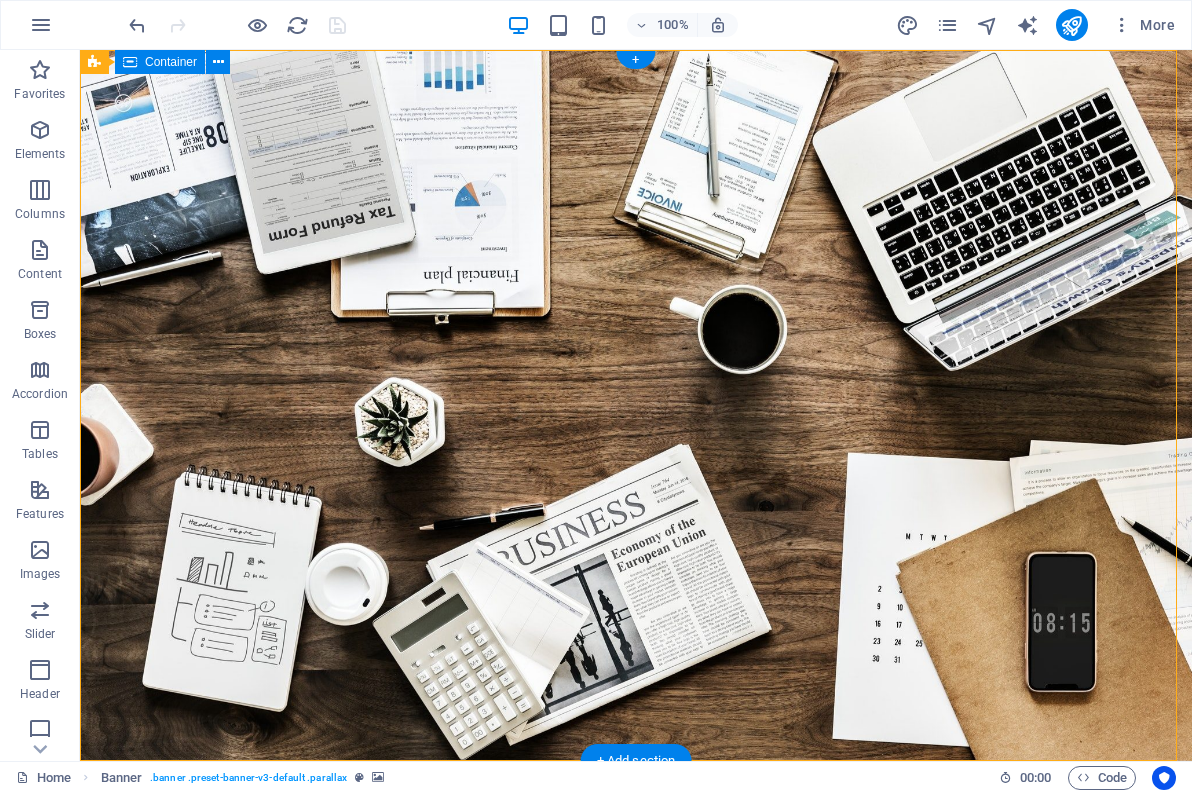 drag, startPoint x: 237, startPoint y: 57, endPoint x: 306, endPoint y: 110, distance: 87.005745 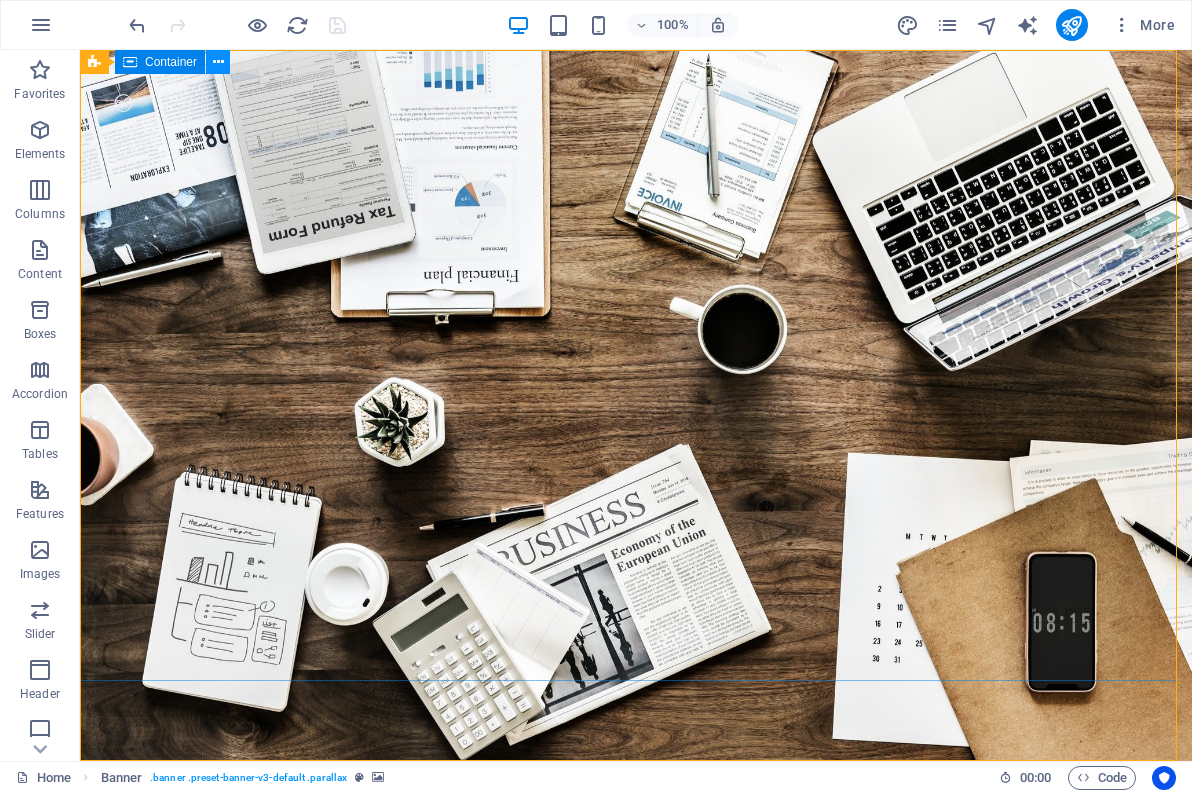 click at bounding box center (218, 62) 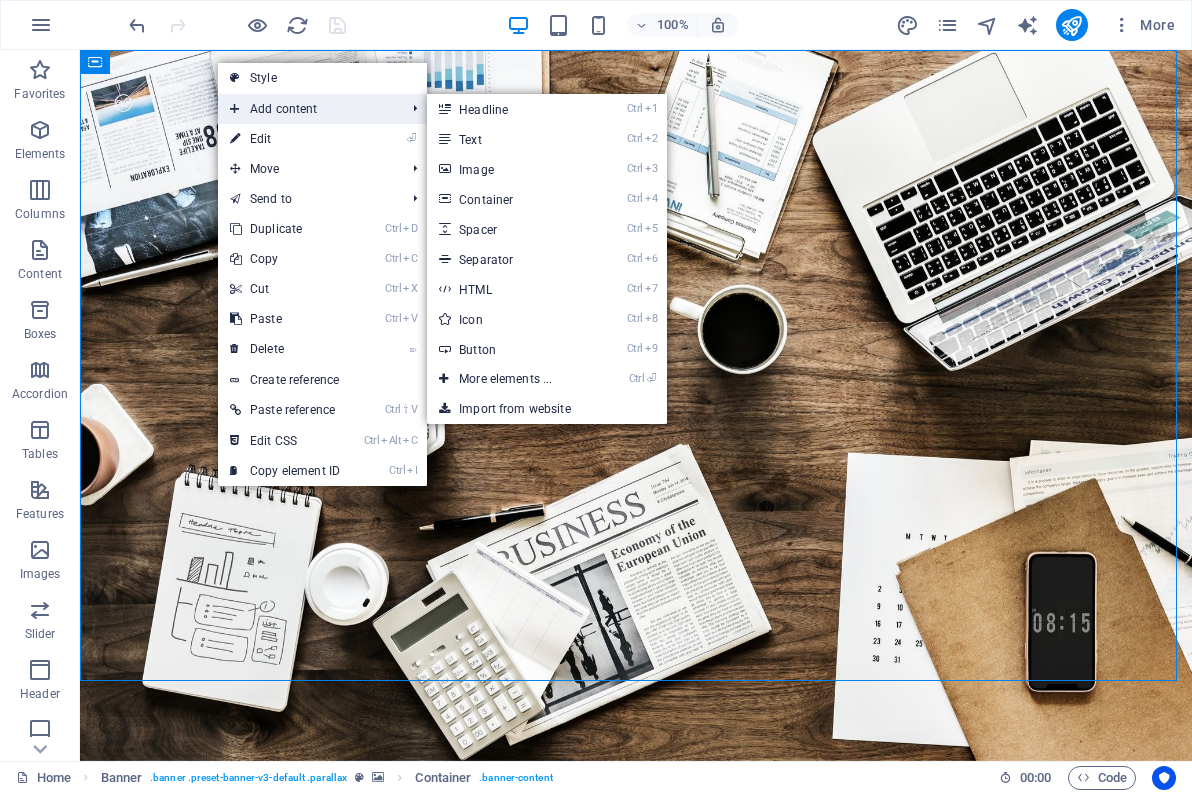 click on "Add content" at bounding box center (307, 109) 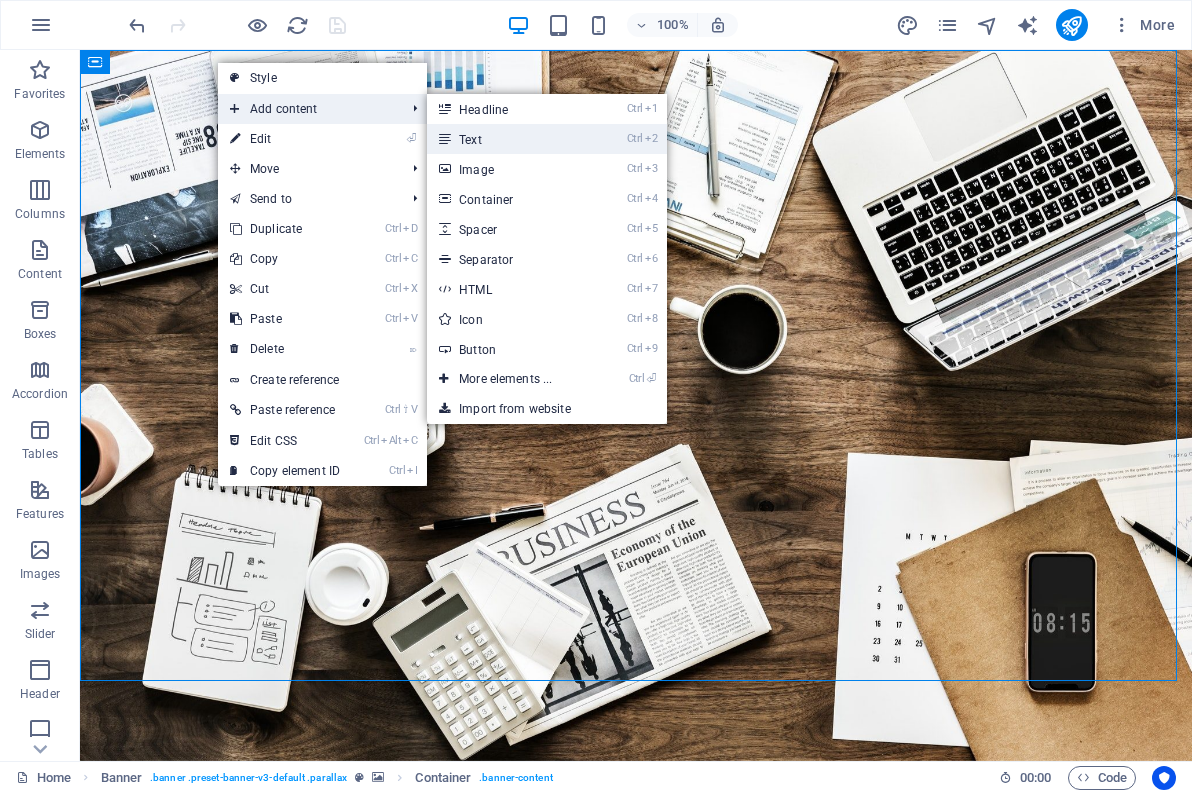 click on "Ctrl 2  Text" at bounding box center (509, 139) 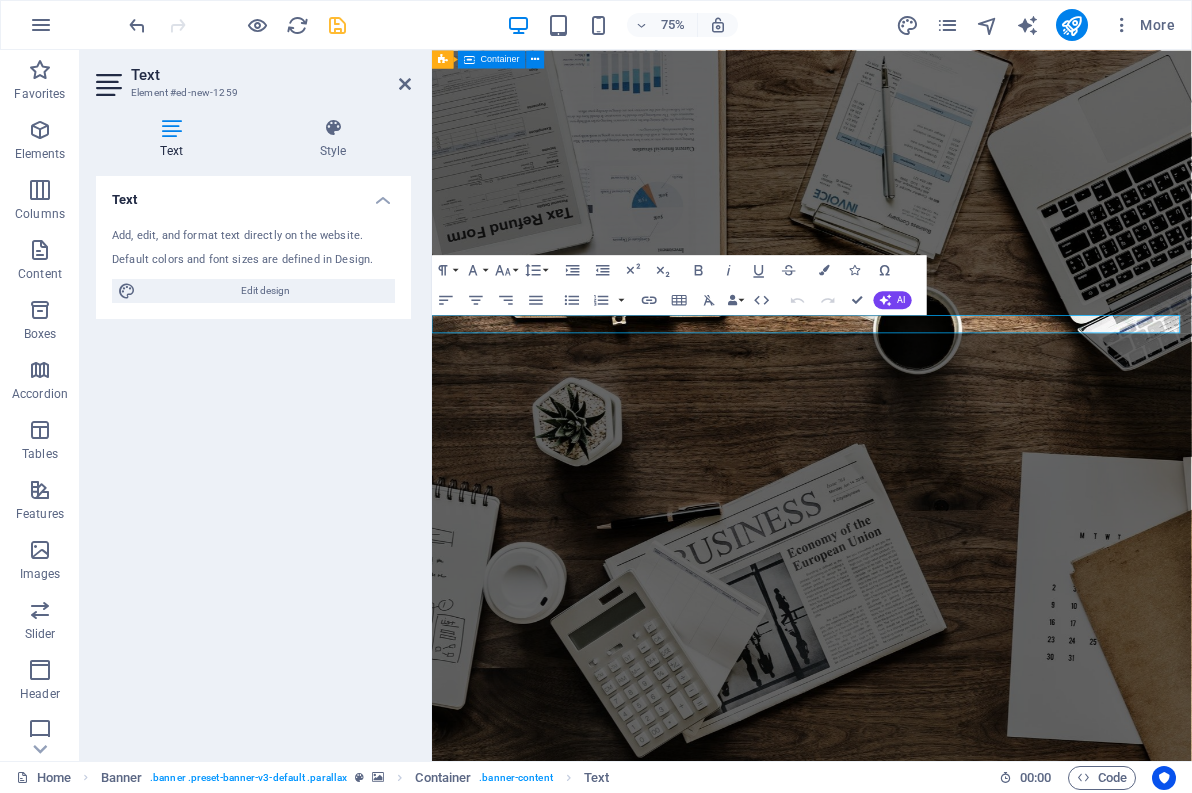 click on "New text element shared Products Helping  people  help  themselves" at bounding box center [938, 1159] 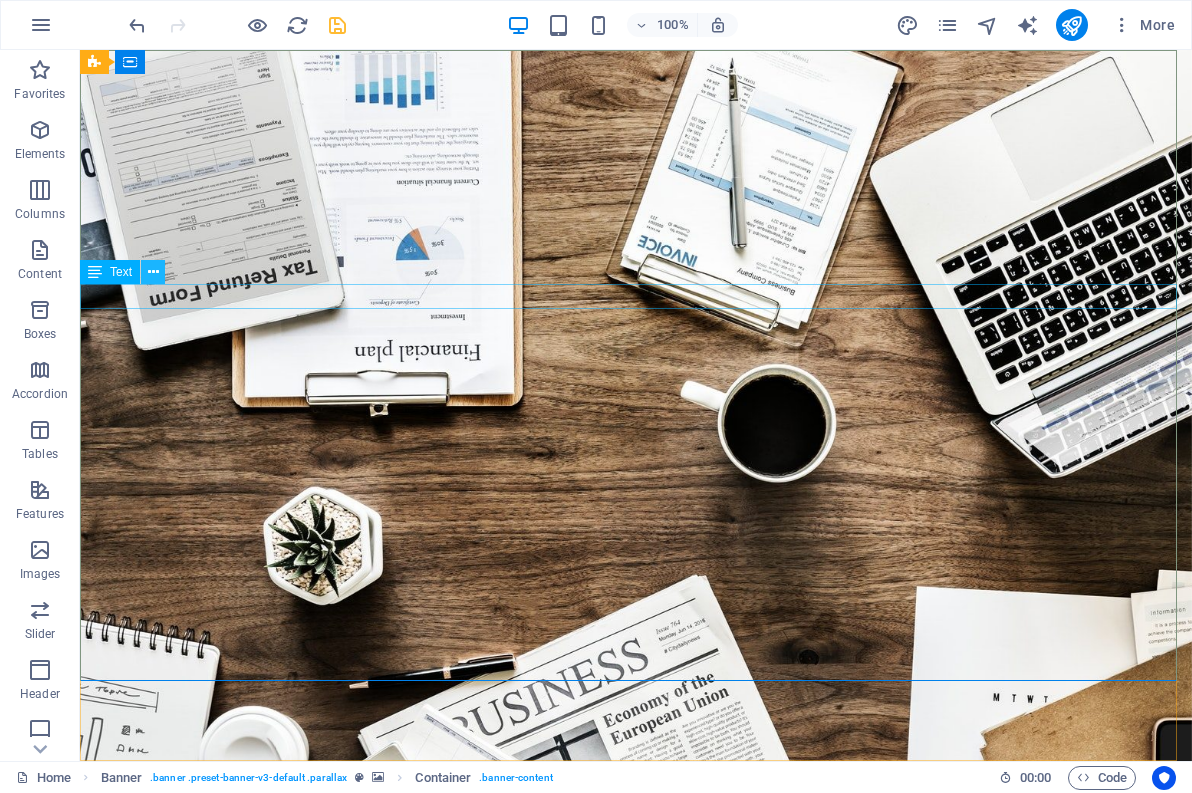 click at bounding box center [153, 272] 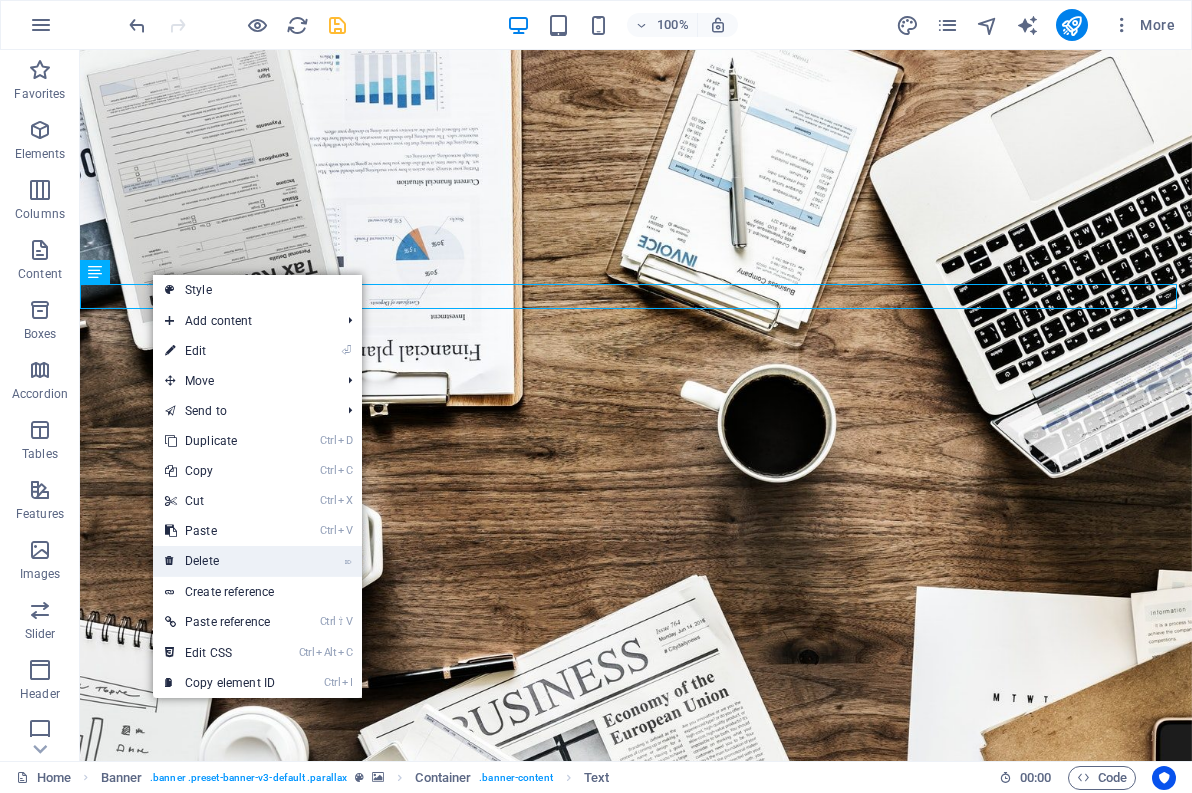 click on "⌦  Delete" at bounding box center [220, 561] 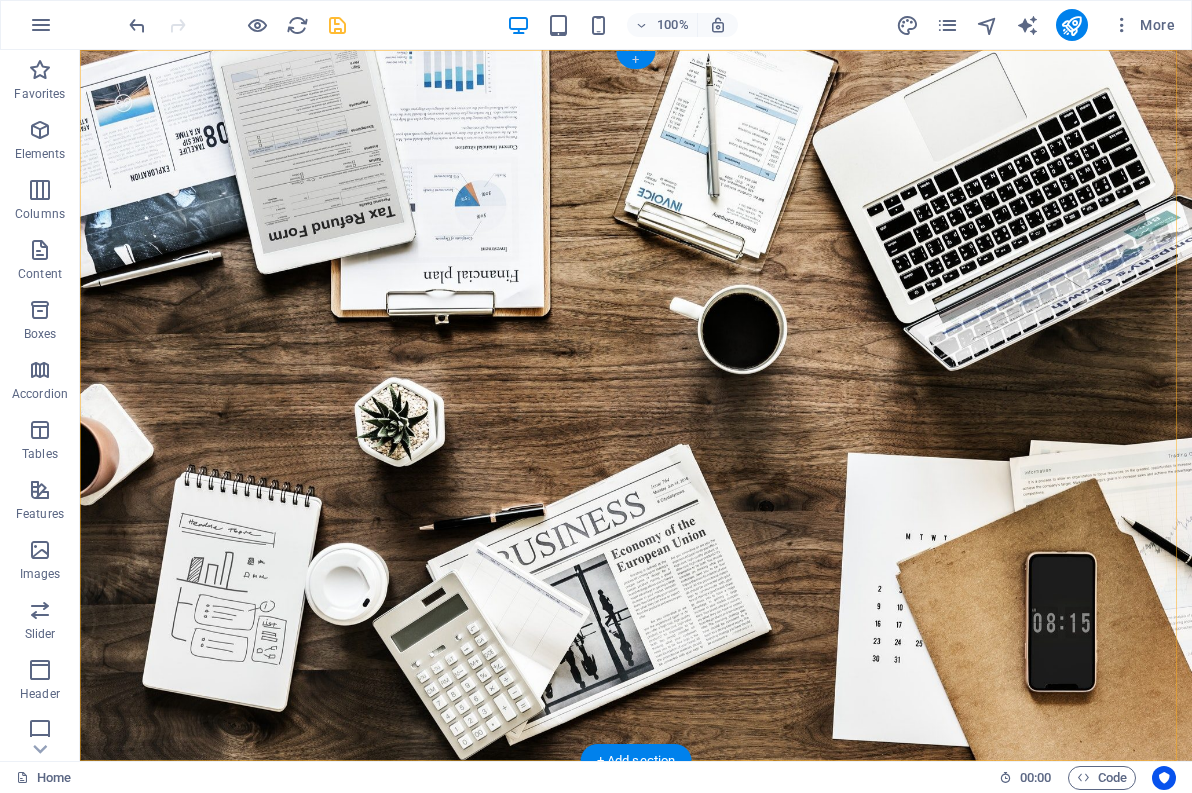 click on "+" at bounding box center (635, 60) 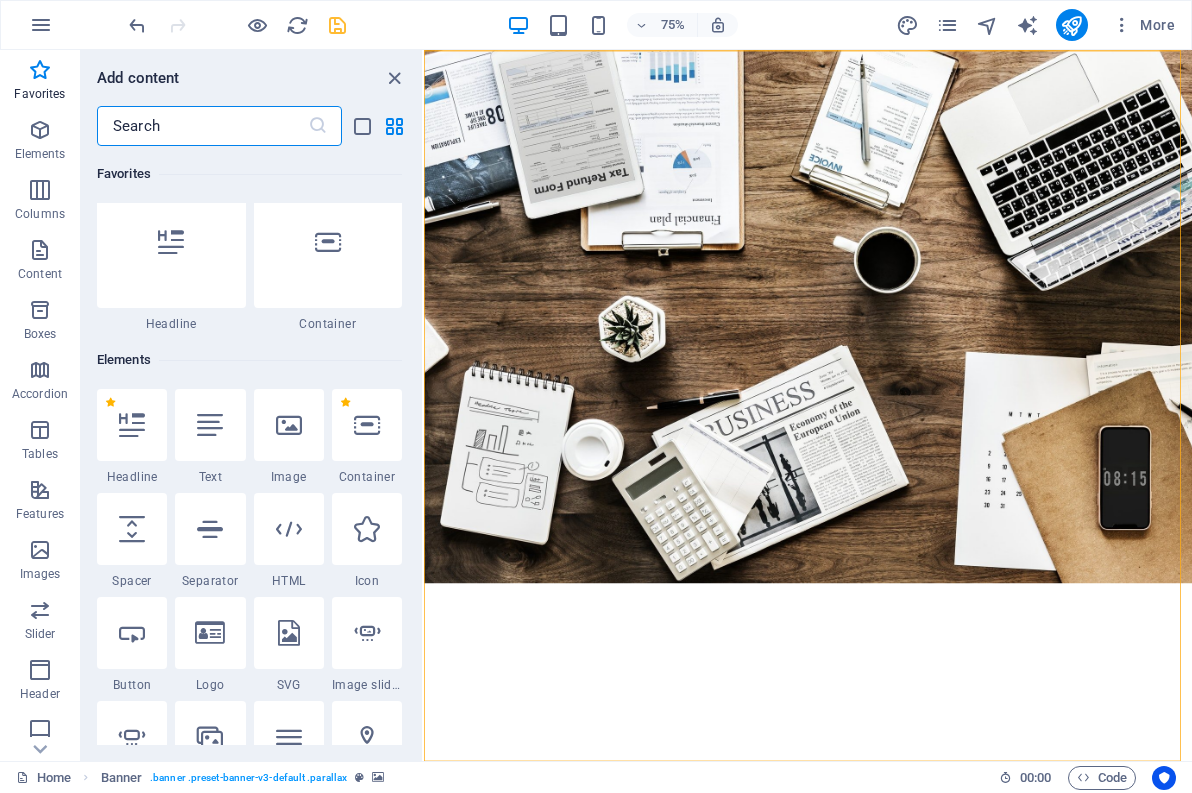 scroll, scrollTop: 0, scrollLeft: 0, axis: both 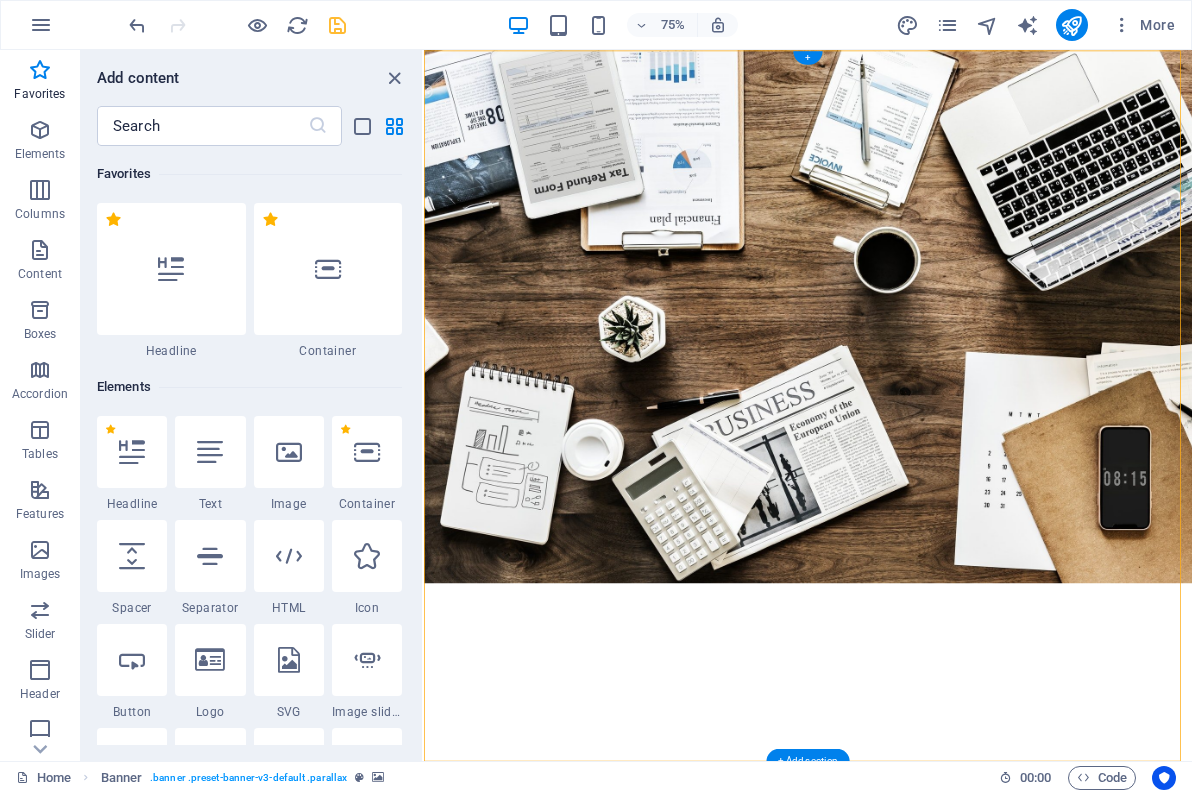 click on "+" at bounding box center (807, 58) 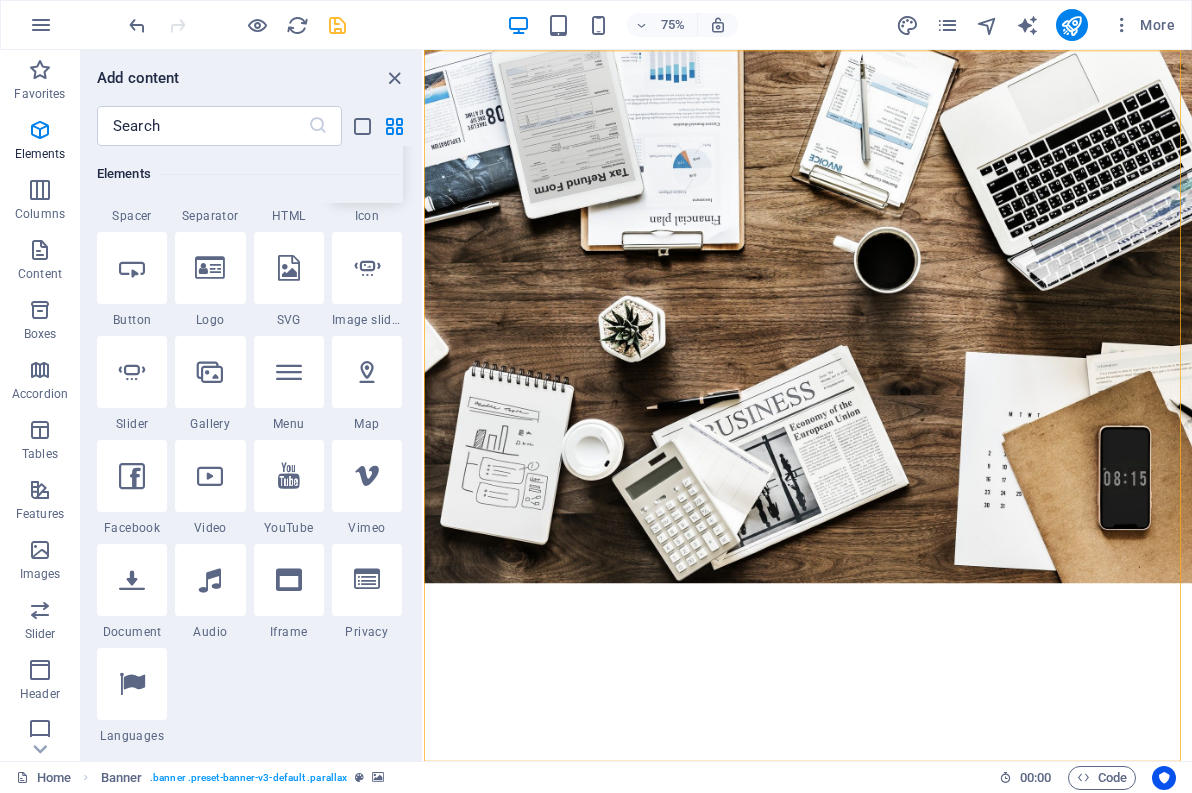 scroll, scrollTop: 400, scrollLeft: 0, axis: vertical 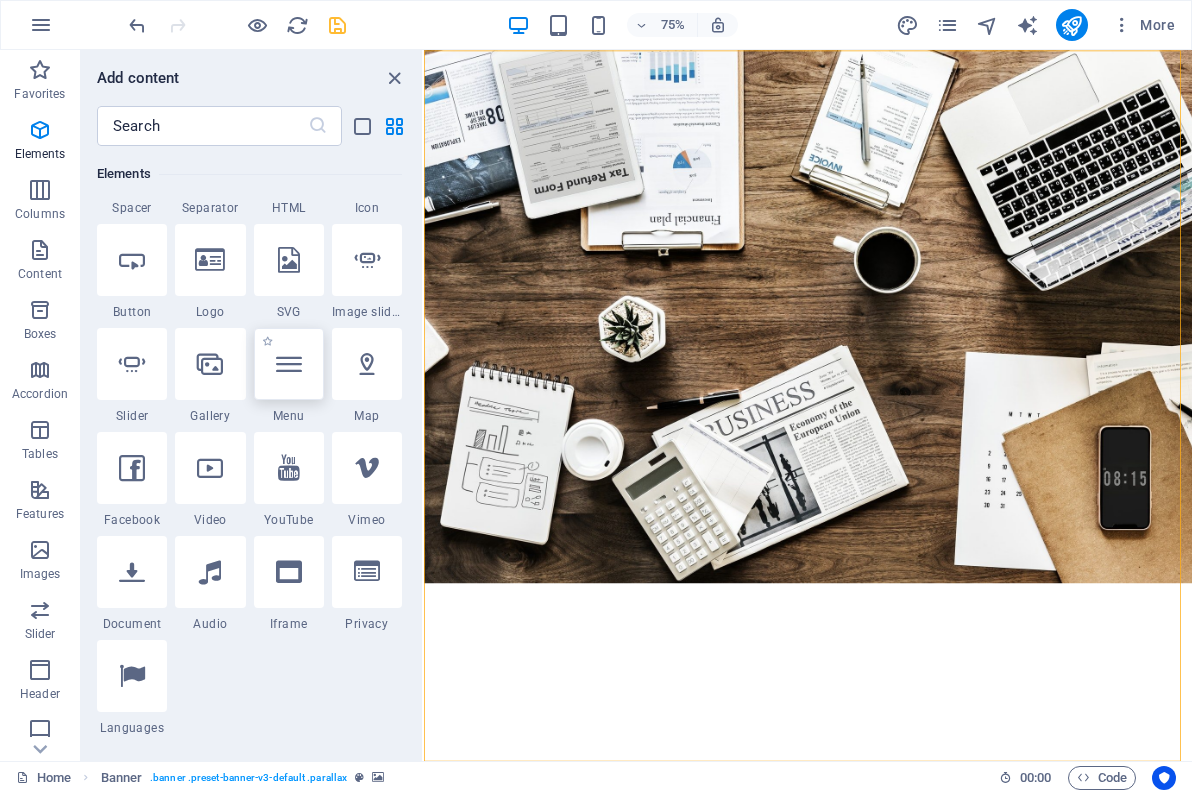 click at bounding box center [289, 364] 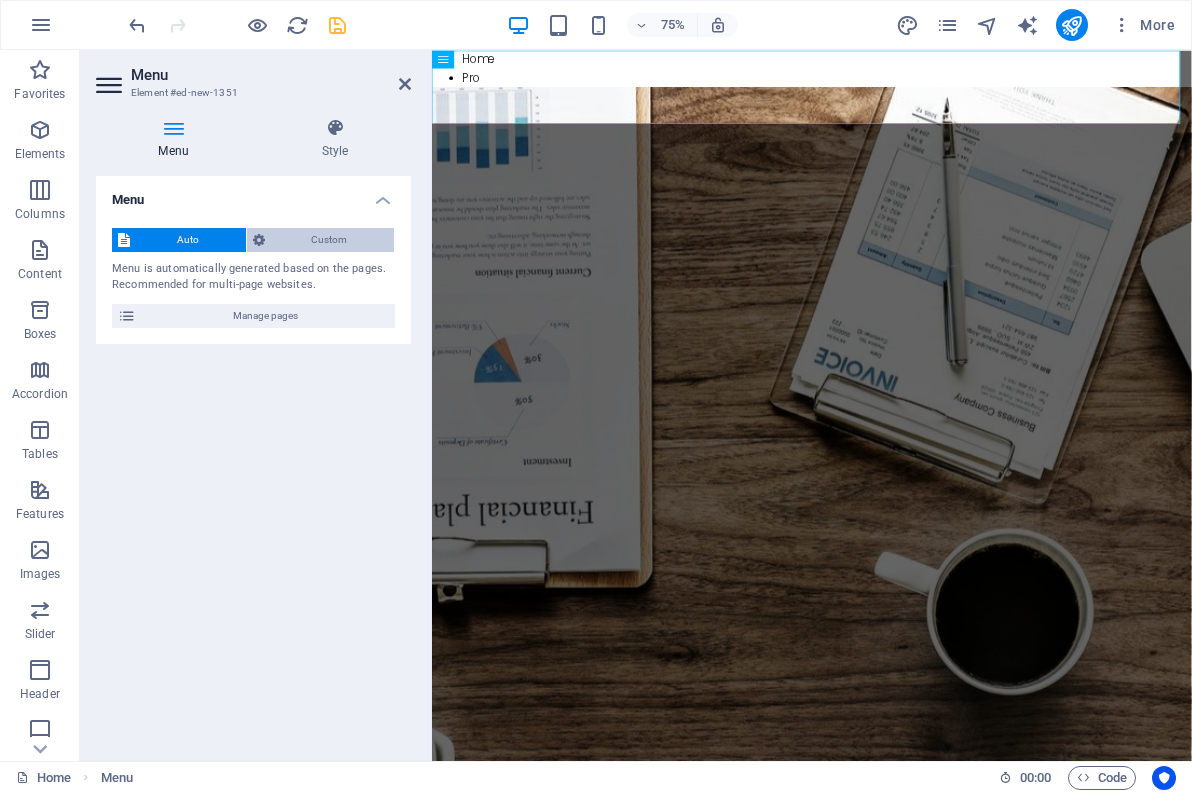 click on "Custom" at bounding box center [330, 240] 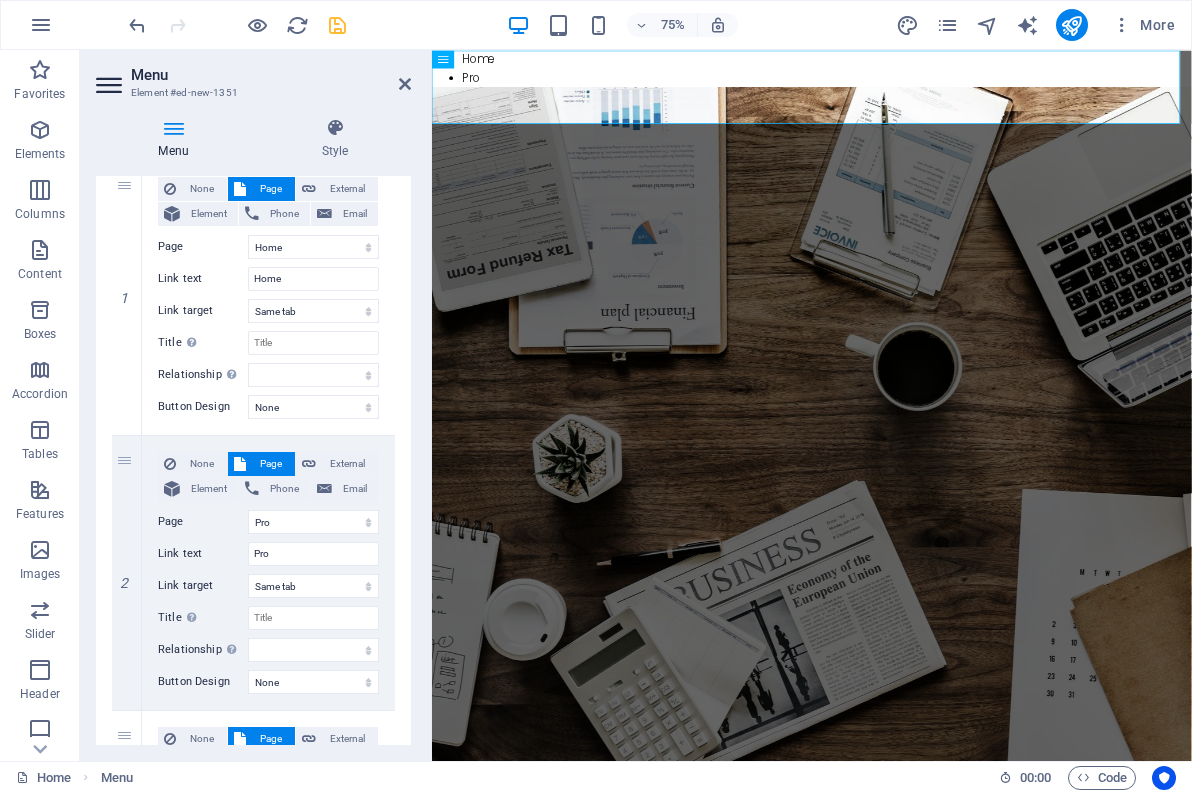 scroll, scrollTop: 0, scrollLeft: 0, axis: both 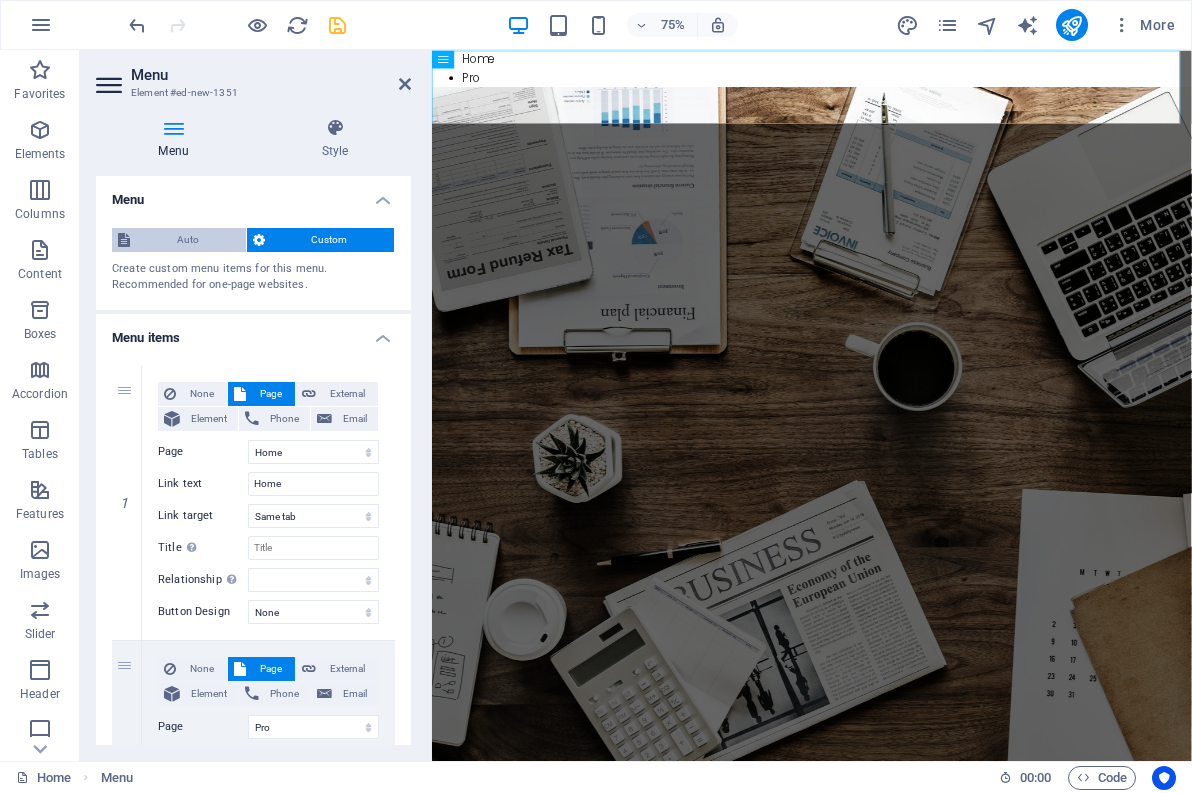 click on "Auto" at bounding box center (188, 240) 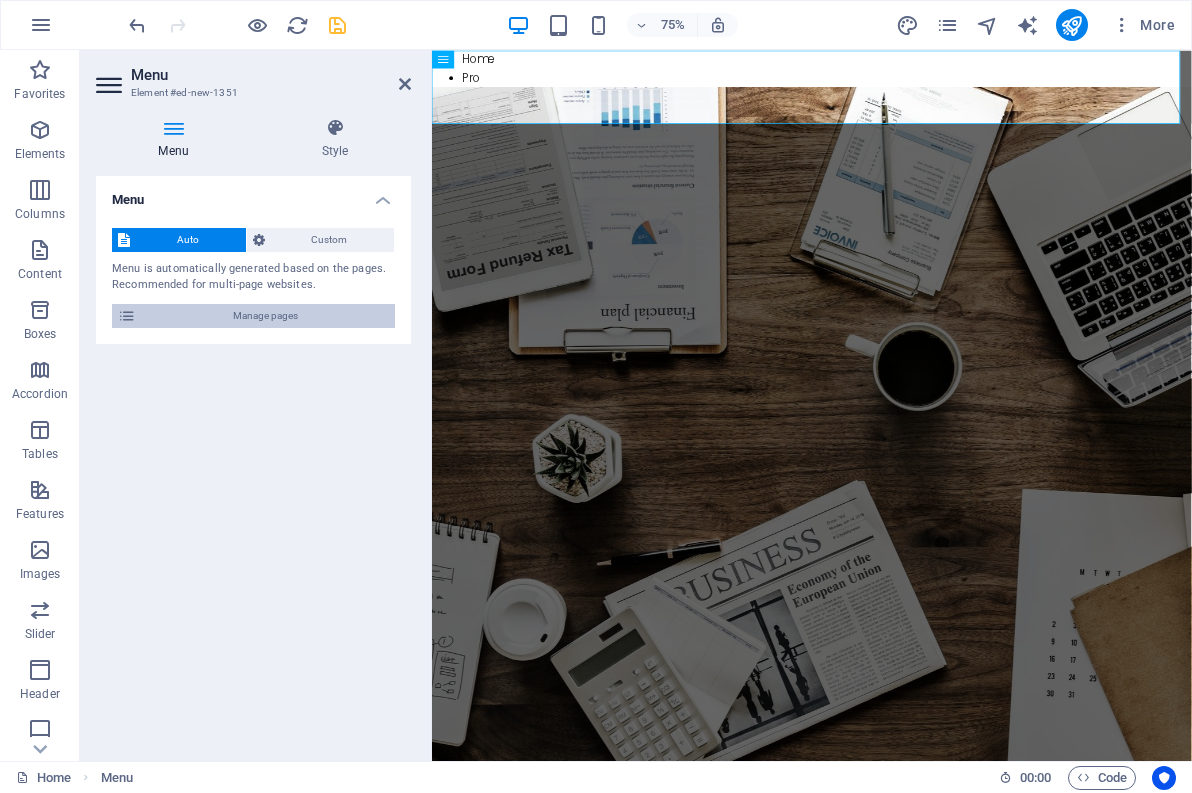 click on "Manage pages" at bounding box center [265, 316] 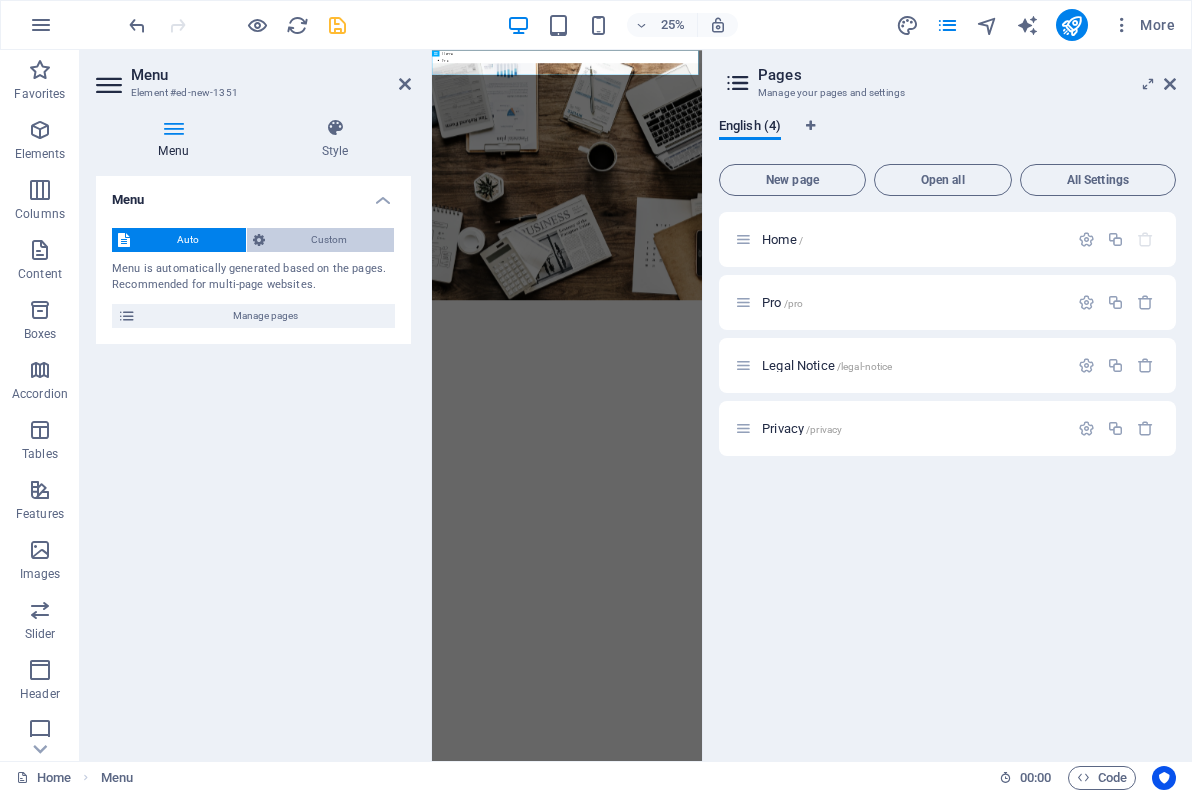 click on "Custom" at bounding box center (330, 240) 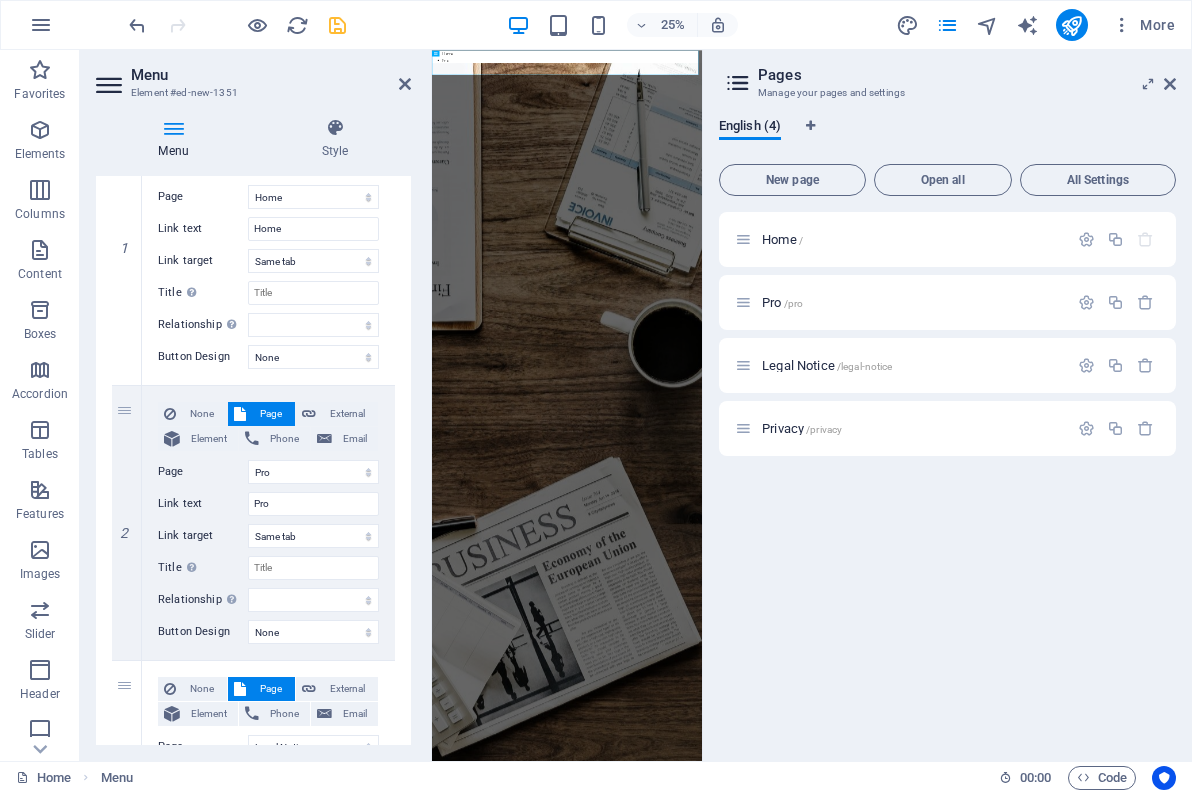 scroll, scrollTop: 300, scrollLeft: 0, axis: vertical 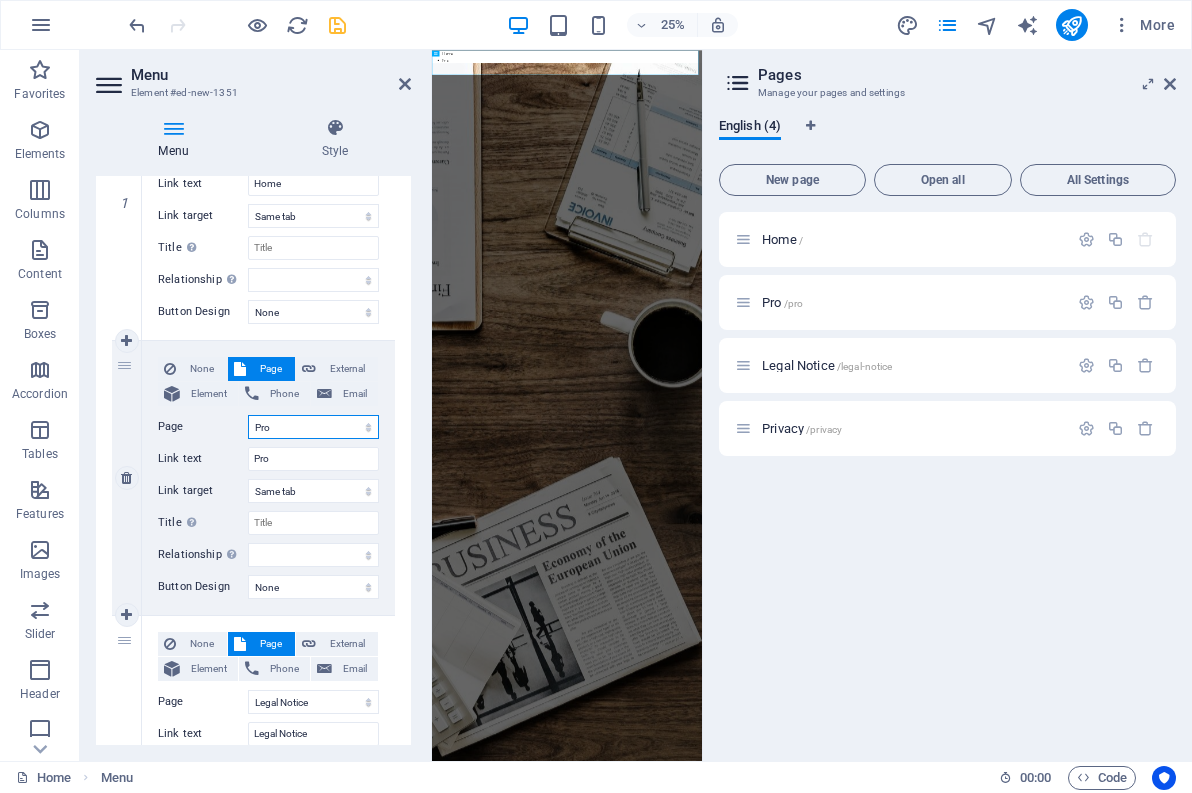click on "Home Pro Legal Notice Privacy" at bounding box center [313, 427] 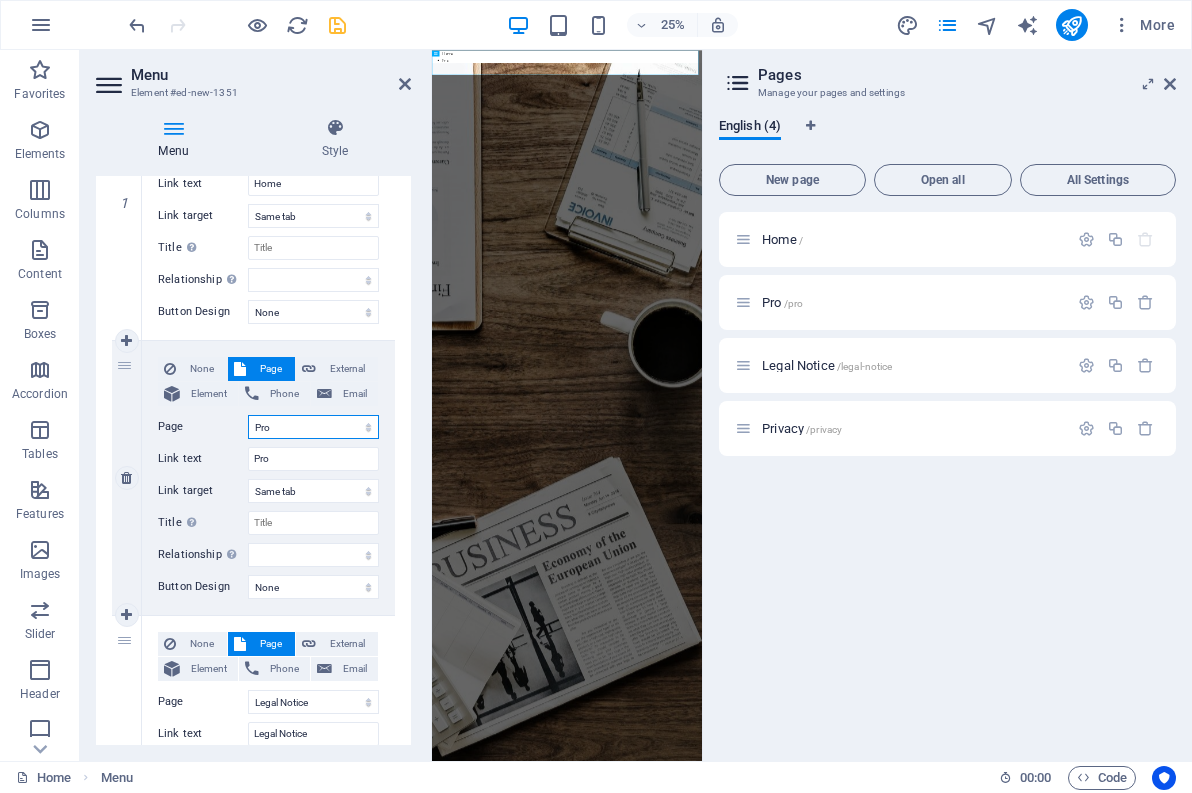 select on "0" 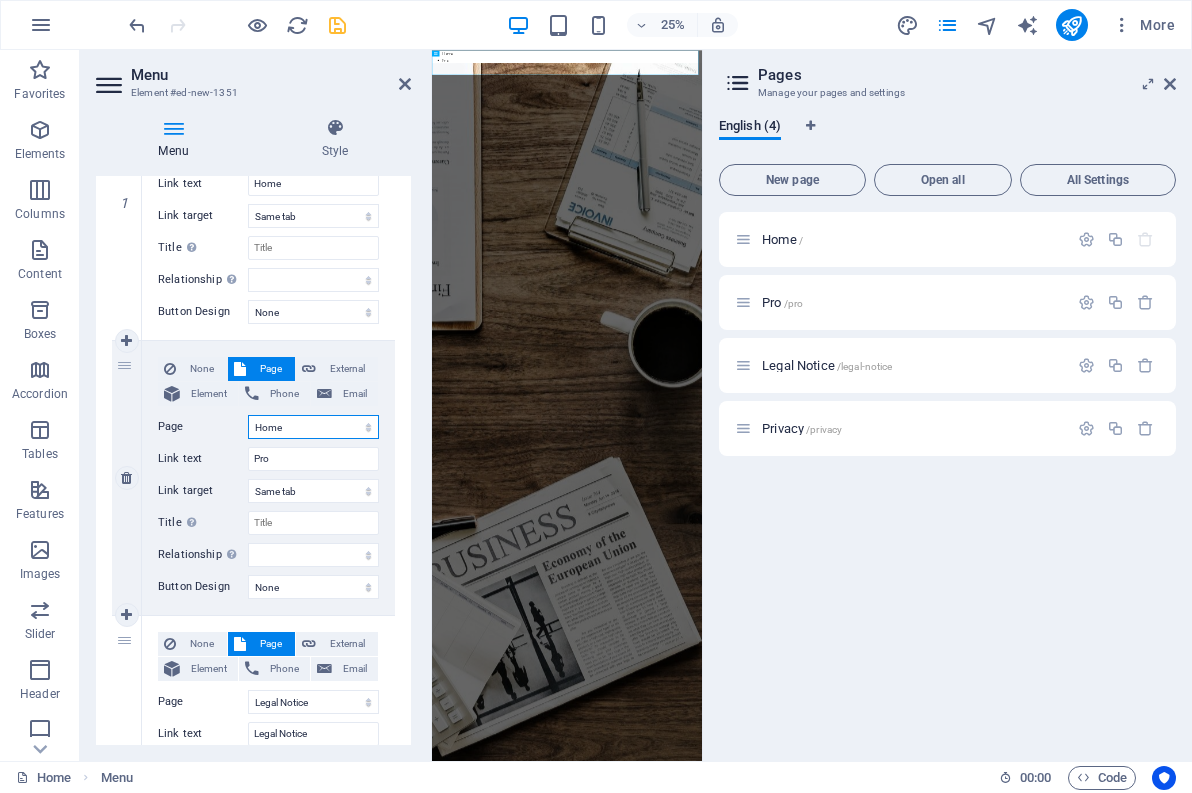 click on "Home Pro Legal Notice Privacy" at bounding box center (313, 427) 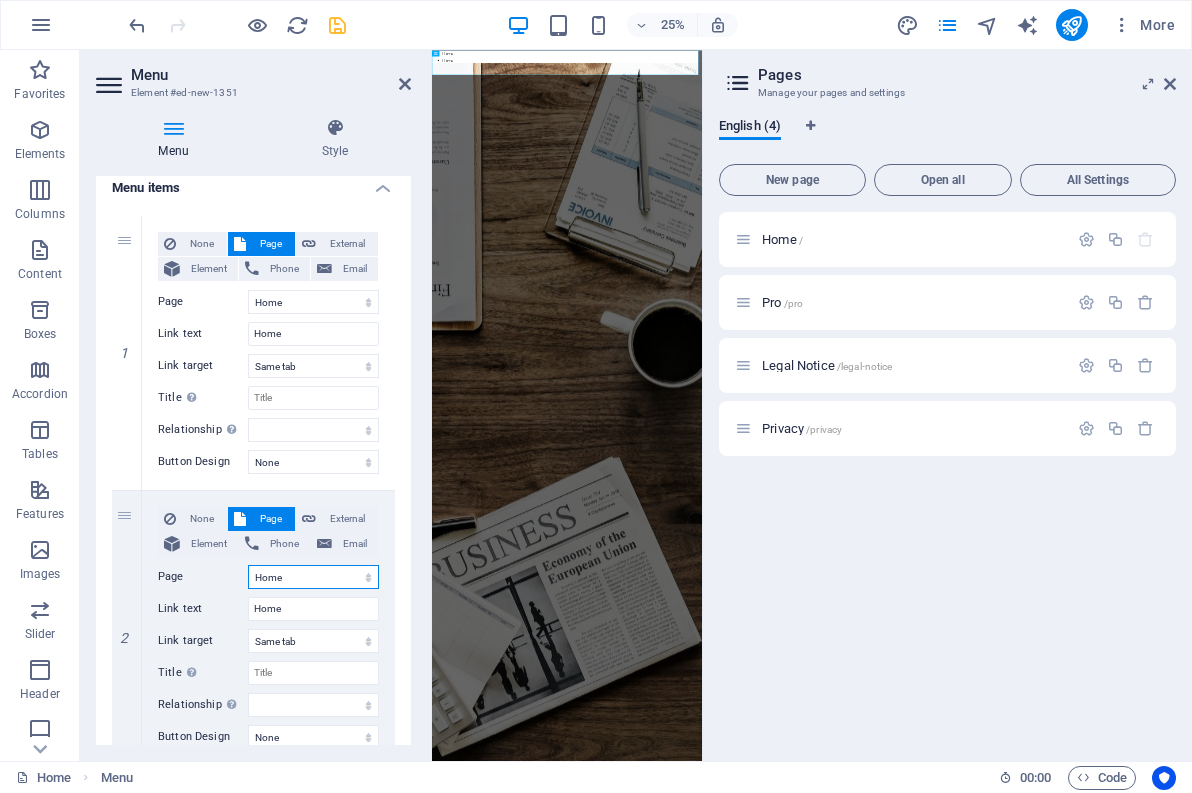 scroll, scrollTop: 0, scrollLeft: 0, axis: both 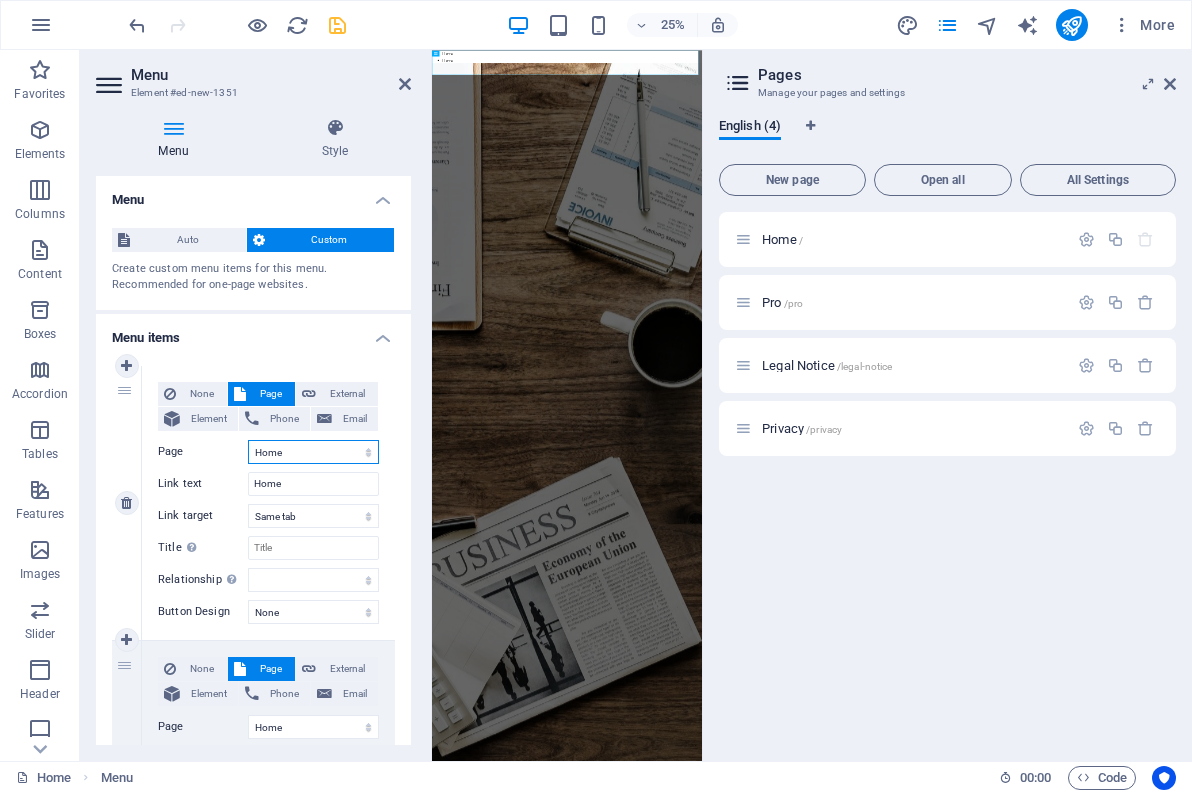 click on "Home Pro Legal Notice Privacy" at bounding box center (313, 452) 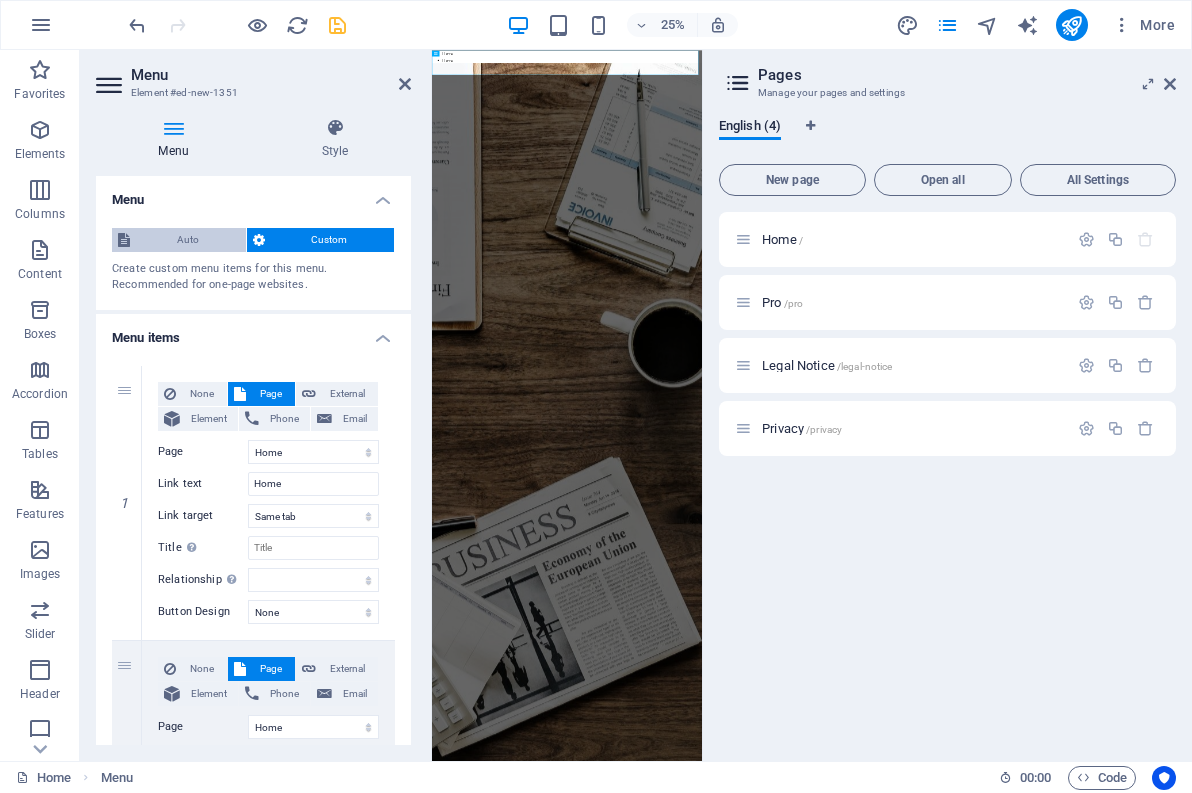 click on "Auto" at bounding box center [188, 240] 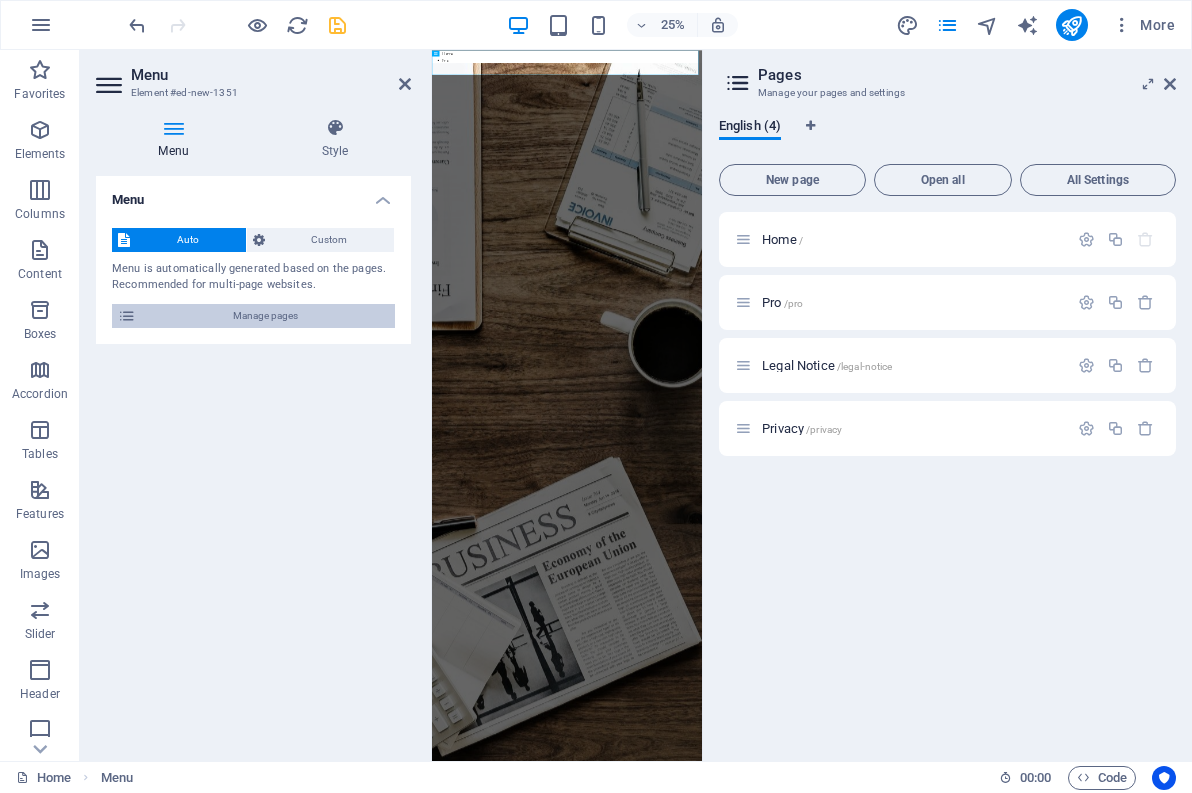 click on "Manage pages" at bounding box center (265, 316) 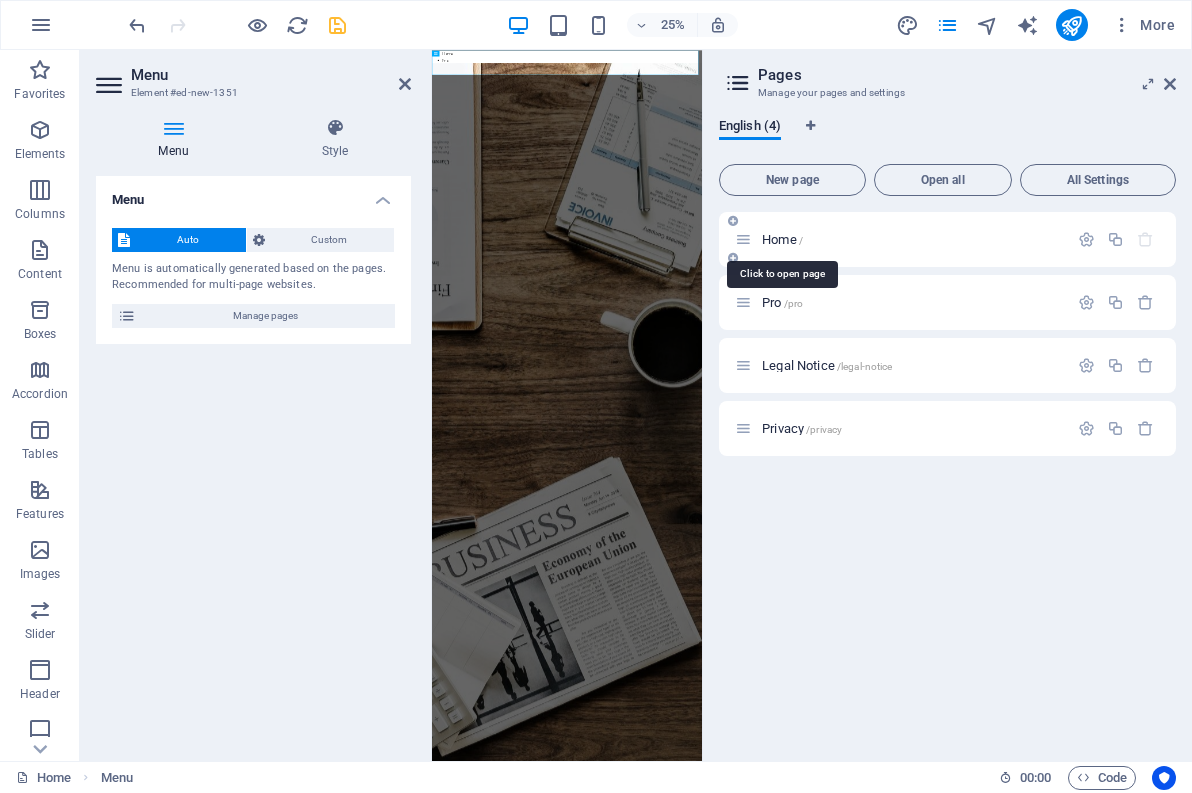 click on "Home /" at bounding box center (782, 239) 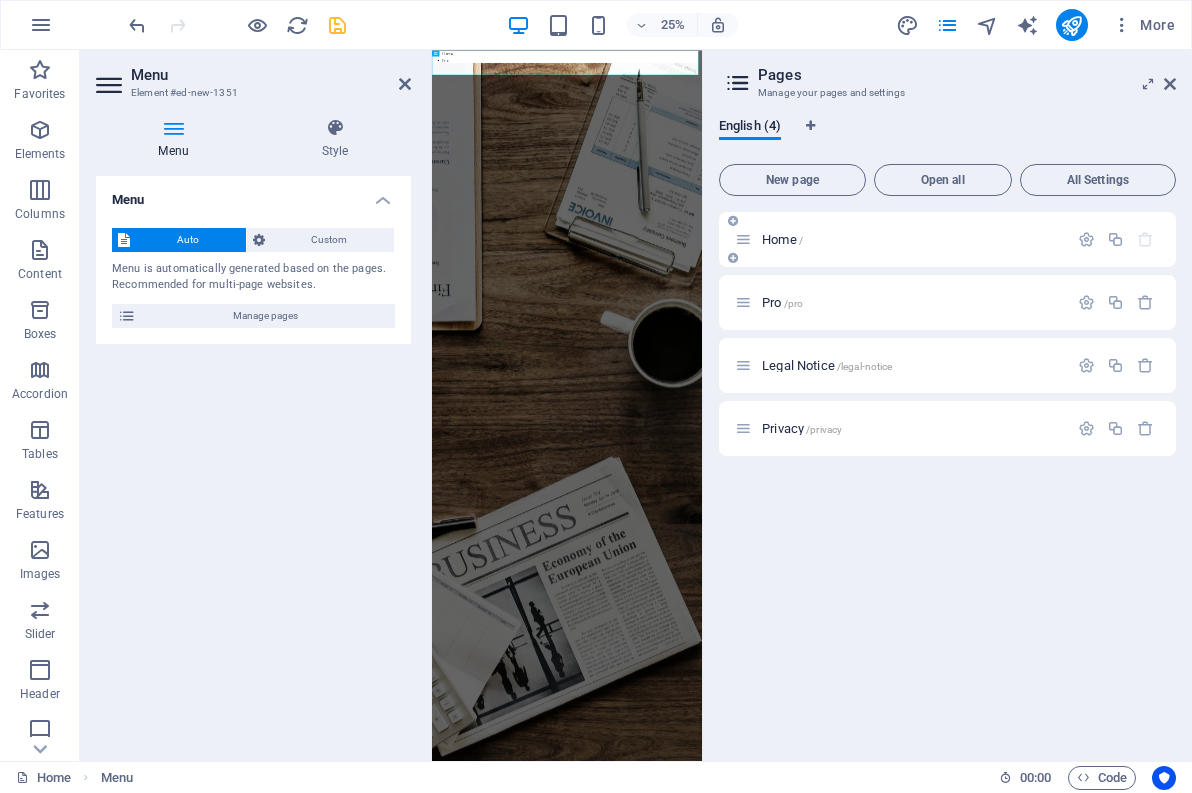 click at bounding box center (743, 239) 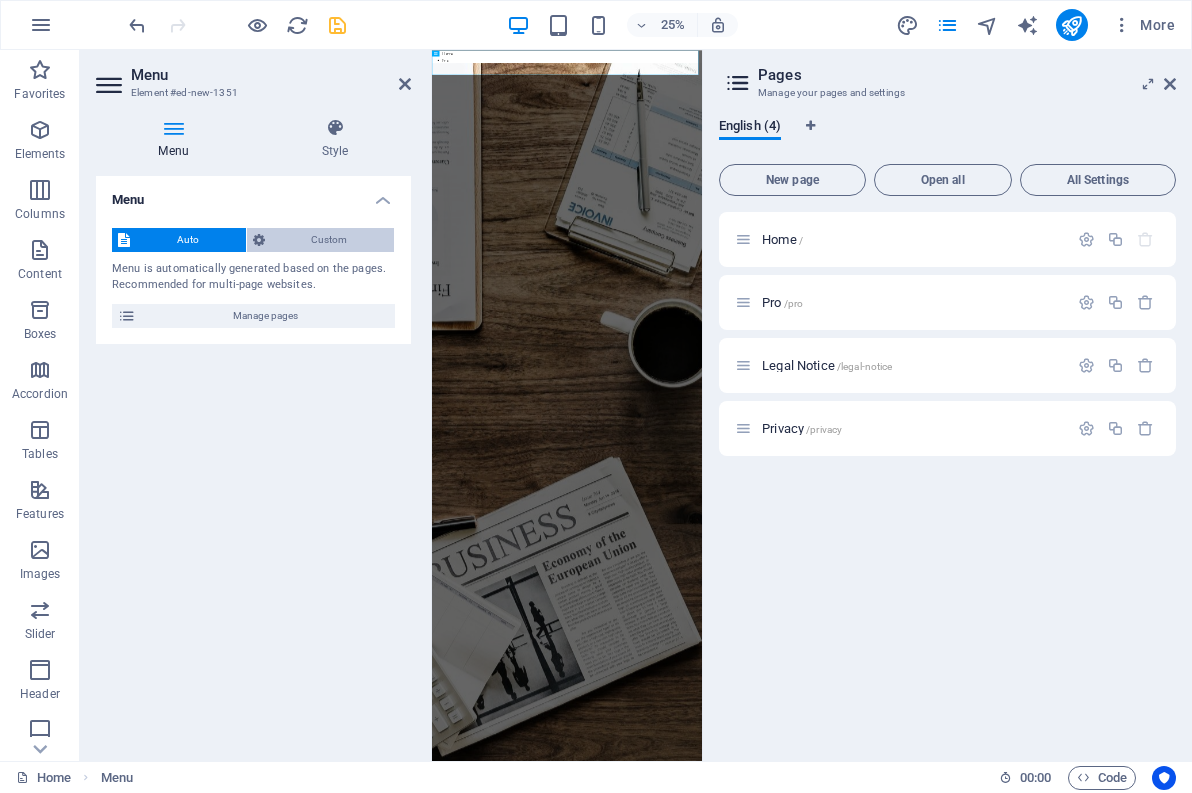 click on "Custom" at bounding box center (330, 240) 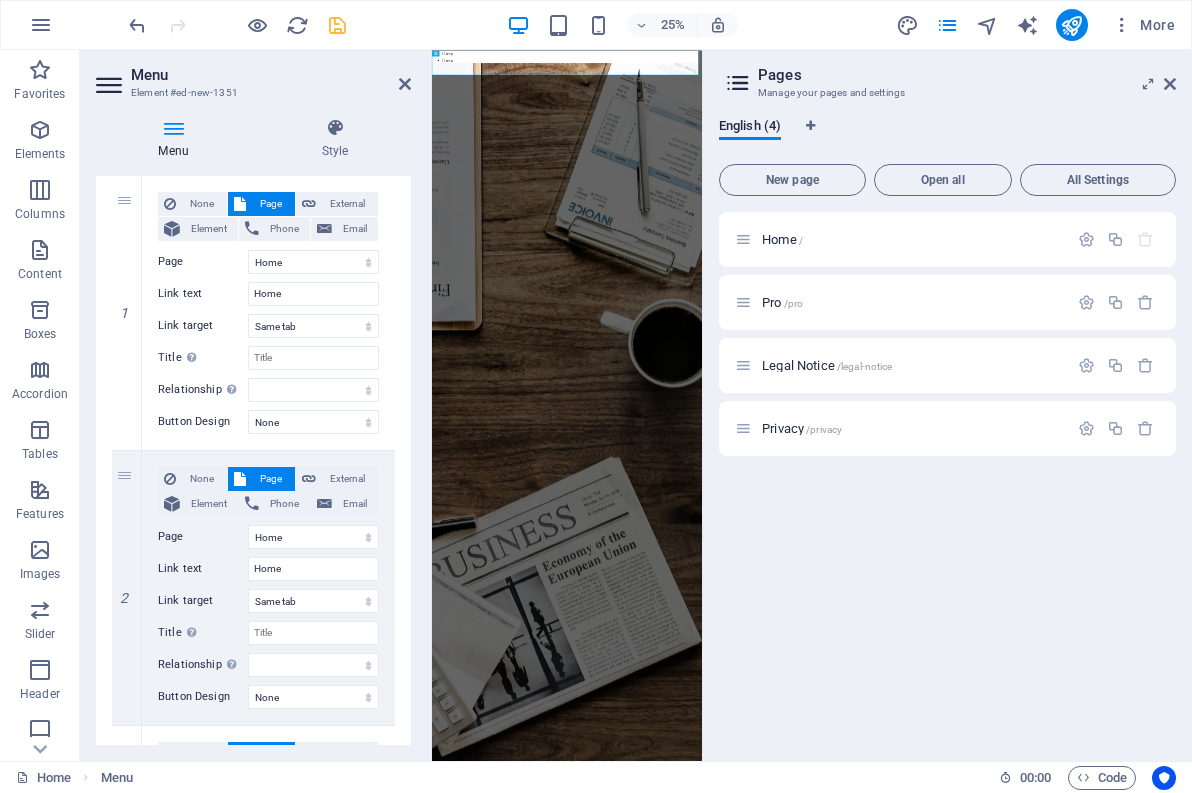 scroll, scrollTop: 200, scrollLeft: 0, axis: vertical 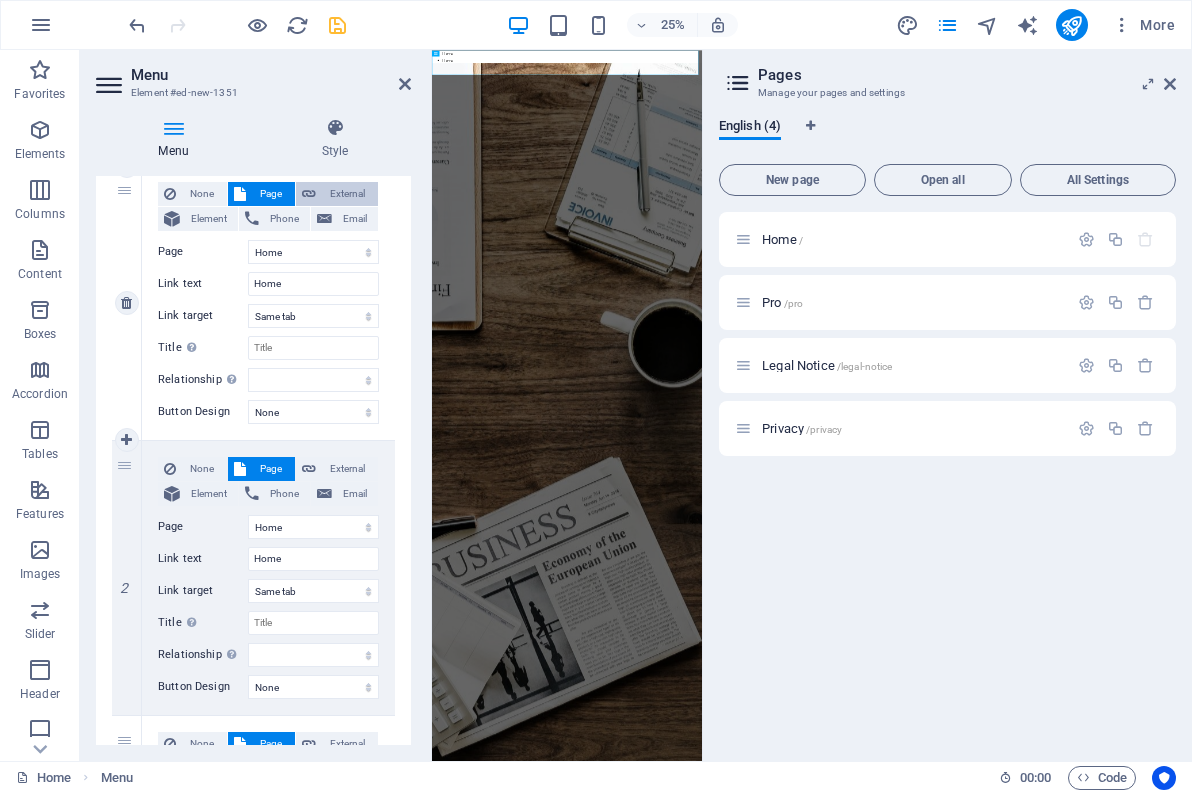 click on "External" at bounding box center (347, 194) 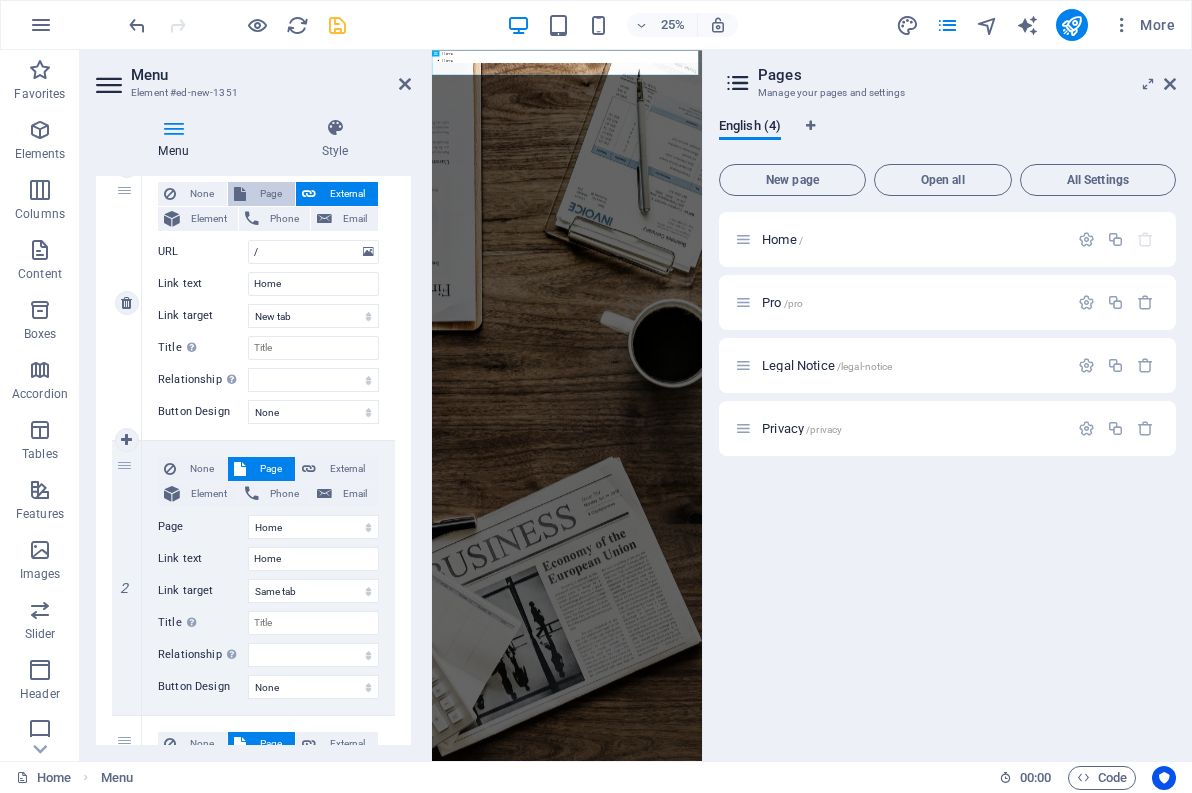 click on "Page" at bounding box center (270, 194) 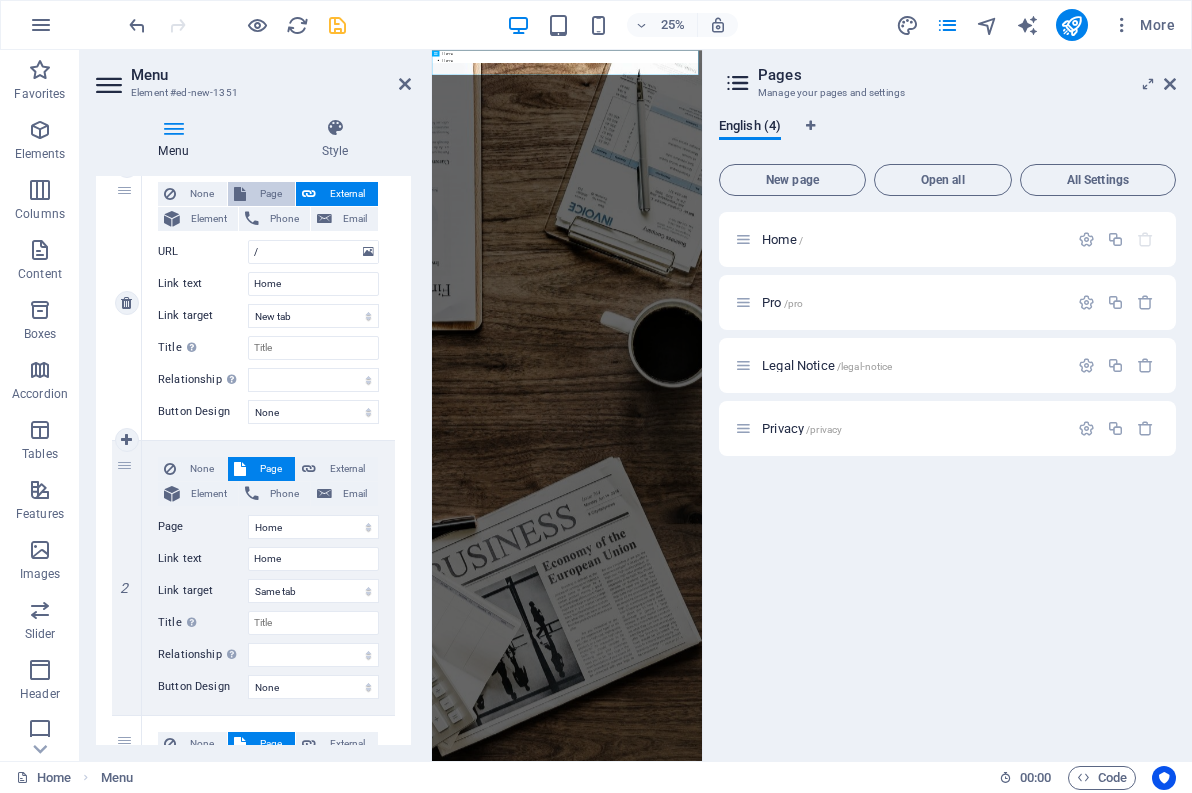 select 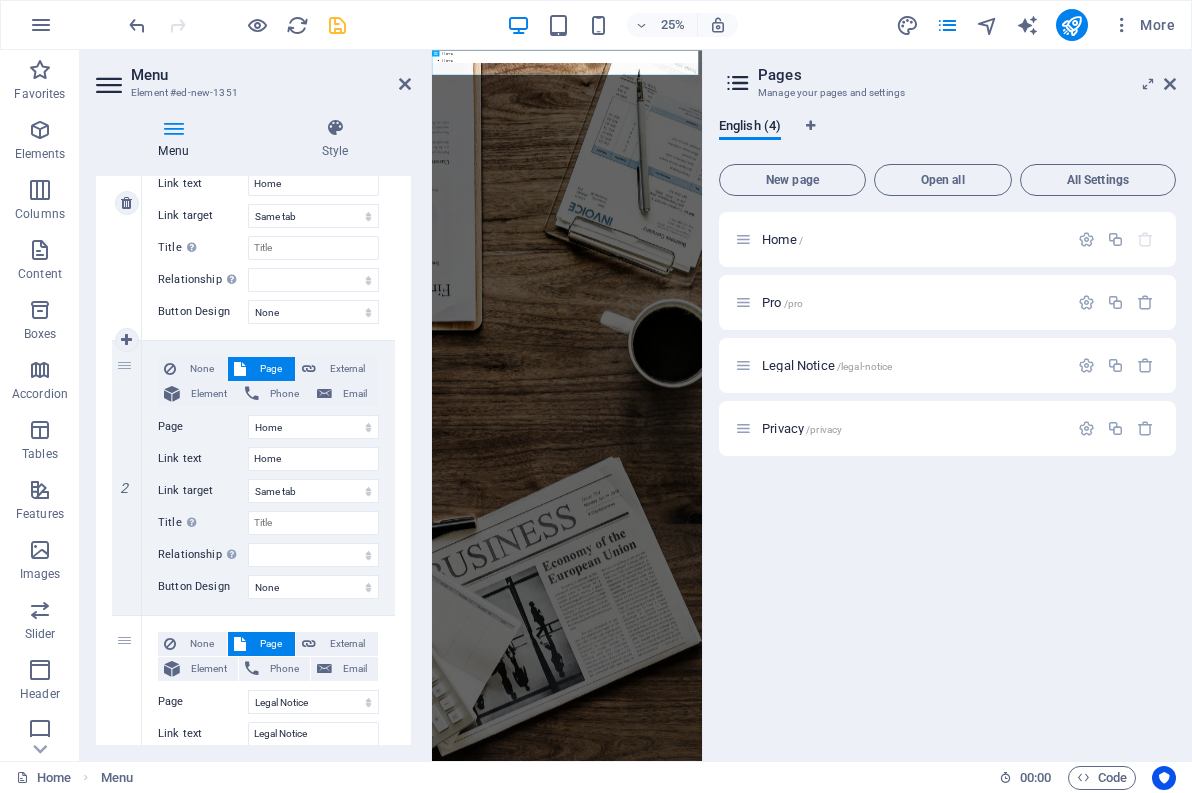 scroll, scrollTop: 400, scrollLeft: 0, axis: vertical 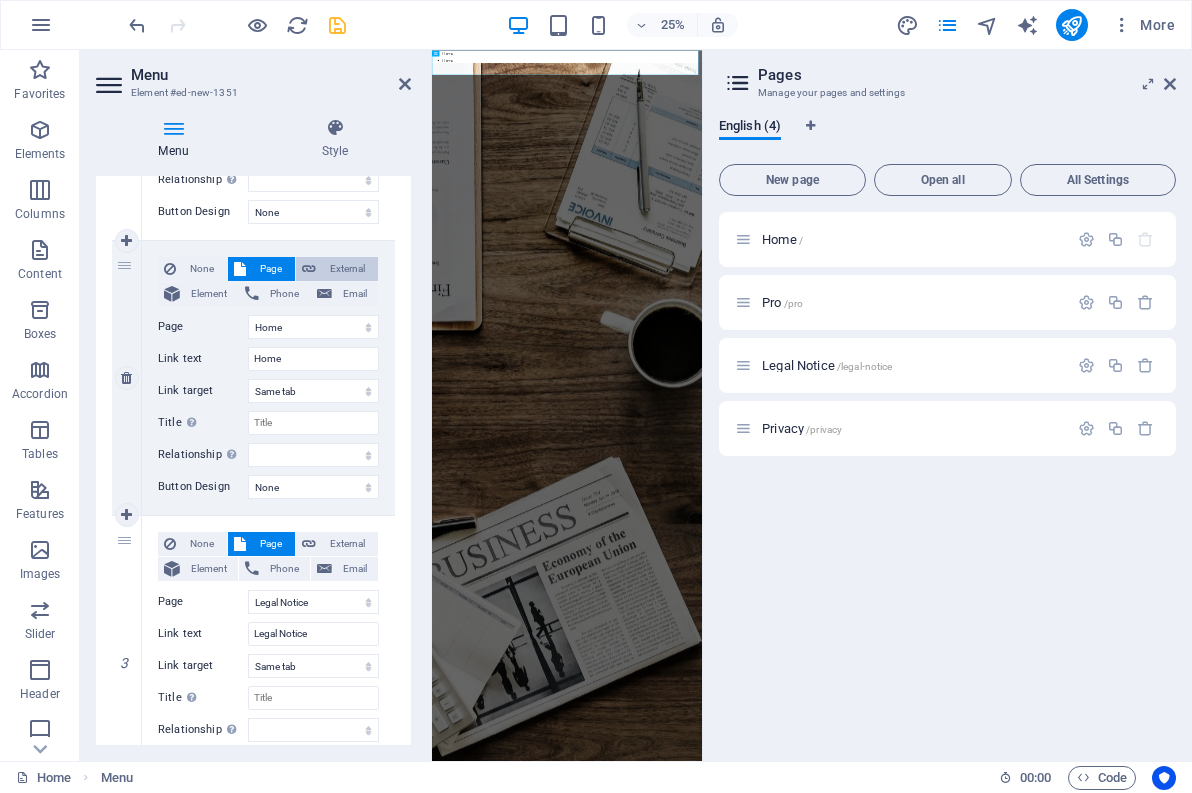 click on "External" at bounding box center (347, 269) 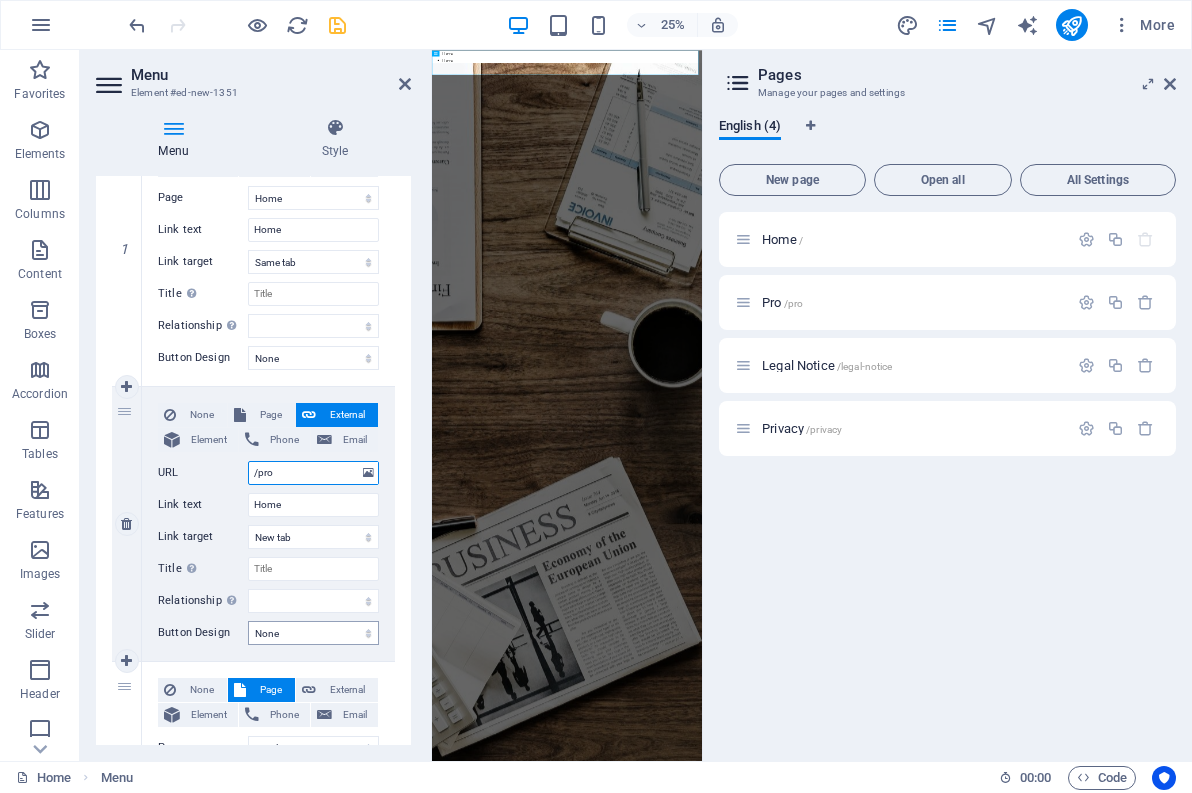 scroll, scrollTop: 276, scrollLeft: 0, axis: vertical 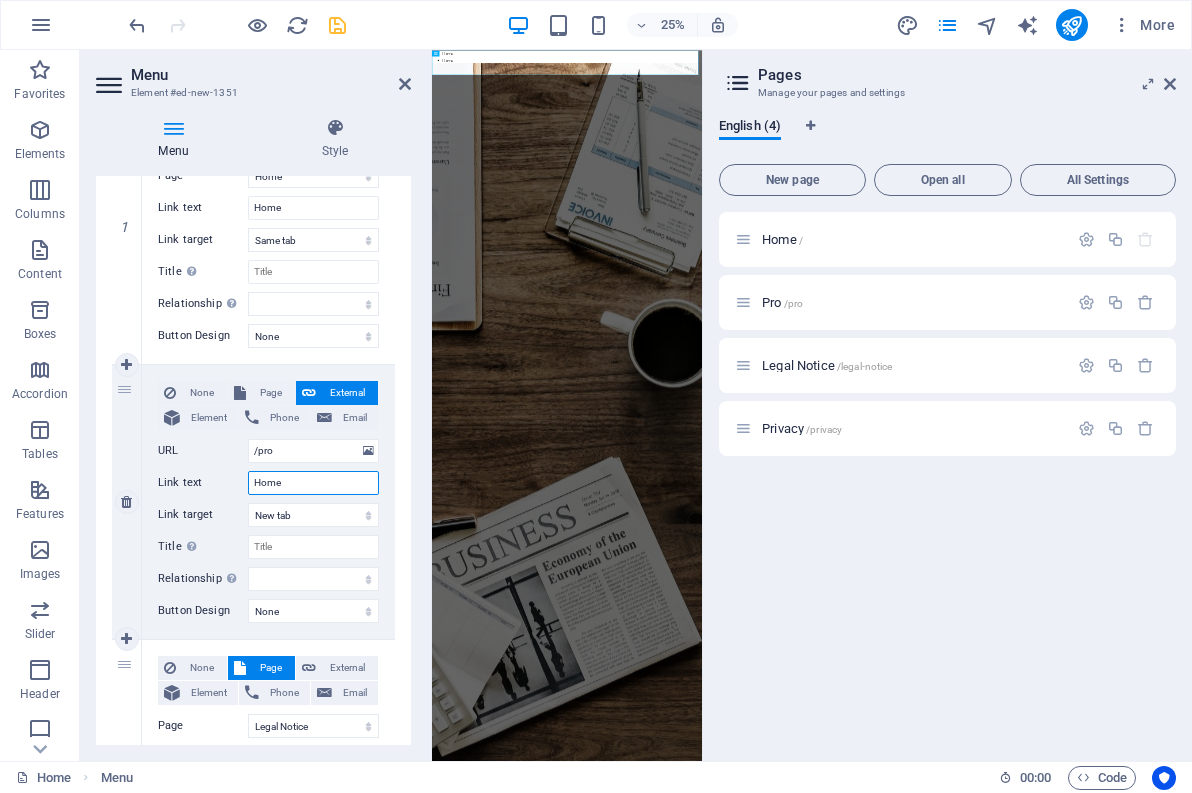 click on "Home" at bounding box center (313, 483) 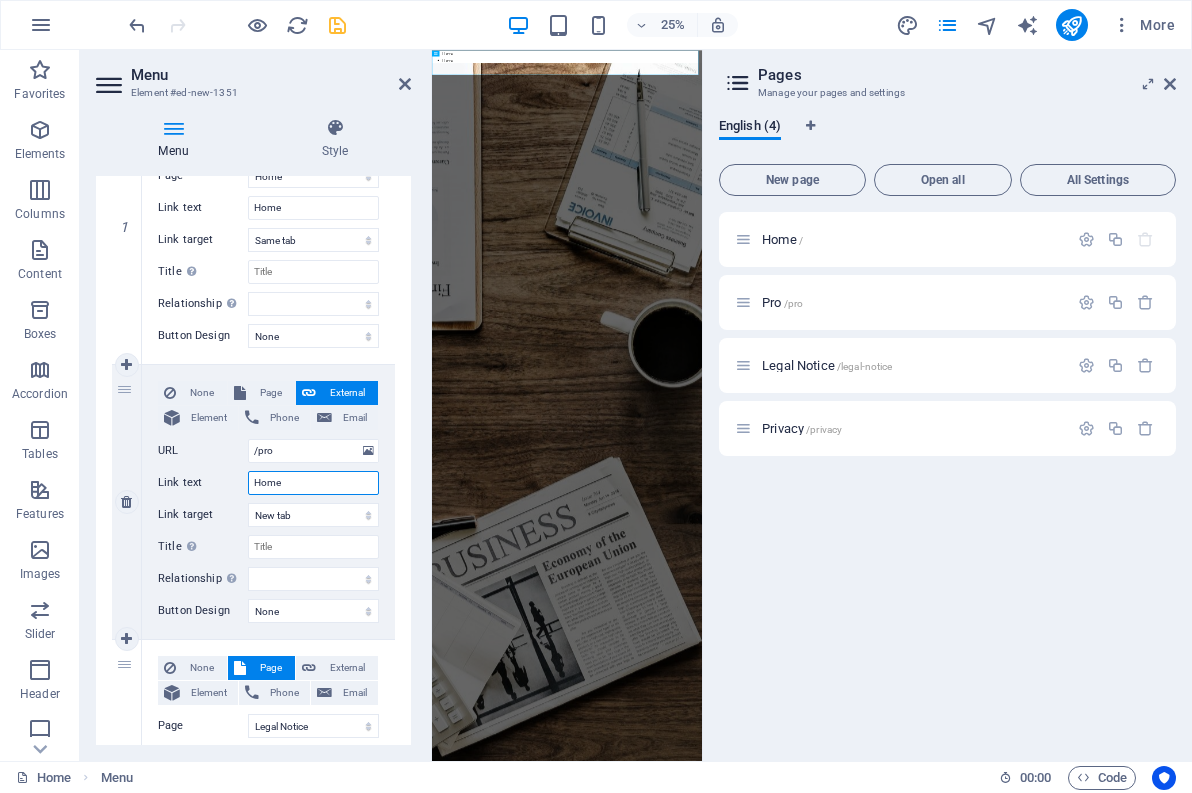 click on "Home" at bounding box center (313, 483) 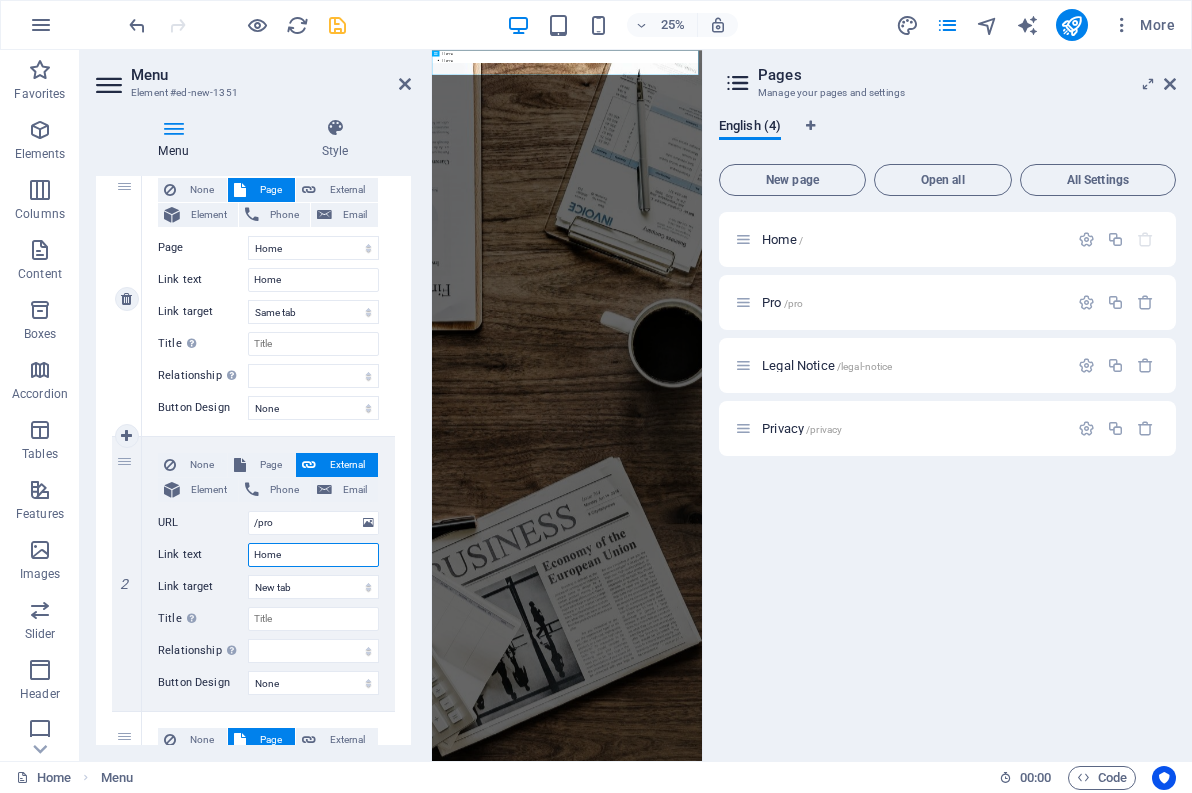 scroll, scrollTop: 176, scrollLeft: 0, axis: vertical 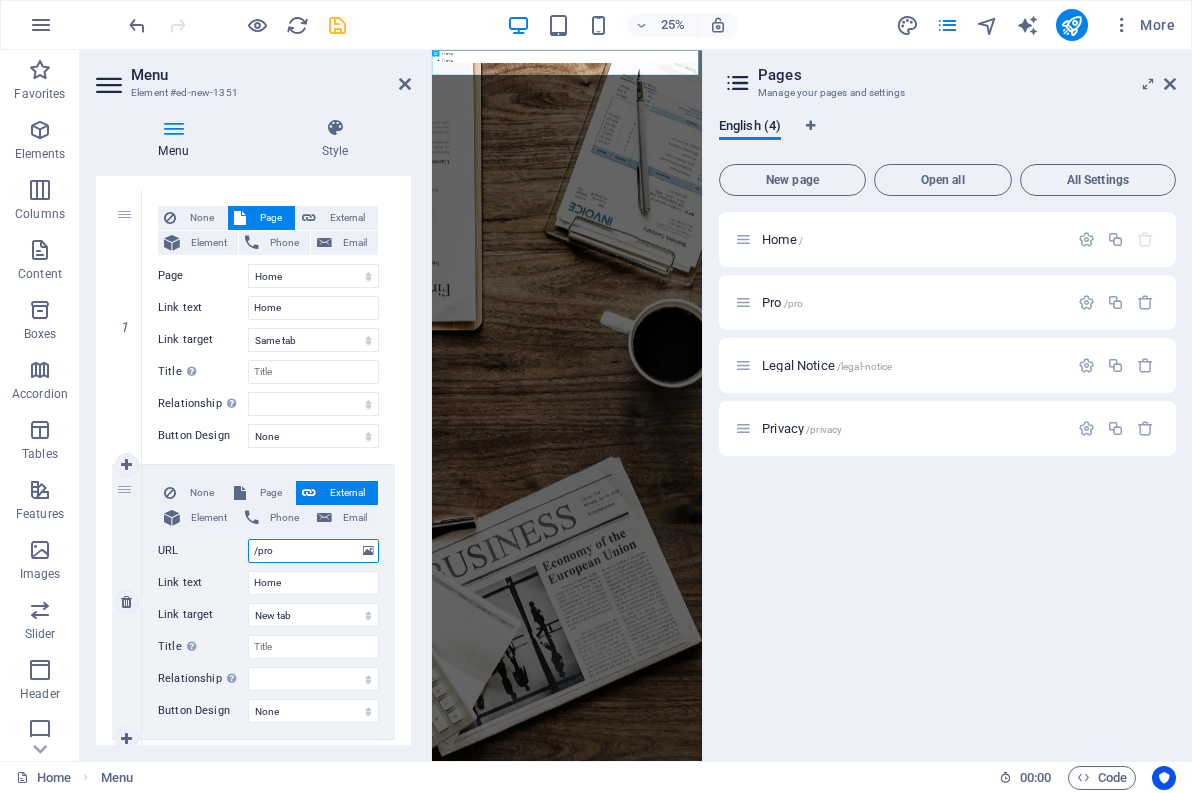 click on "/pro" at bounding box center (313, 551) 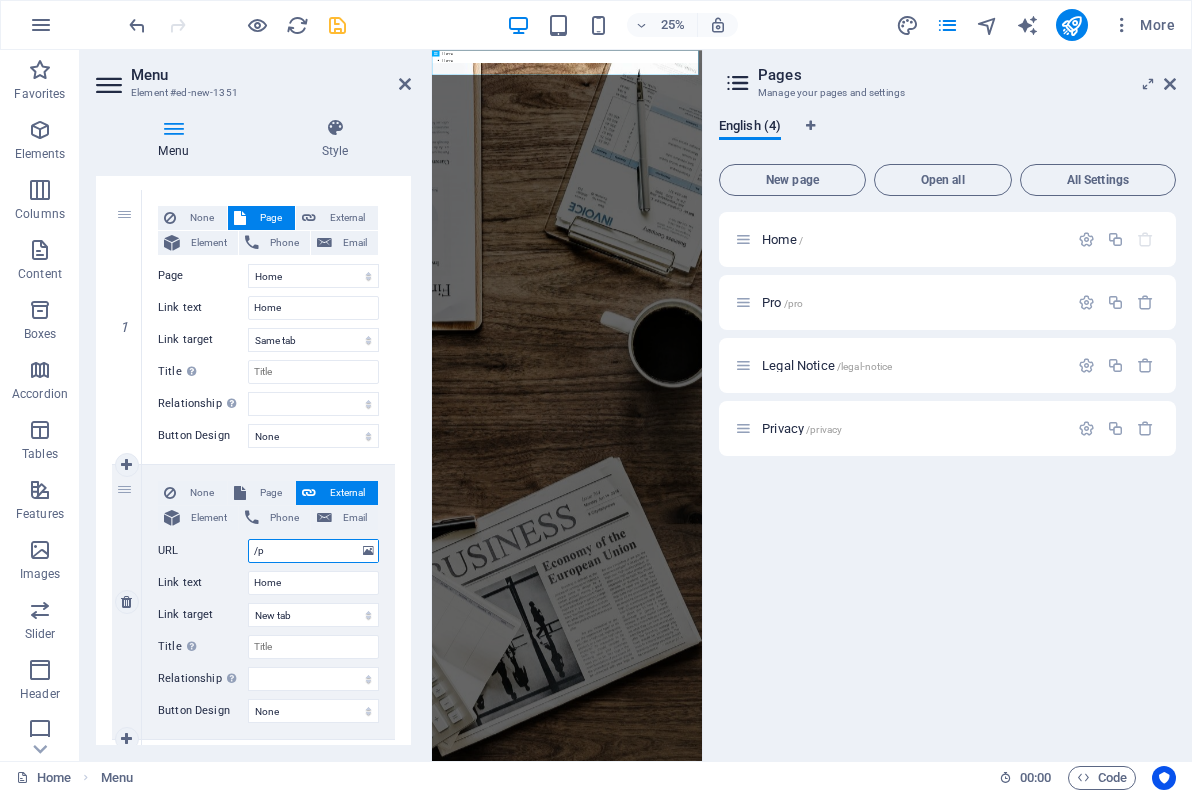 type on "/" 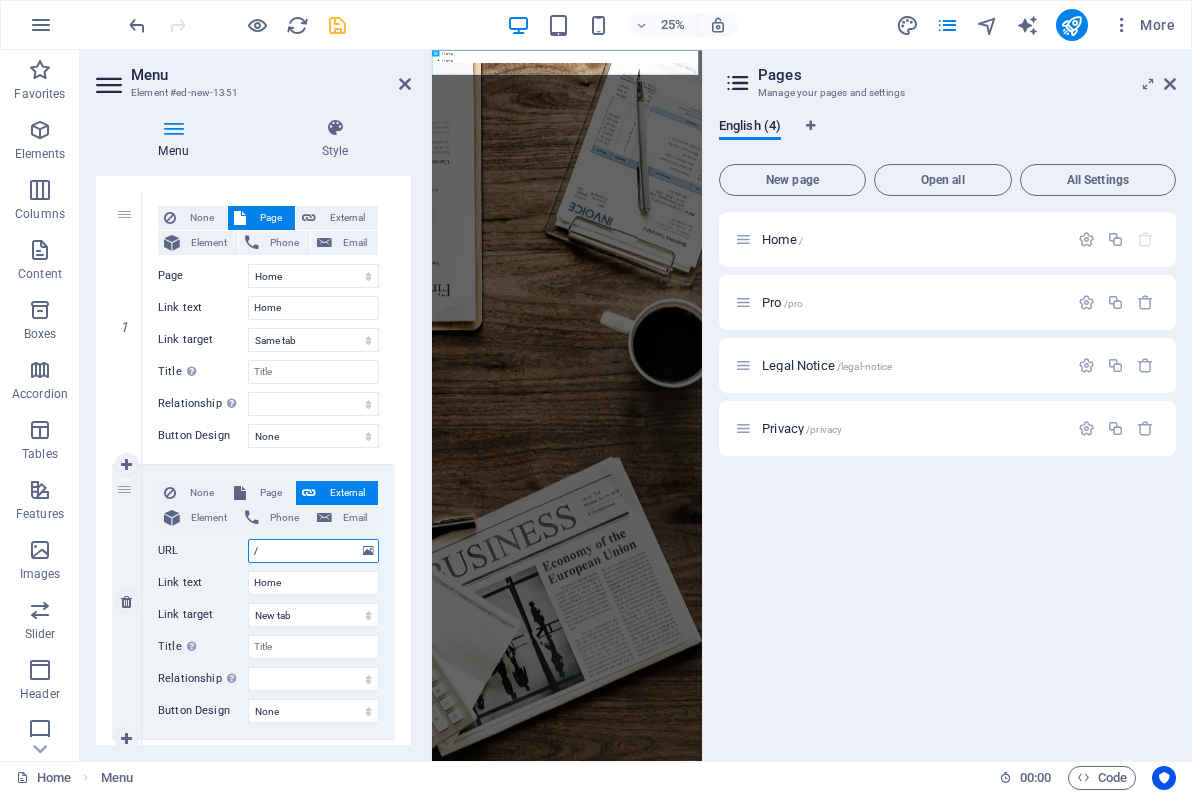 select 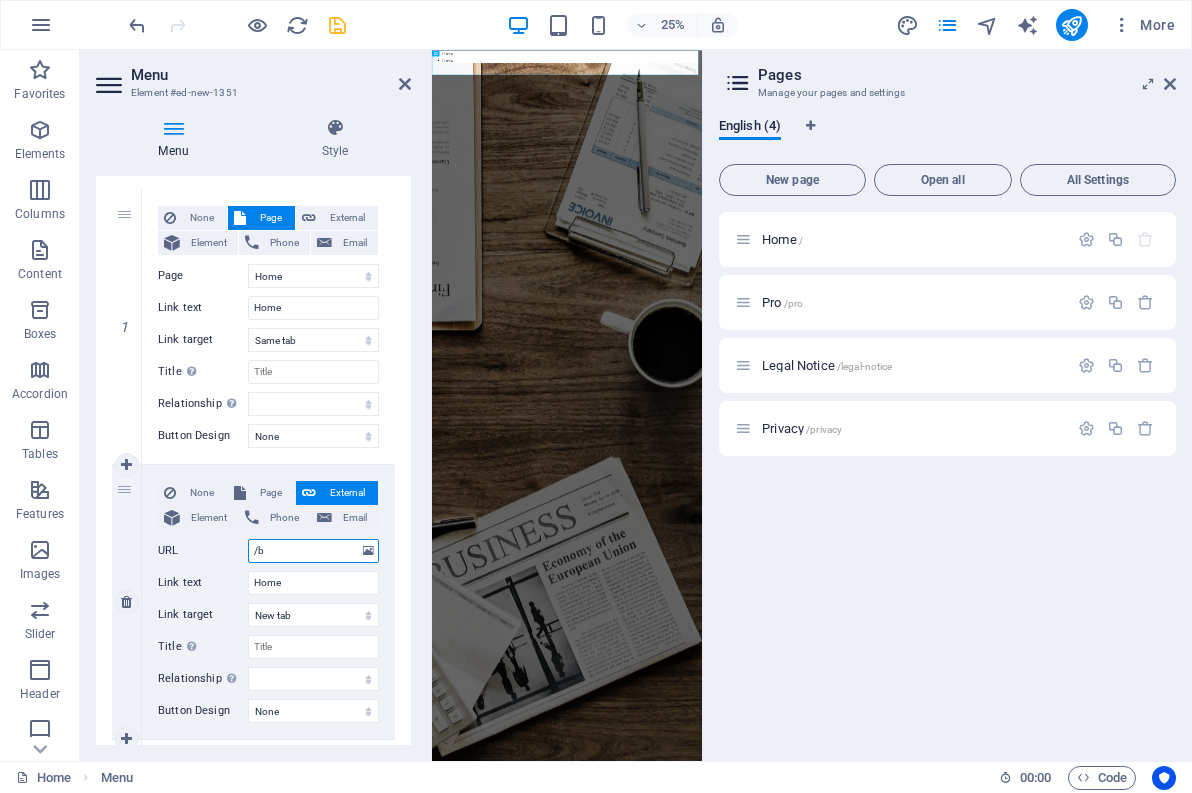 select 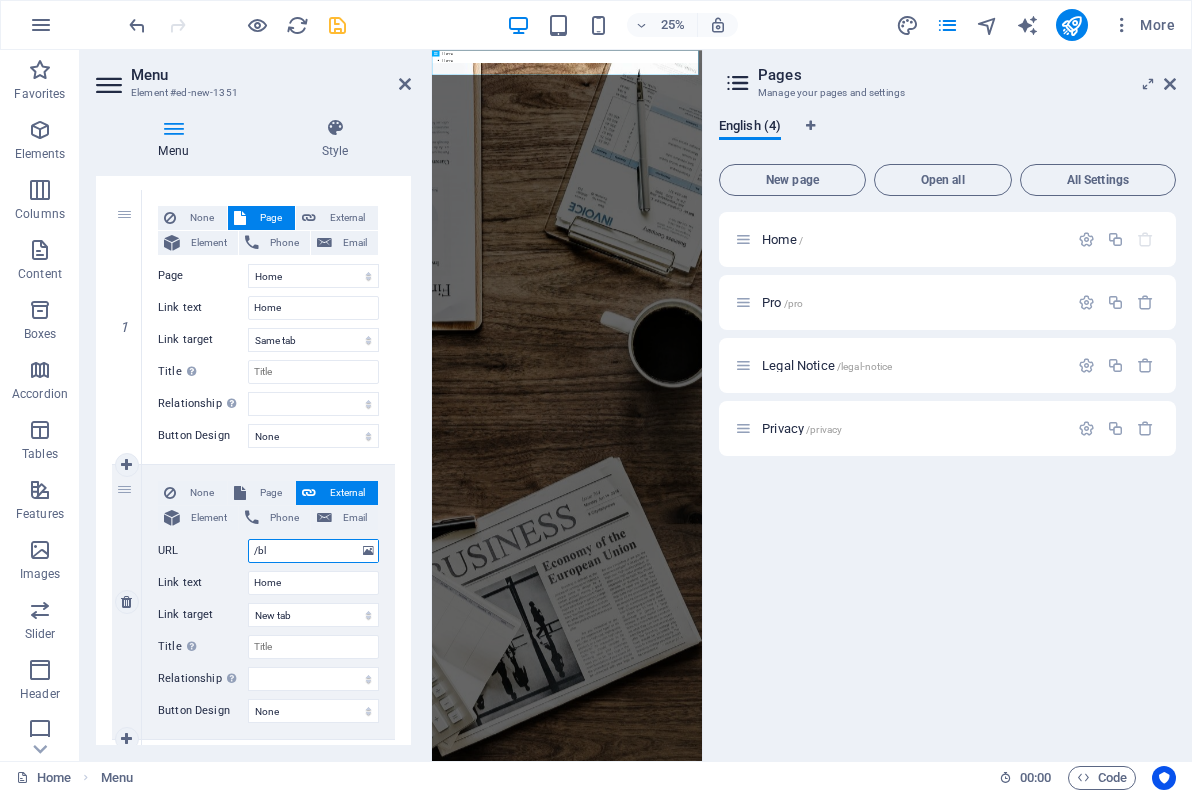 type on "/blo" 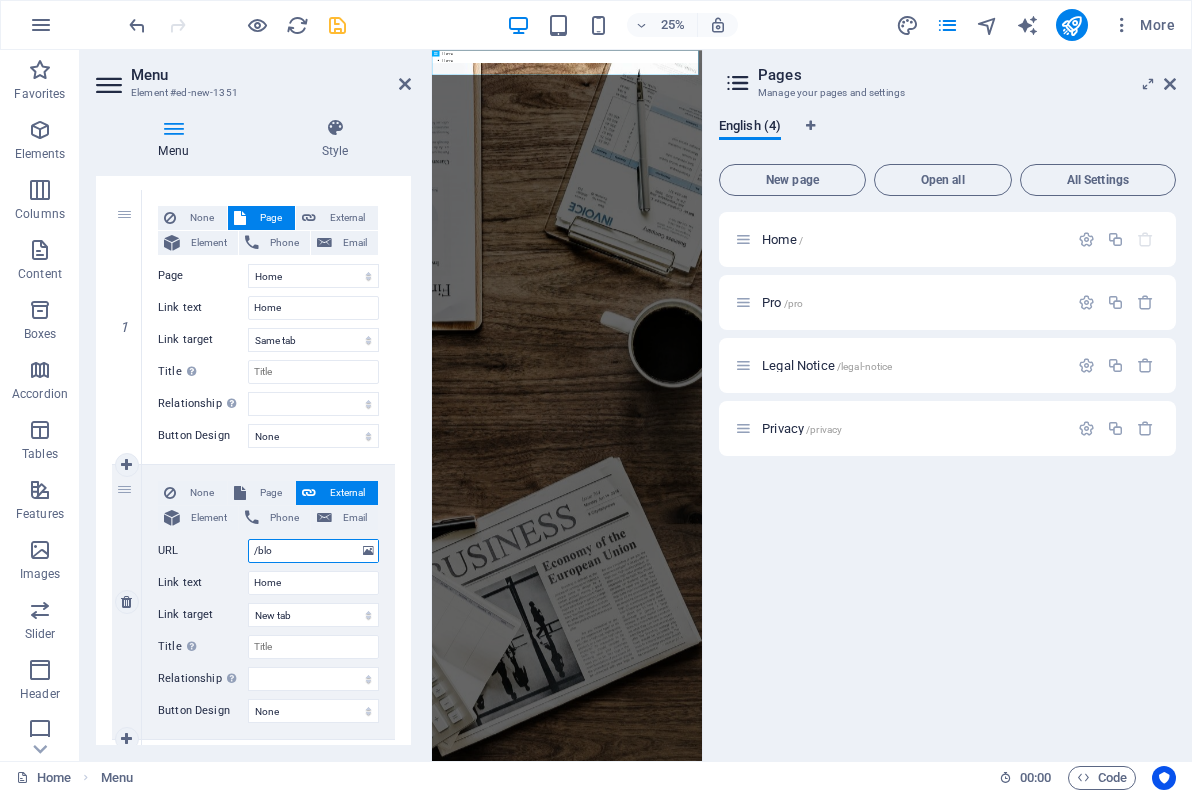 select 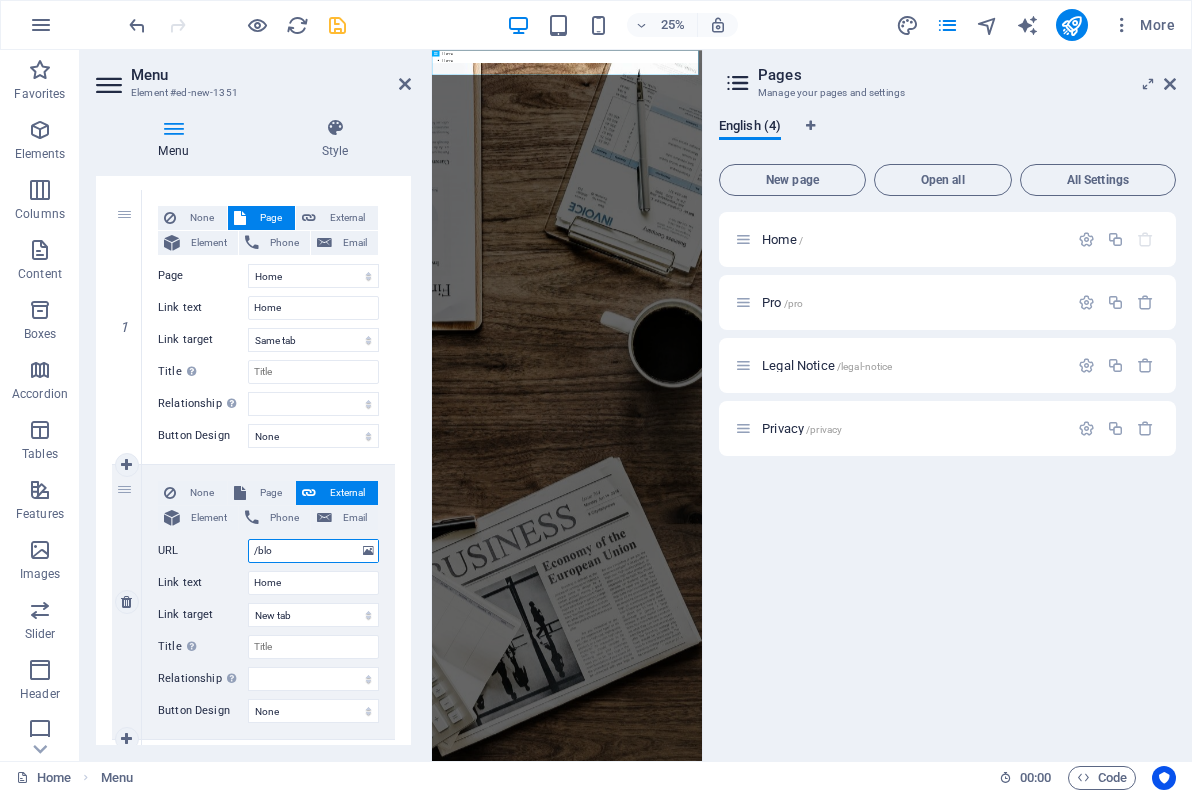 select 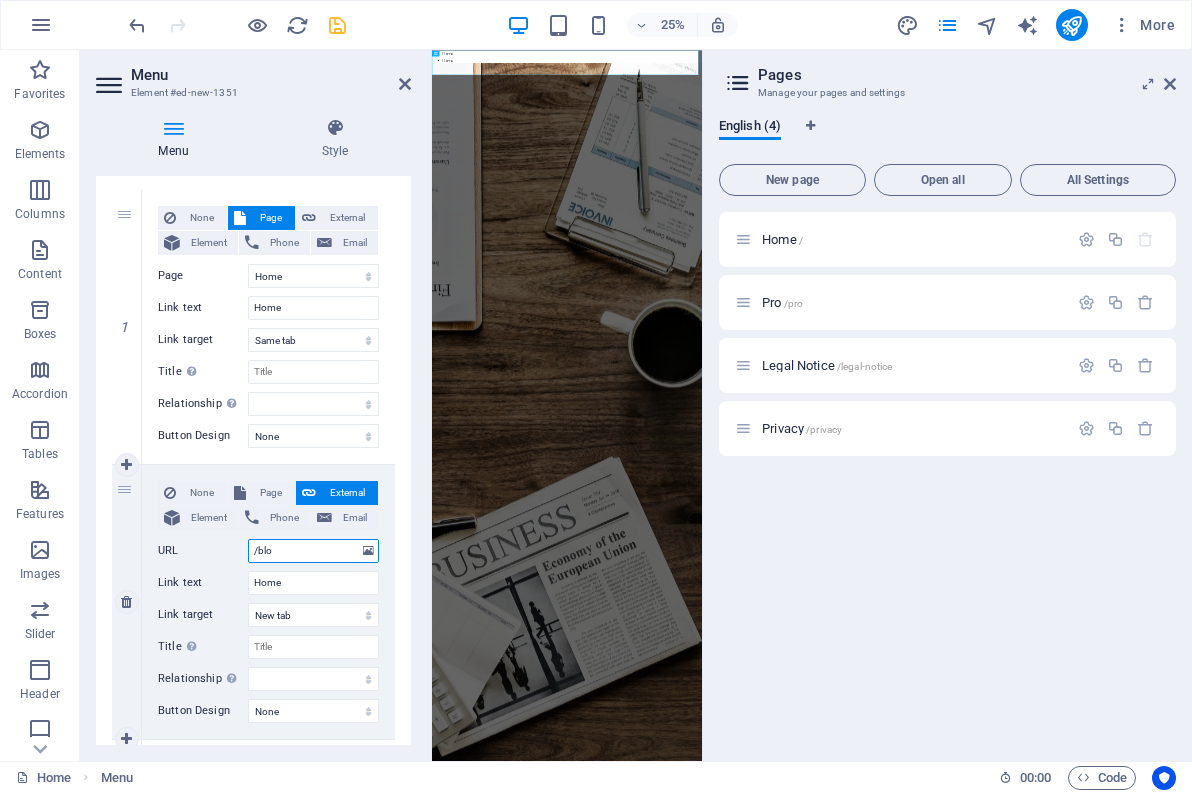 type on "/blog" 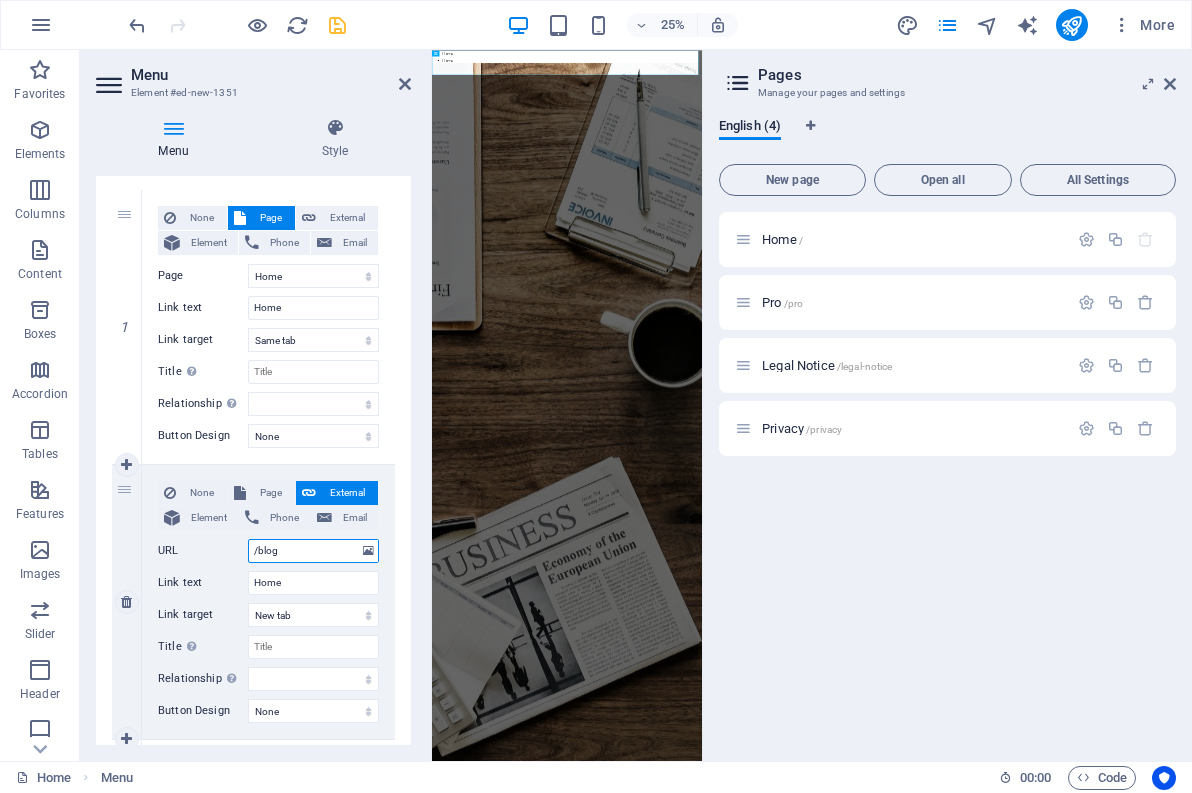 select 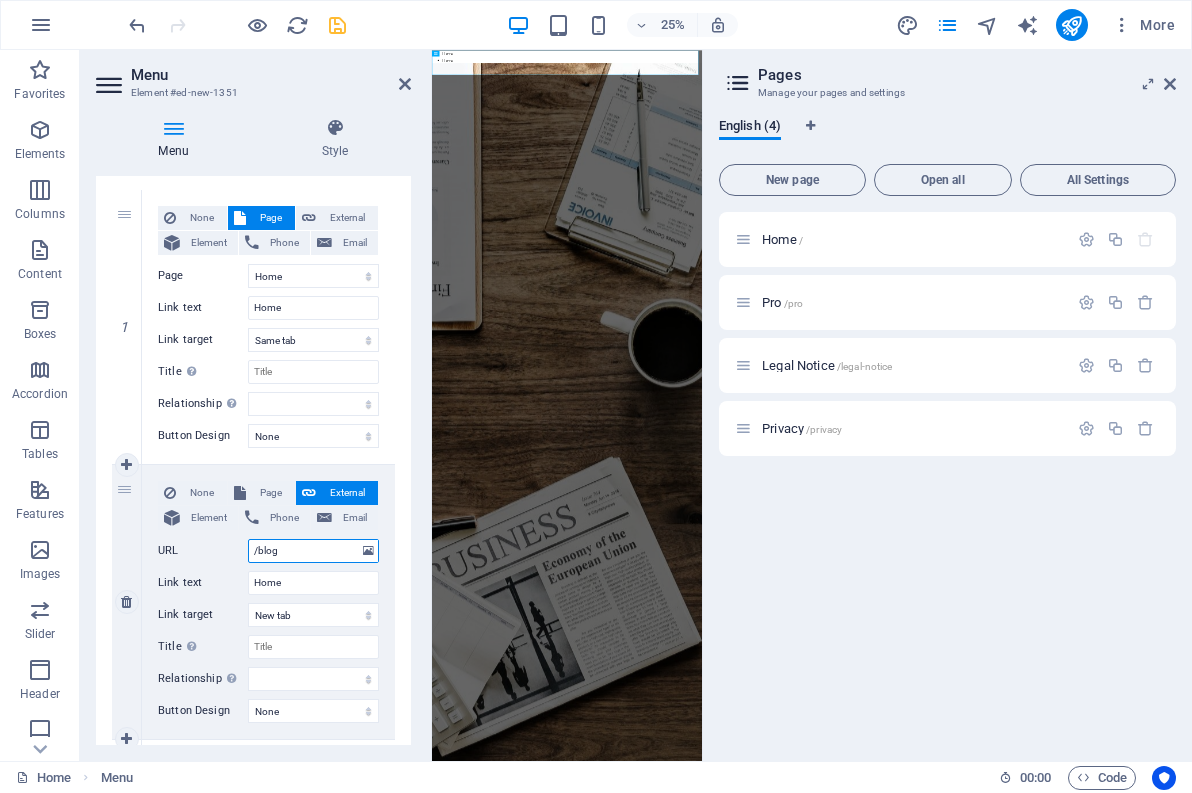 select 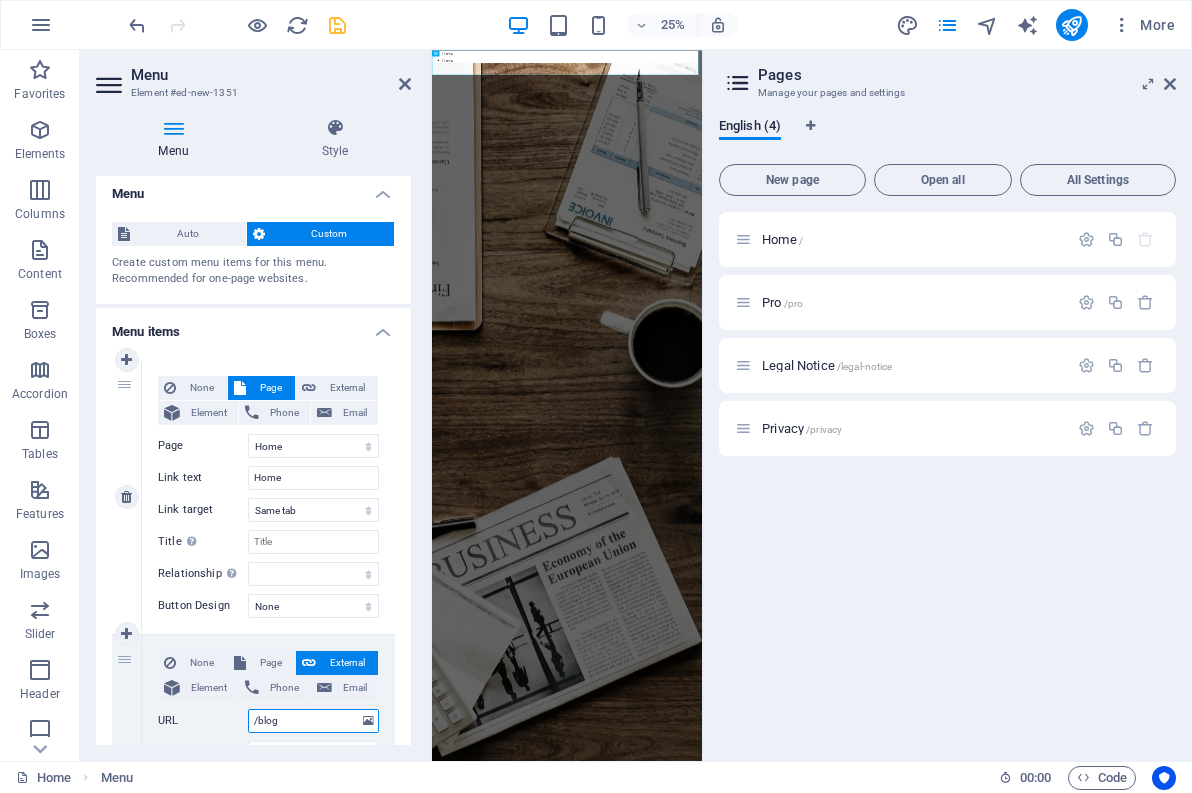 scroll, scrollTop: 0, scrollLeft: 0, axis: both 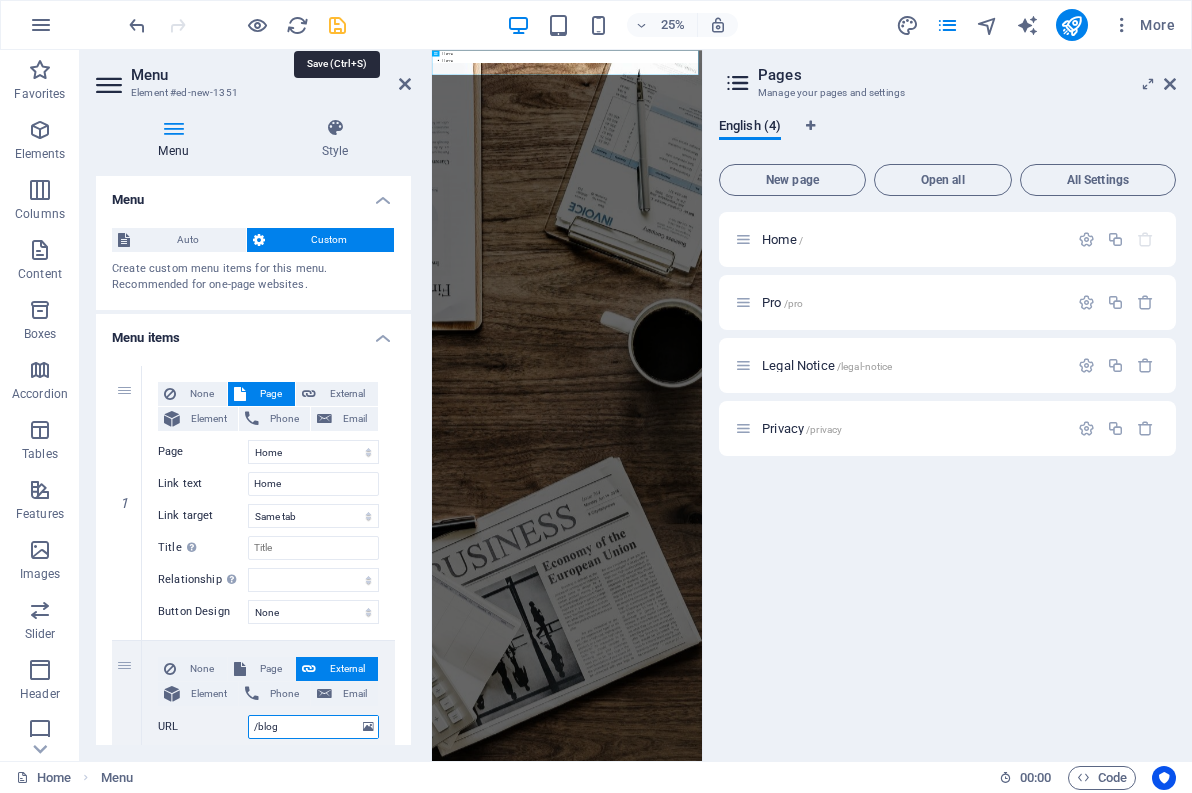 type on "/blog" 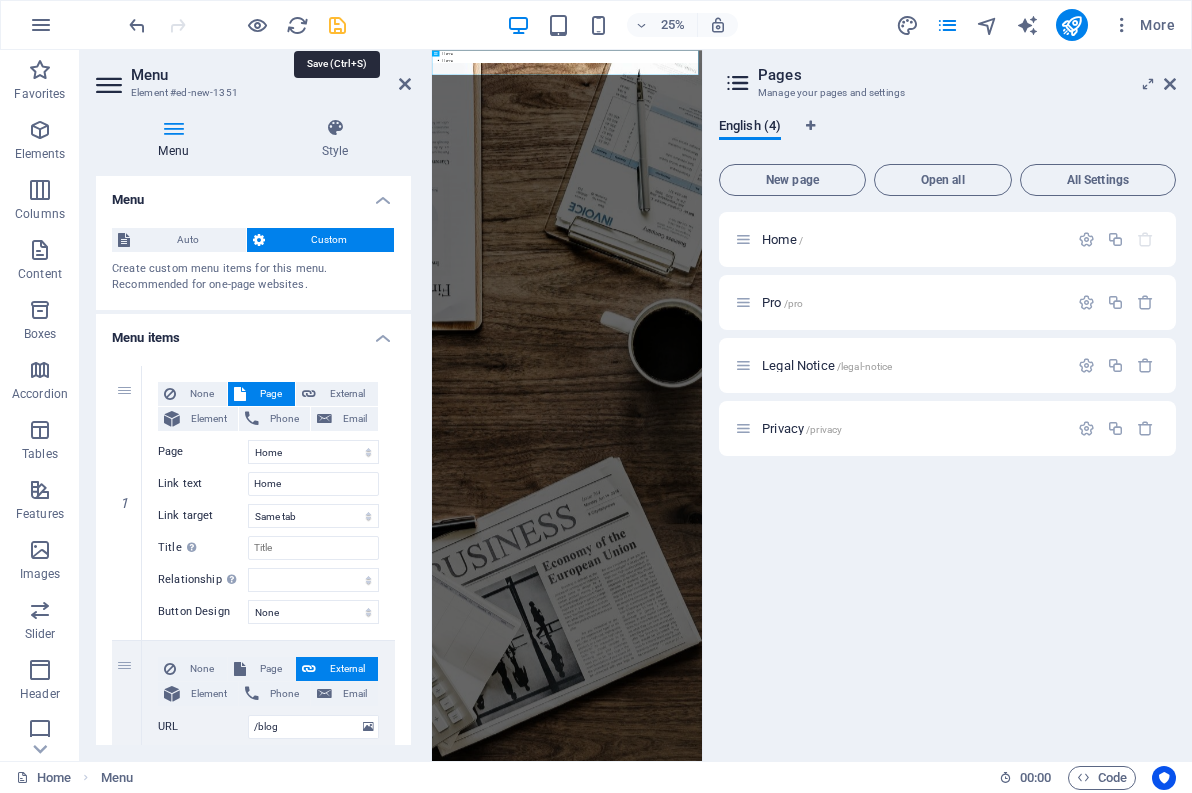 click at bounding box center (337, 25) 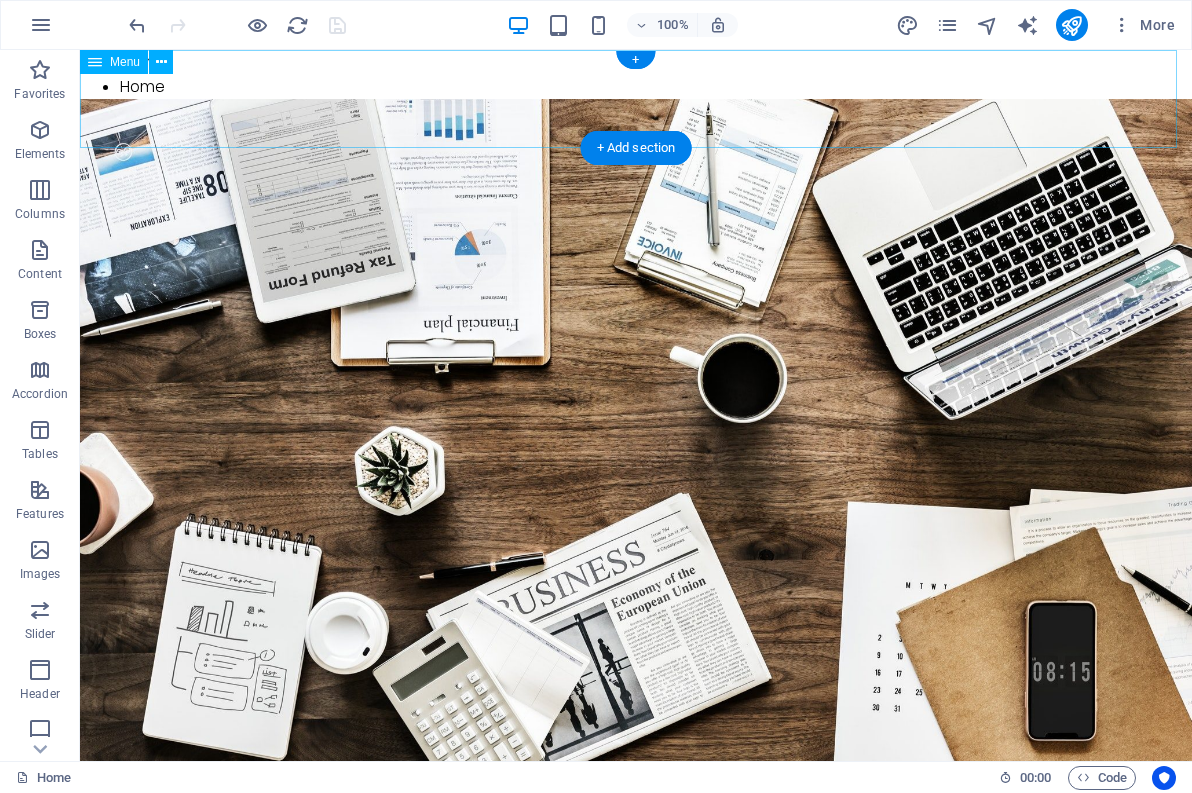 click on "Home Home Legal Notice Privacy" at bounding box center (636, 99) 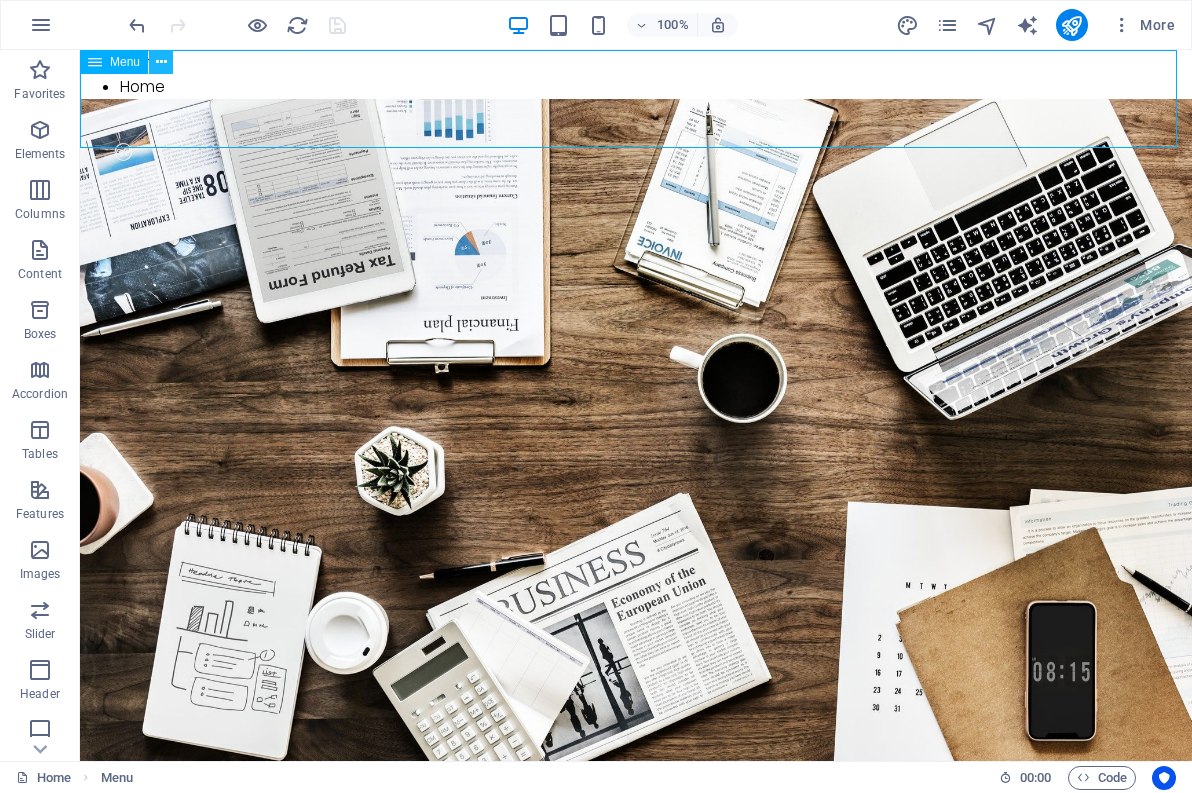 click at bounding box center [161, 62] 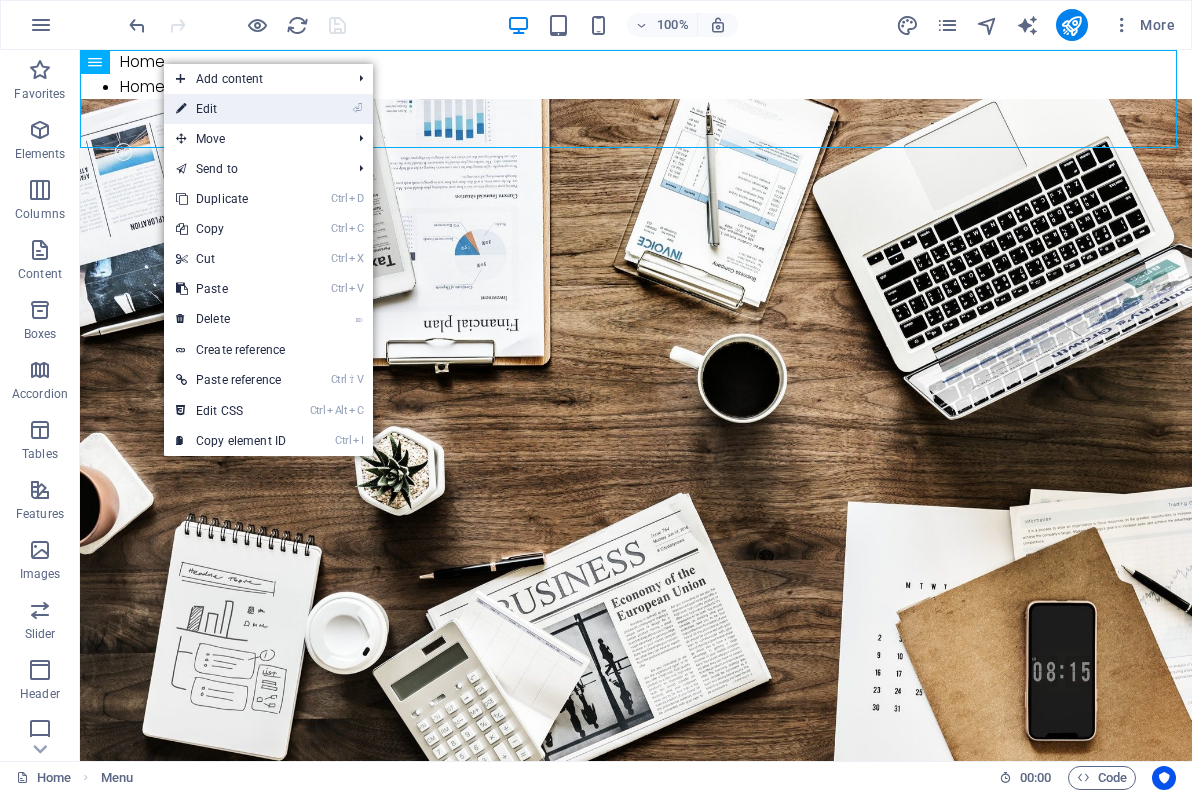 click on "⏎  Edit" at bounding box center [231, 109] 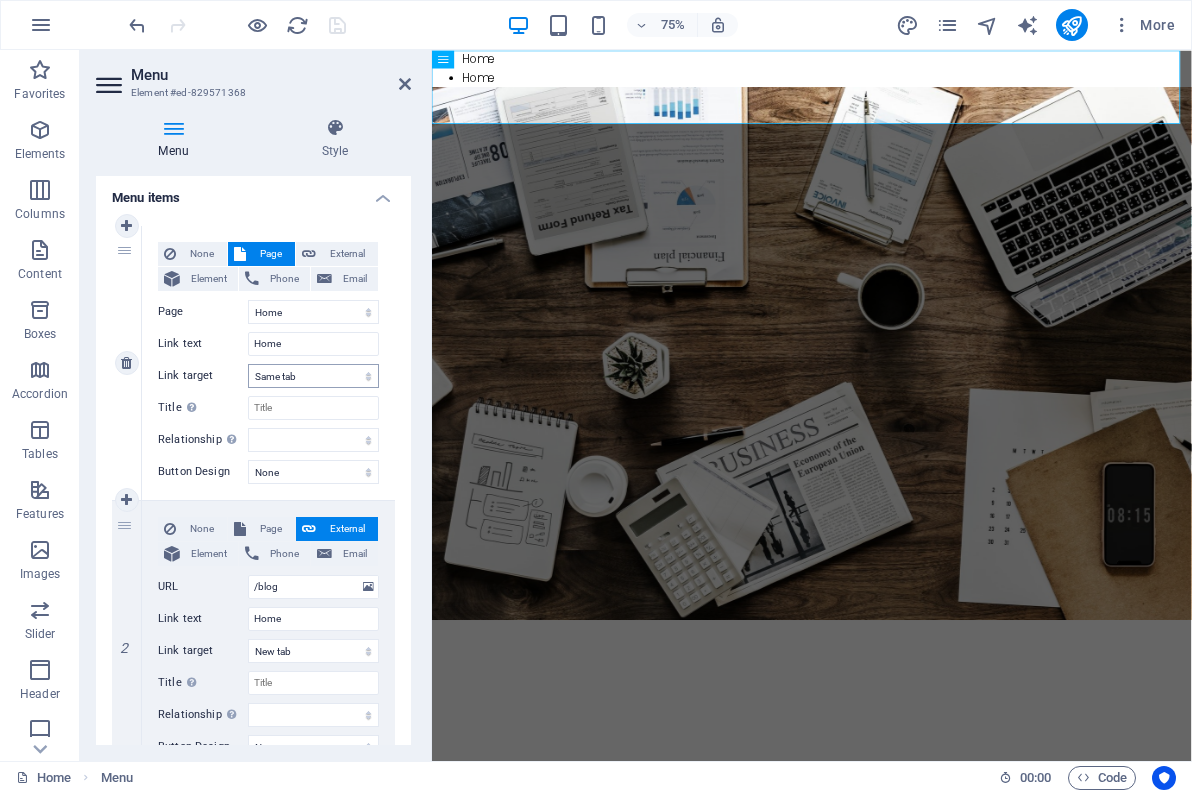 scroll, scrollTop: 200, scrollLeft: 0, axis: vertical 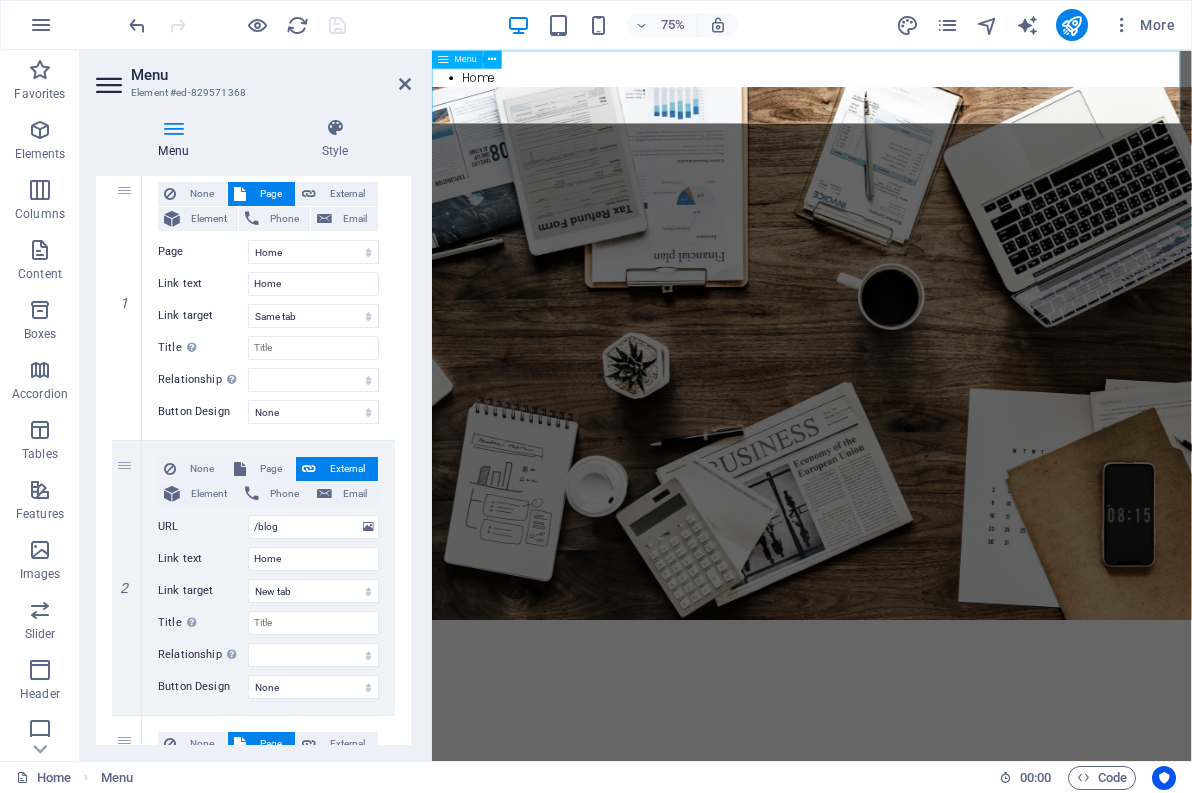 click on "Home Home Legal Notice Privacy" at bounding box center [938, 99] 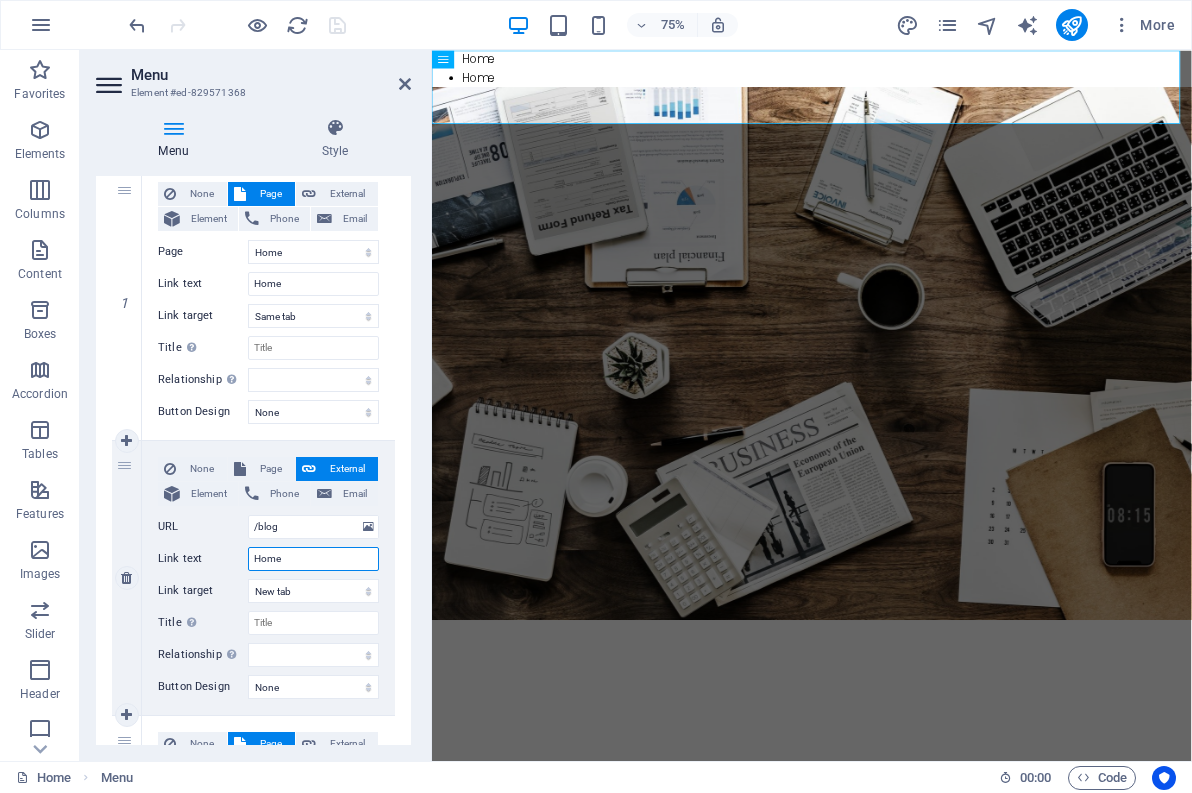 click on "Home" at bounding box center [313, 559] 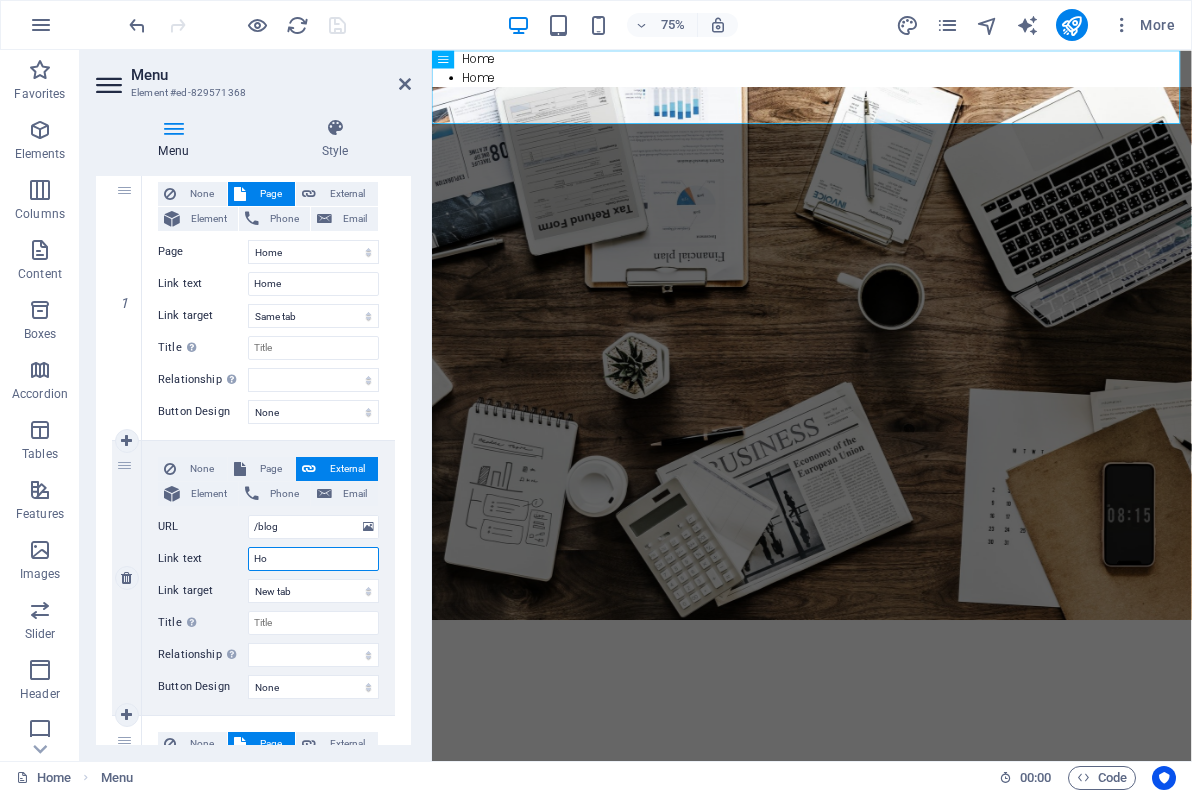 type on "H" 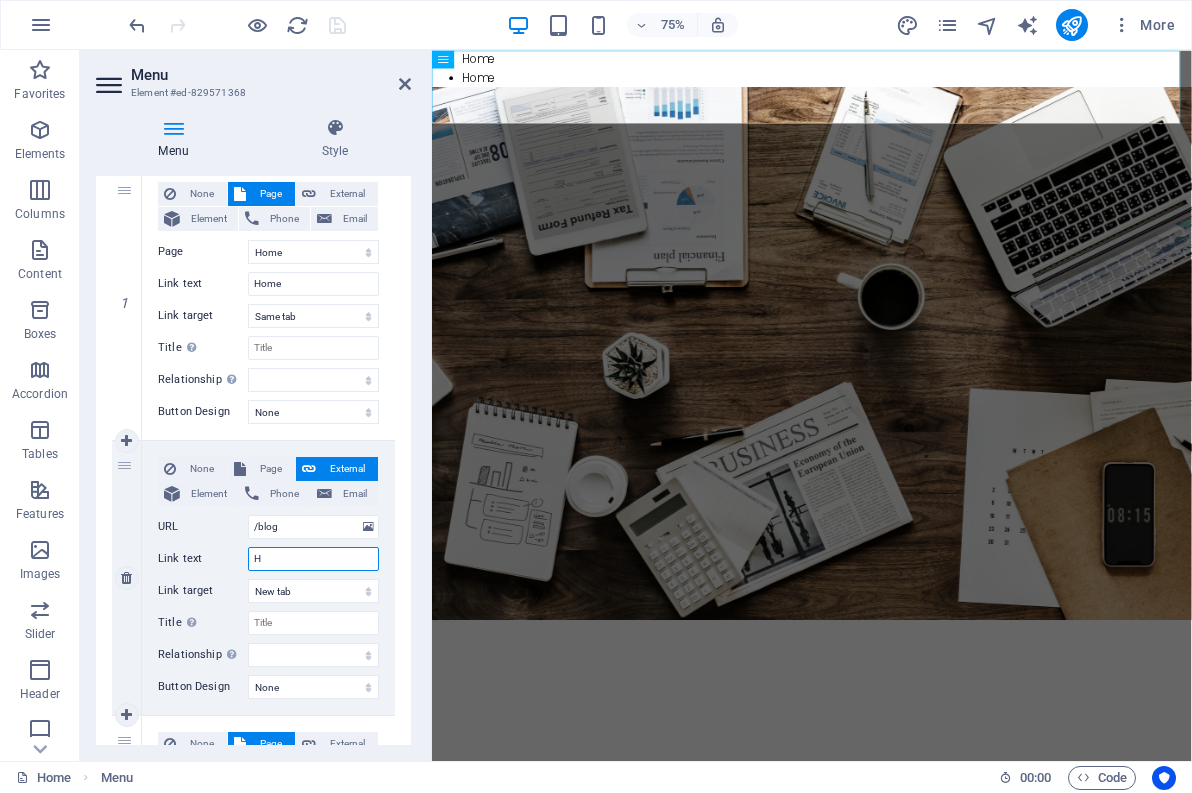 select 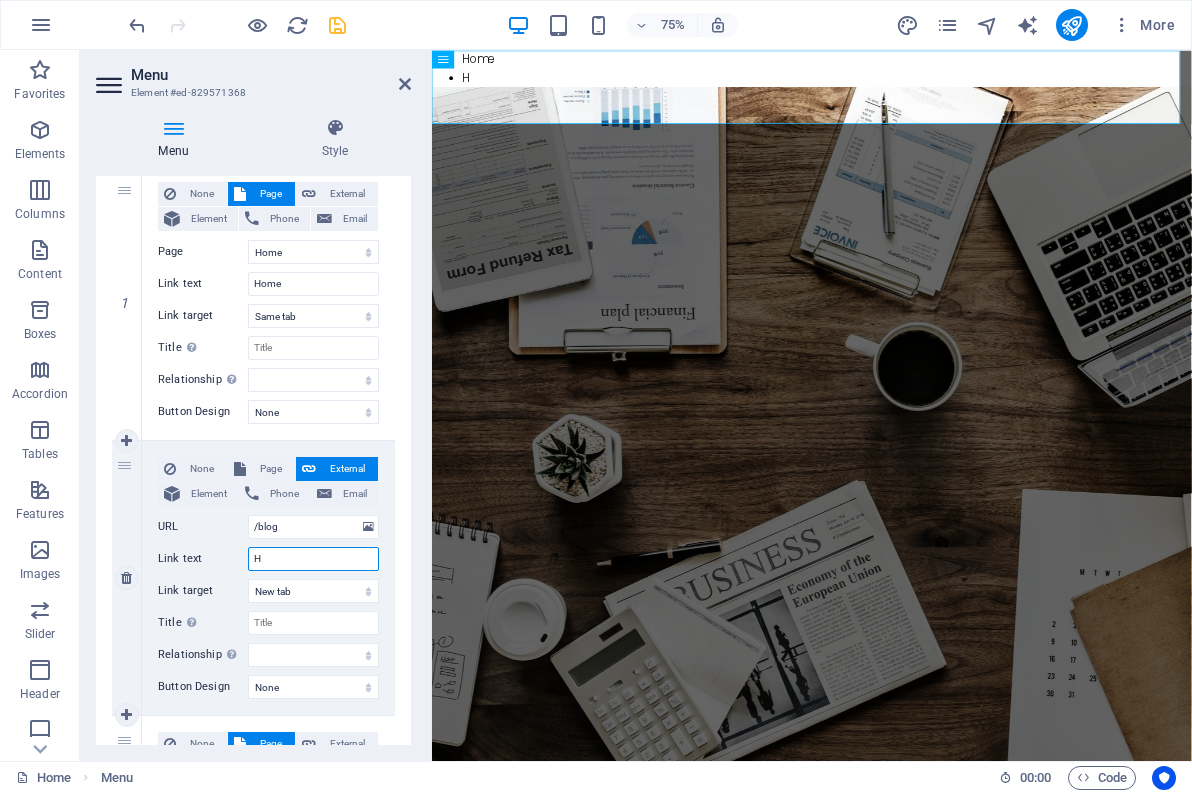 type 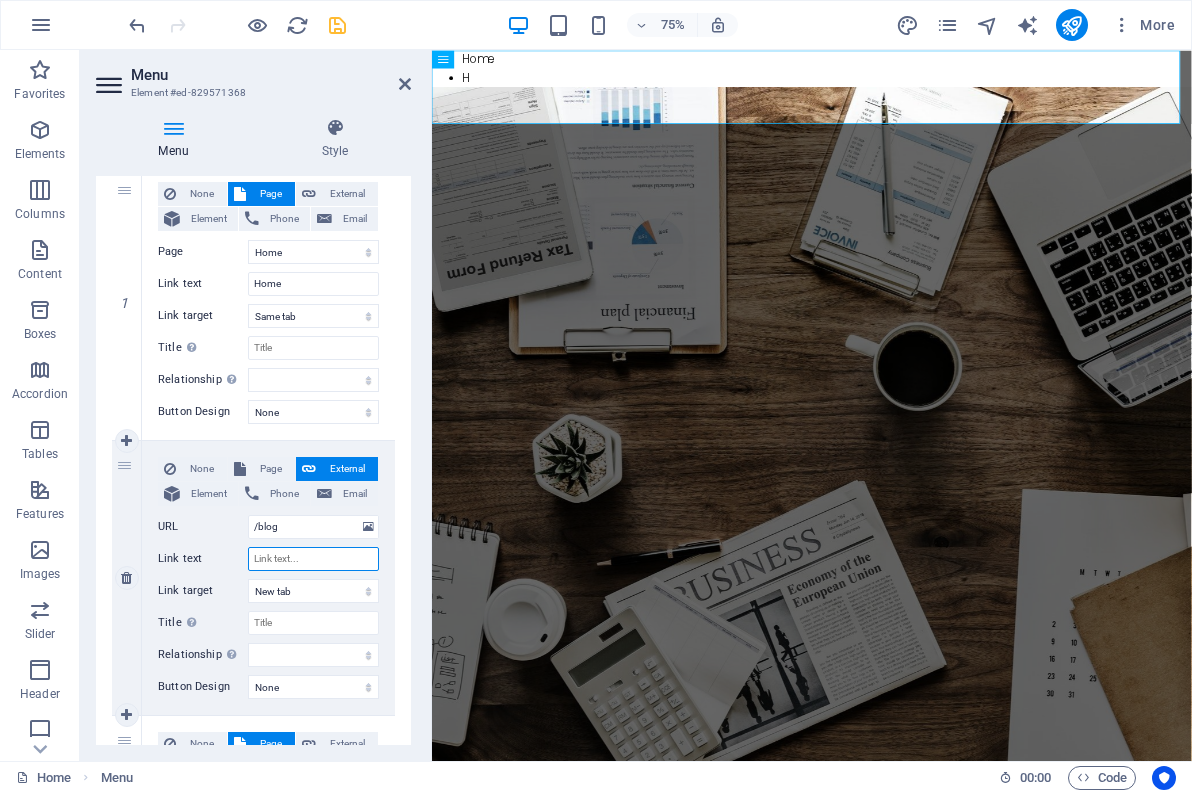 select 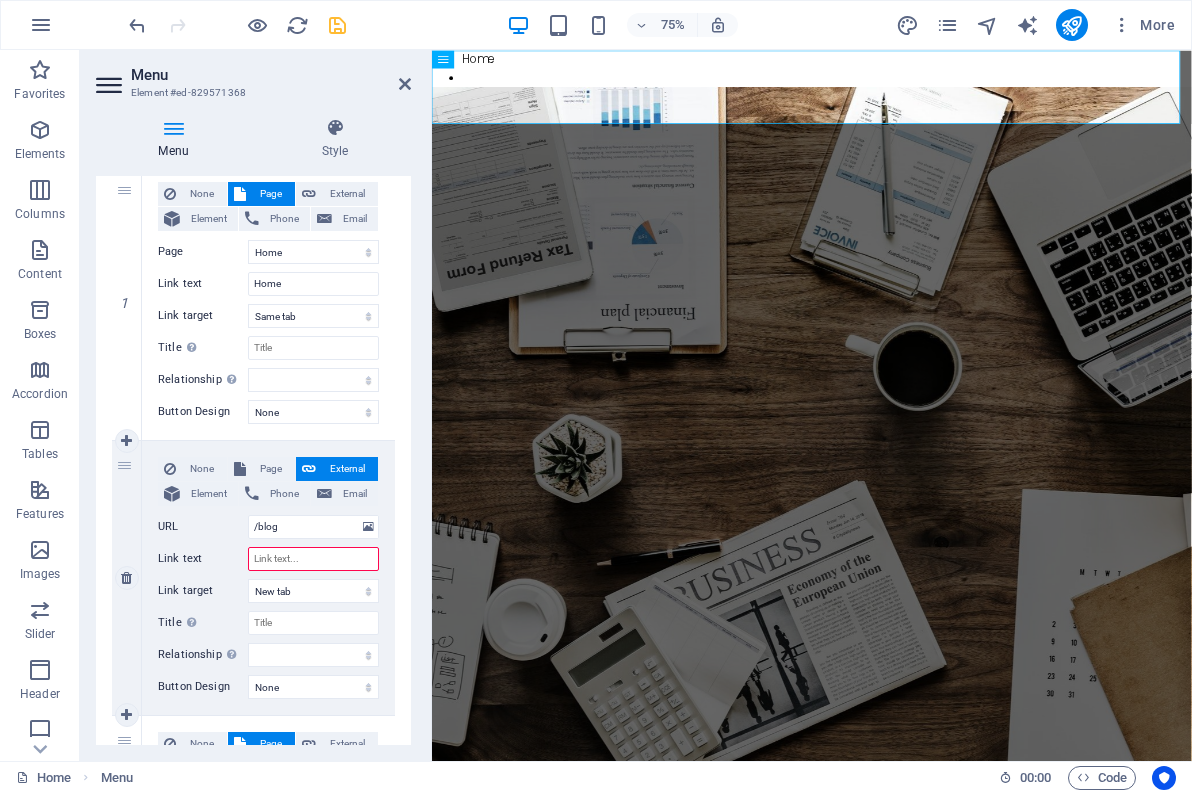type on "B" 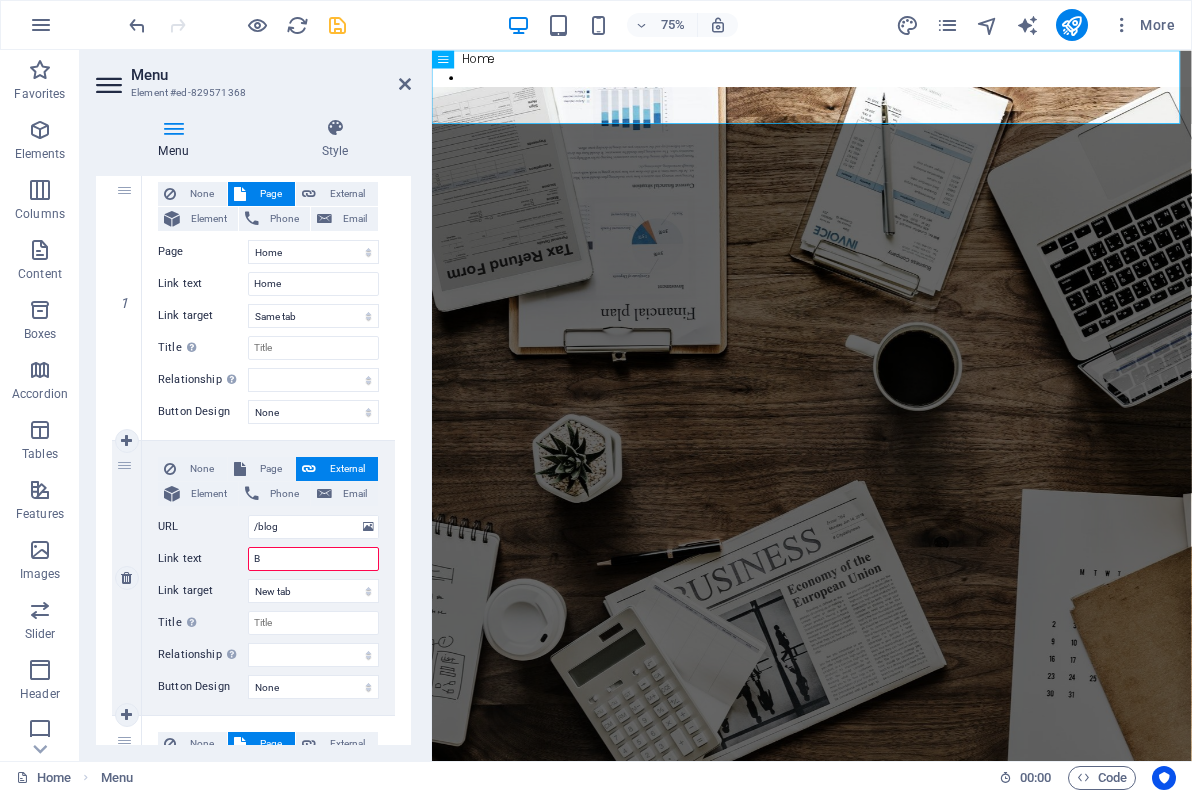 select 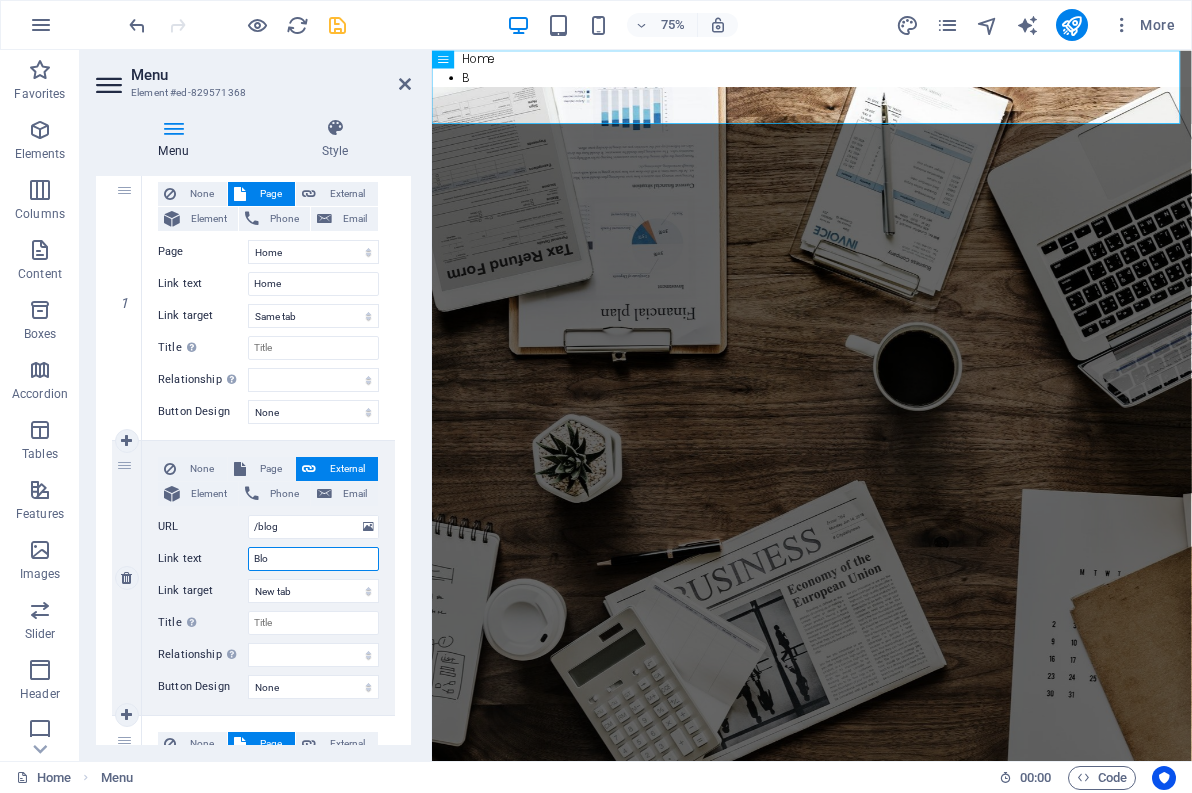 type on "Blog" 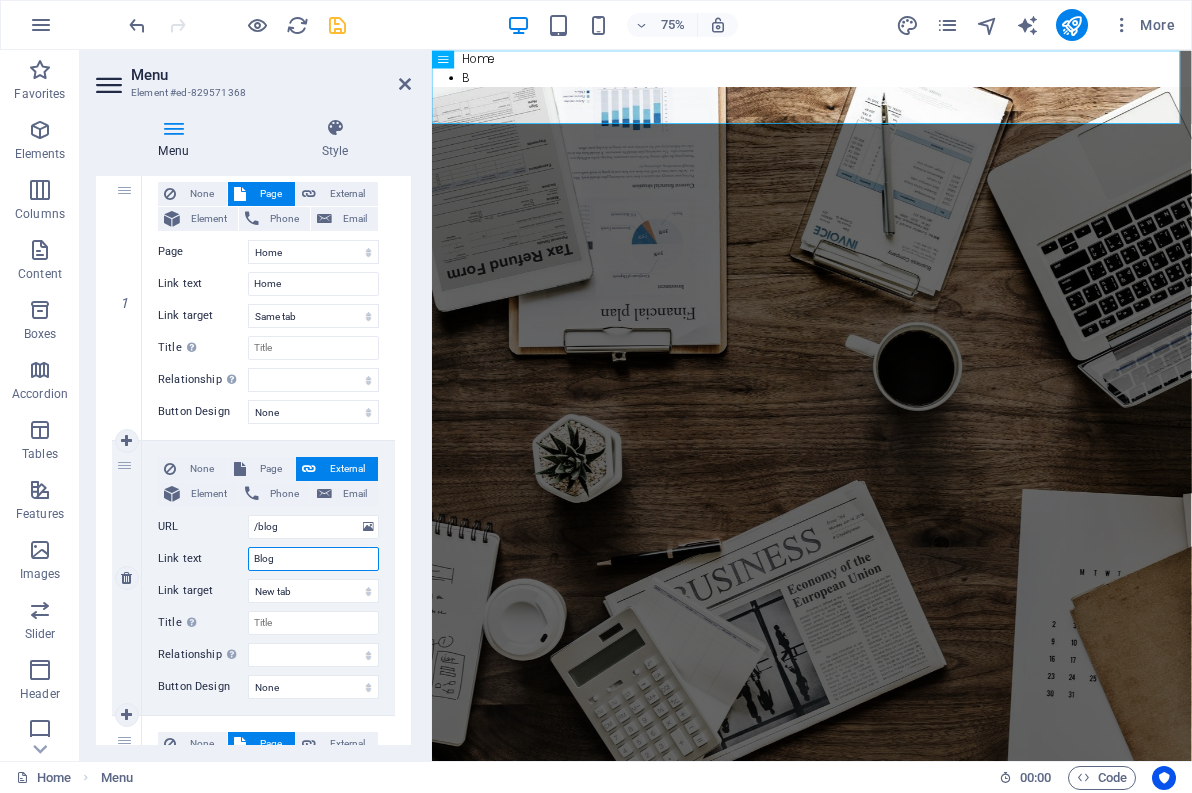 select 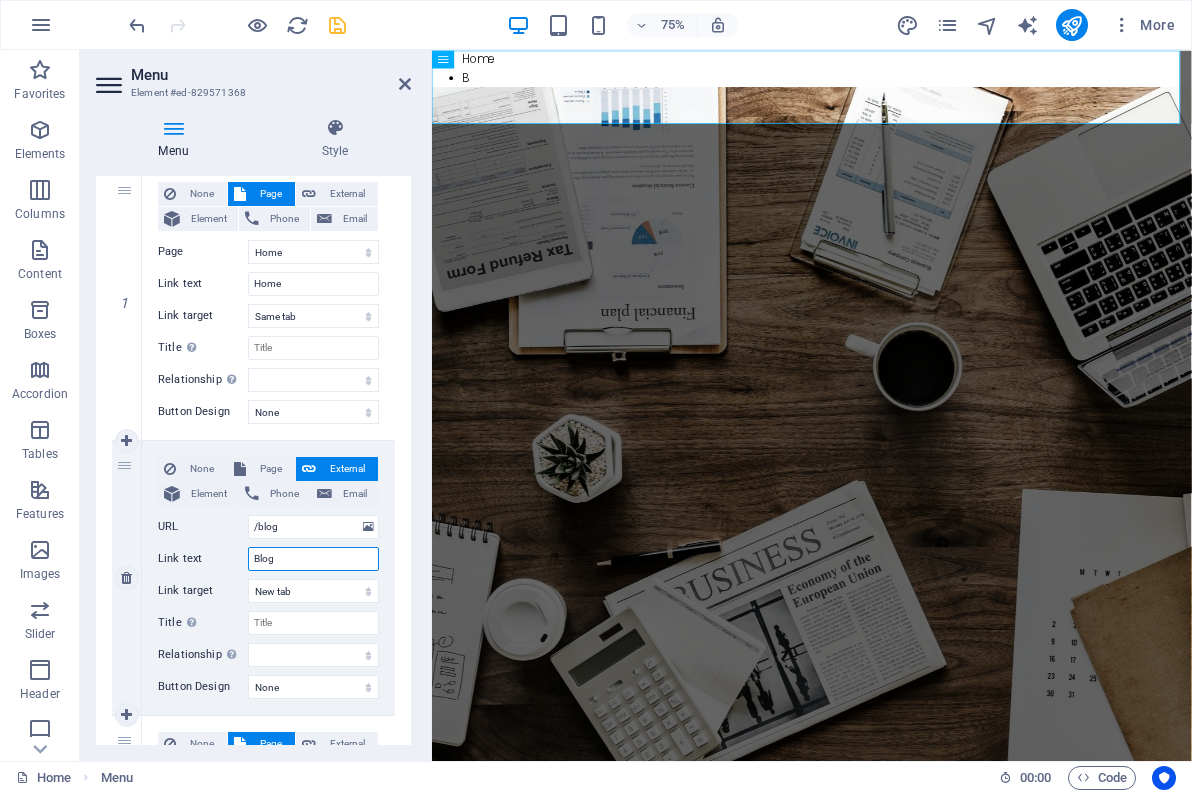 select 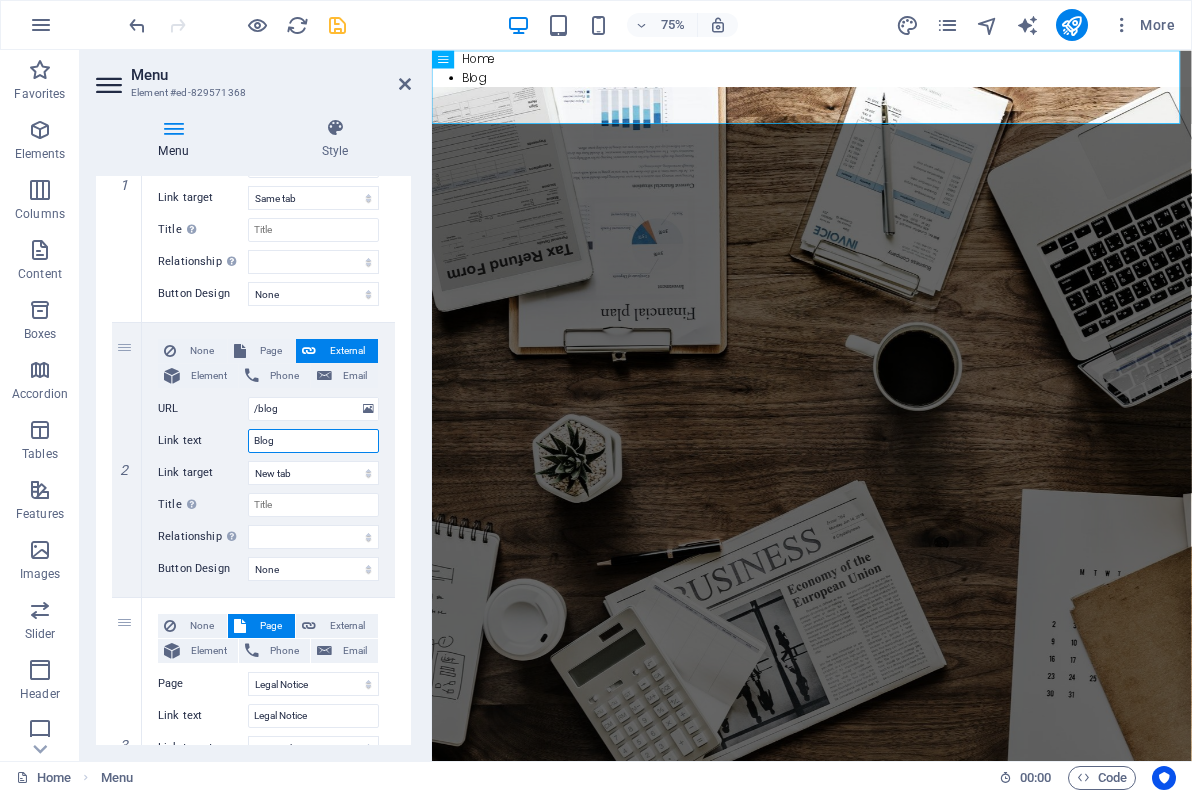 scroll, scrollTop: 276, scrollLeft: 0, axis: vertical 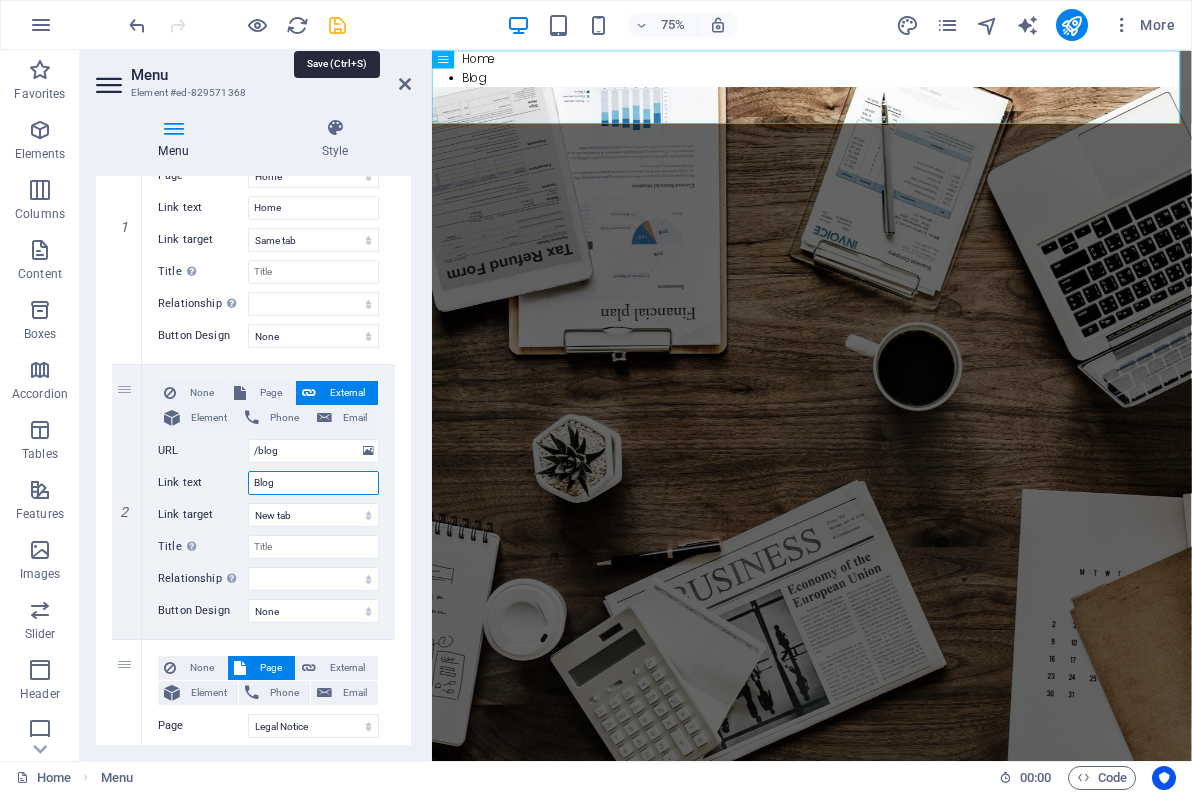 type on "Blog" 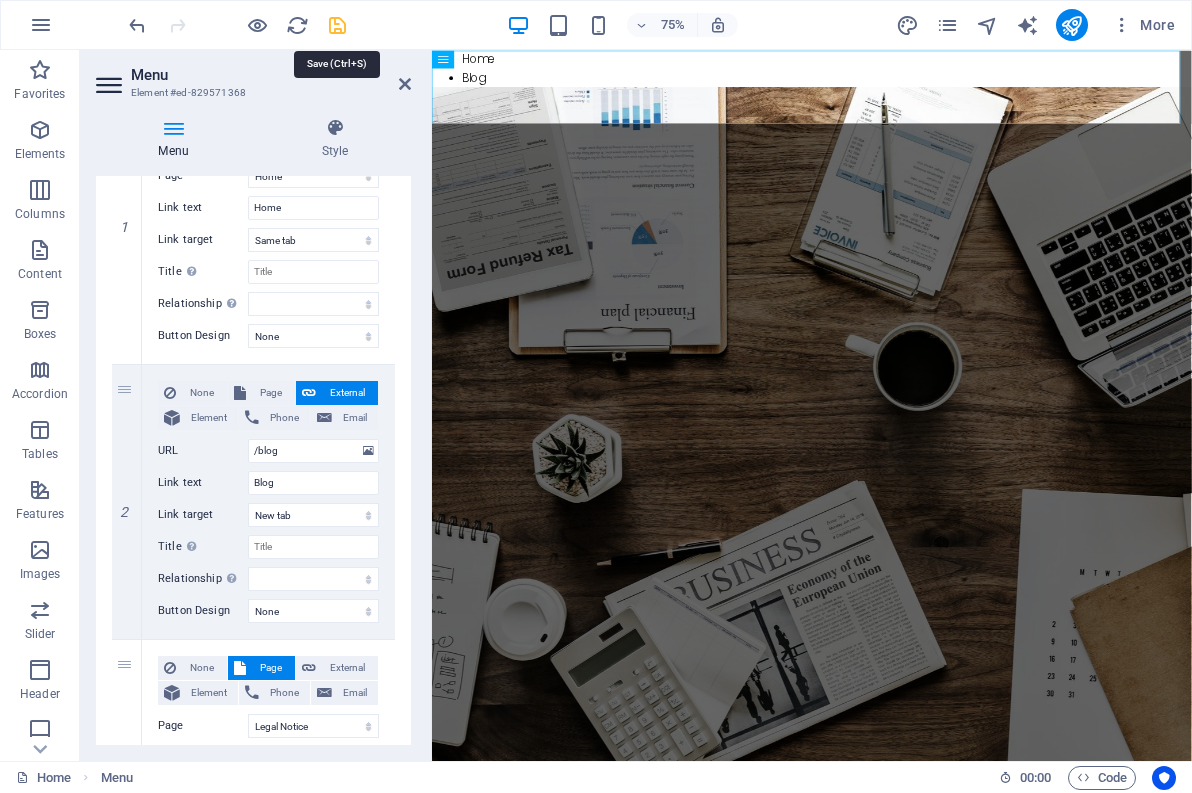 click at bounding box center [337, 25] 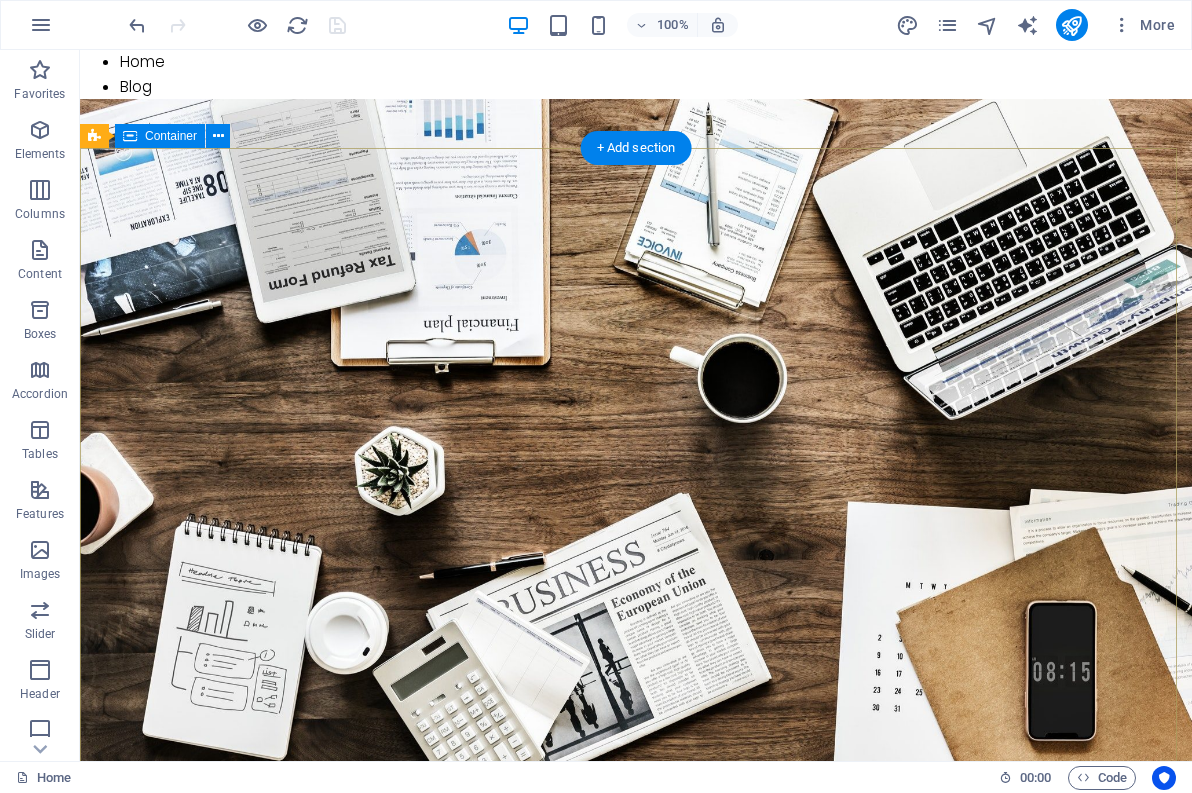 click on "shared Products Helping  people  help  themselves" at bounding box center [636, 1008] 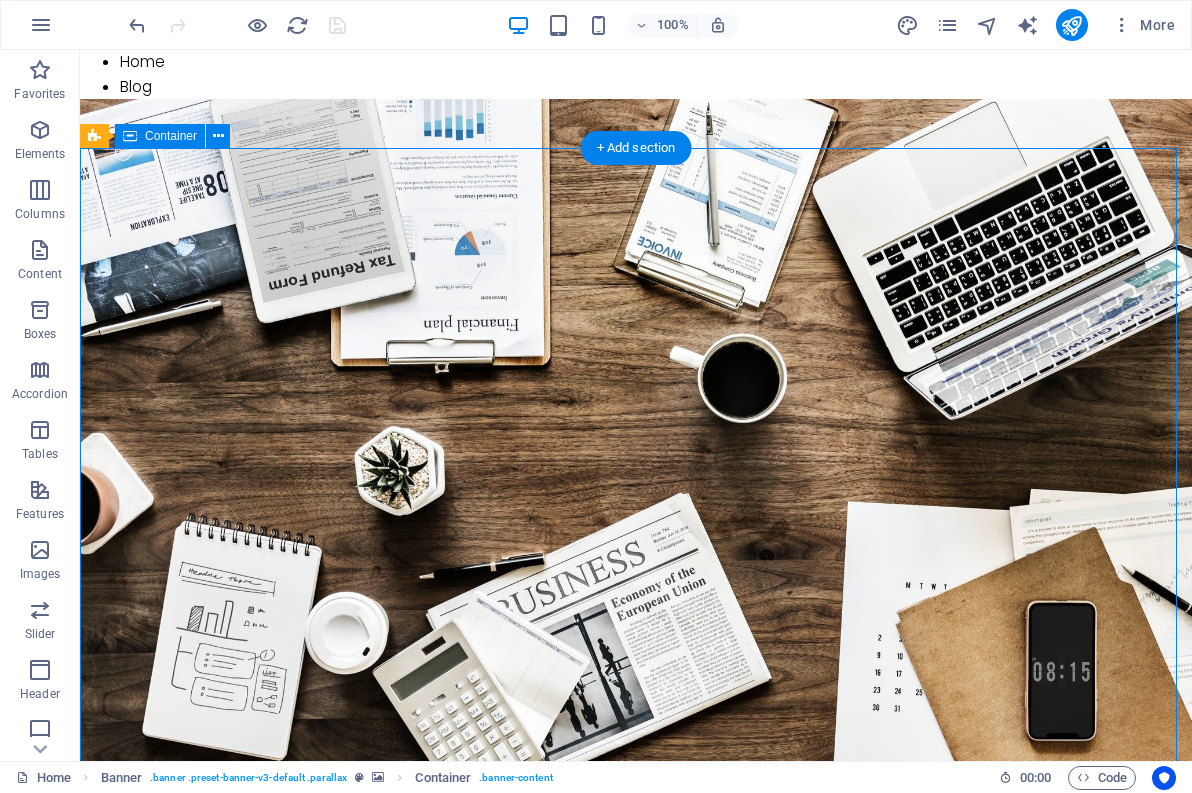 click on "shared Products Helping  people  help  themselves" at bounding box center [636, 1008] 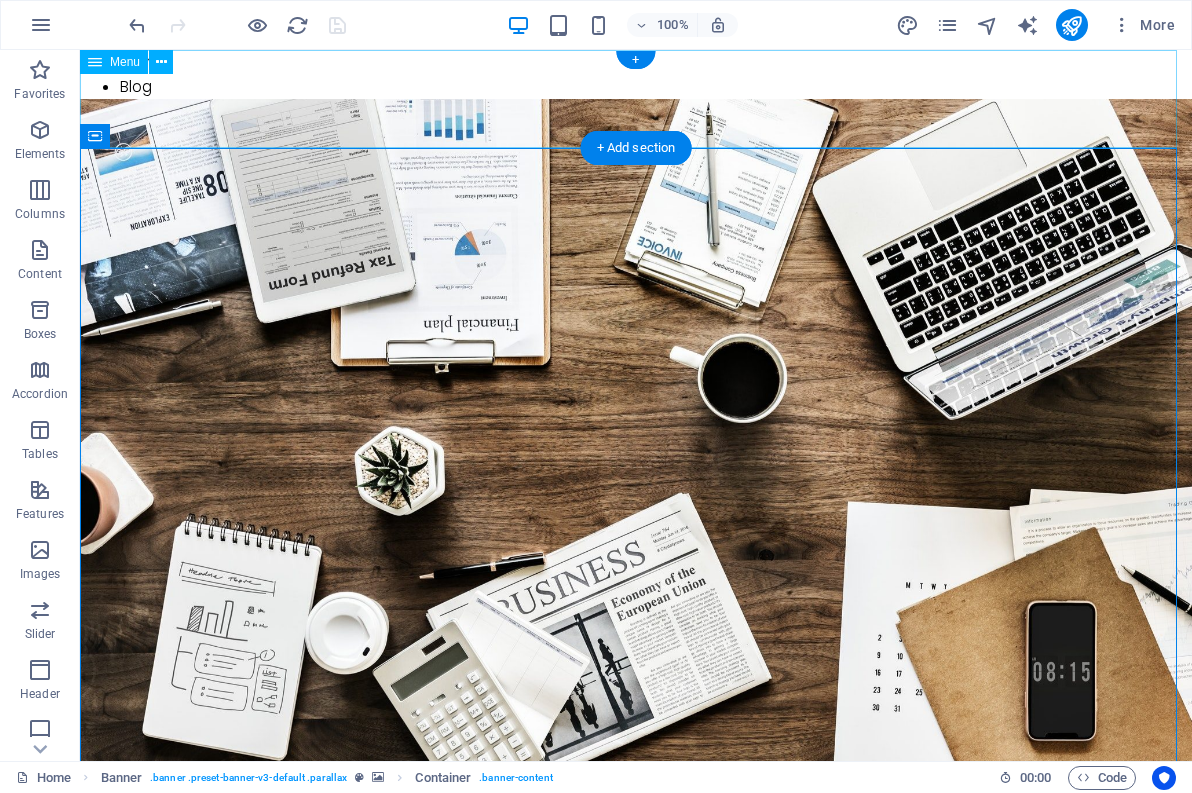click on "Home Blog Legal Notice Privacy" at bounding box center (636, 99) 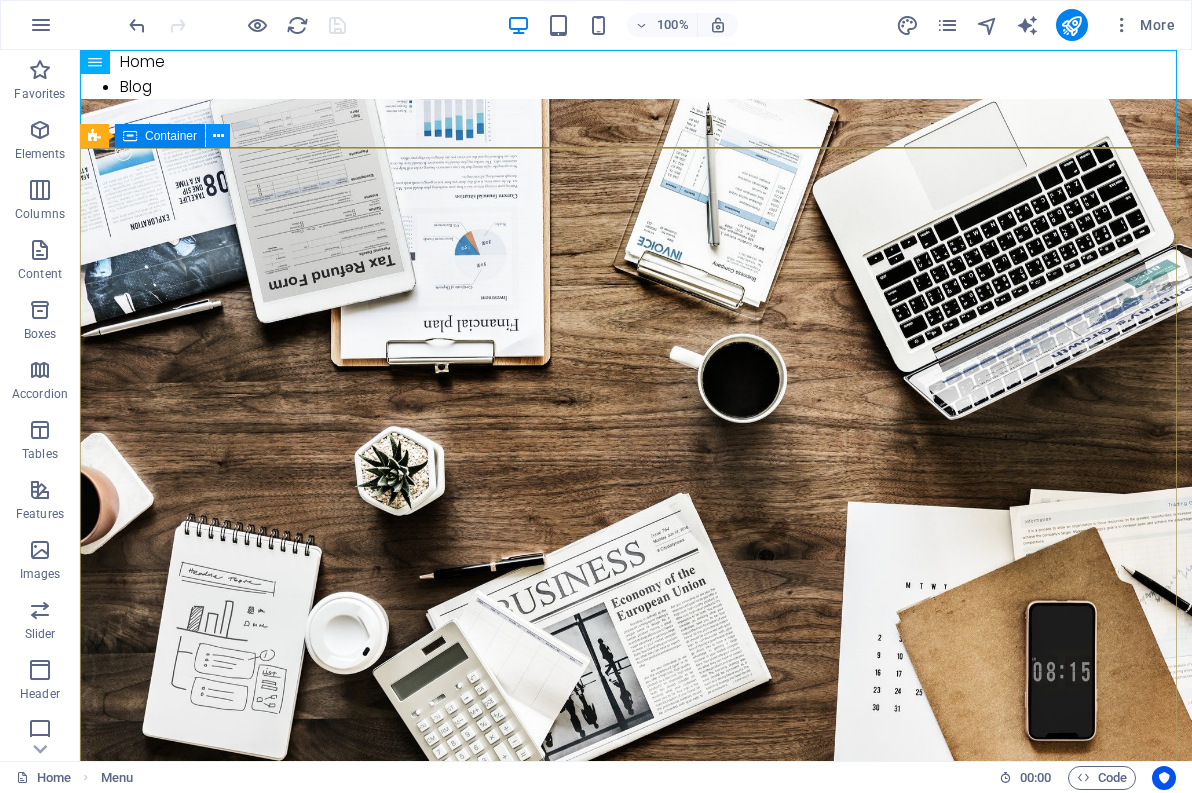 click at bounding box center [218, 136] 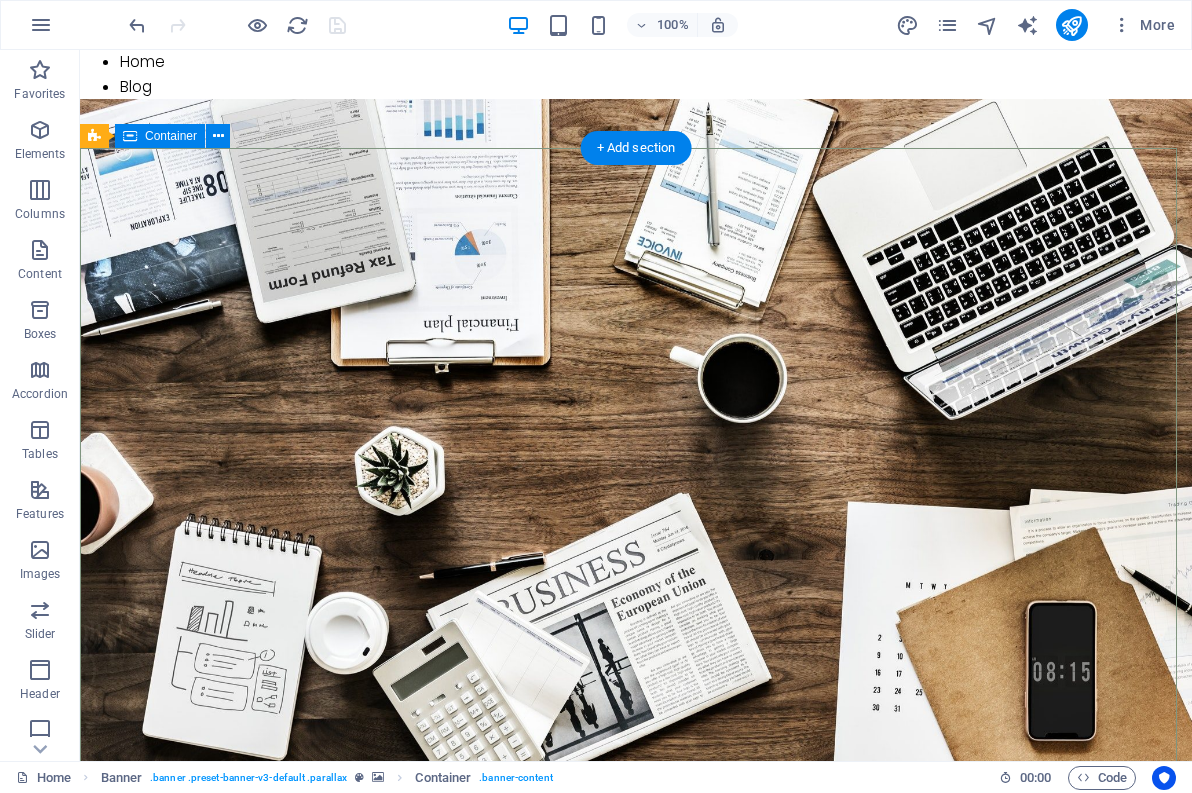 click on "shared Products Helping  people  help  themselves" at bounding box center [636, 1008] 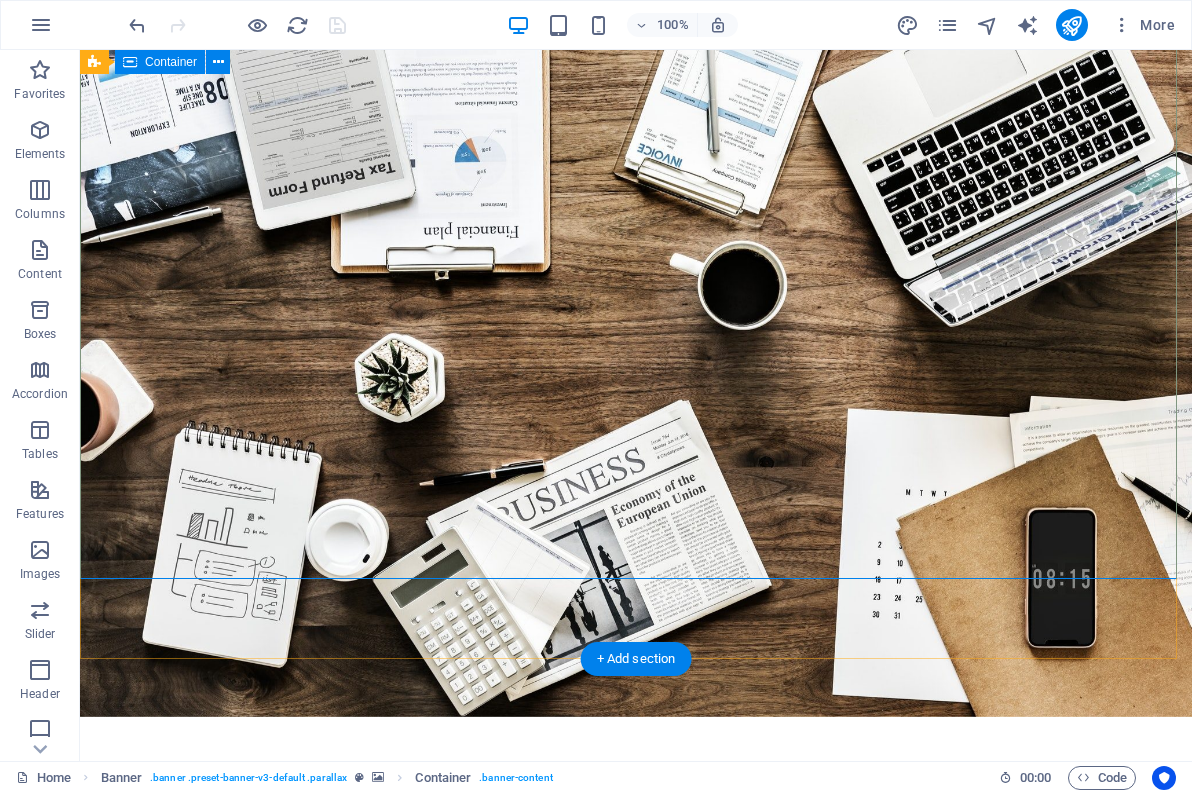 scroll, scrollTop: 0, scrollLeft: 0, axis: both 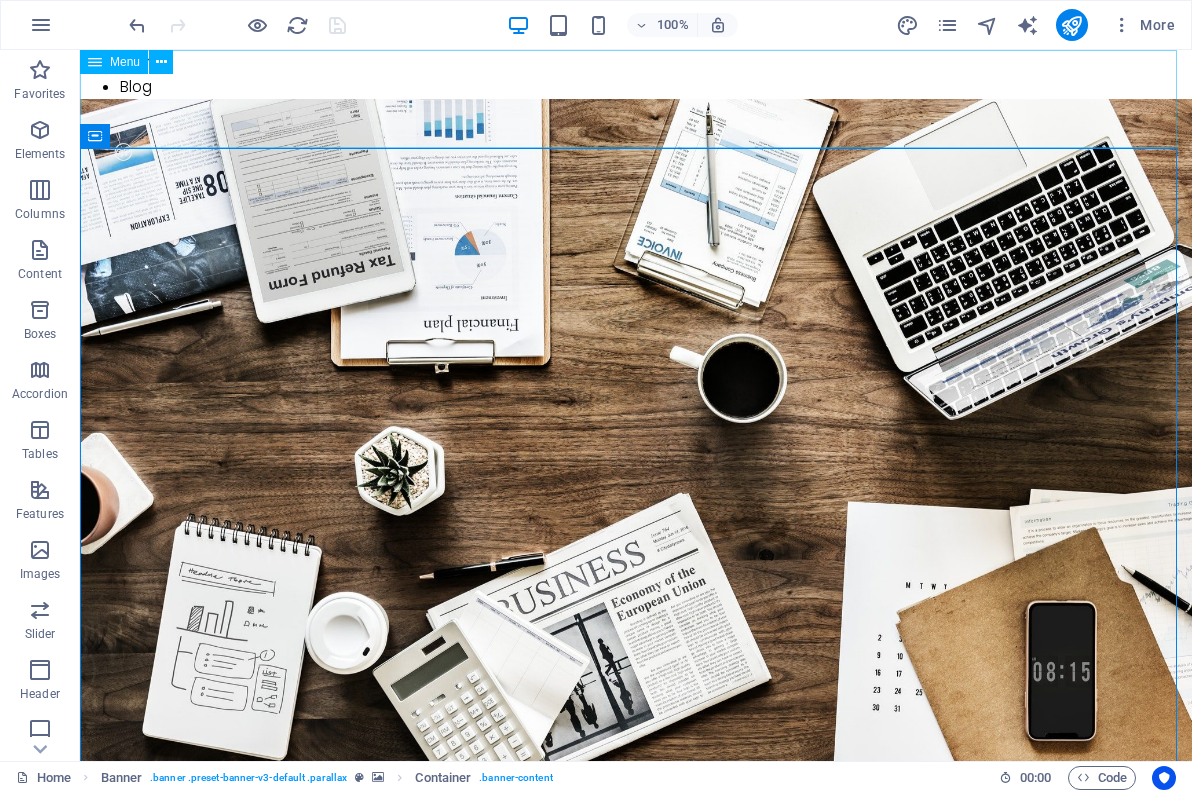 click at bounding box center [95, 62] 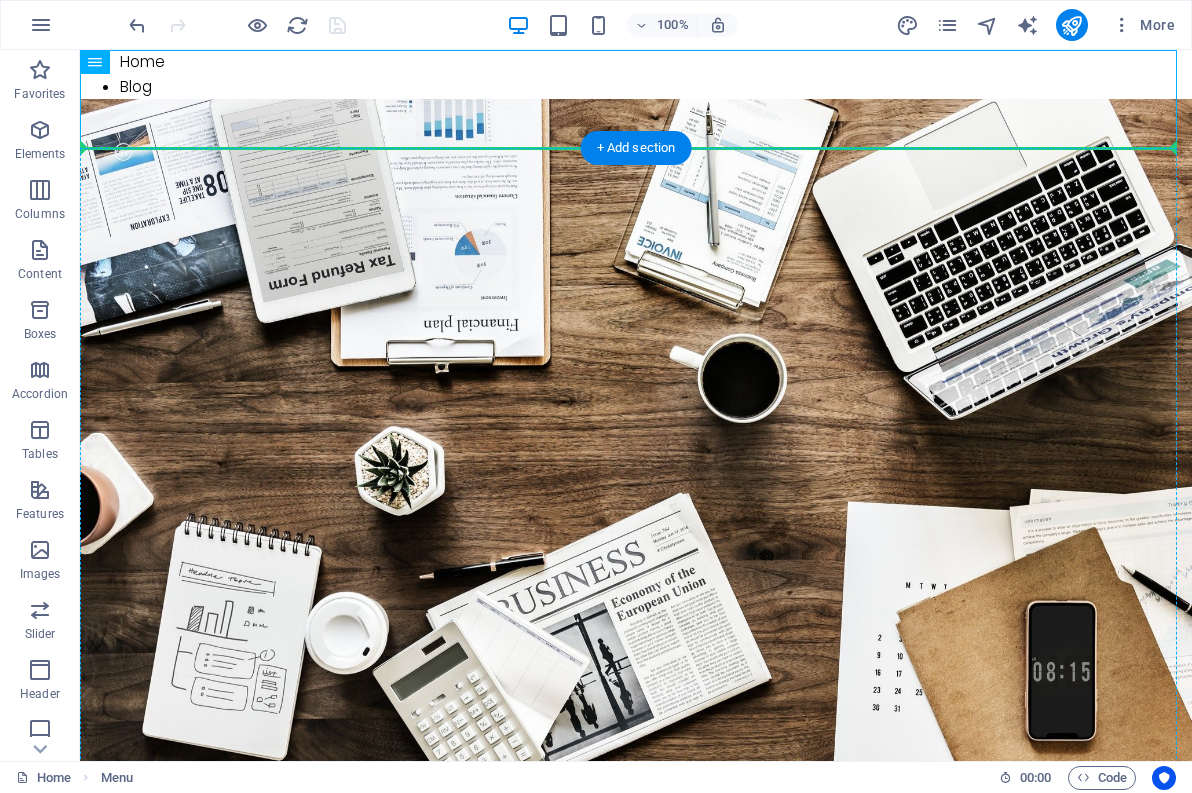 drag, startPoint x: 199, startPoint y: 110, endPoint x: 136, endPoint y: 196, distance: 106.60675 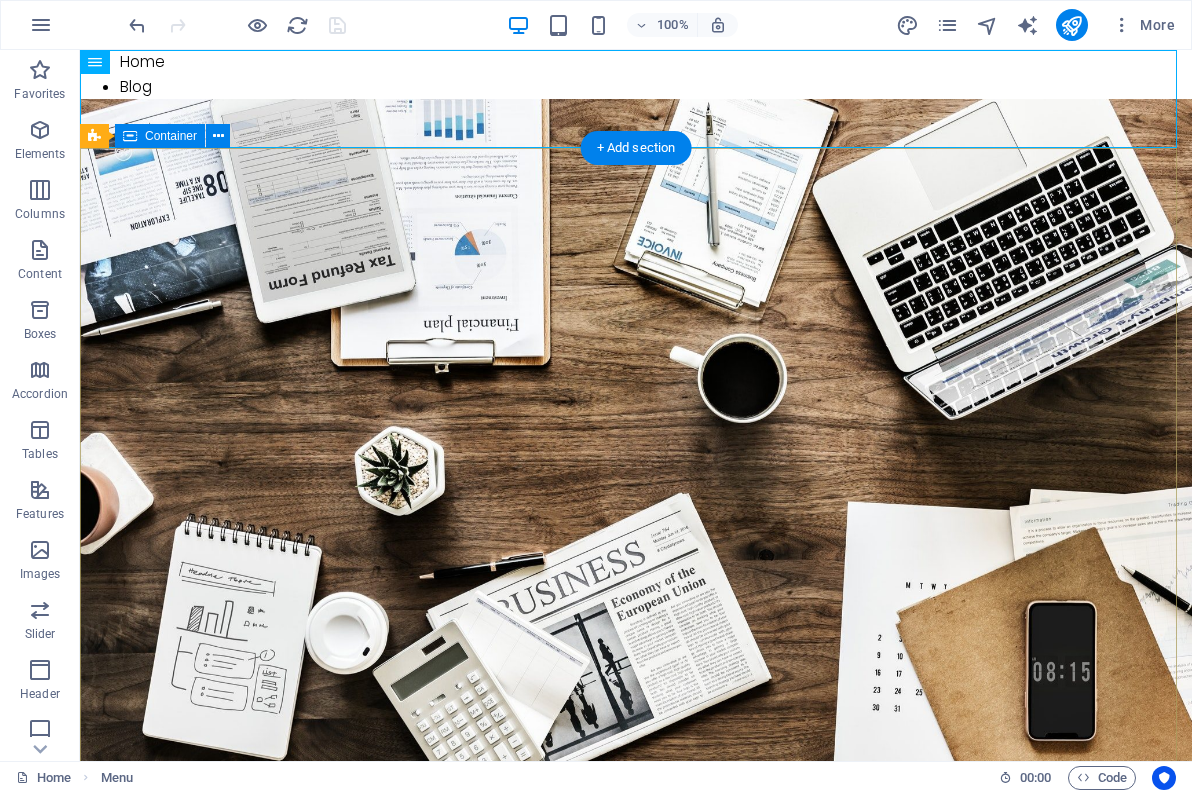 drag, startPoint x: 713, startPoint y: 104, endPoint x: 629, endPoint y: 197, distance: 125.31959 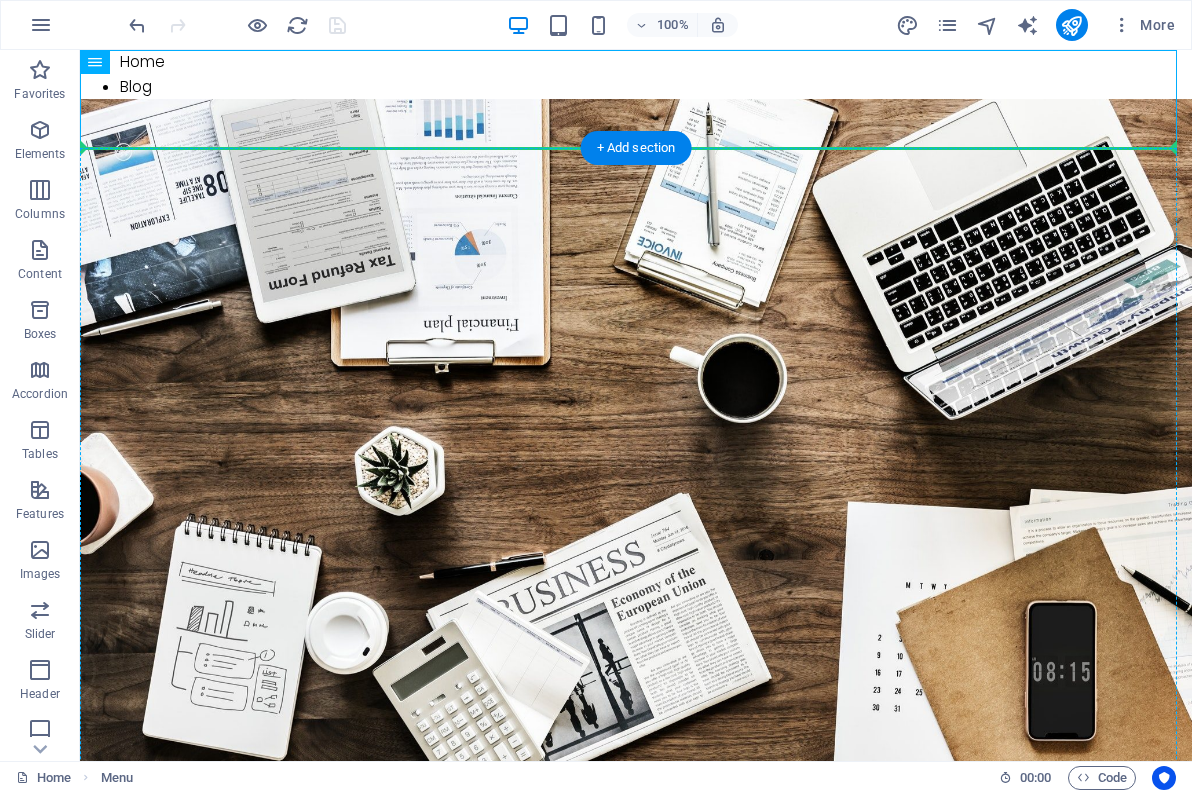 drag, startPoint x: 178, startPoint y: 111, endPoint x: 106, endPoint y: 184, distance: 102.53292 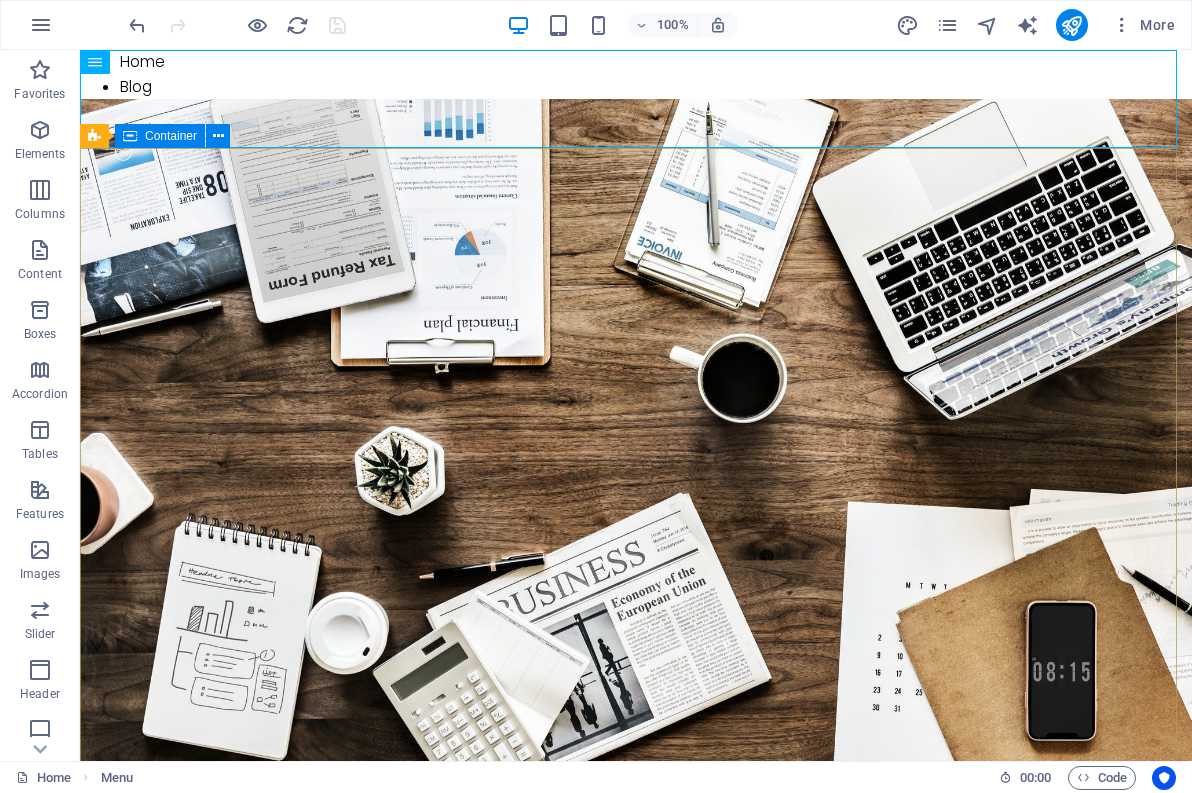 click on "Container" at bounding box center [171, 136] 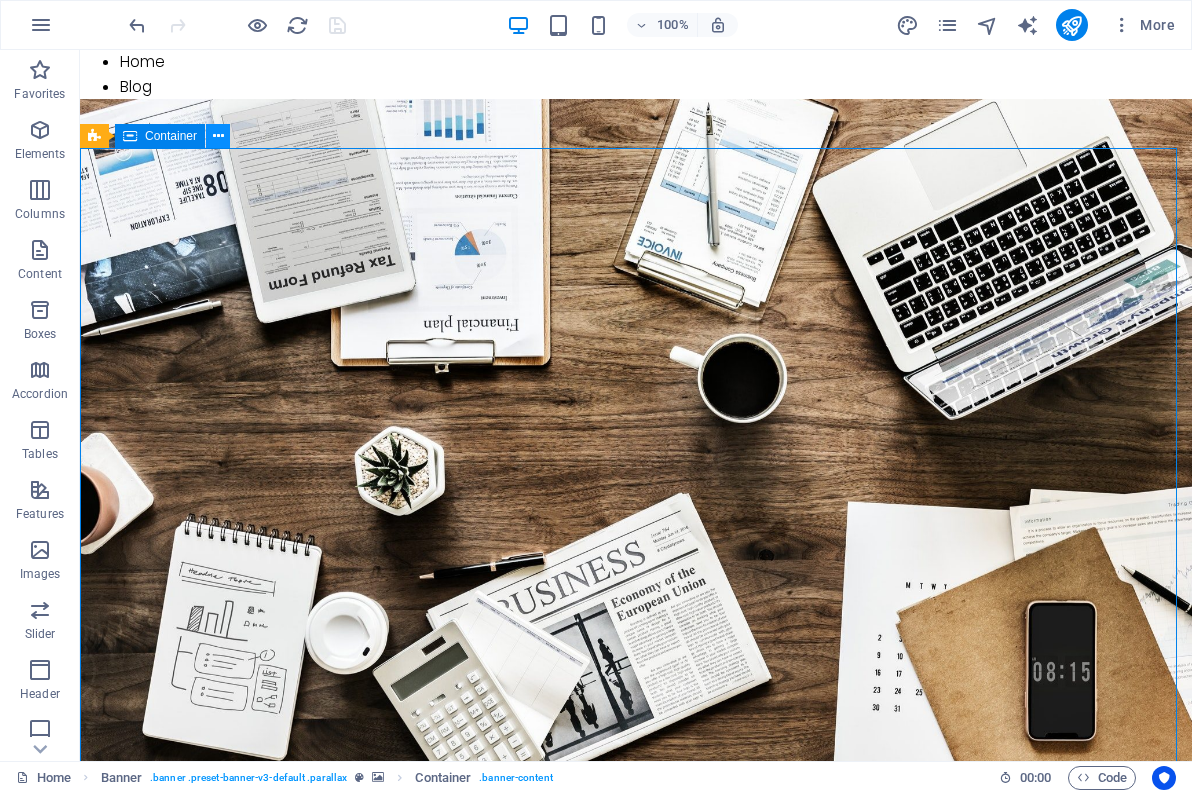 click at bounding box center [218, 136] 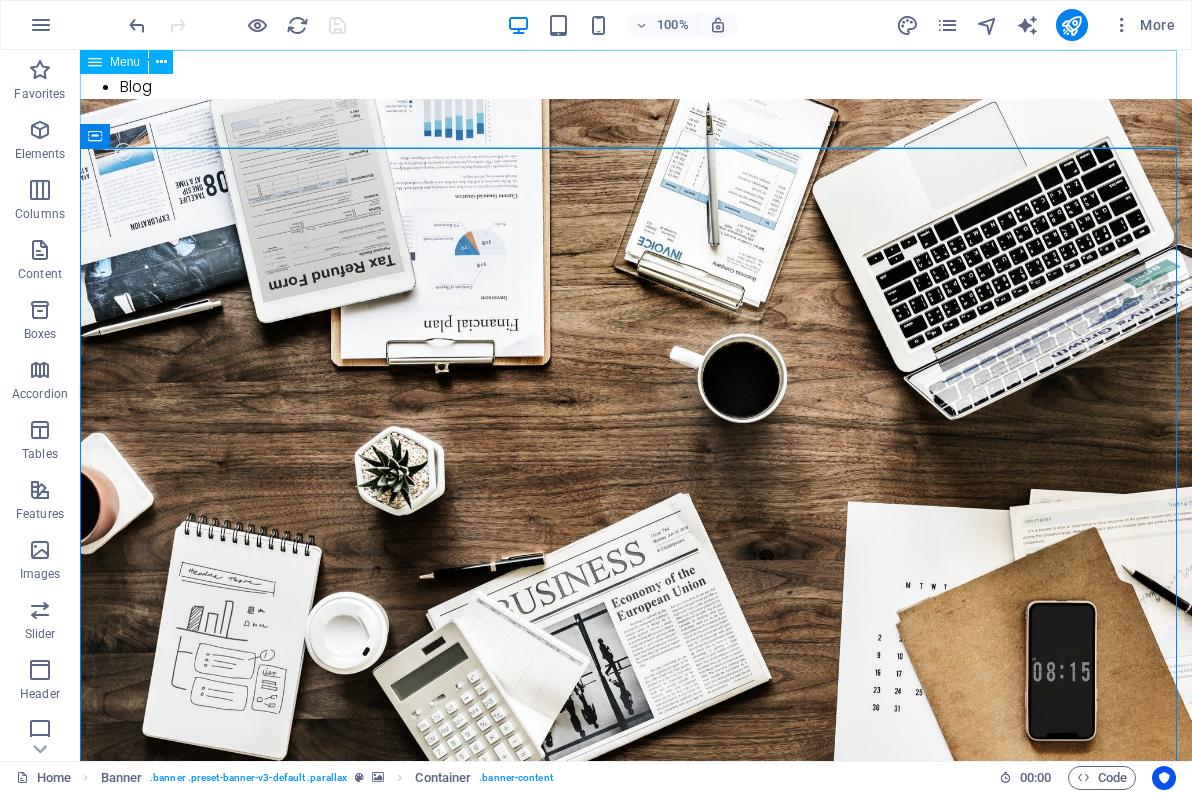 click on "Menu" at bounding box center [114, 62] 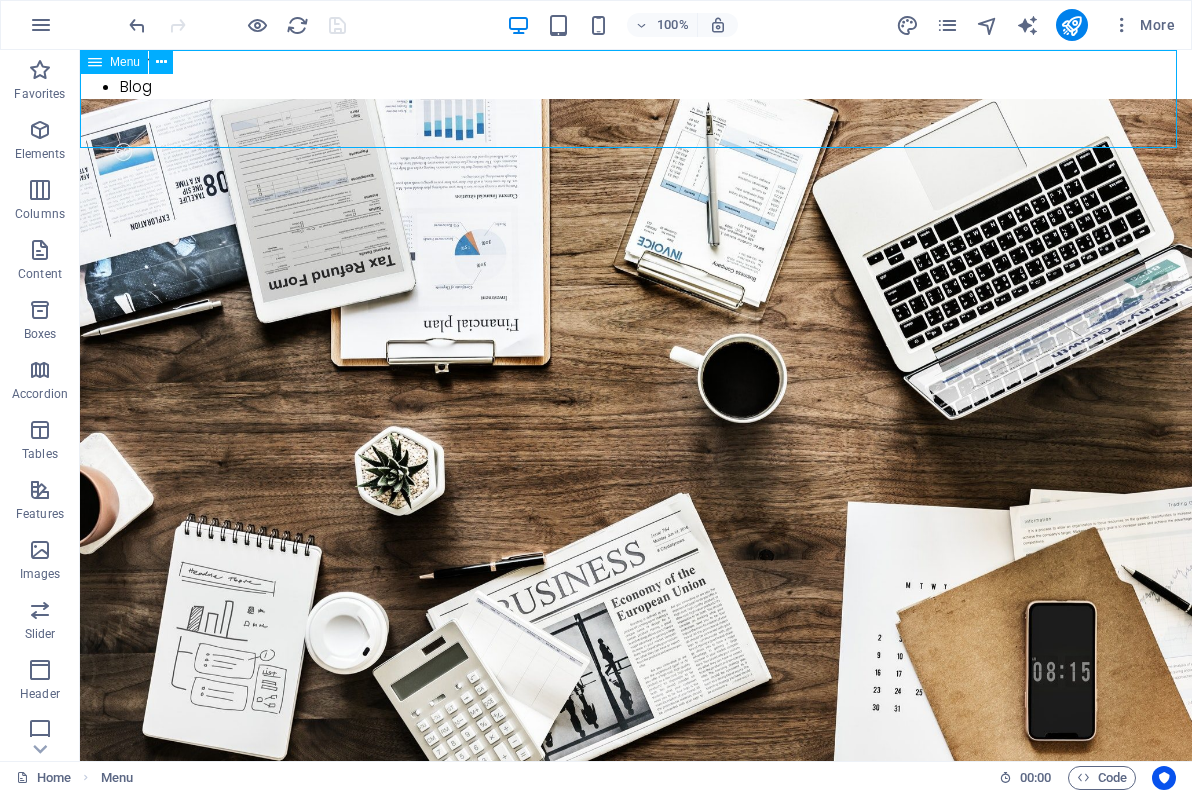 click on "Menu" at bounding box center [114, 62] 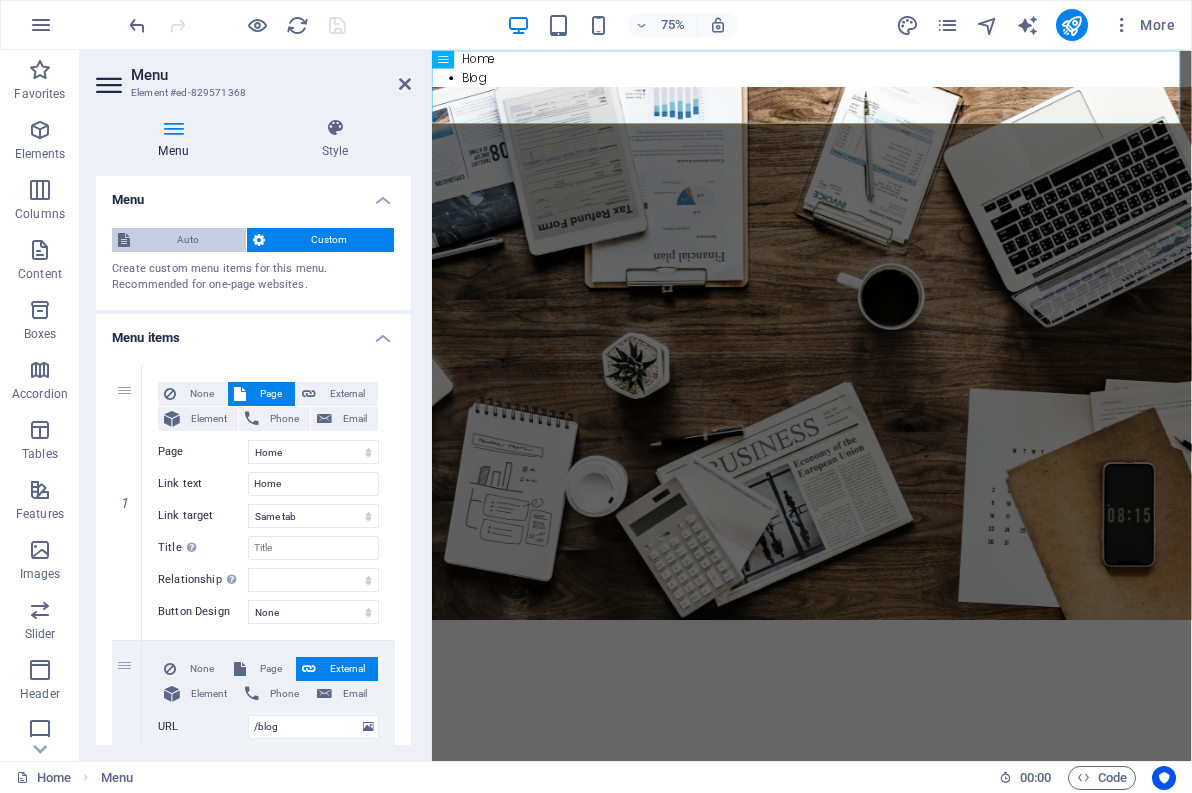 click on "Auto" at bounding box center [188, 240] 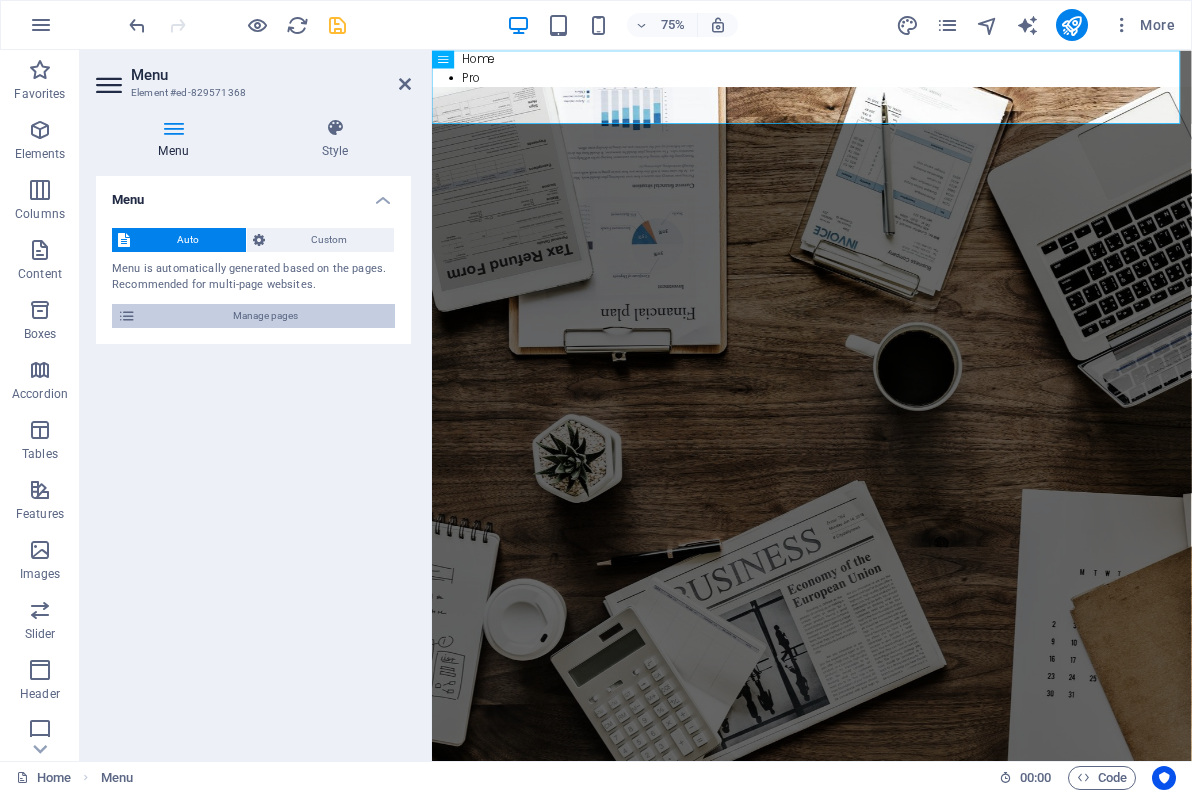 click on "Manage pages" at bounding box center (265, 316) 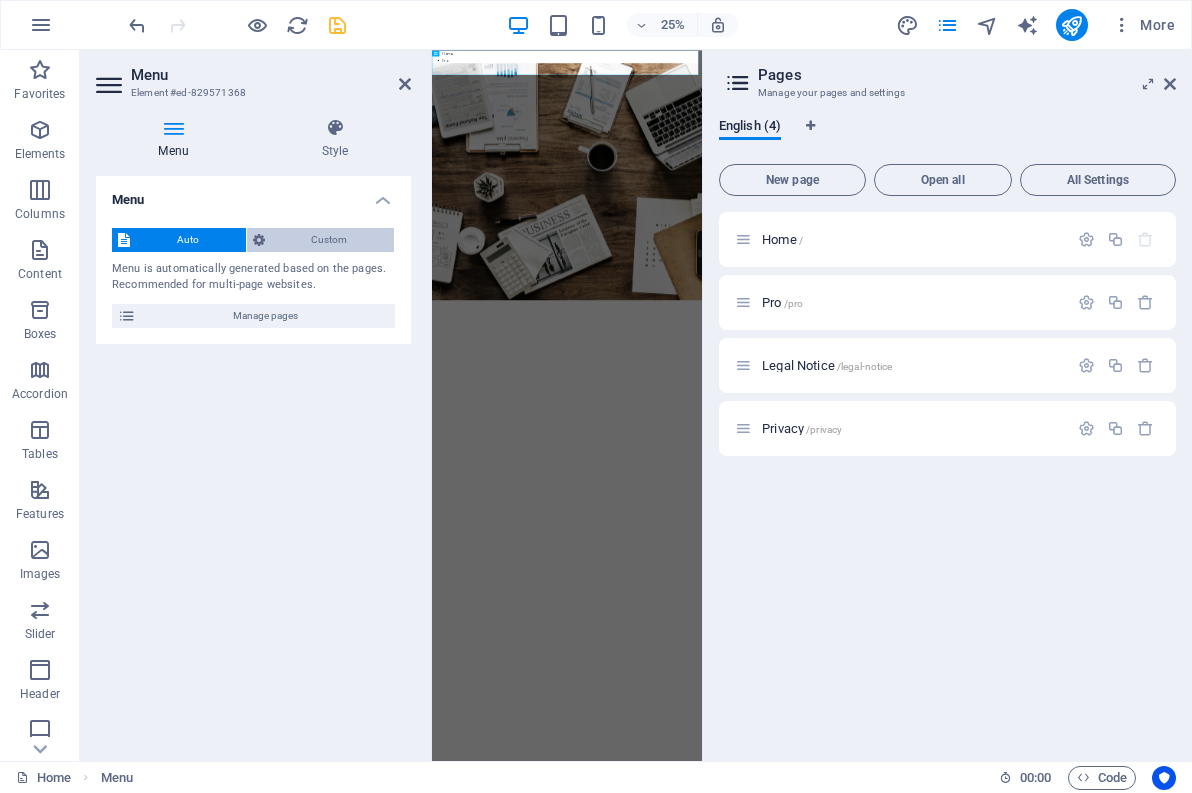 click on "Custom" at bounding box center (330, 240) 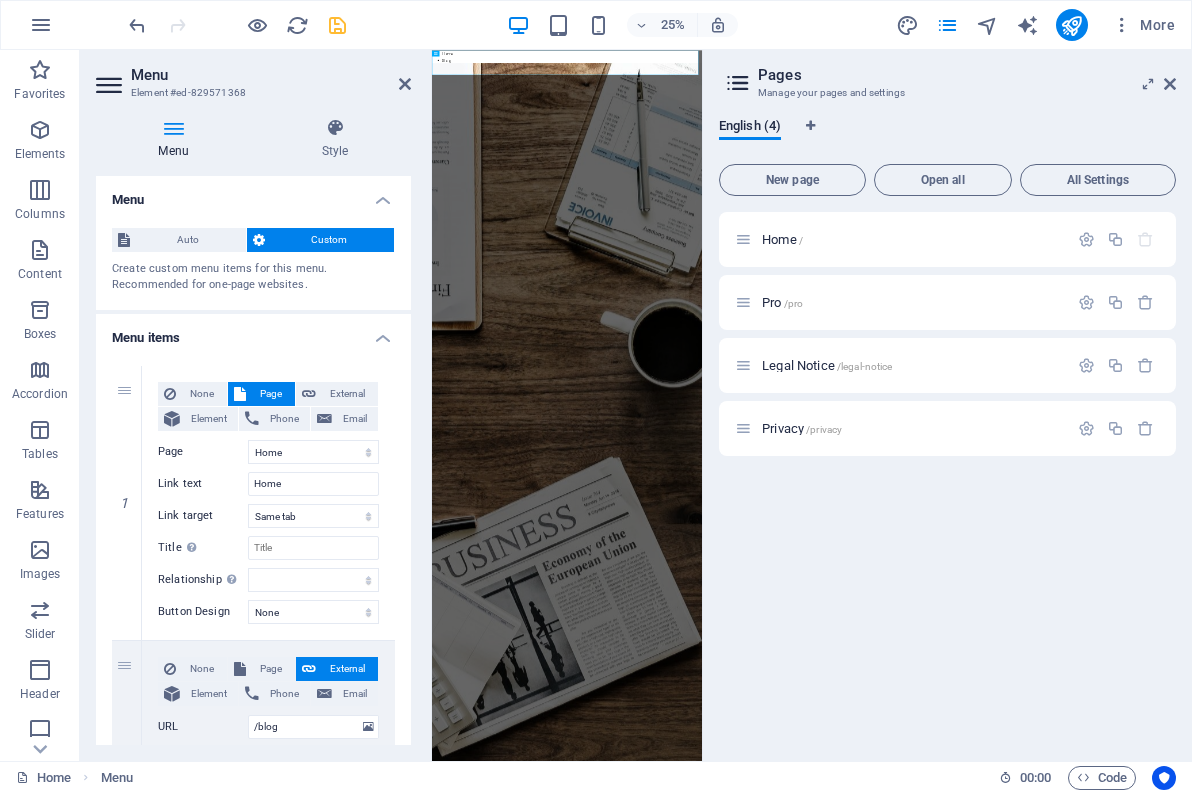 click on "Menu Style Menu Auto Custom Create custom menu items for this menu. Recommended for one-page websites. Manage pages Menu items 1 None Page External Element Phone Email Page Home Pro Legal Notice Privacy Element
URL / Phone Email Link text Home Link target New tab Same tab Overlay Title Additional link description, should not be the same as the link text. The title is most often shown as a tooltip text when the mouse moves over the element. Leave empty if uncertain. Relationship Sets the  relationship of this link to the link target . For example, the value "nofollow" instructs search engines not to follow the link. Can be left empty. alternate author bookmark external help license next nofollow noreferrer noopener prev search tag Button Design None Default Primary Secondary 2 None Page External Element Phone Email Page Home Pro Legal Notice Privacy Element
URL /blog Phone Email Link text Blog Link target New tab Same tab Overlay Title Relationship Sets the  help" at bounding box center [253, 431] 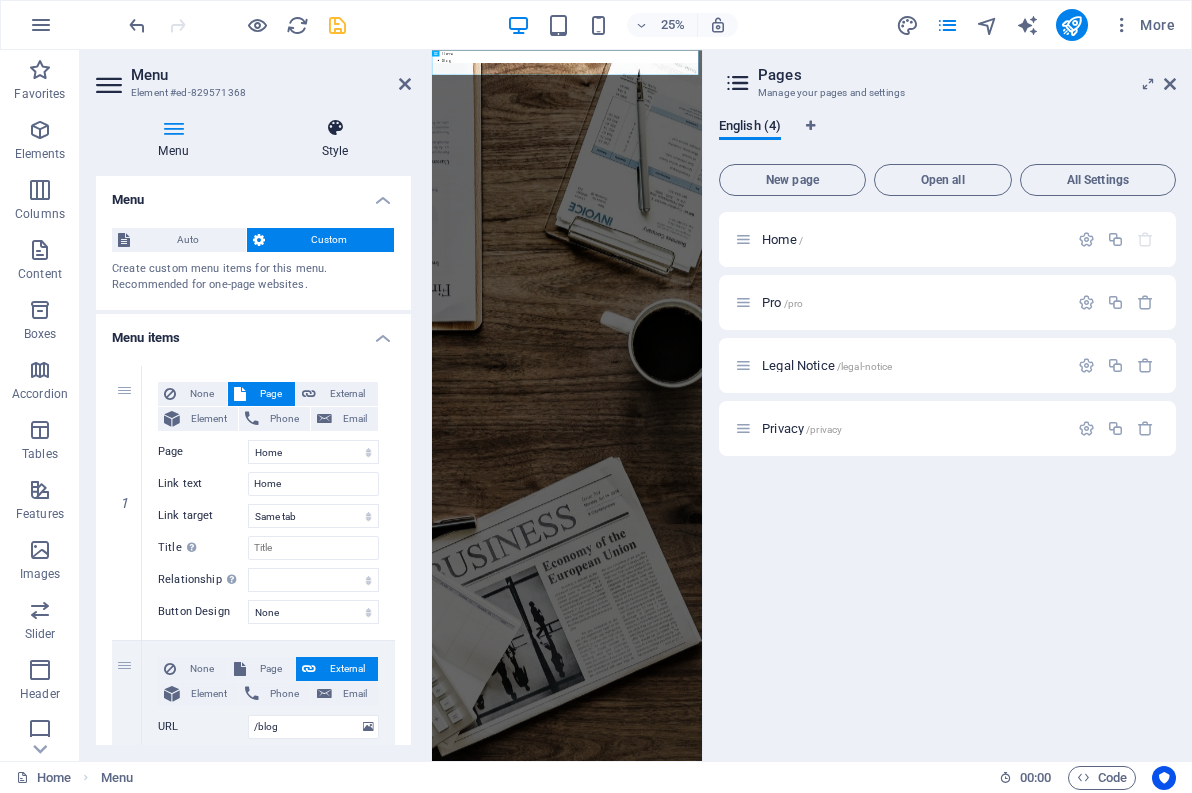 click at bounding box center [335, 128] 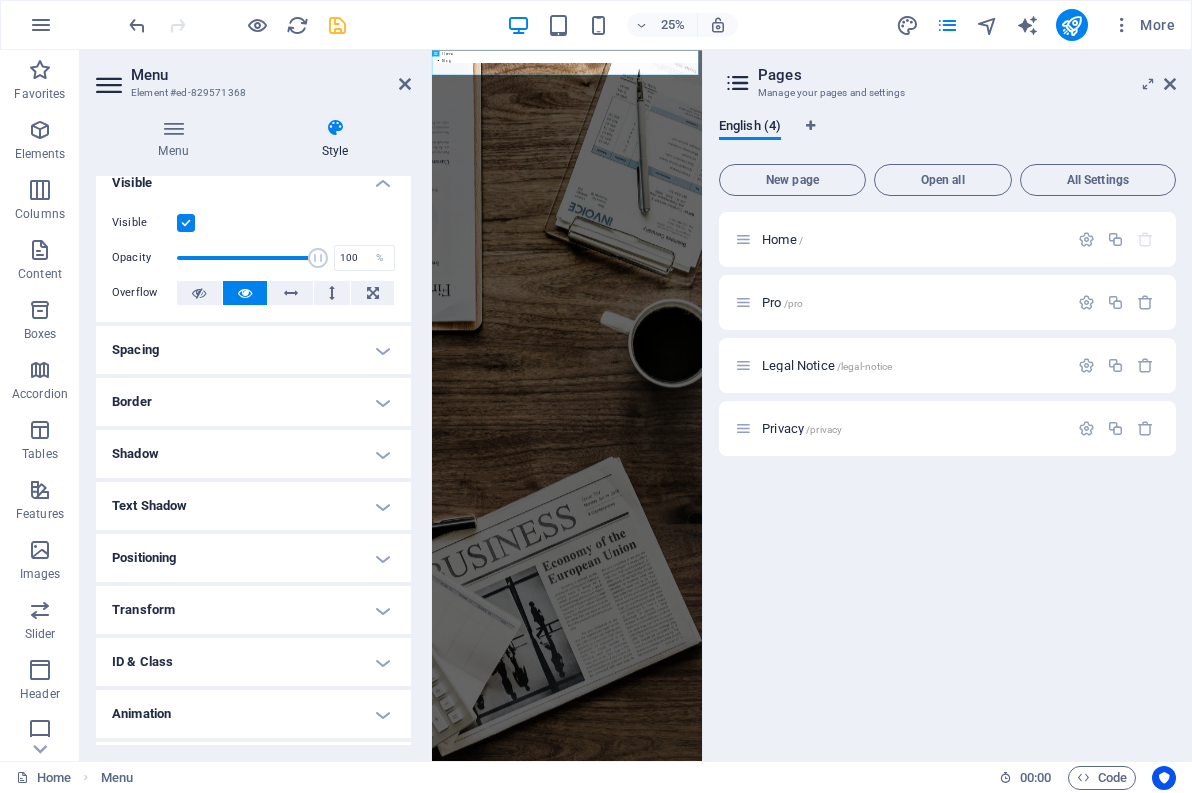 scroll, scrollTop: 0, scrollLeft: 0, axis: both 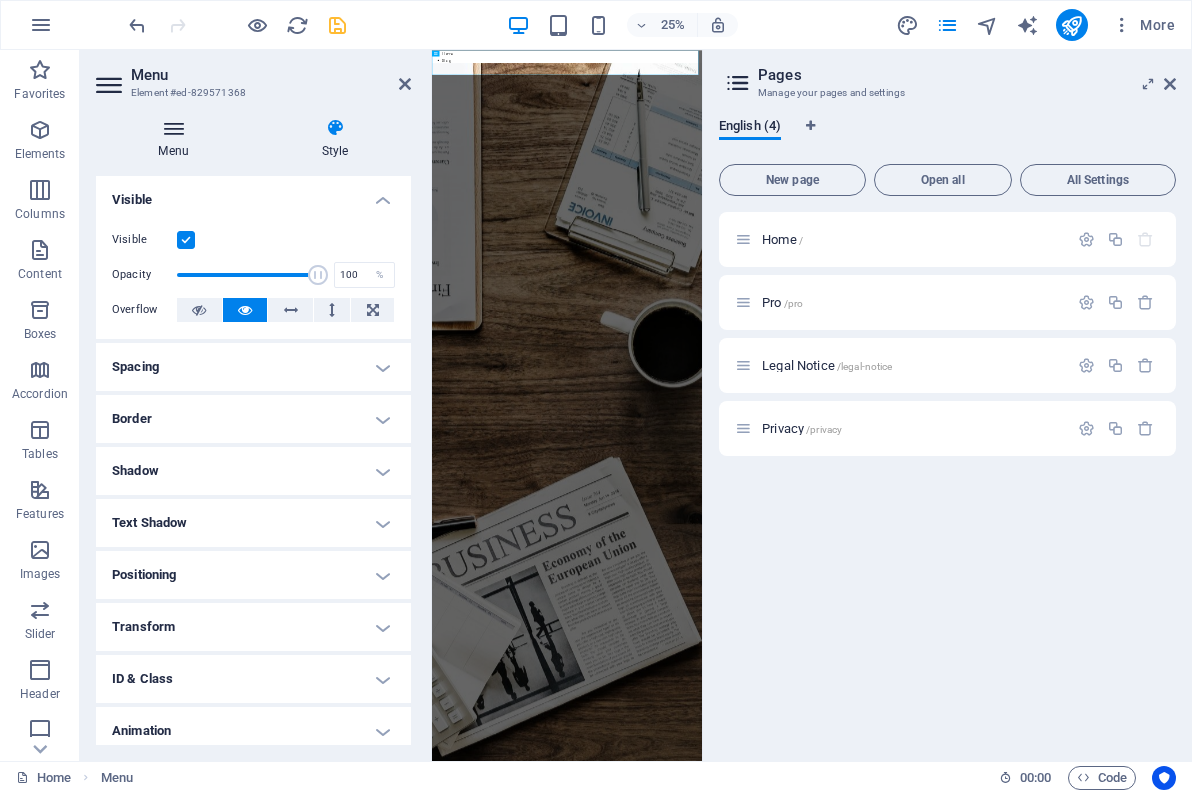 click at bounding box center (173, 128) 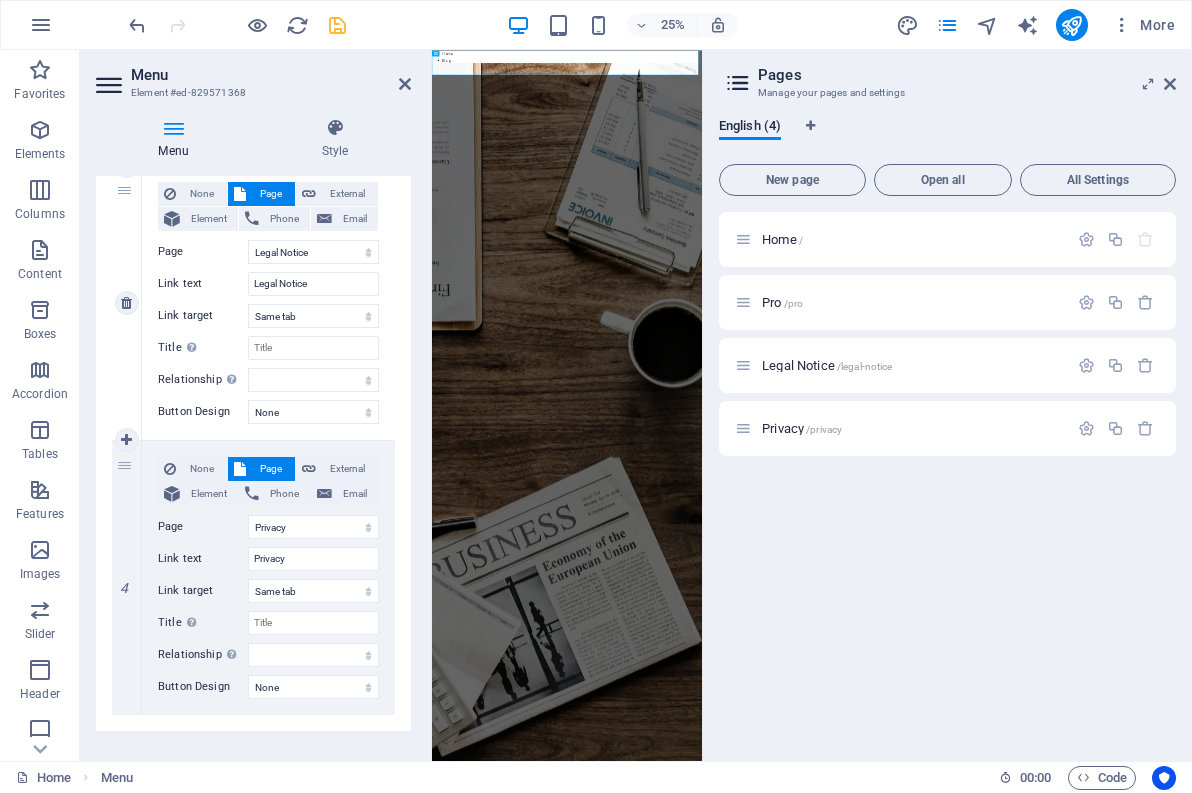 scroll, scrollTop: 776, scrollLeft: 0, axis: vertical 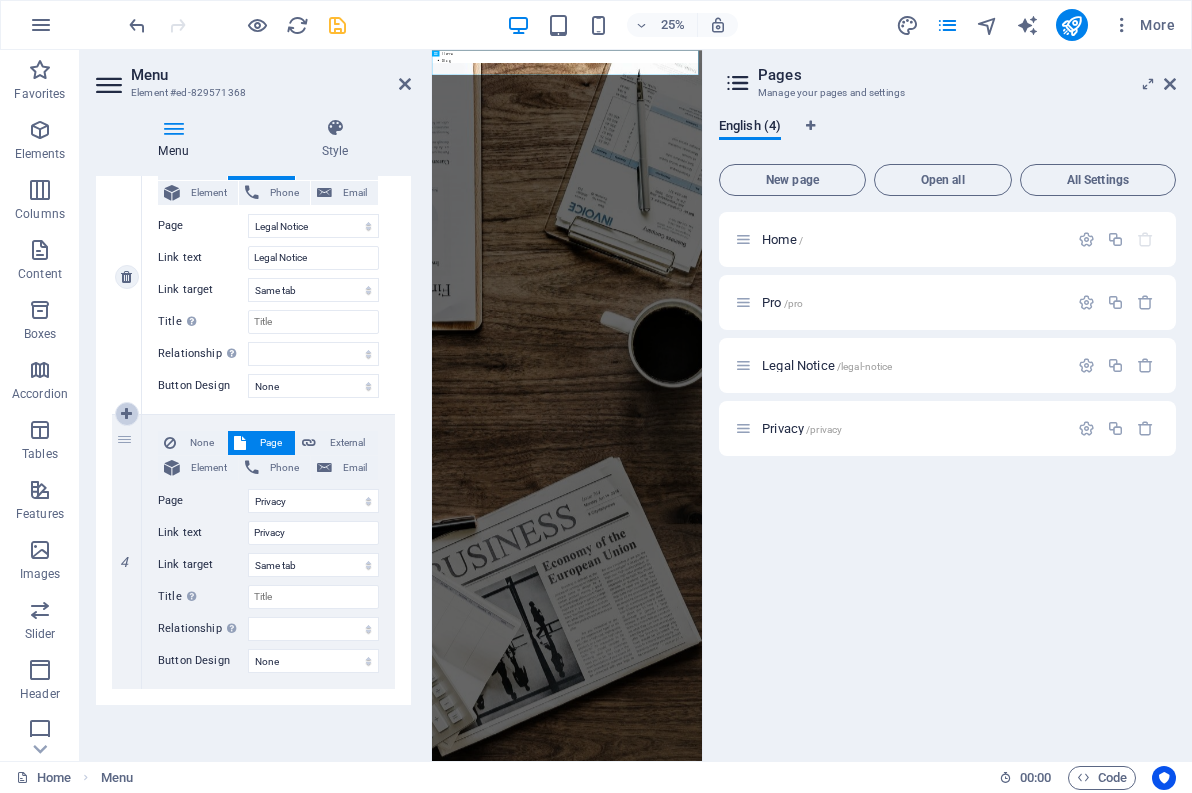 click at bounding box center [126, 414] 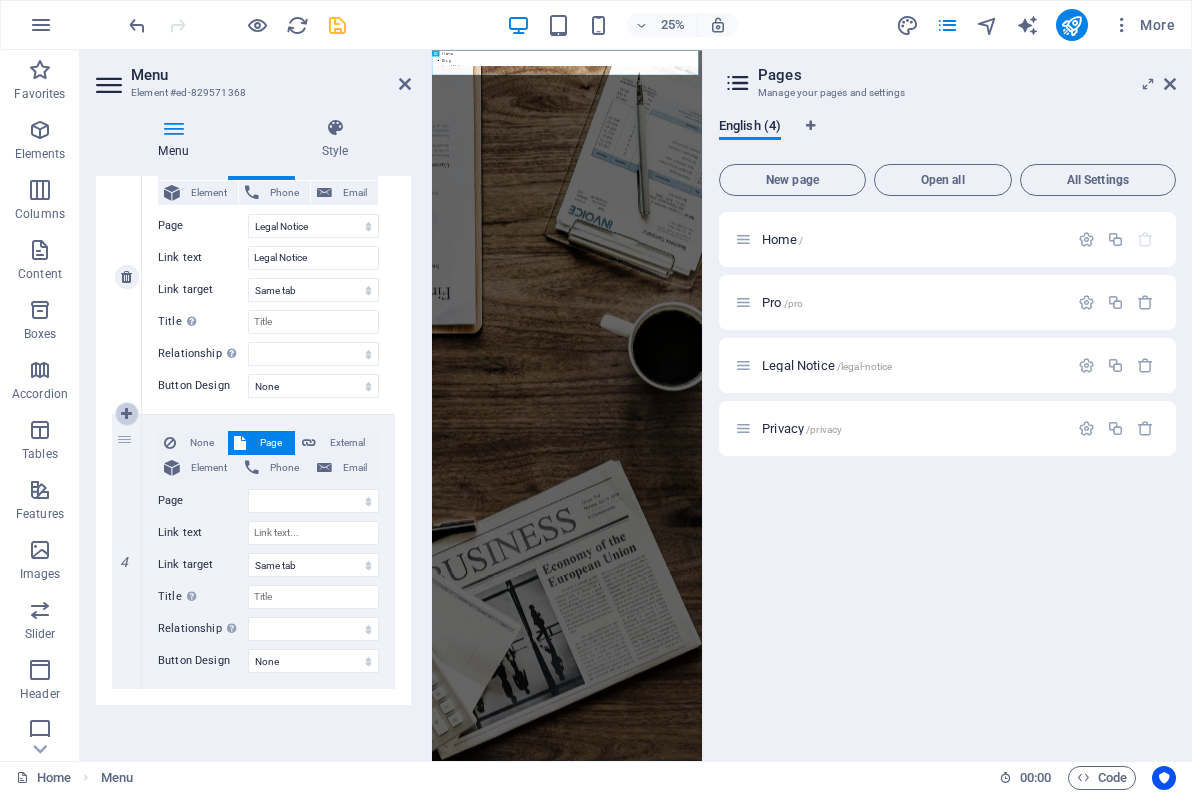 select on "3" 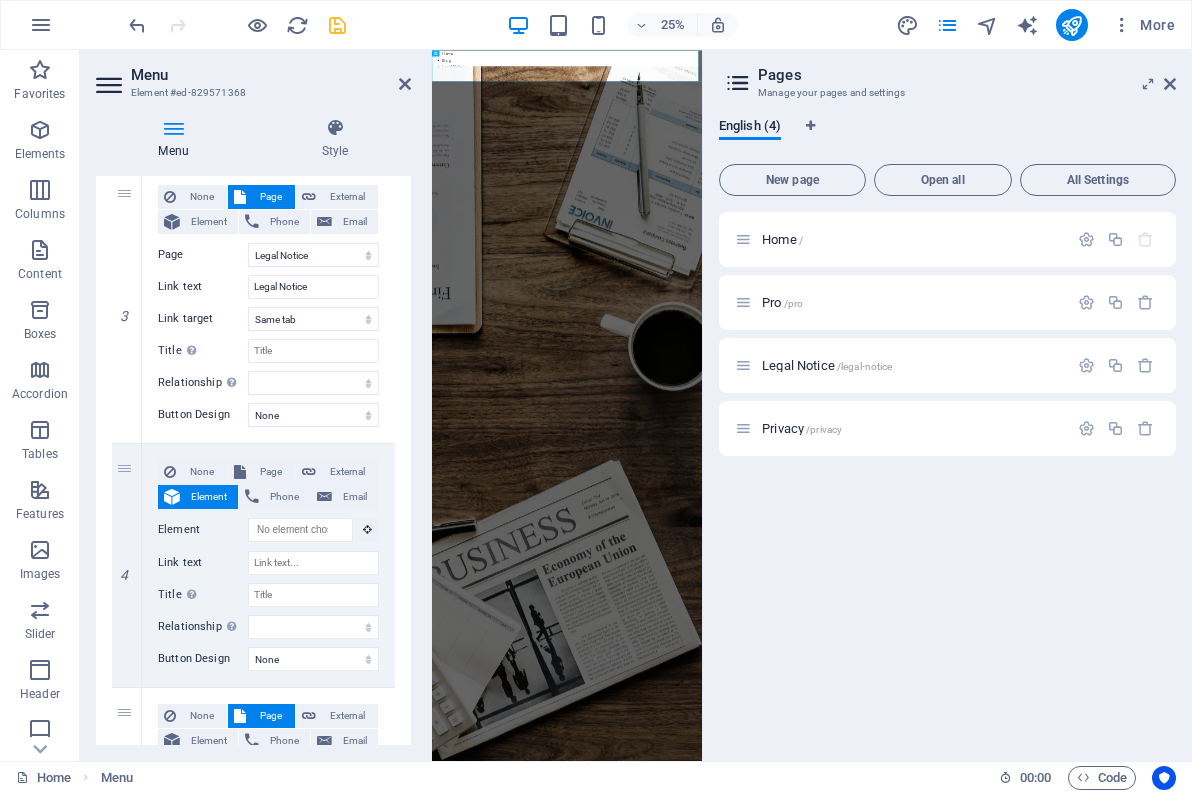 scroll, scrollTop: 720, scrollLeft: 0, axis: vertical 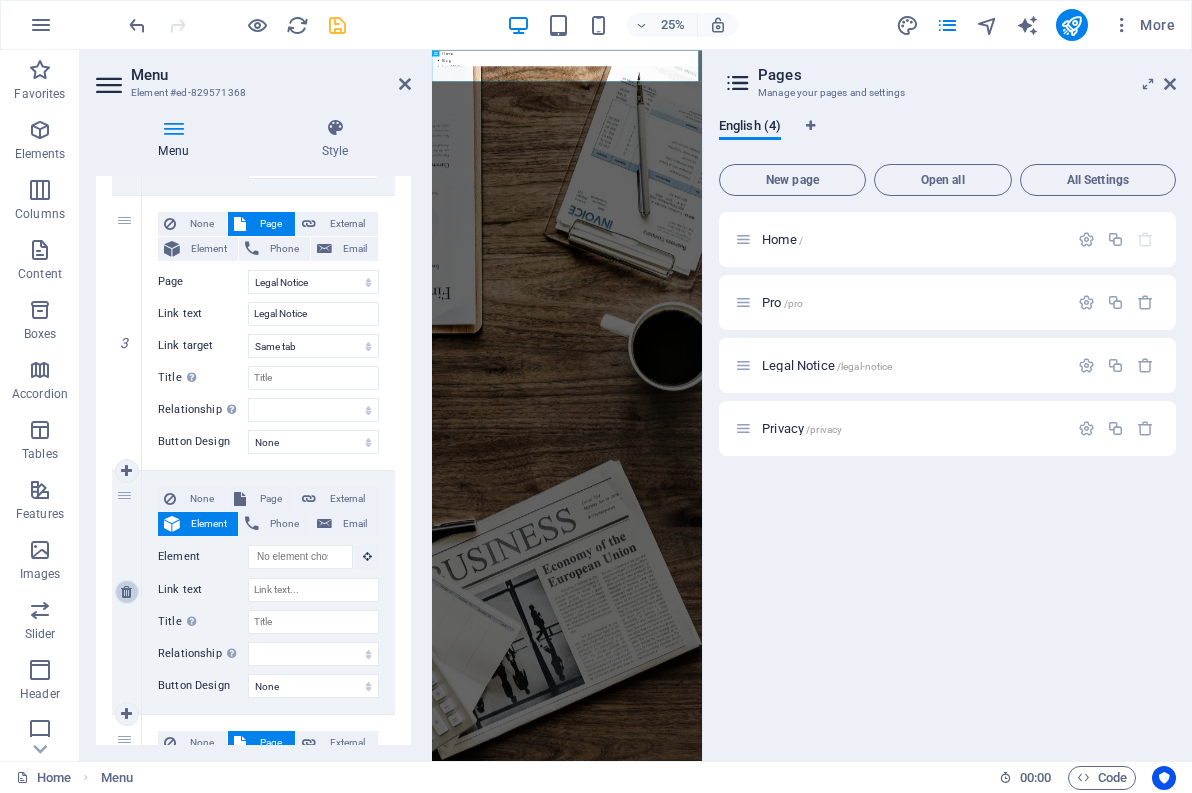 click at bounding box center (126, 592) 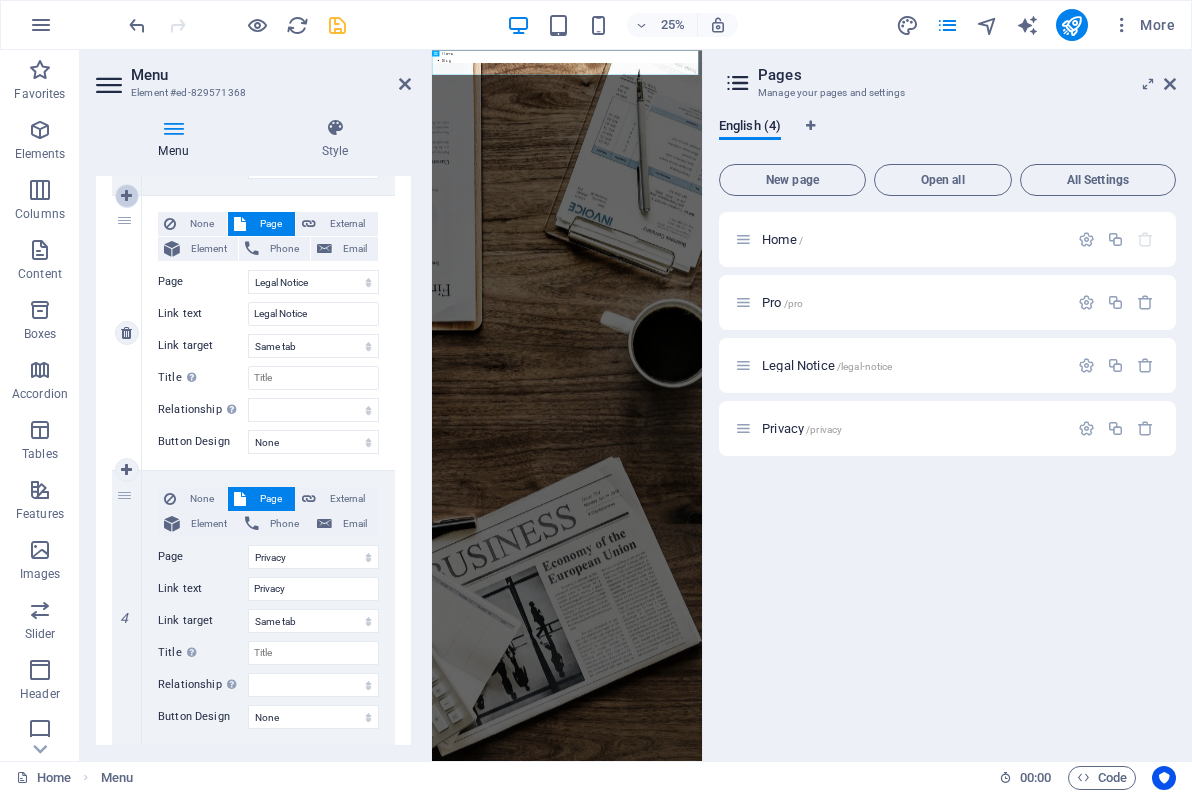 click at bounding box center (126, 196) 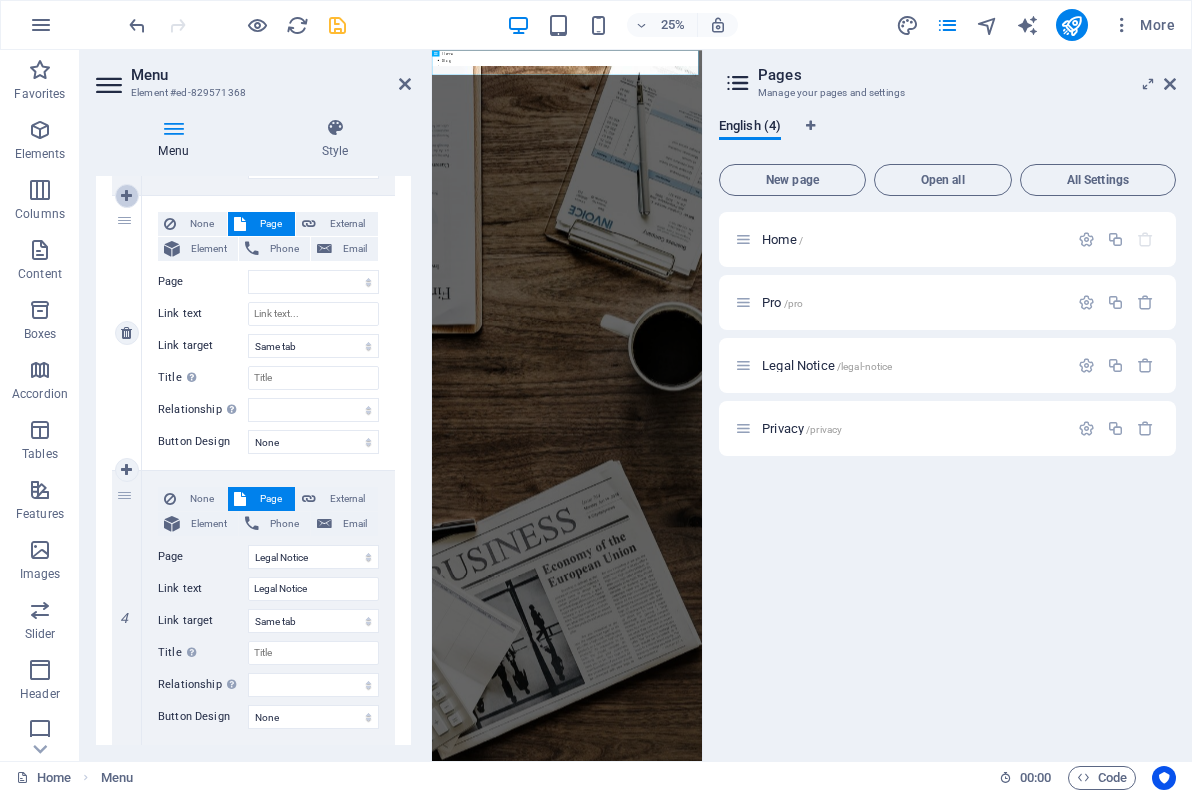 select on "3" 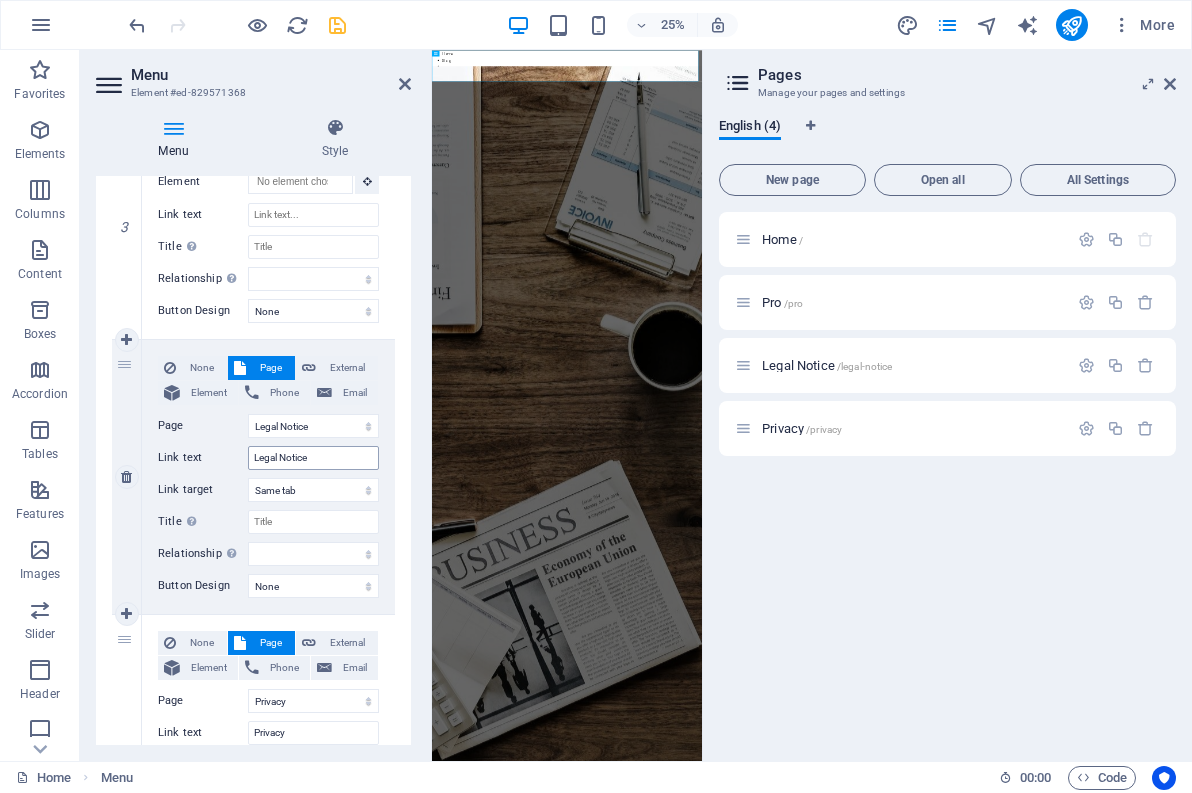 scroll, scrollTop: 720, scrollLeft: 0, axis: vertical 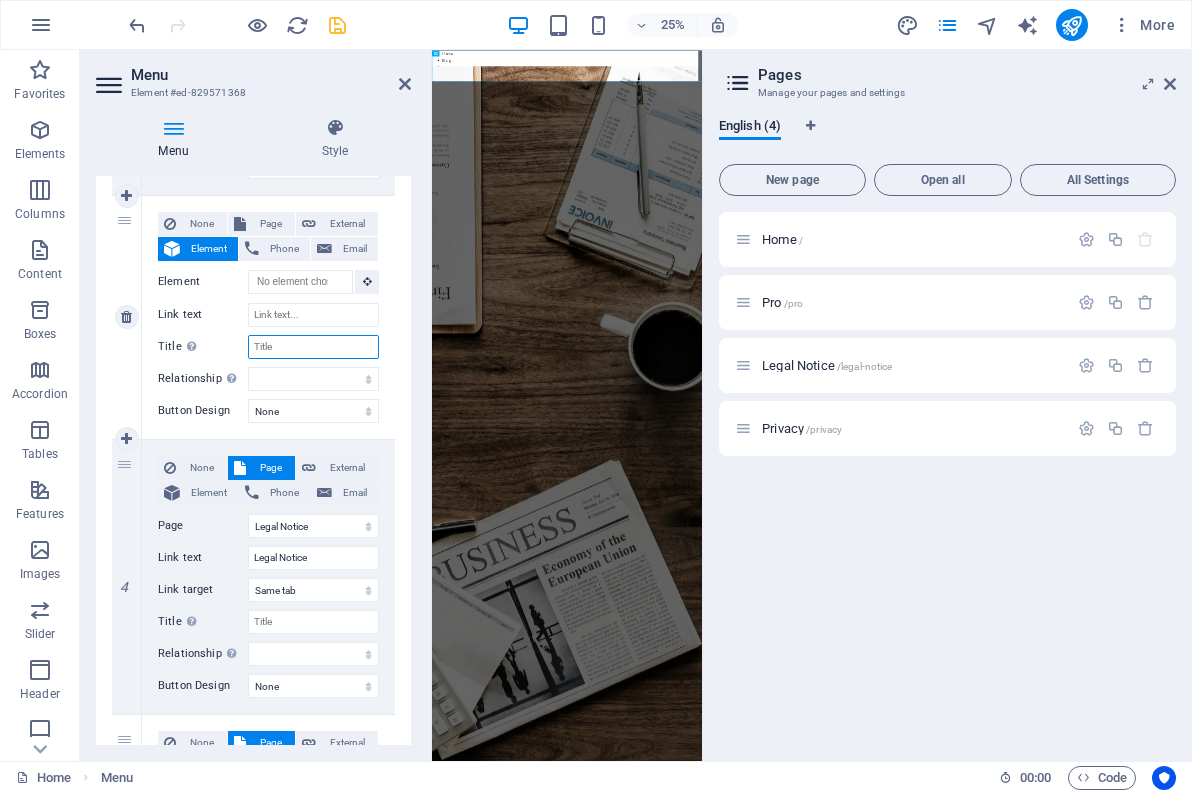 click on "Title Additional link description, should not be the same as the link text. The title is most often shown as a tooltip text when the mouse moves over the element. Leave empty if uncertain." at bounding box center (313, 347) 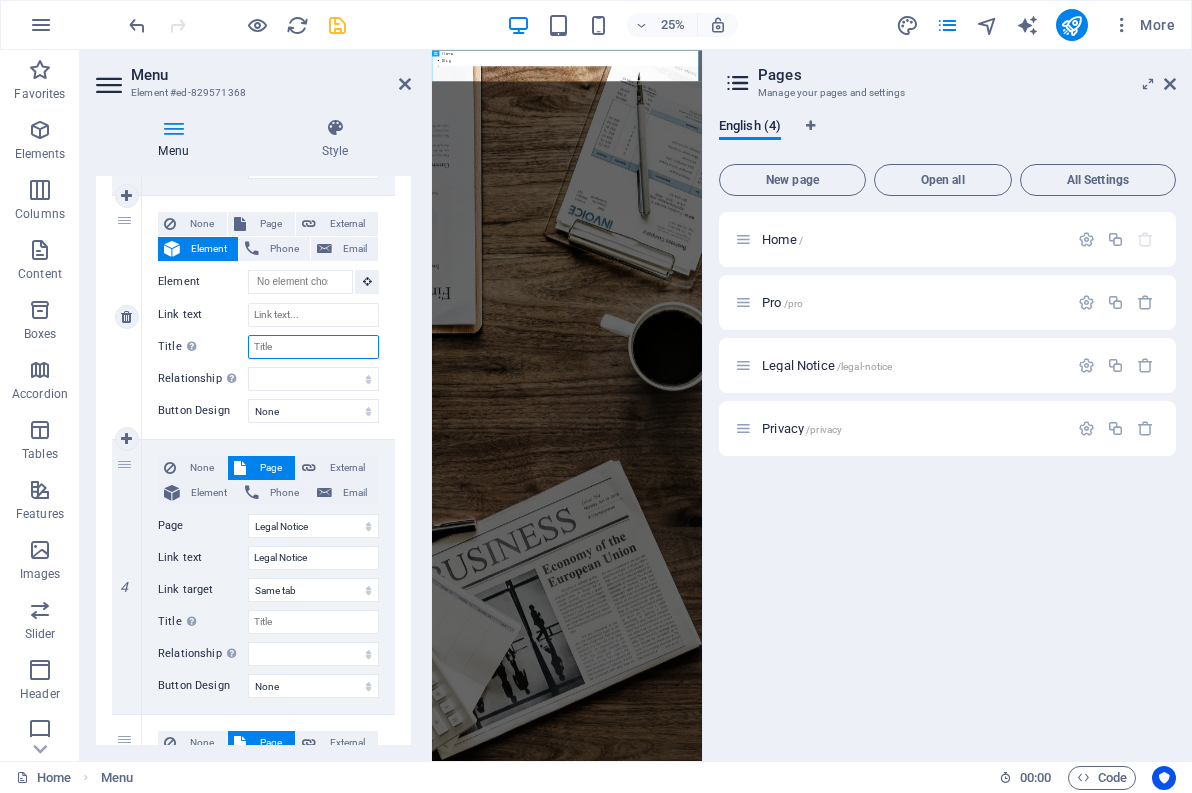 type on "P" 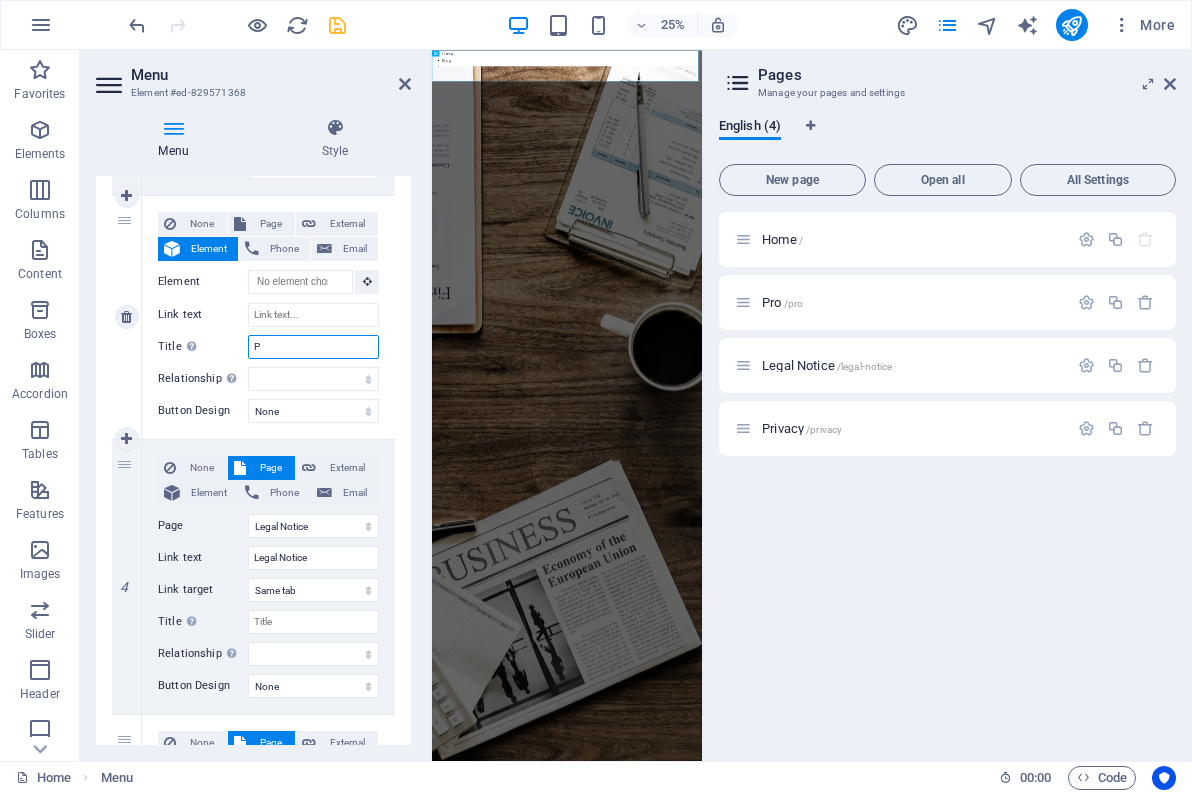 select 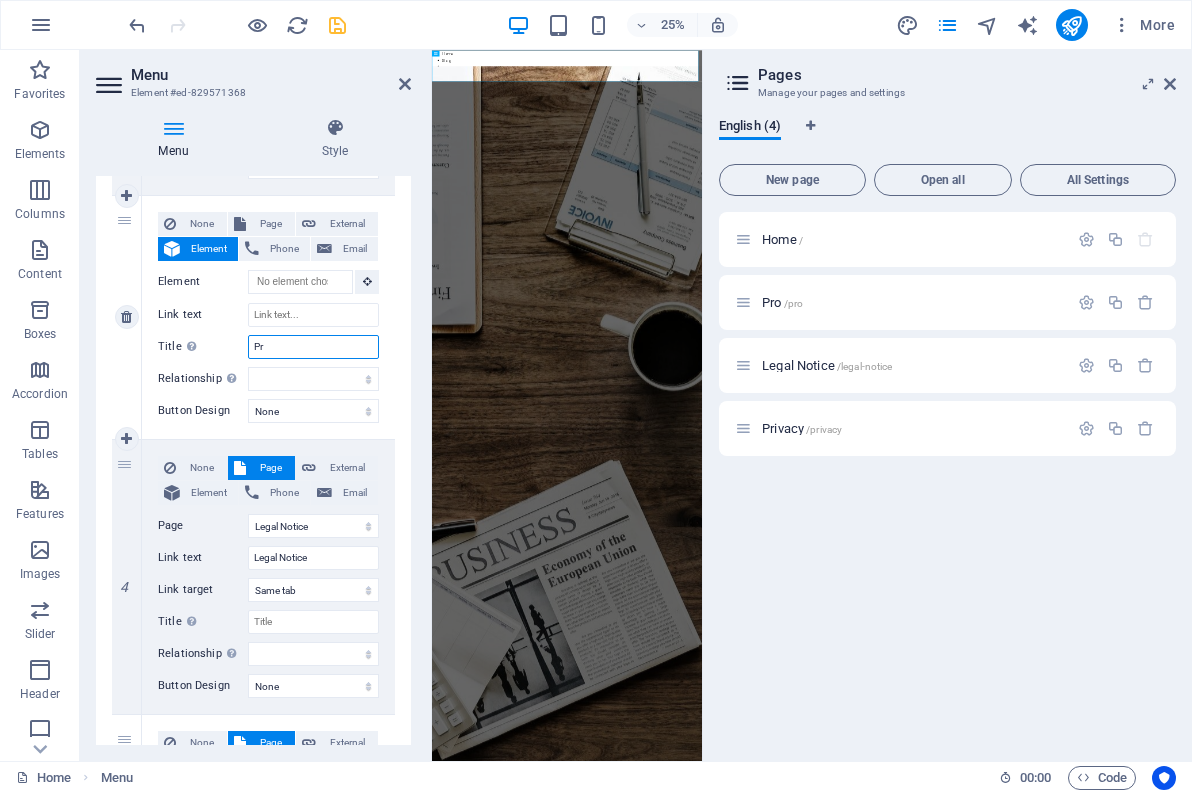 select 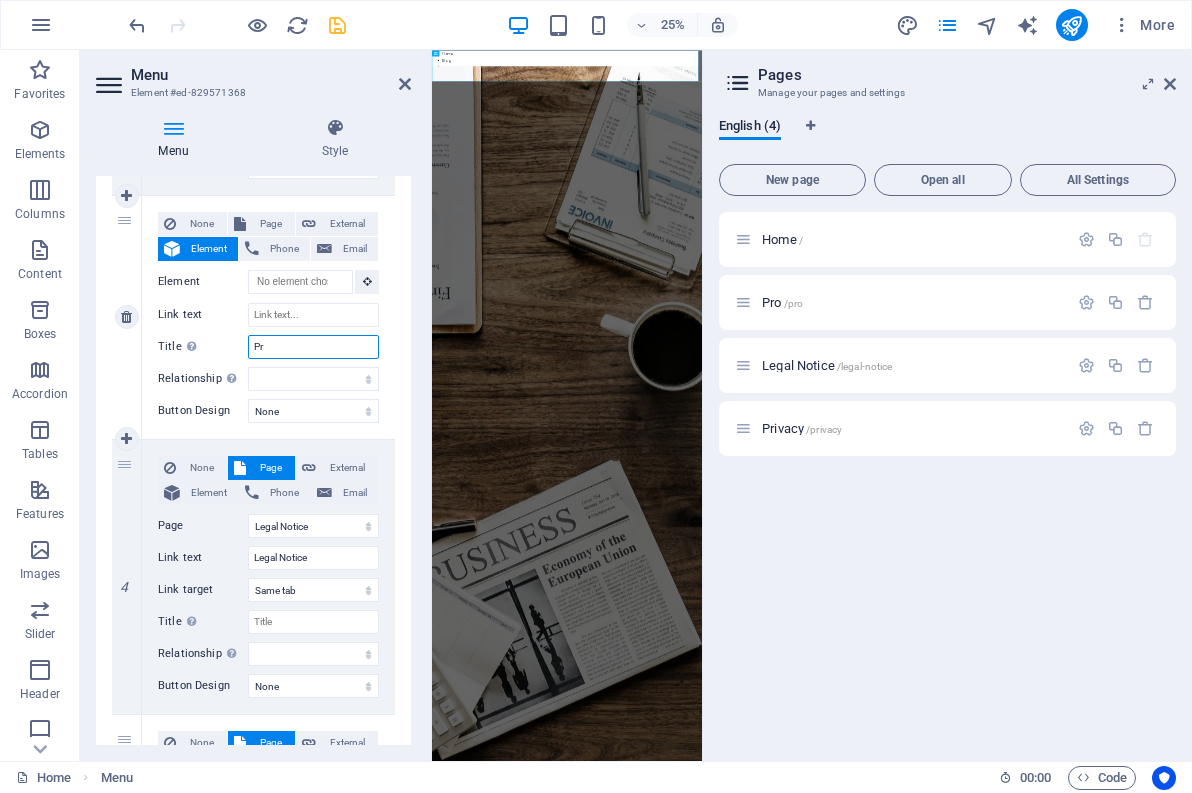 select 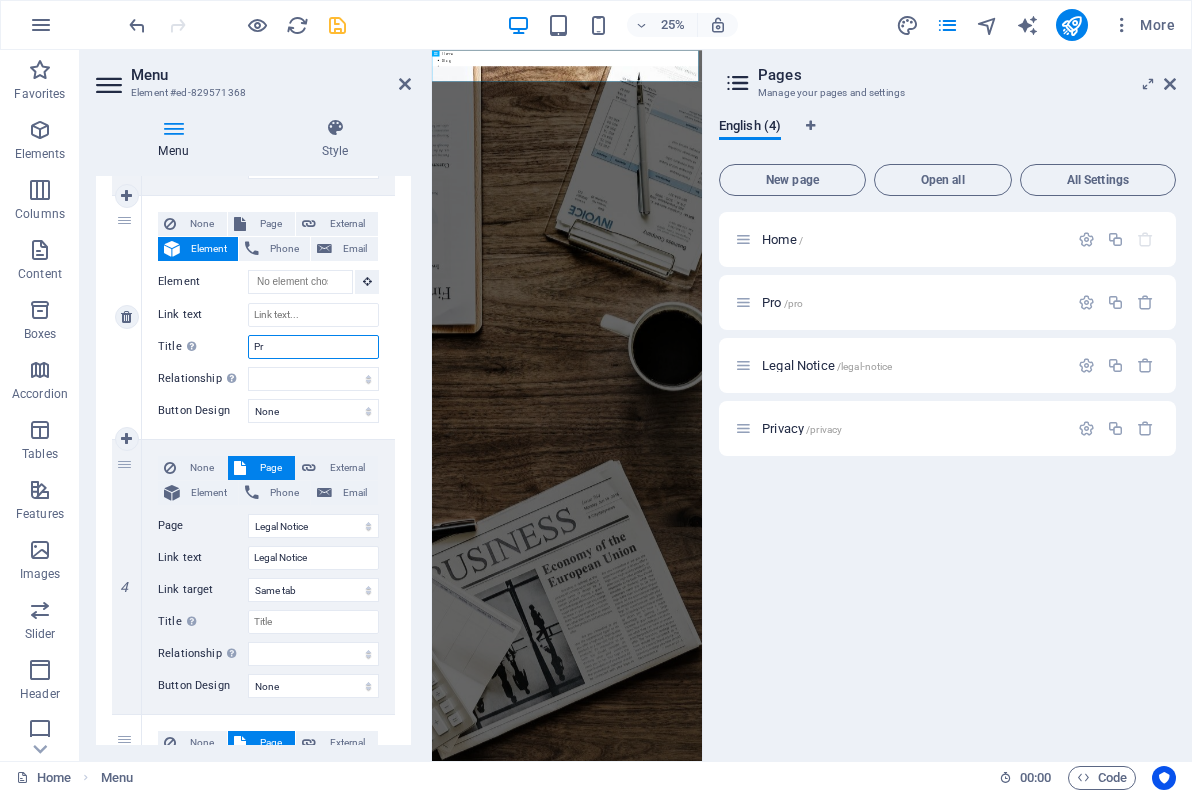 type on "Pro" 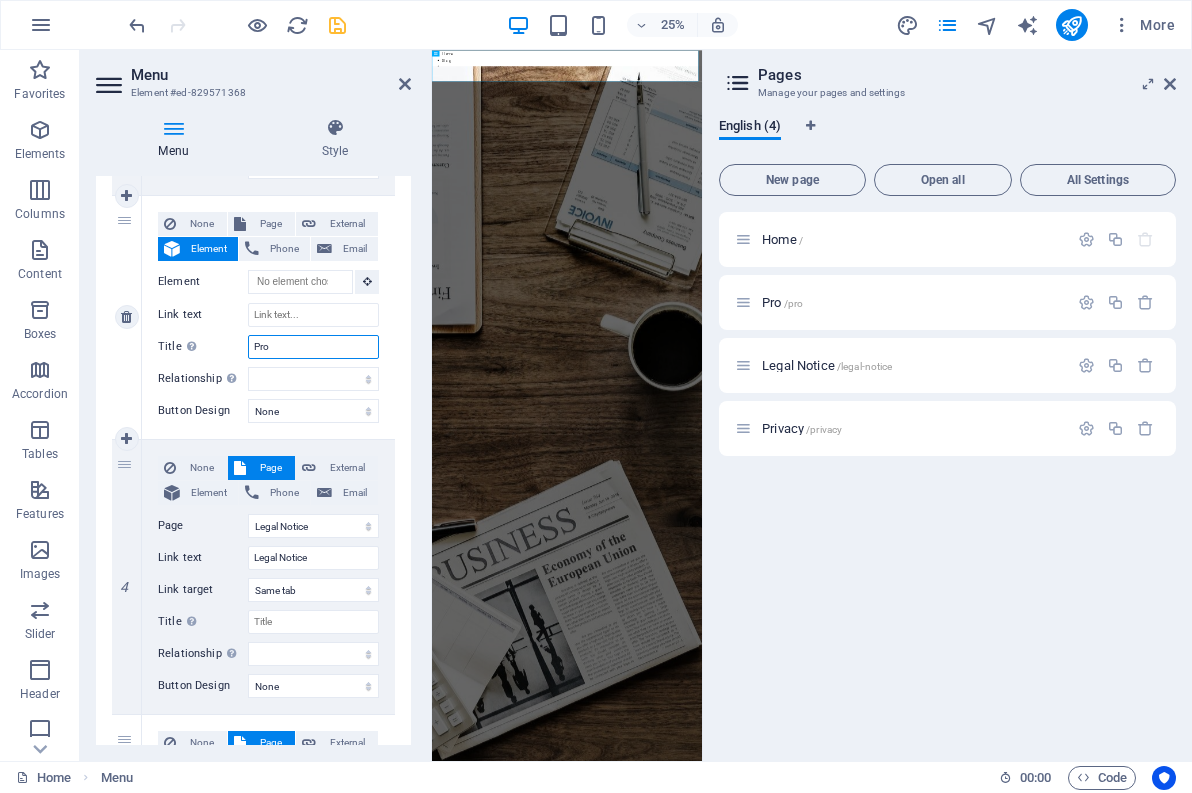 select 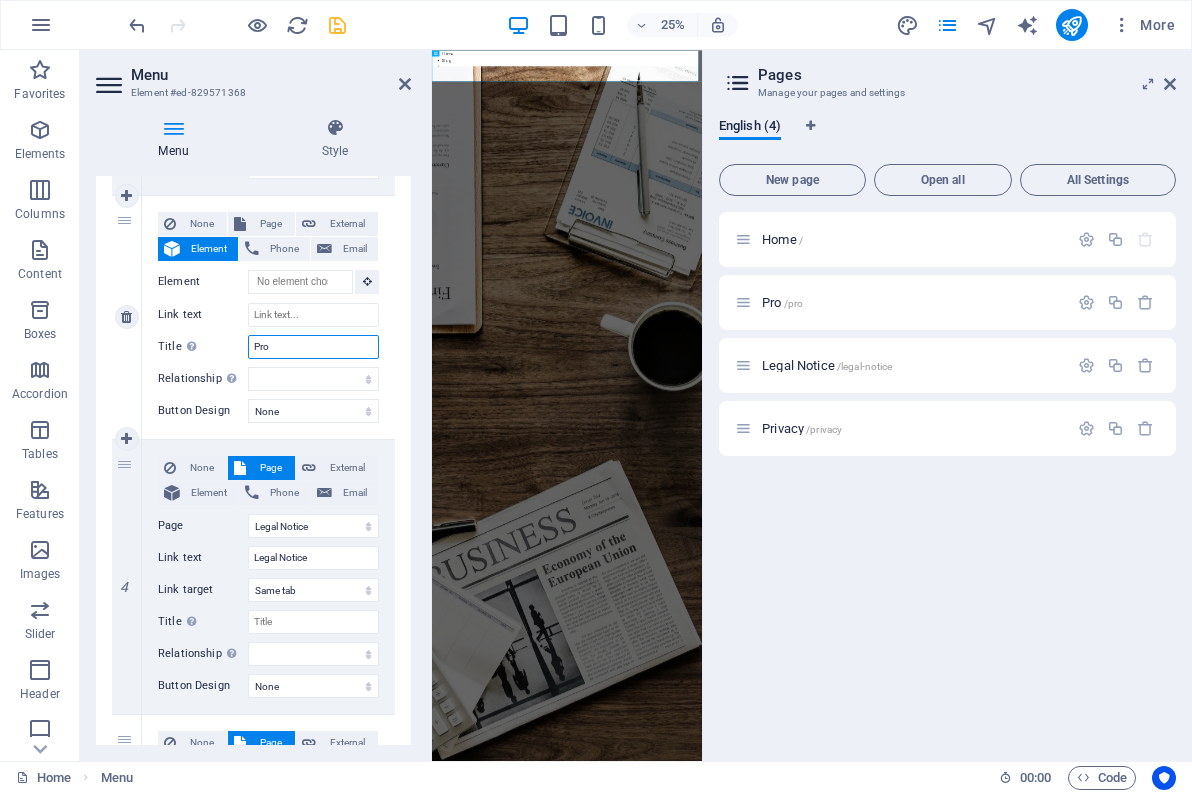 type on "Prod" 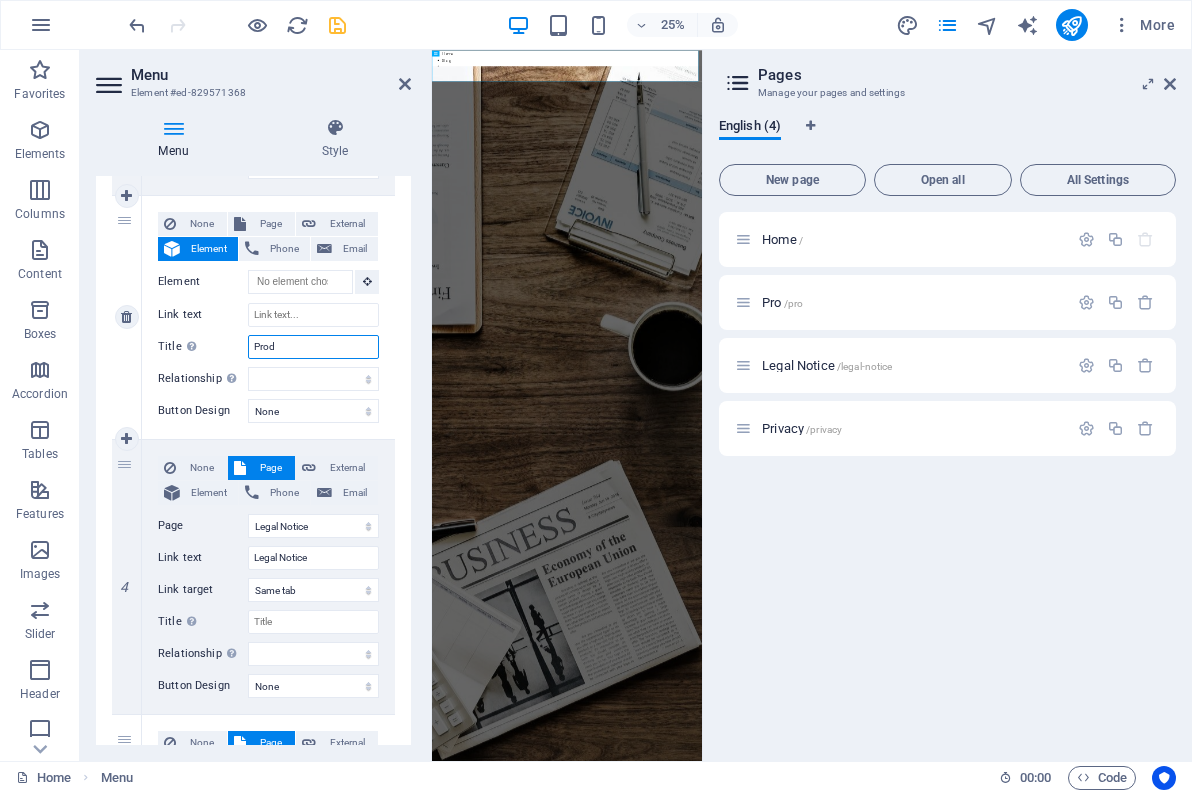 select 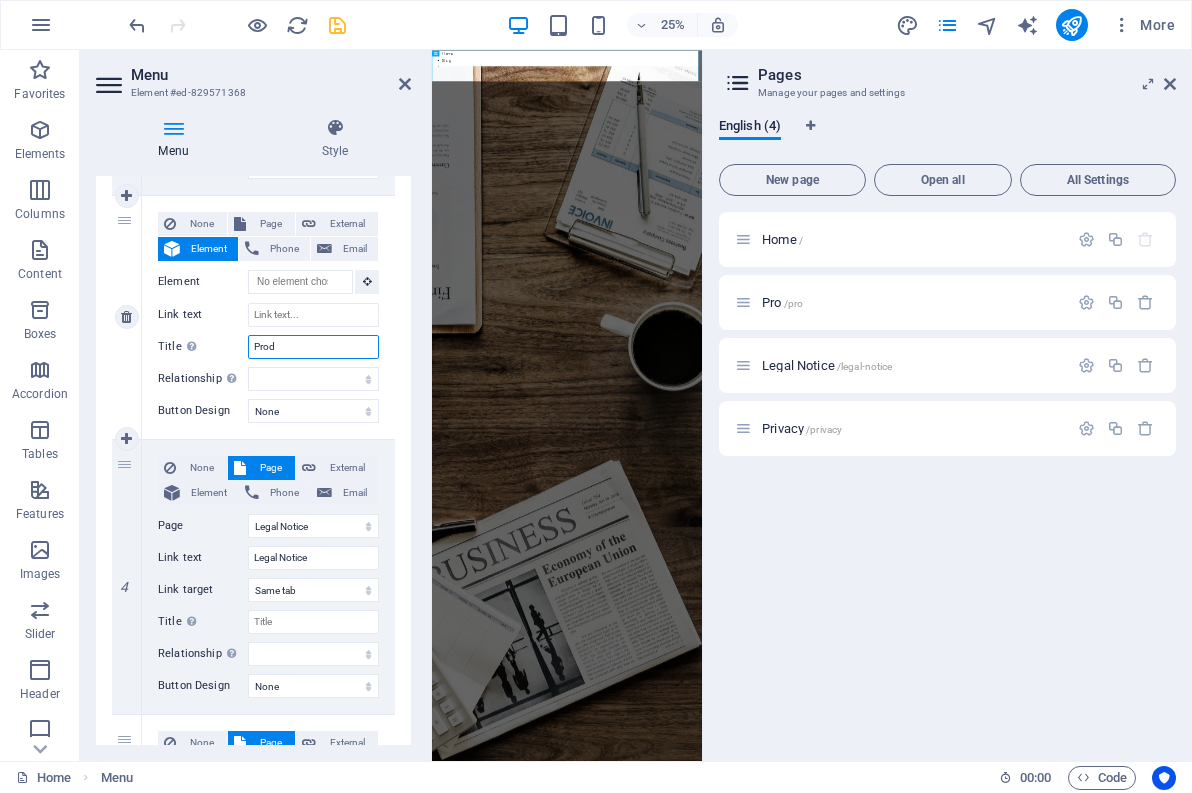 select 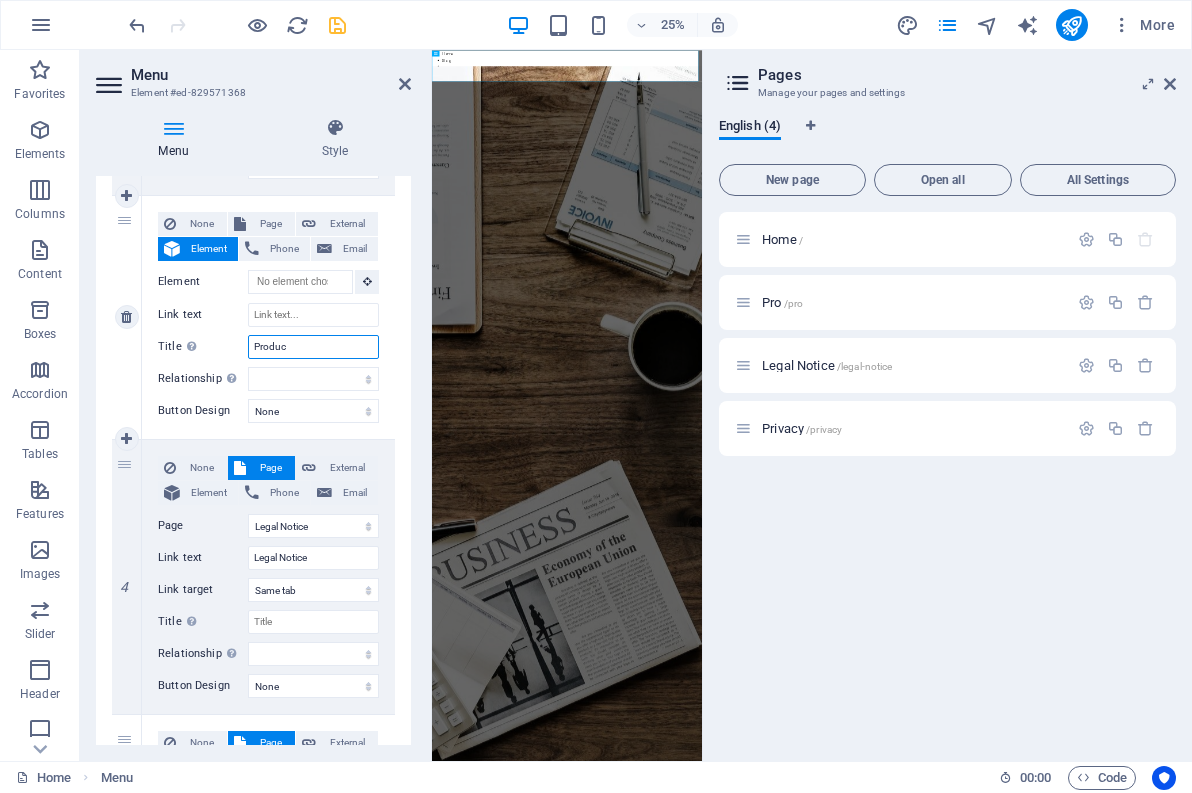 type on "Product" 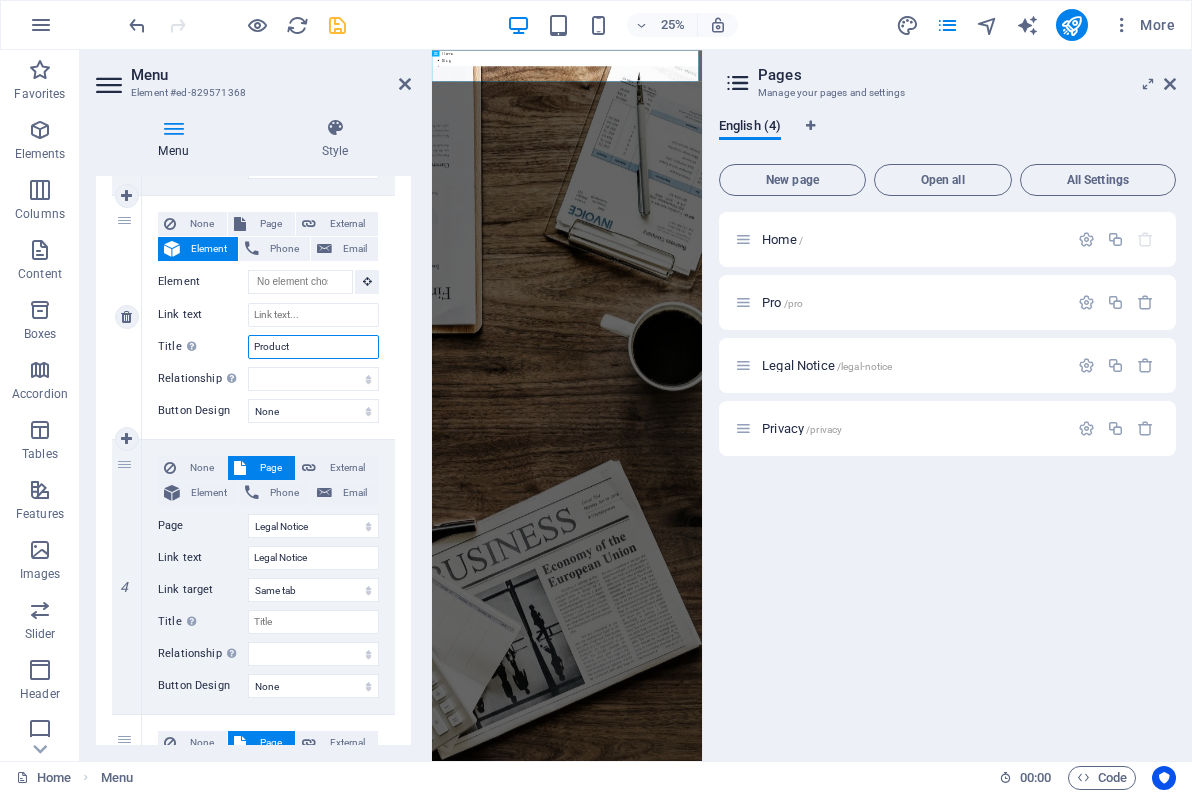select 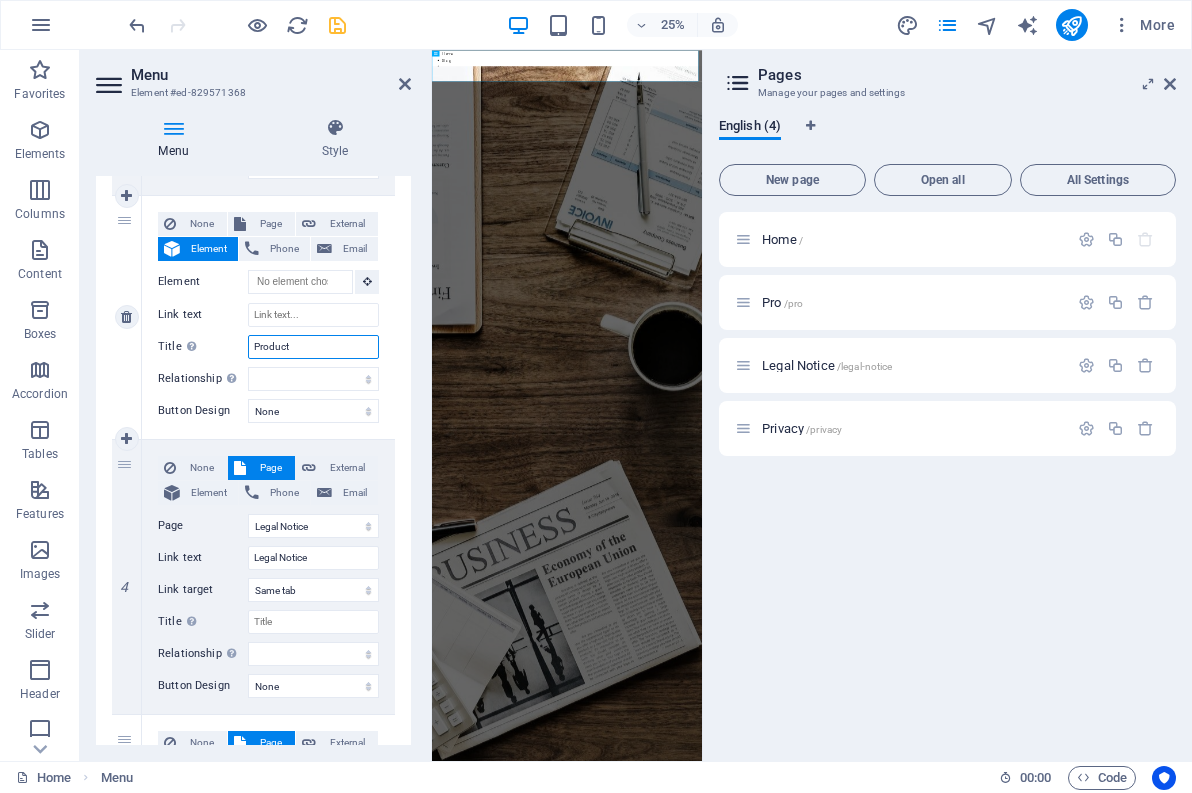 type on "Products" 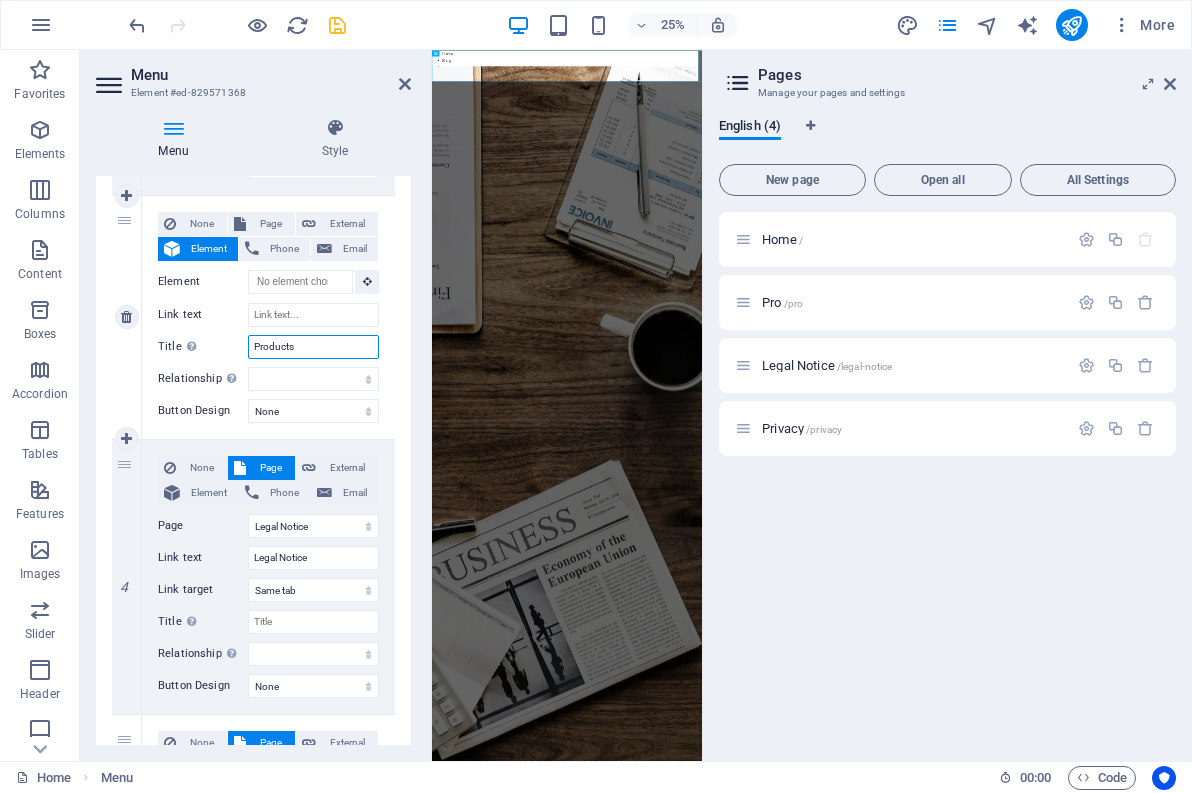 select 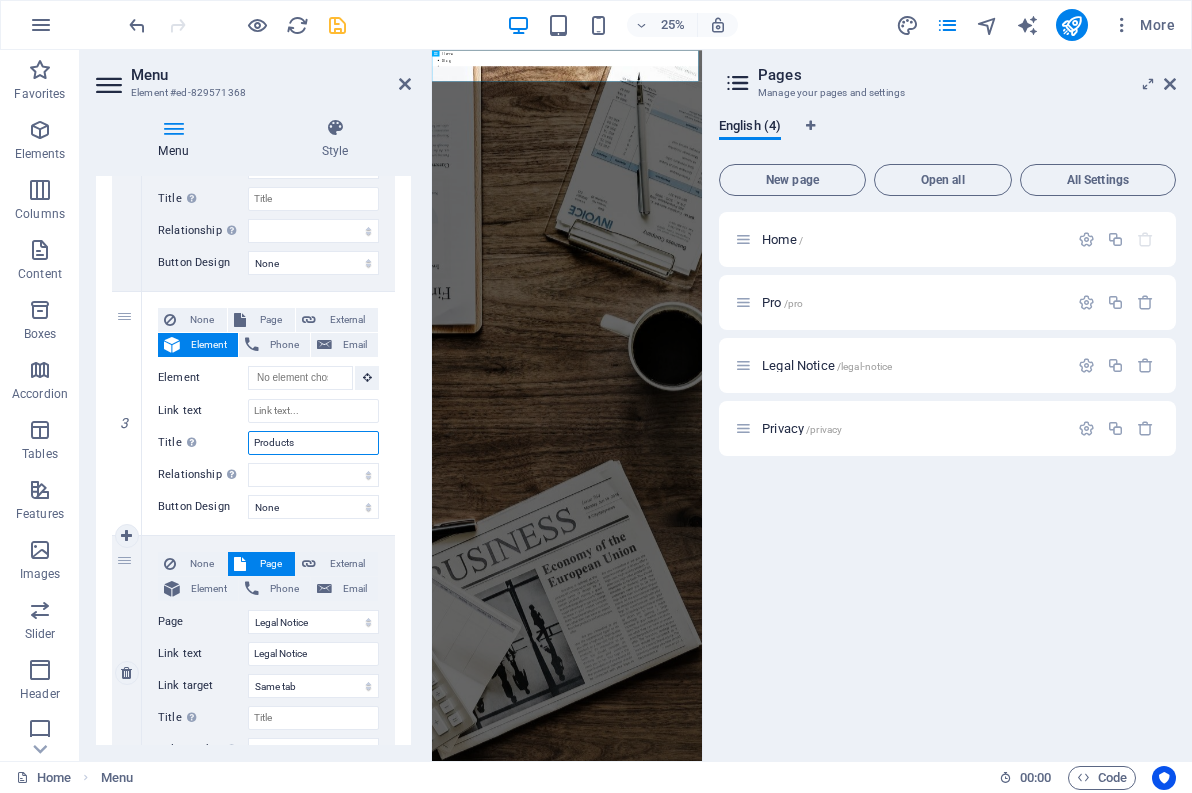 scroll, scrollTop: 620, scrollLeft: 0, axis: vertical 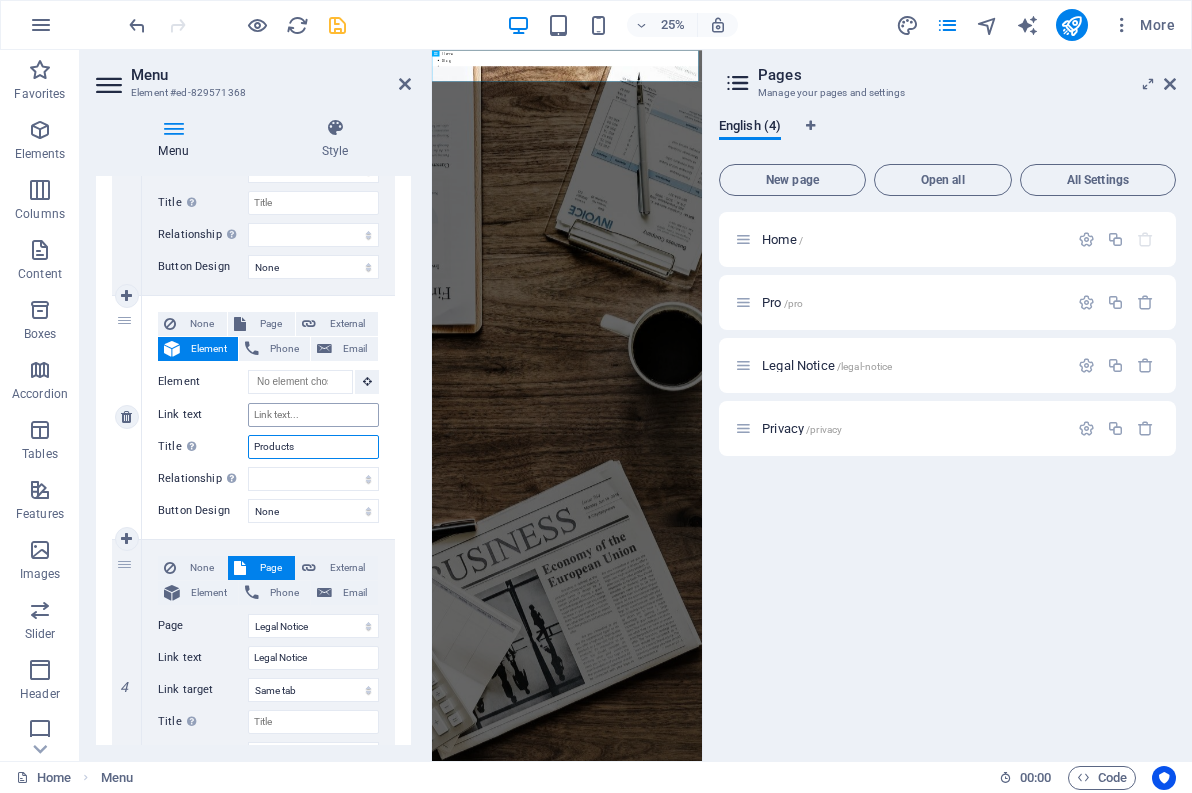 type on "Products" 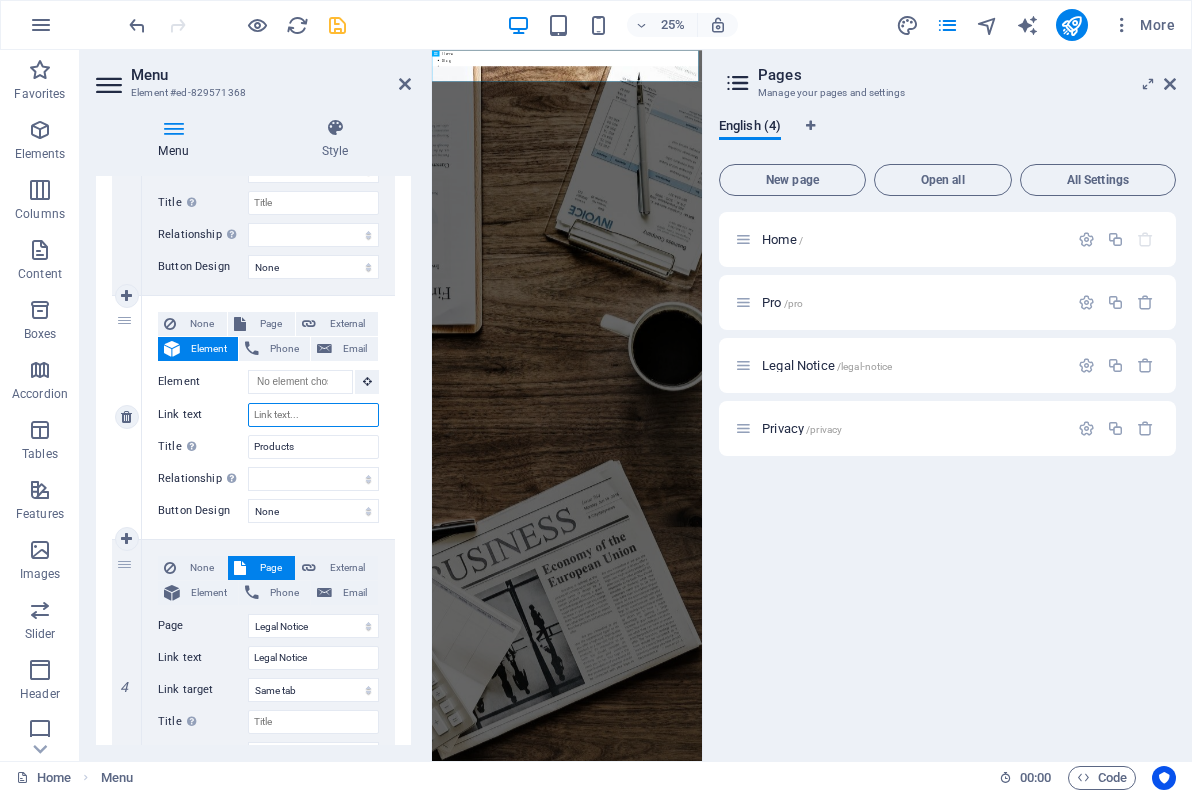 click on "Link text" at bounding box center [313, 415] 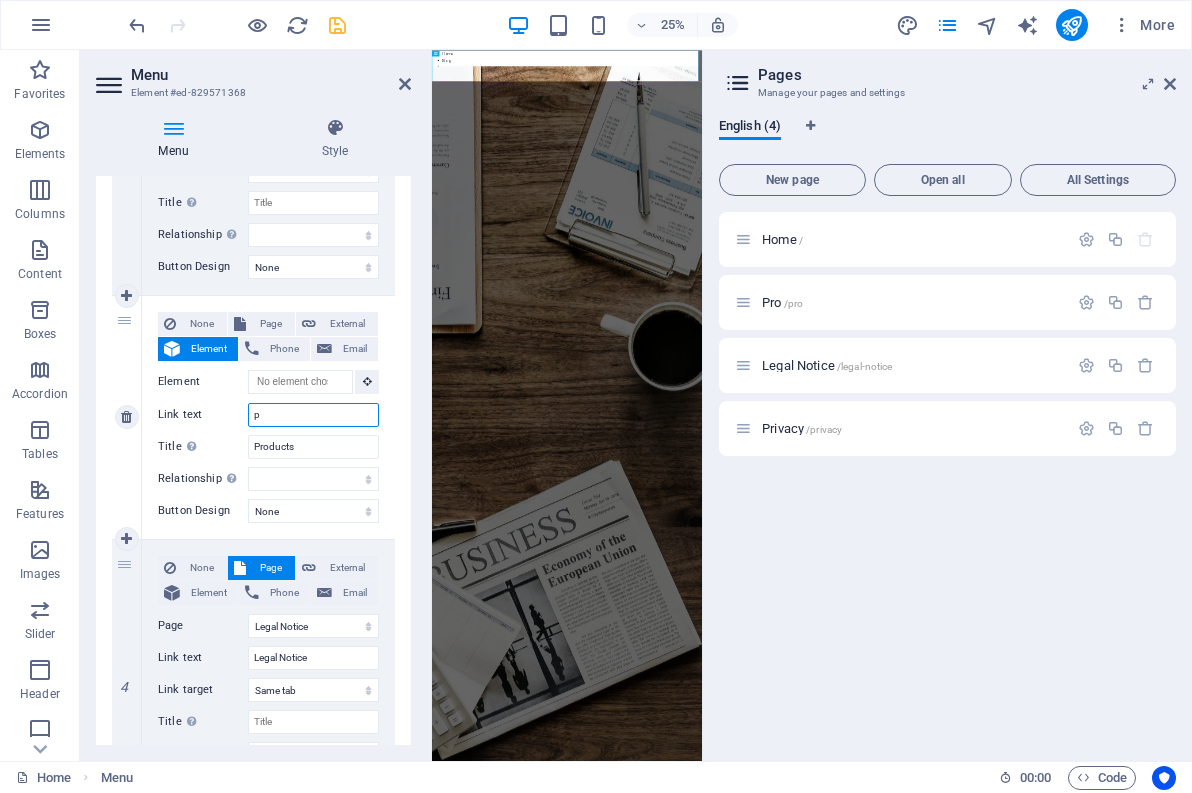 select 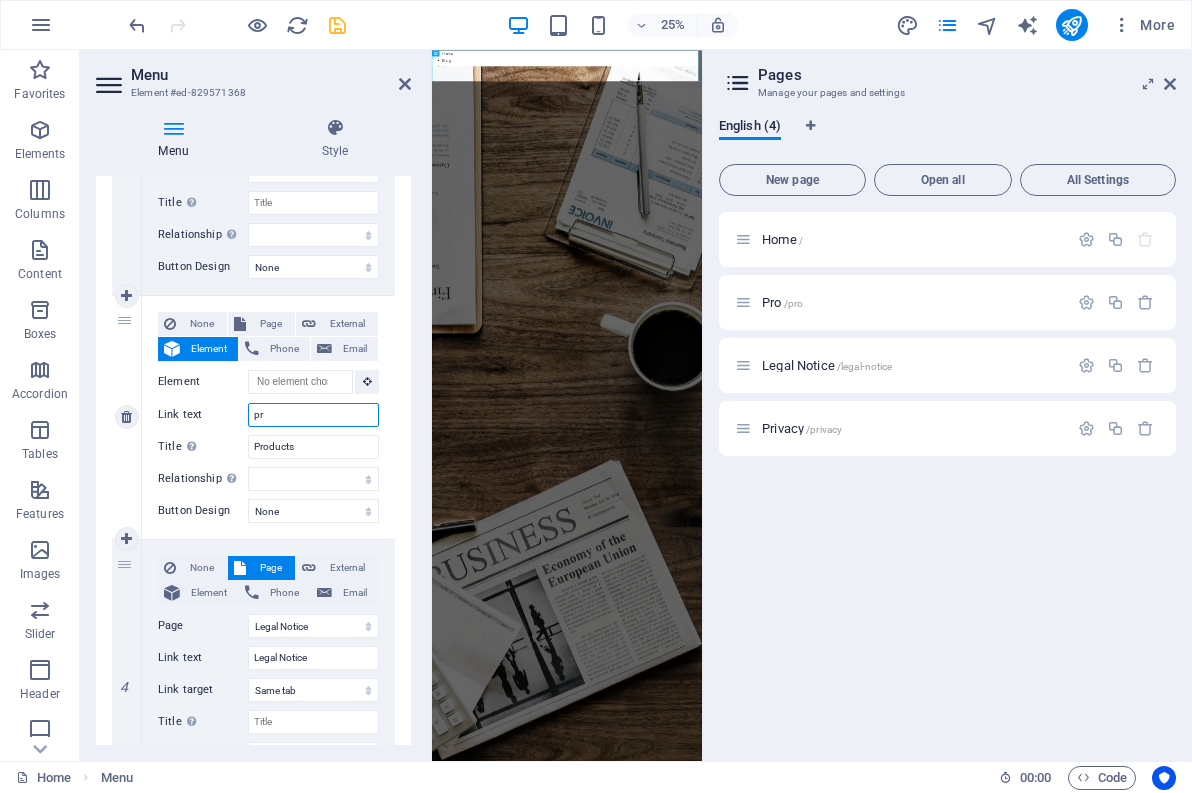 select 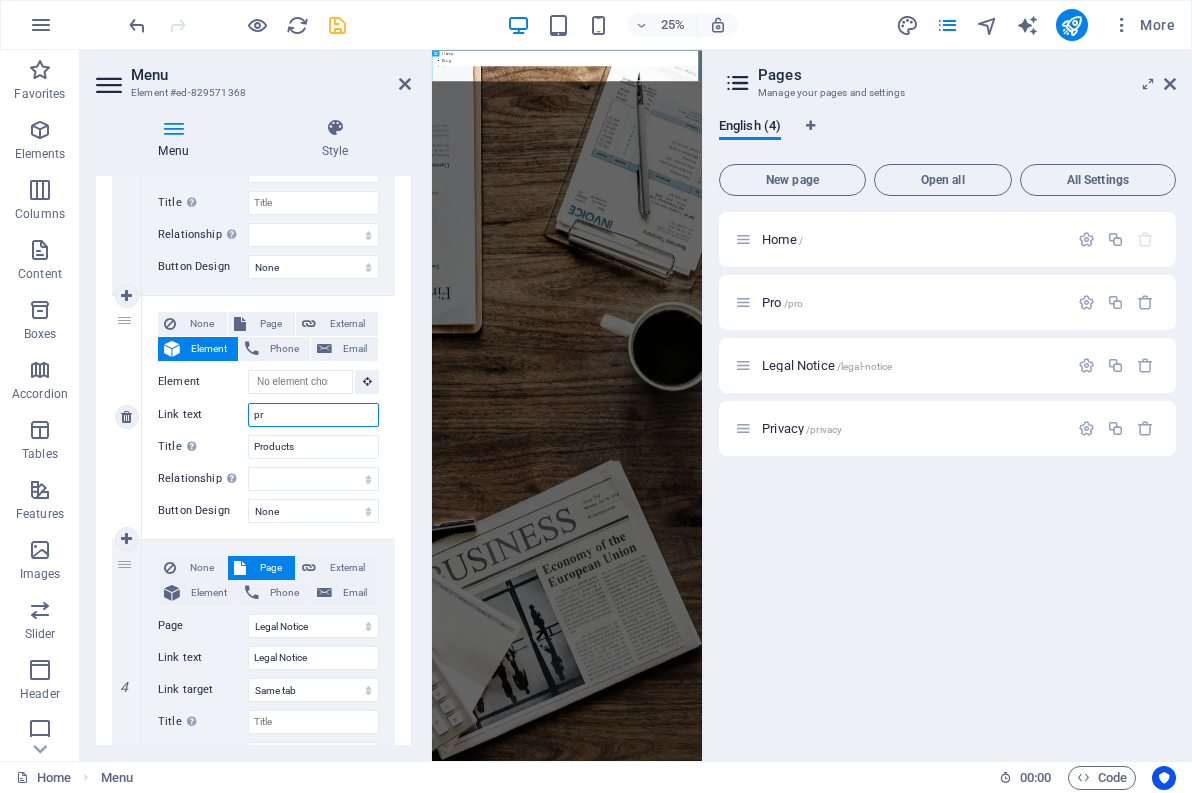 select 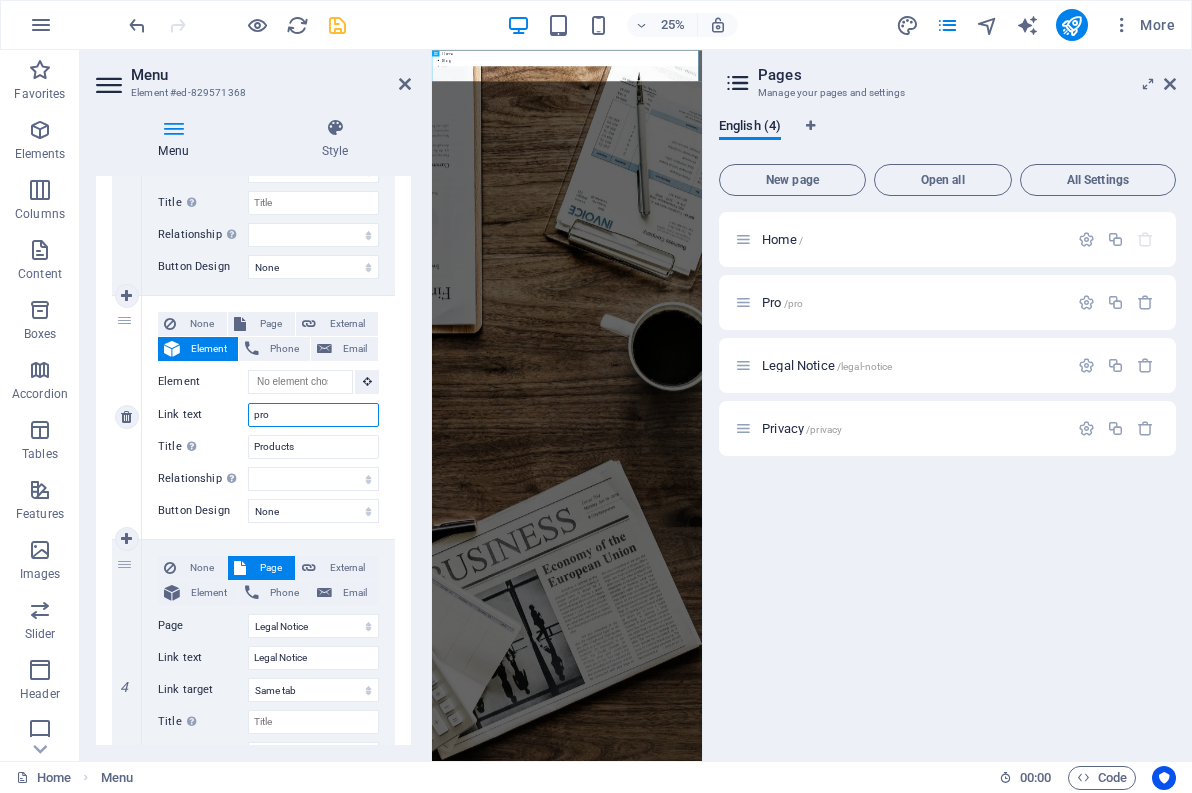 type on "prod" 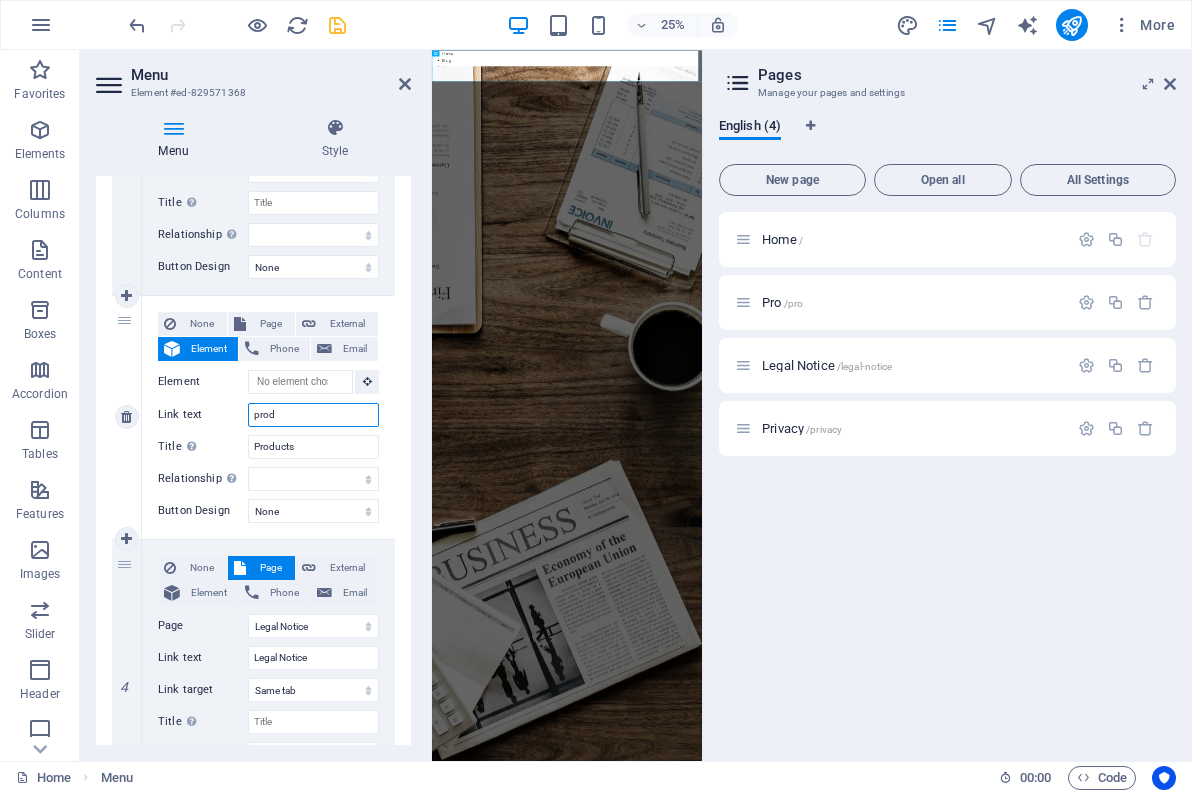 select 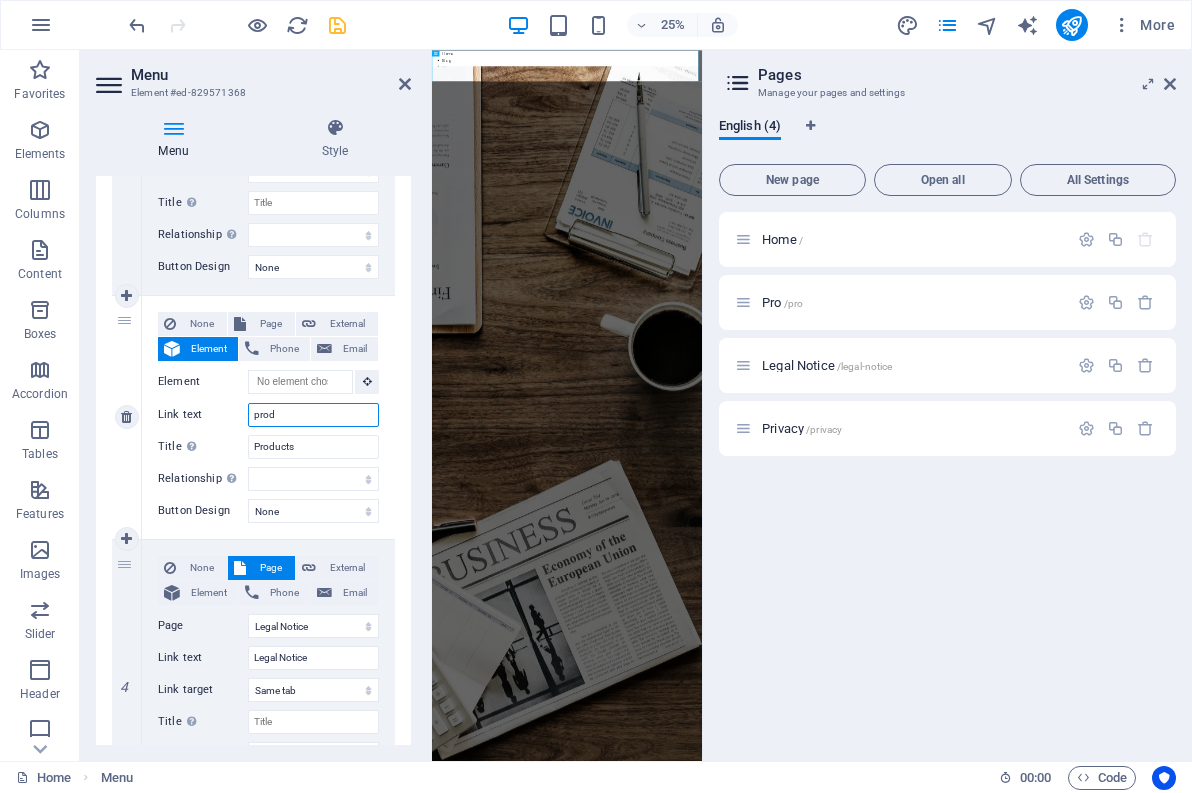 select 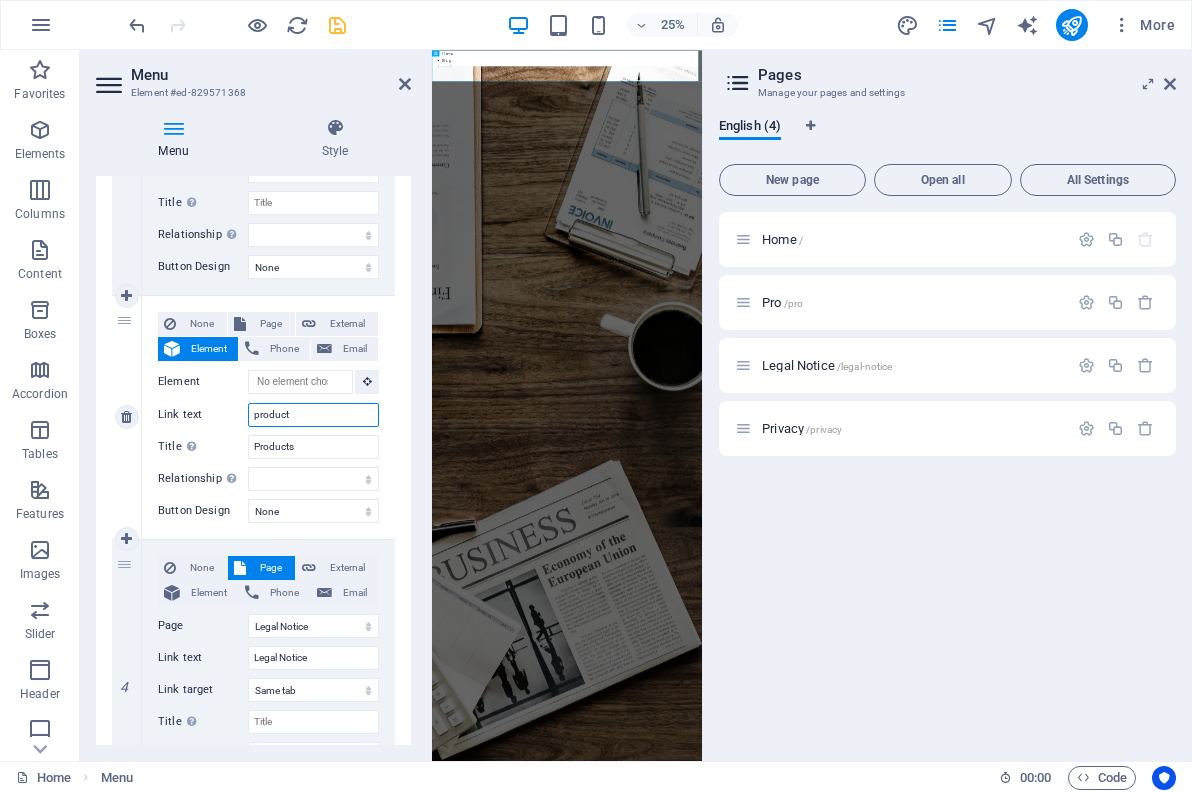 type on "products" 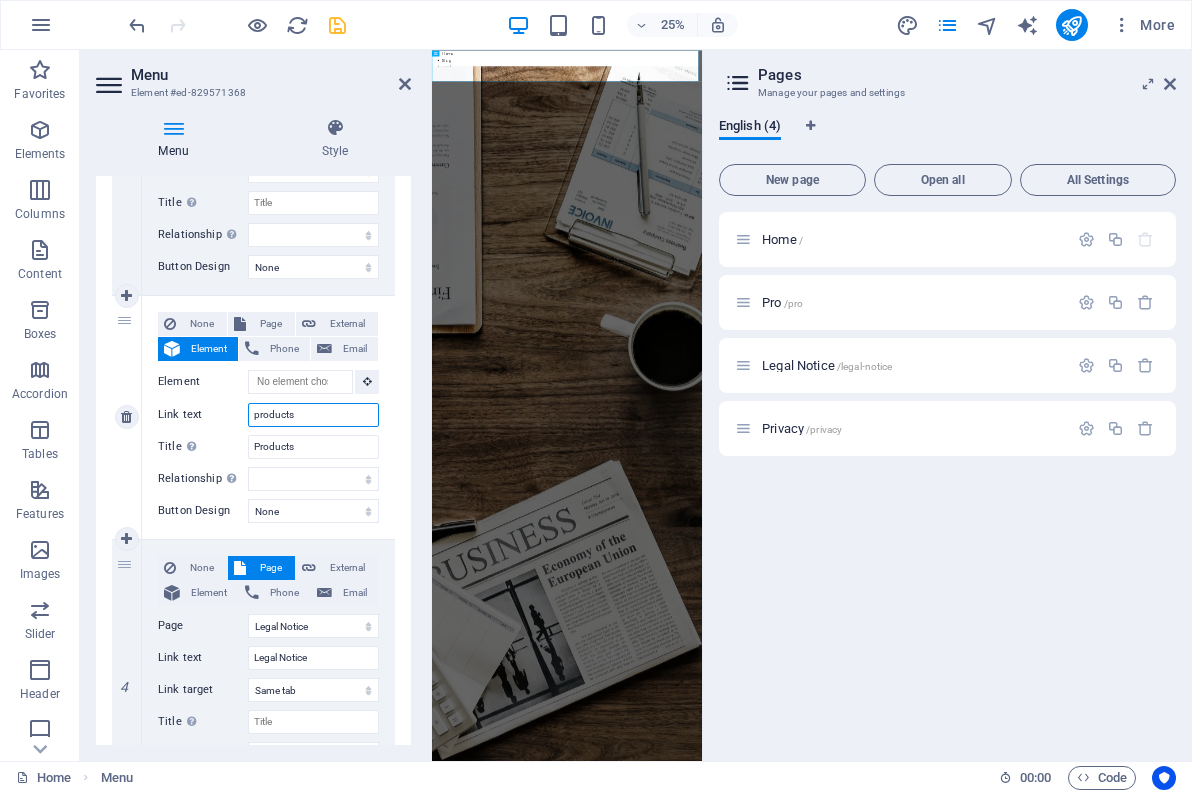 select 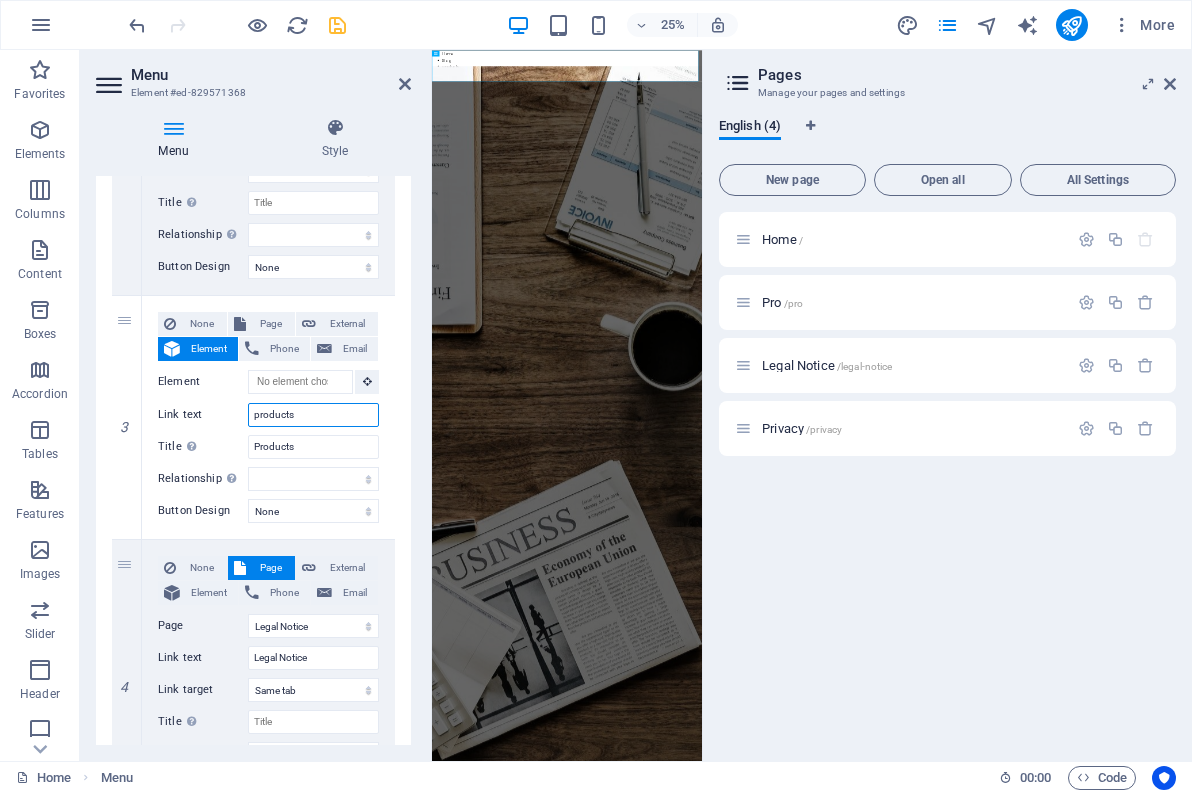 type on "products" 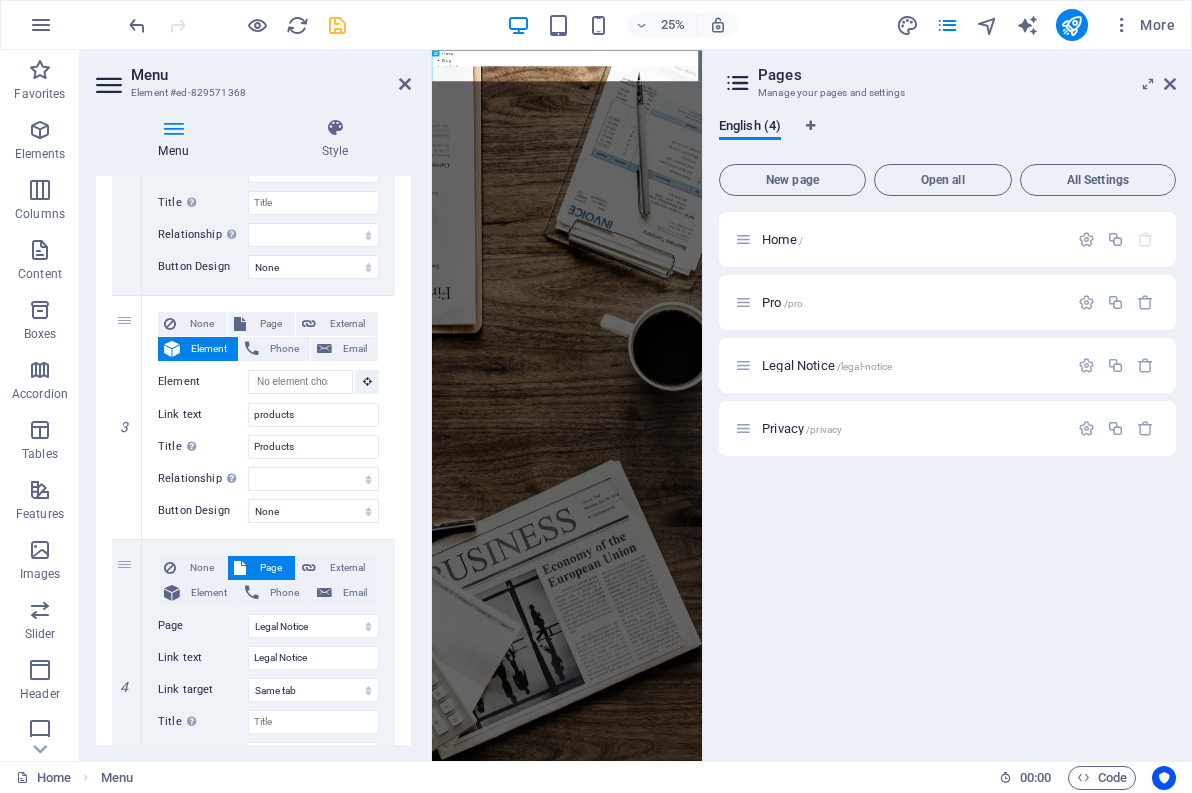 click on "1 None Page External Element Phone Email Page Home Pro Legal Notice Privacy Element
URL / Phone Email Link text Home Link target New tab Same tab Overlay Title Additional link description, should not be the same as the link text. The title is most often shown as a tooltip text when the mouse moves over the element. Leave empty if uncertain. Relationship Sets the  relationship of this link to the link target . For example, the value "nofollow" instructs search engines not to follow the link. Can be left empty. alternate author bookmark external help license next nofollow noreferrer noopener prev search tag Button Design None Default Primary Secondary 2 None Page External Element Phone Email Page Home Pro Legal Notice Privacy Element
URL /blog Phone Email Link text Blog Link target New tab Same tab Overlay Title Relationship Sets the  relationship of this link to the link target alternate author bookmark external help license next nofollow noreferrer noopener prev" at bounding box center [253, 417] 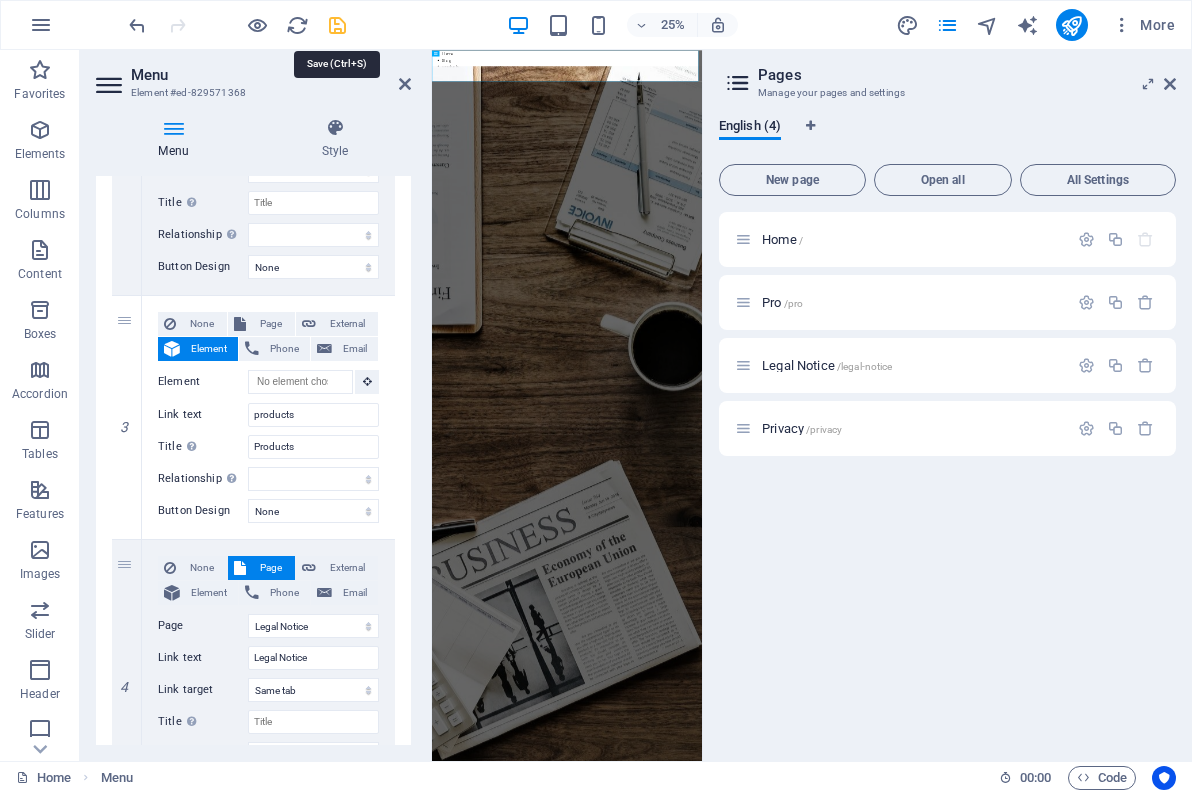 click at bounding box center (337, 25) 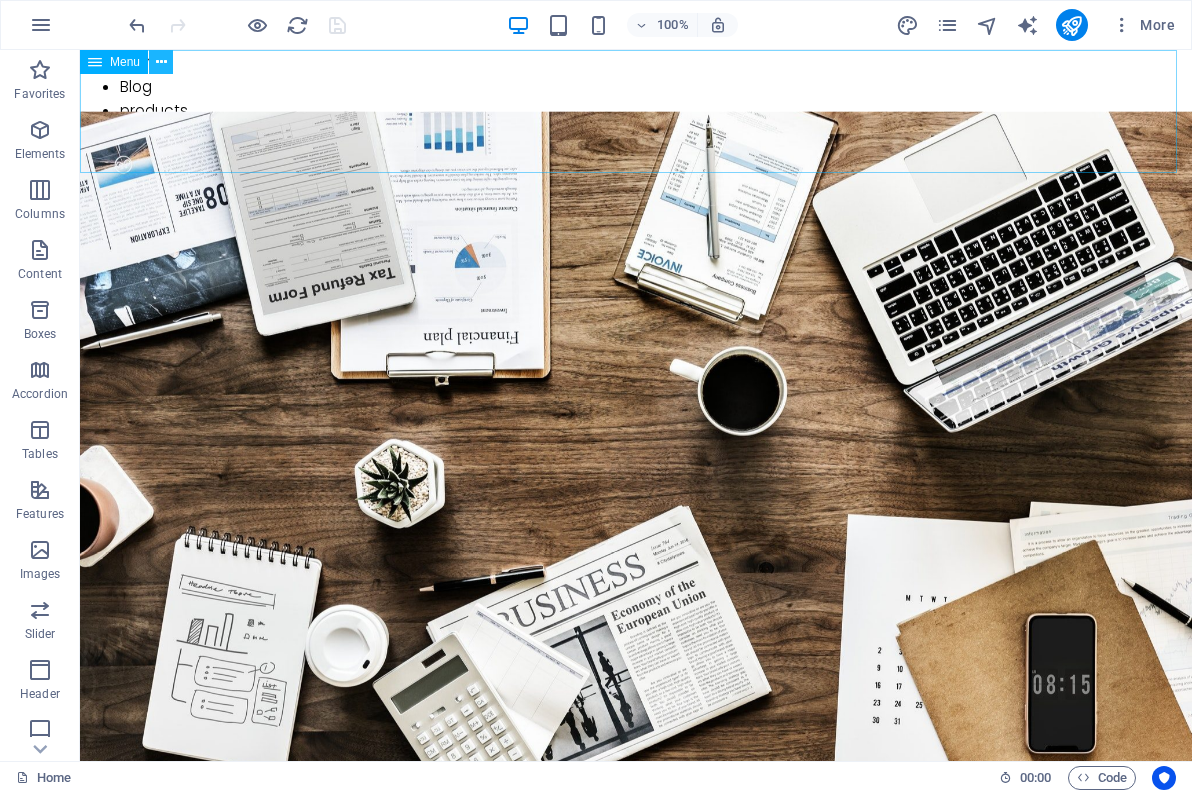 click at bounding box center (161, 62) 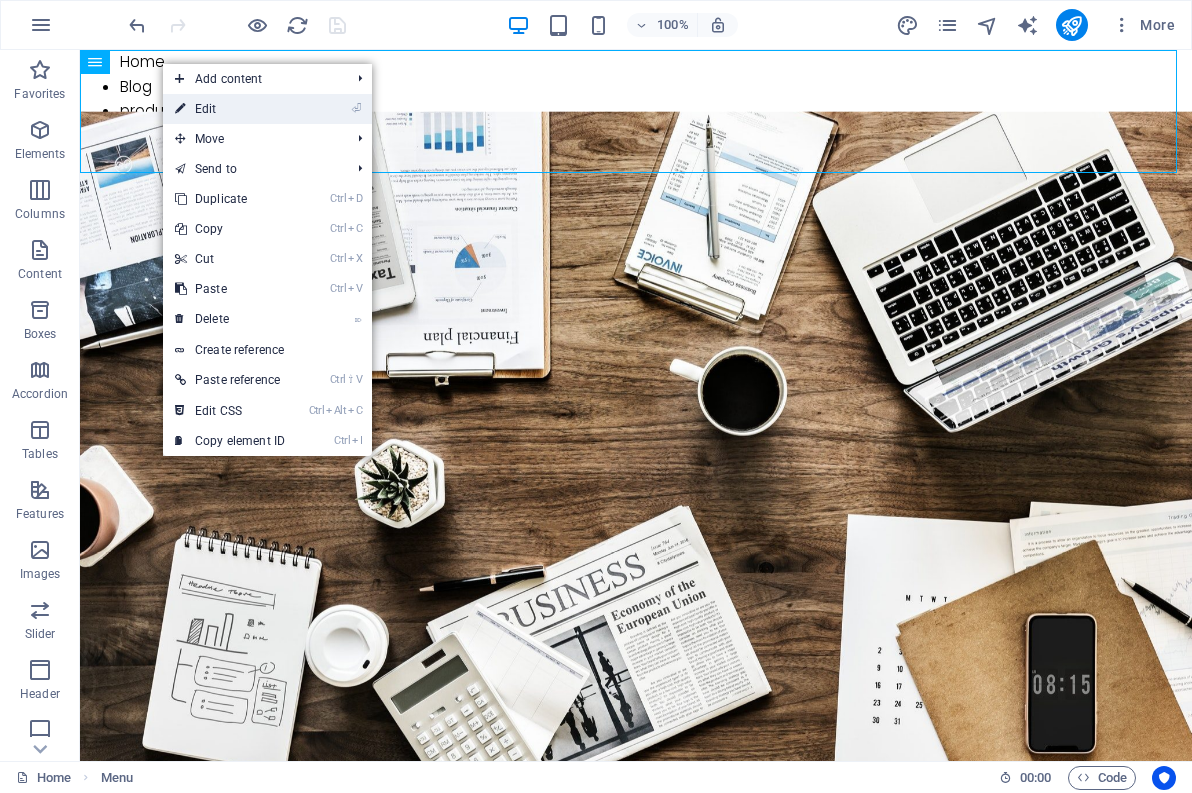 click on "⏎  Edit" at bounding box center (230, 109) 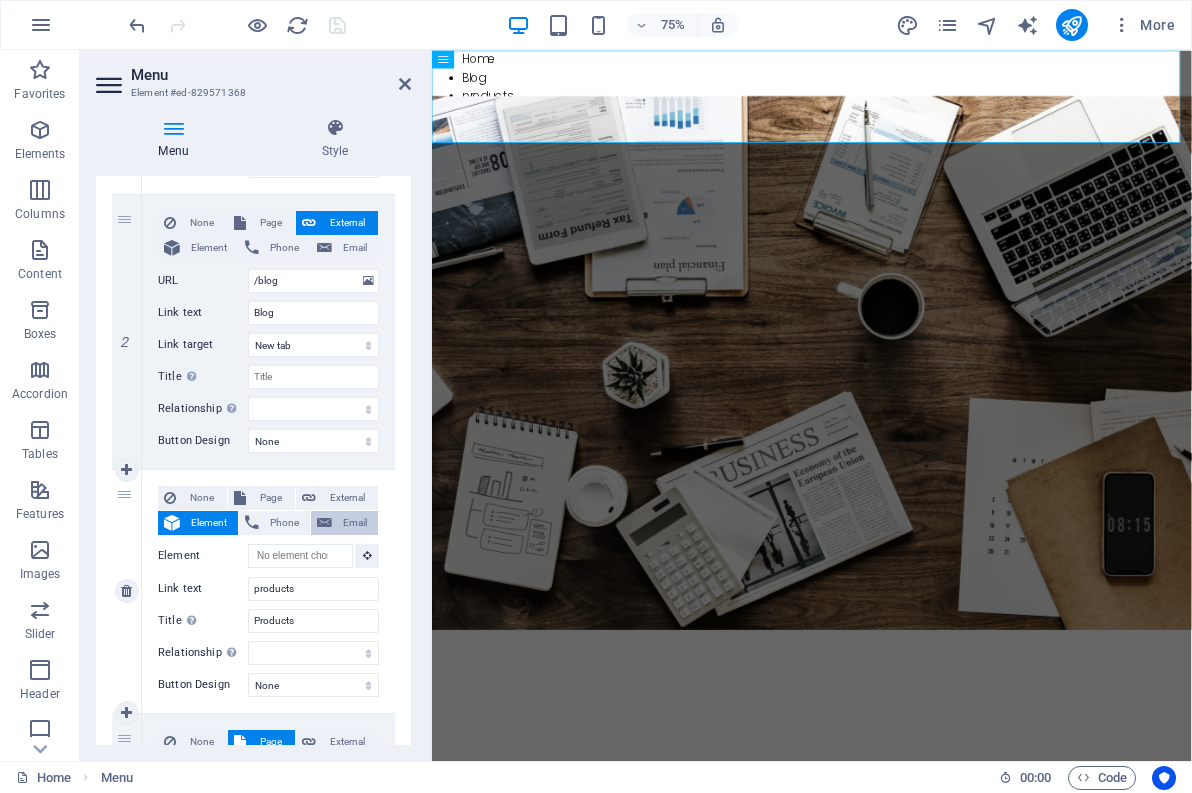 scroll, scrollTop: 500, scrollLeft: 0, axis: vertical 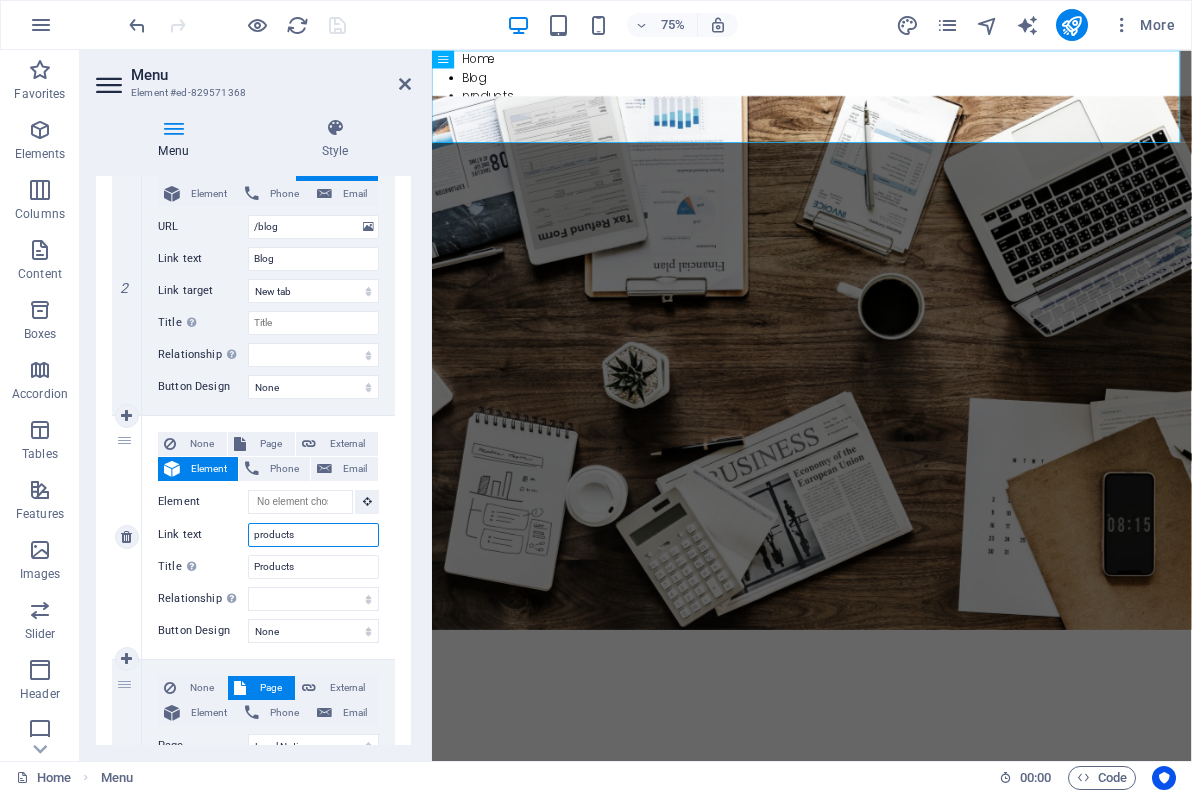 click on "products" at bounding box center [313, 535] 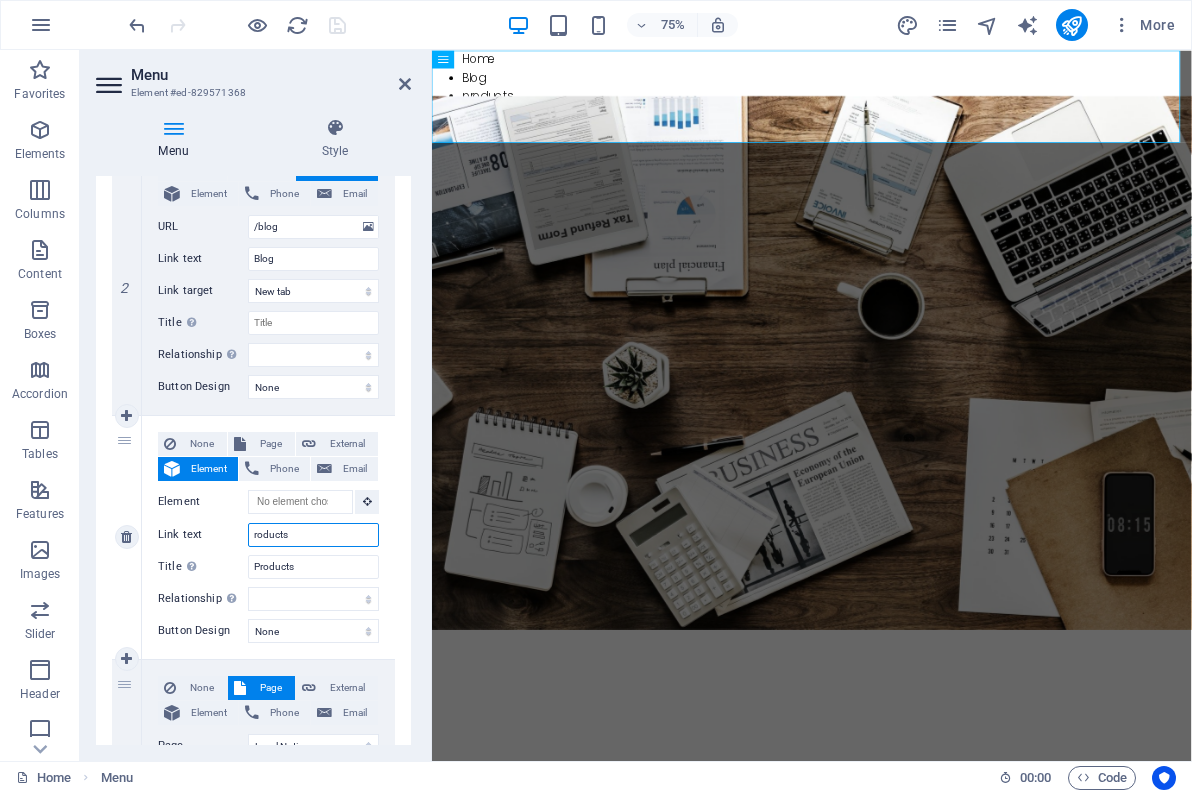 select 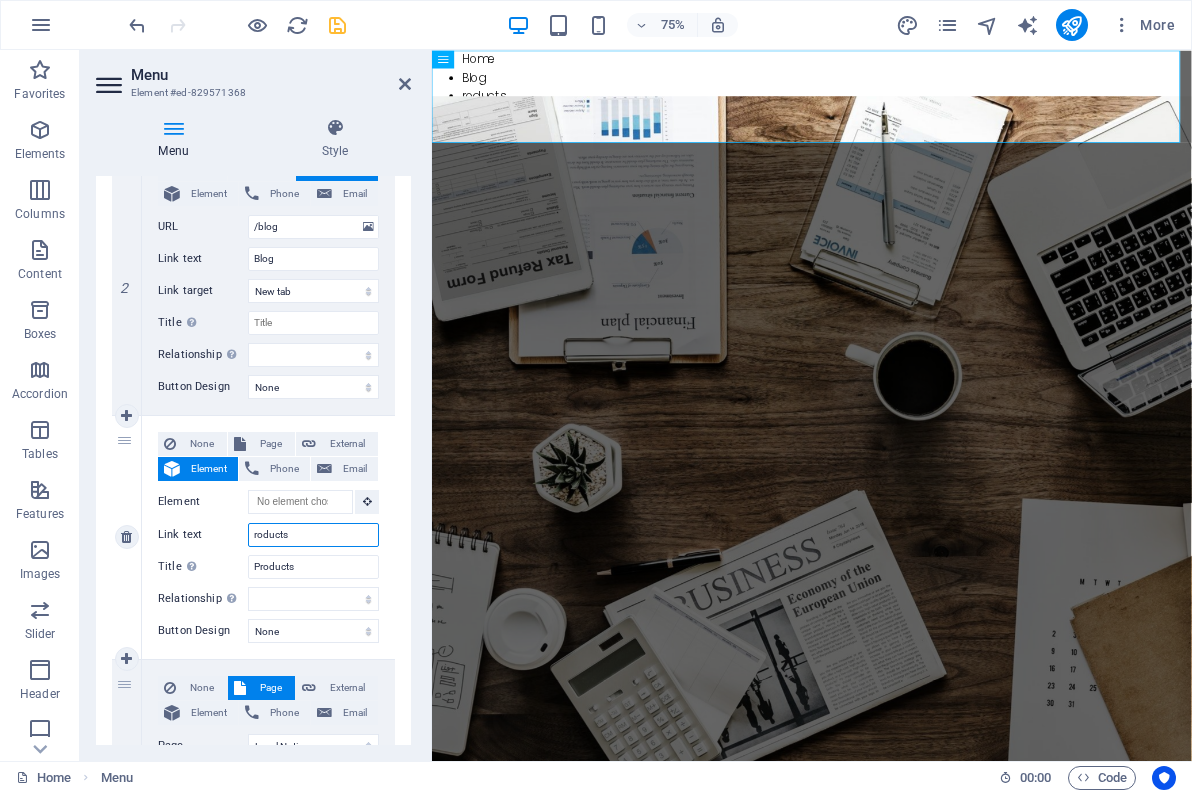 type on "products" 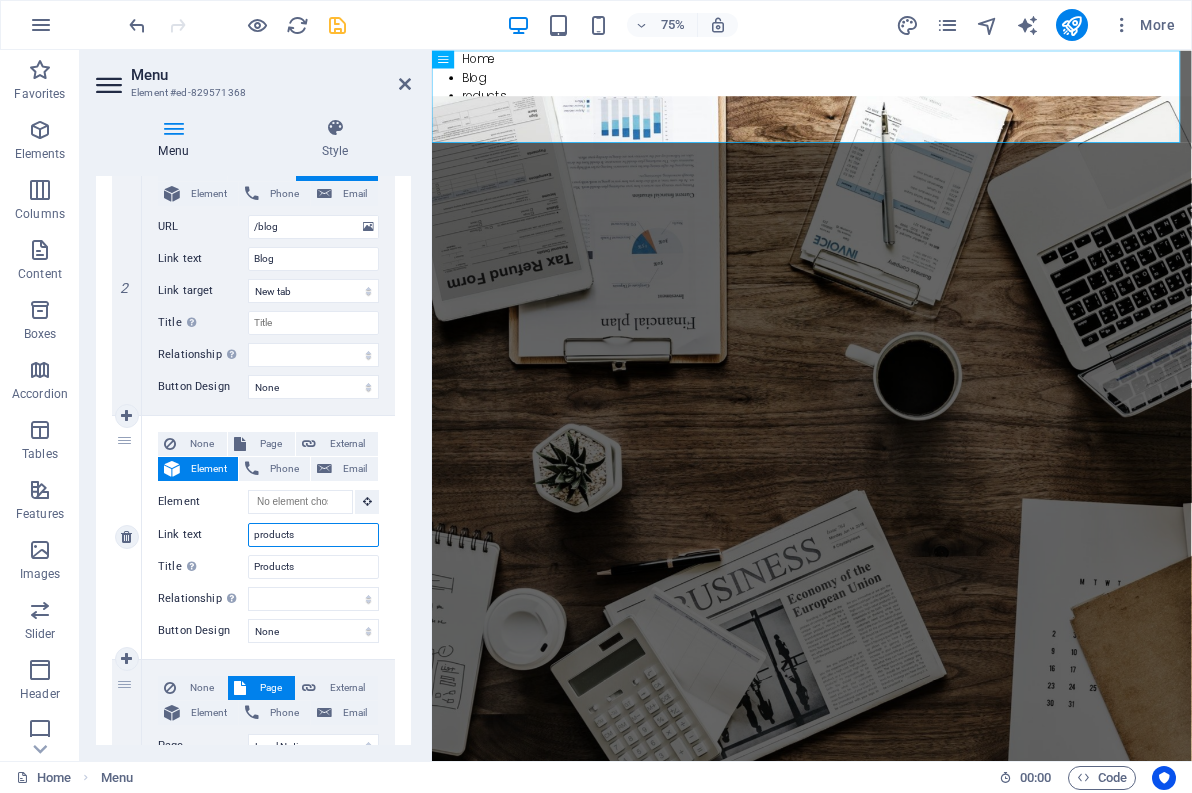 select 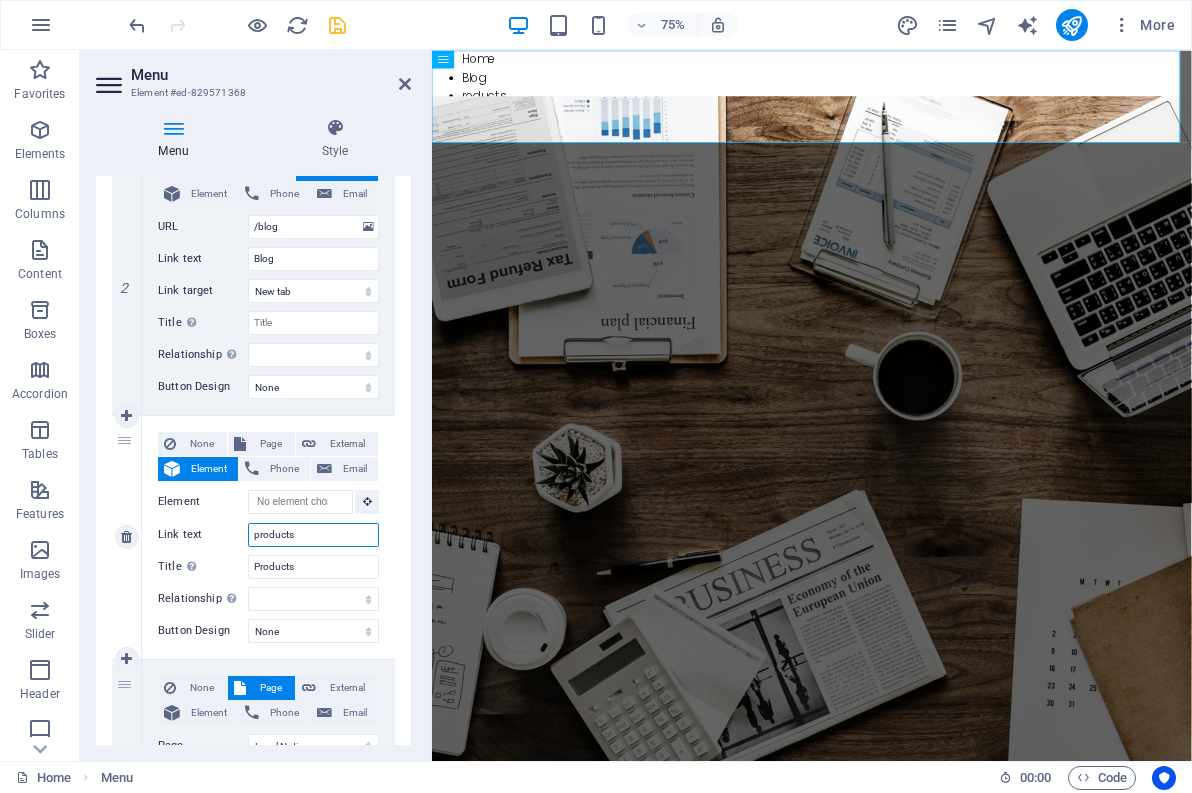 select 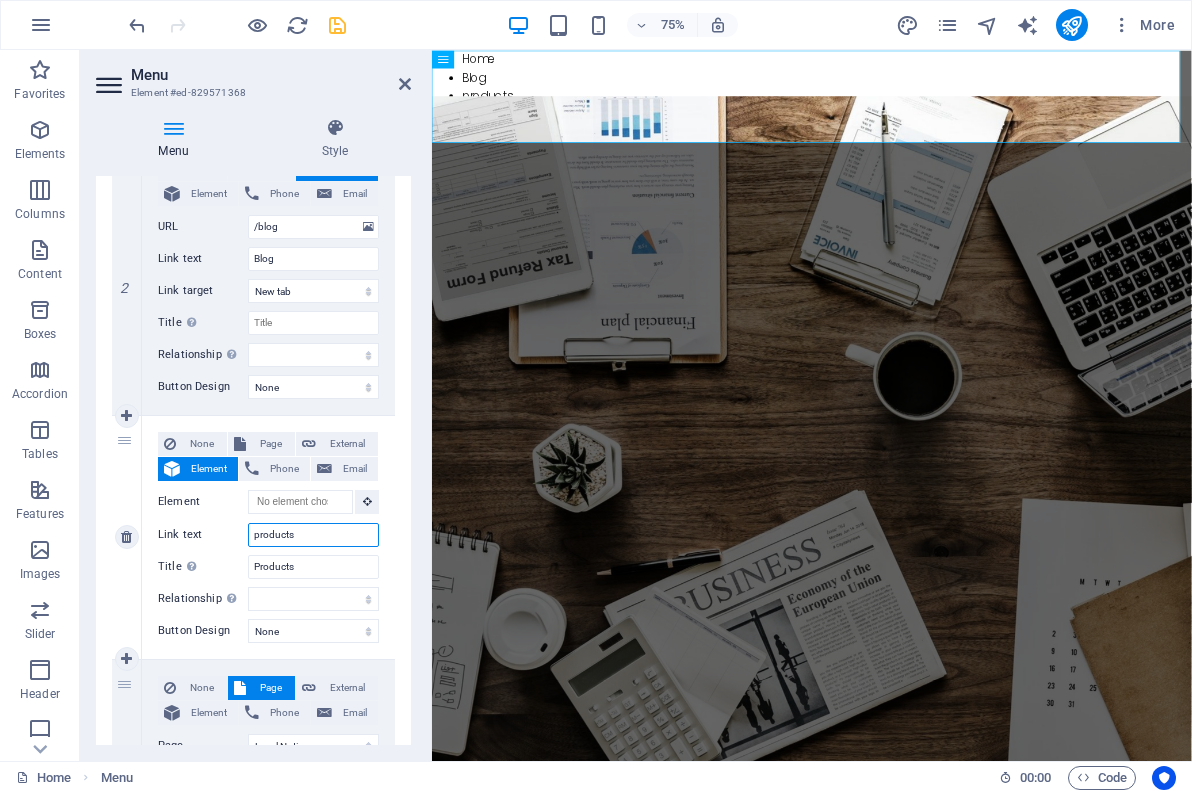 type on "roducts" 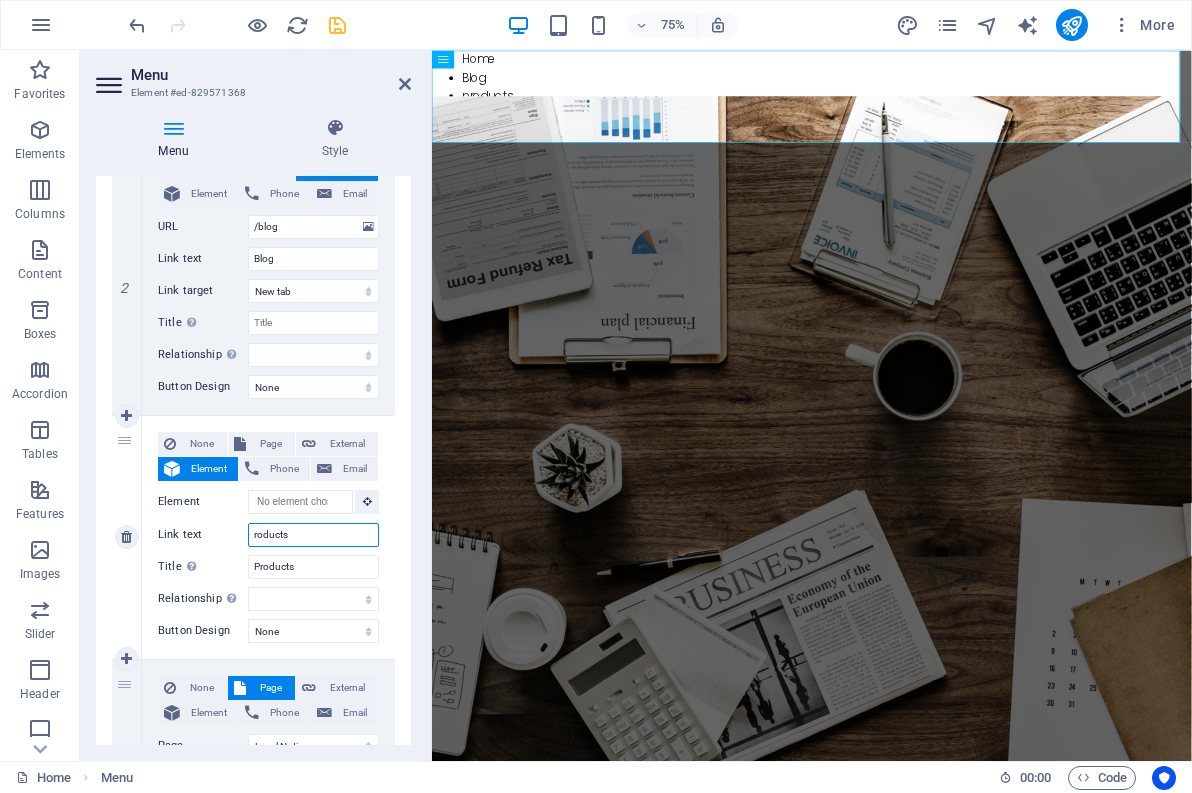 select 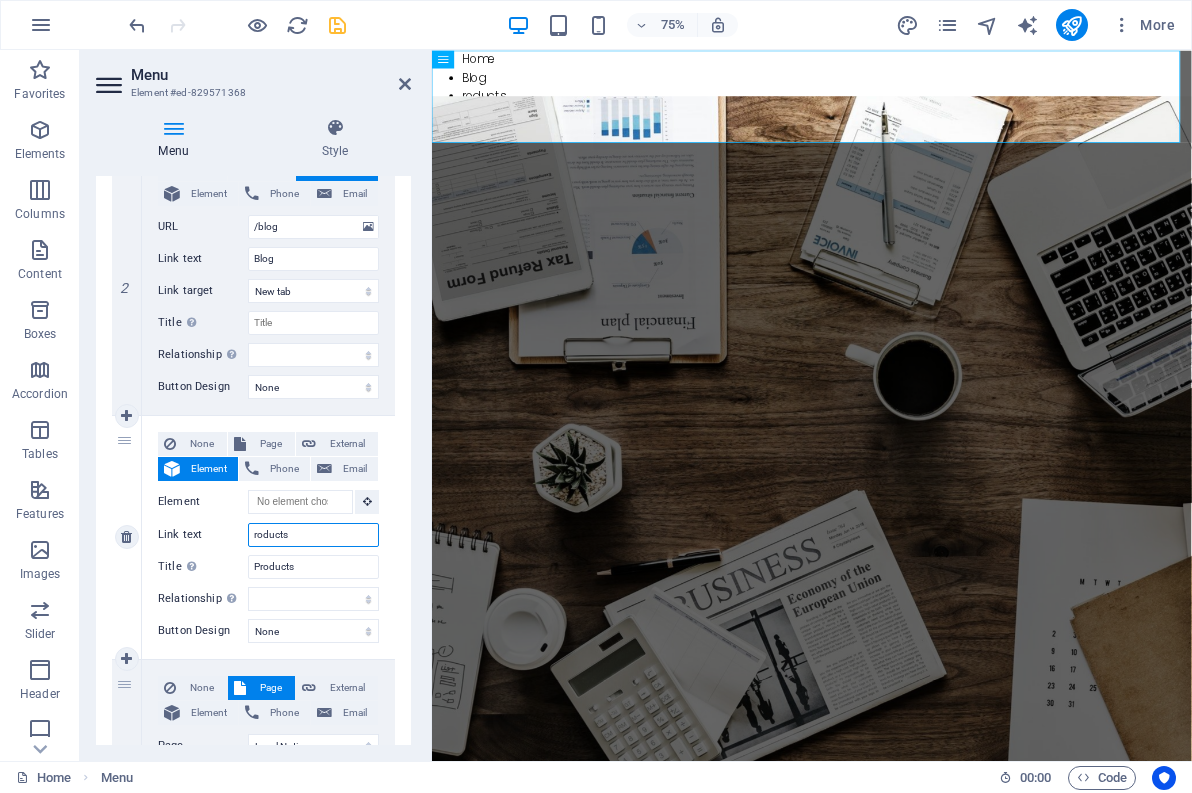 type on "Products" 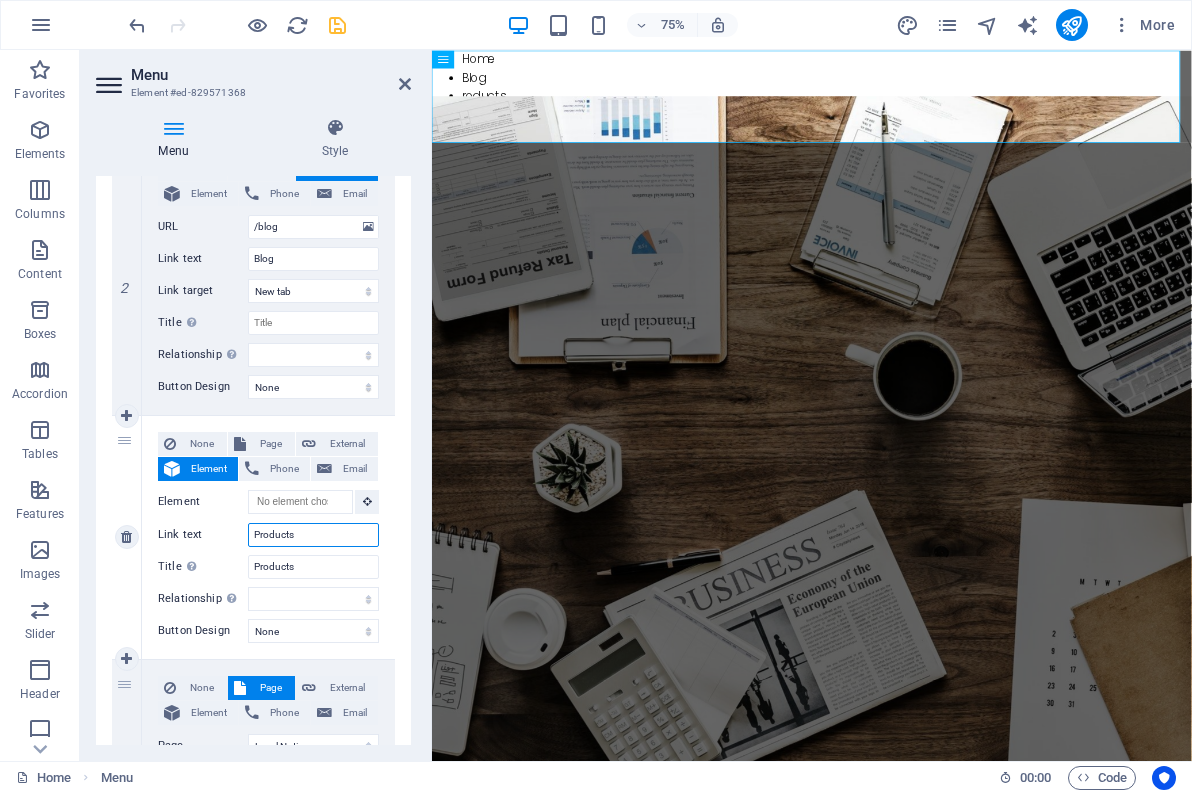 select 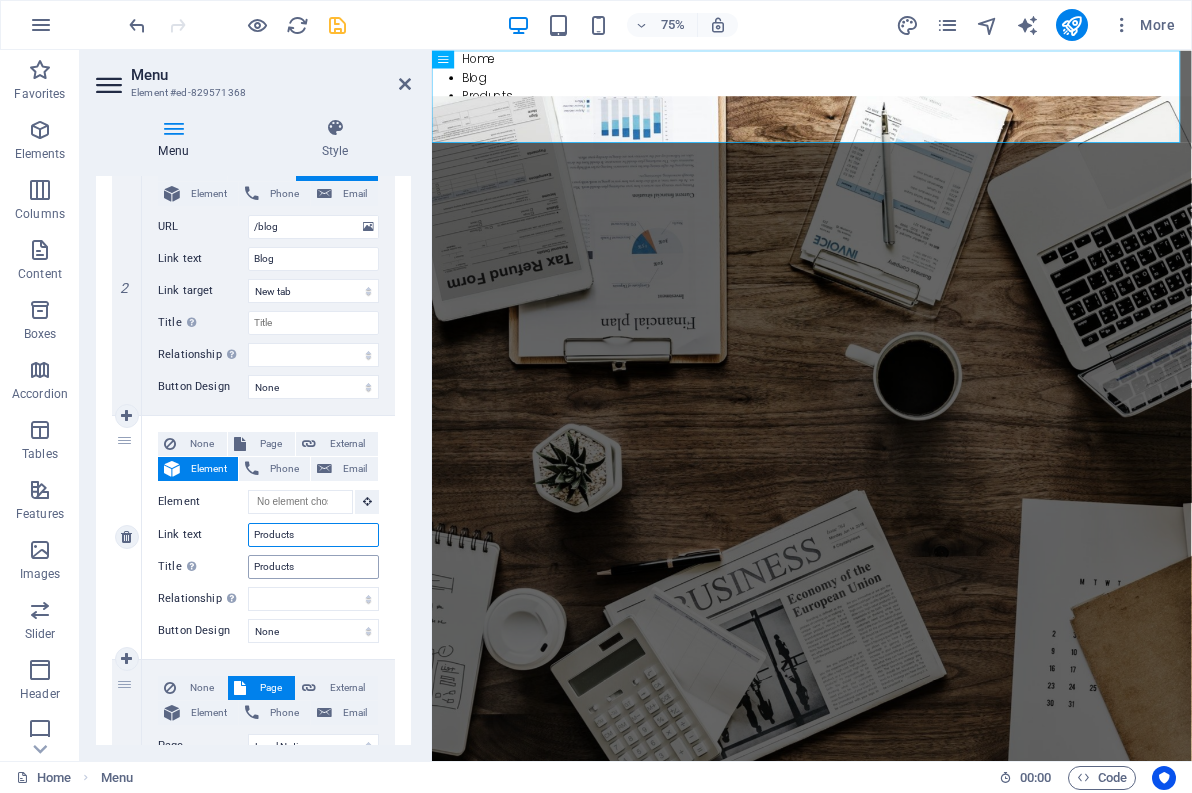 type on "Products" 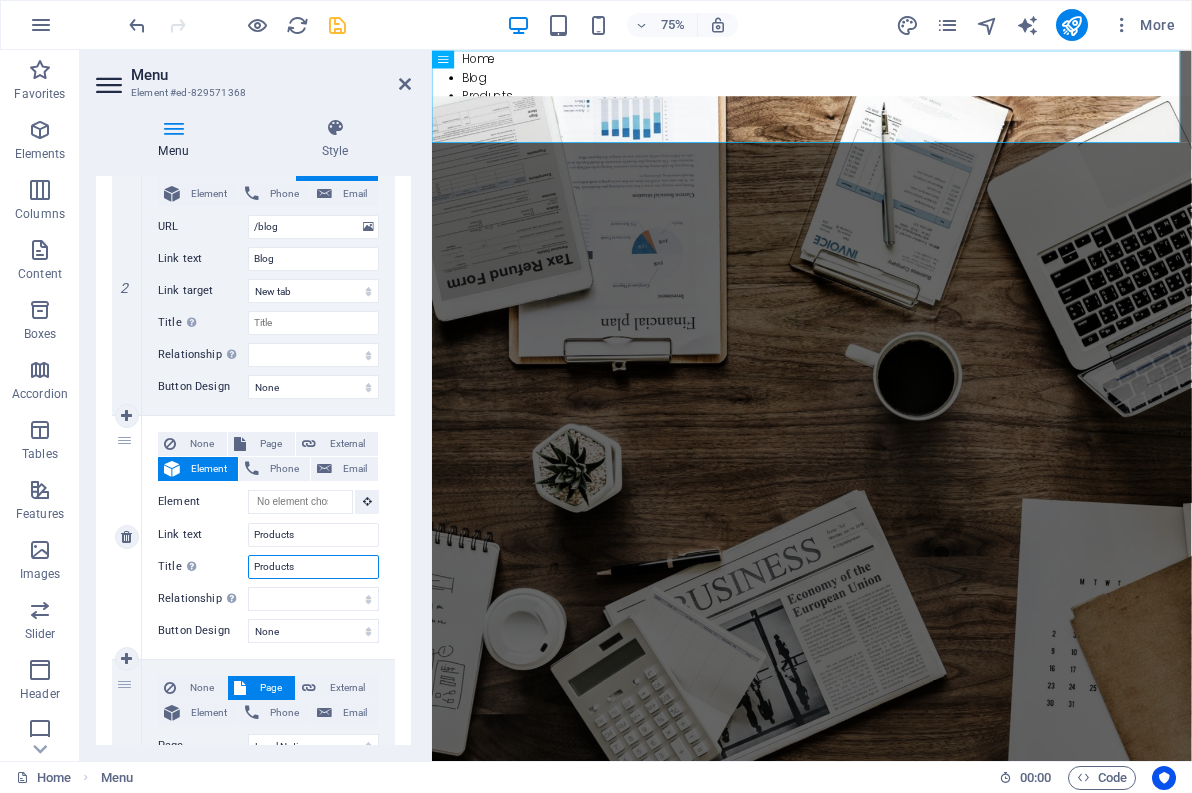 click on "Products" at bounding box center (313, 567) 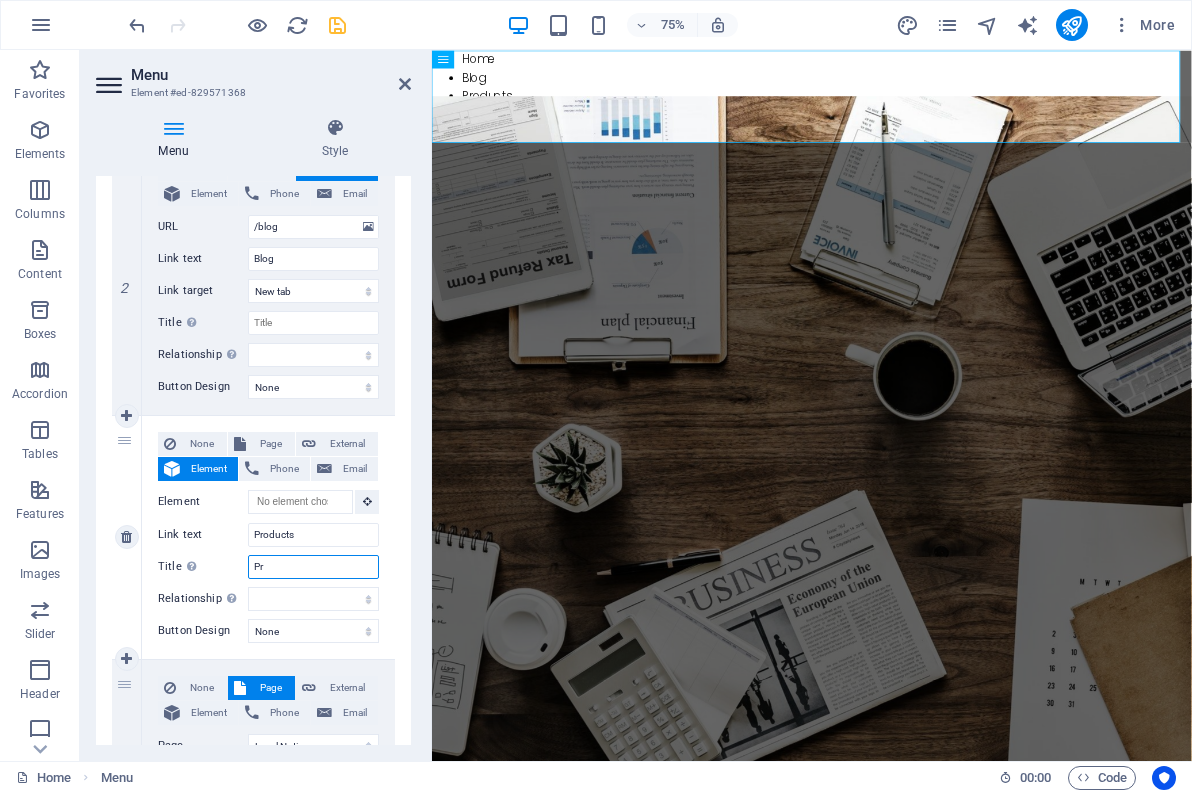 type on "P" 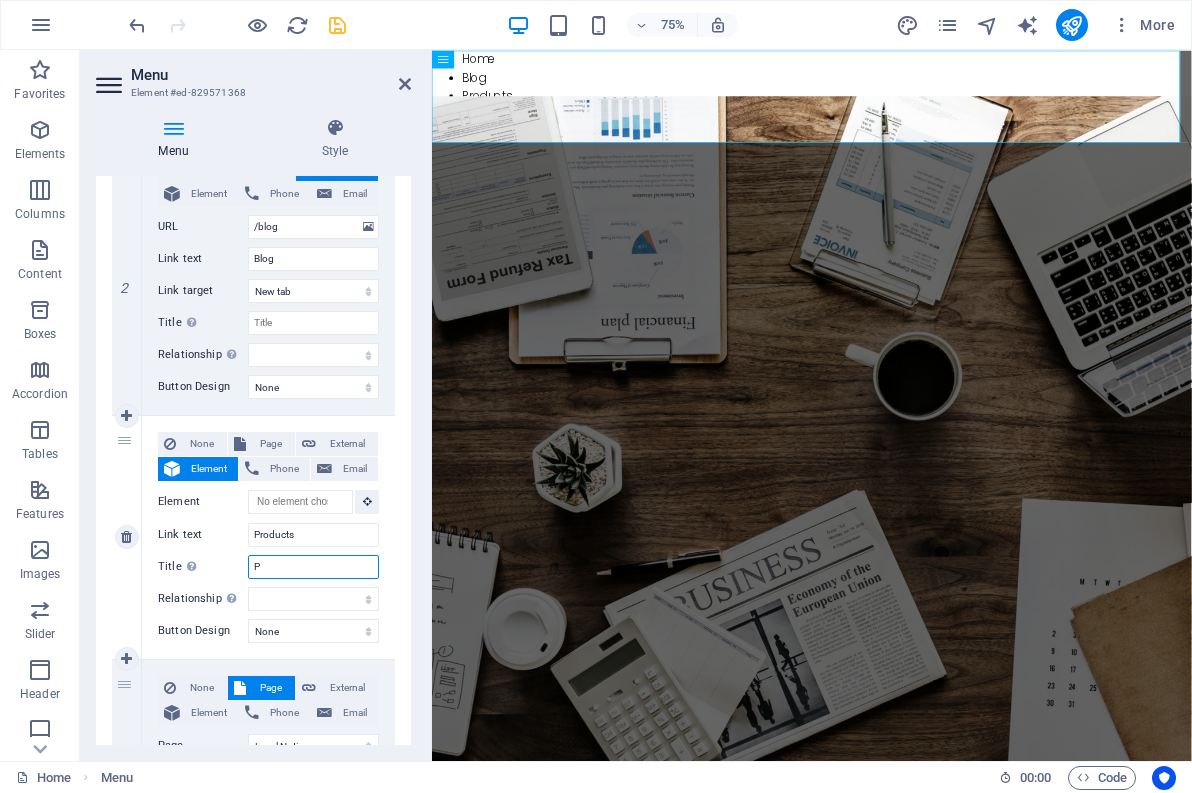 type 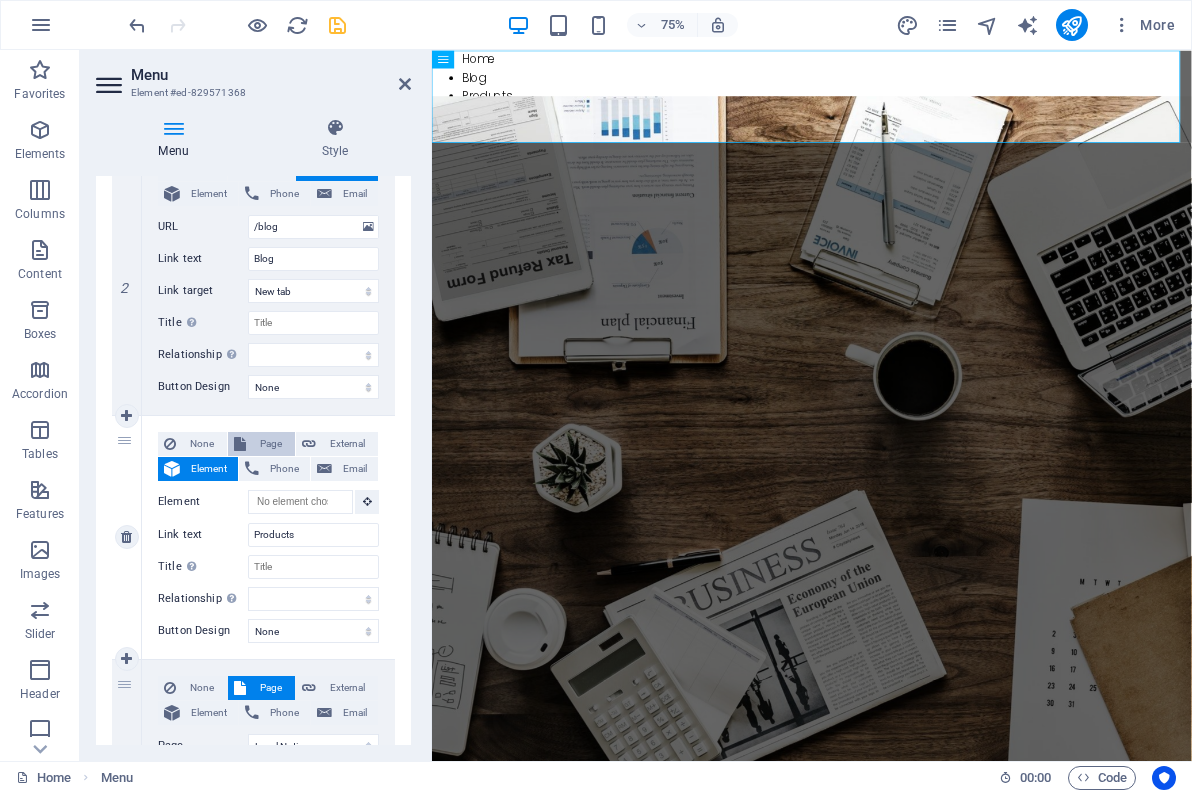 click on "Page" at bounding box center [270, 444] 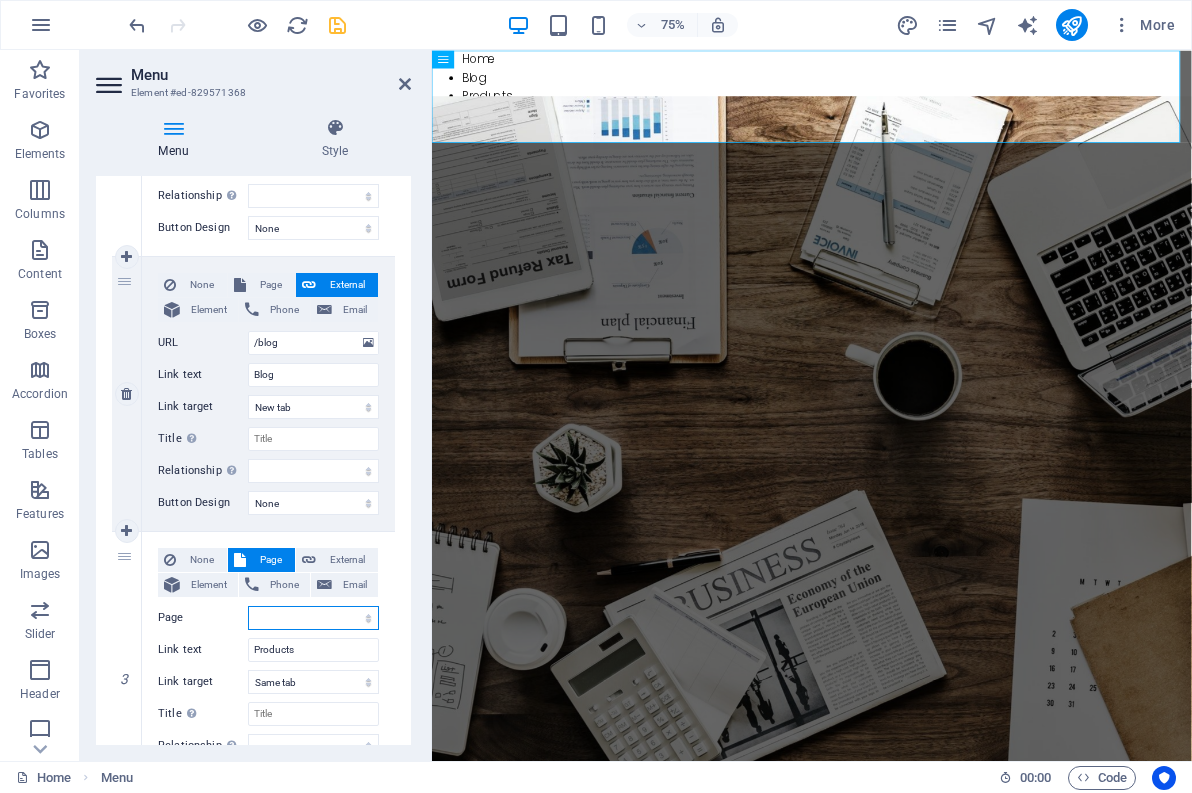 scroll, scrollTop: 400, scrollLeft: 0, axis: vertical 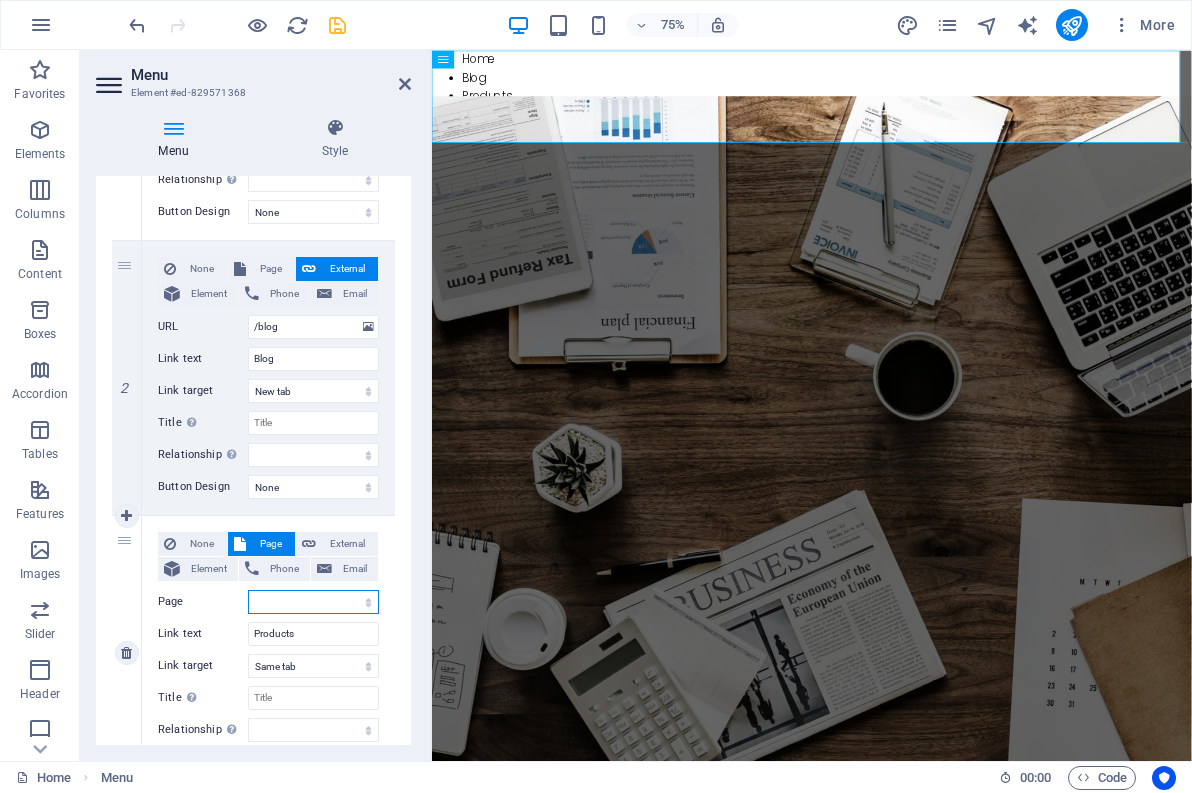 click on "Home Pro Legal Notice Privacy" at bounding box center (313, 602) 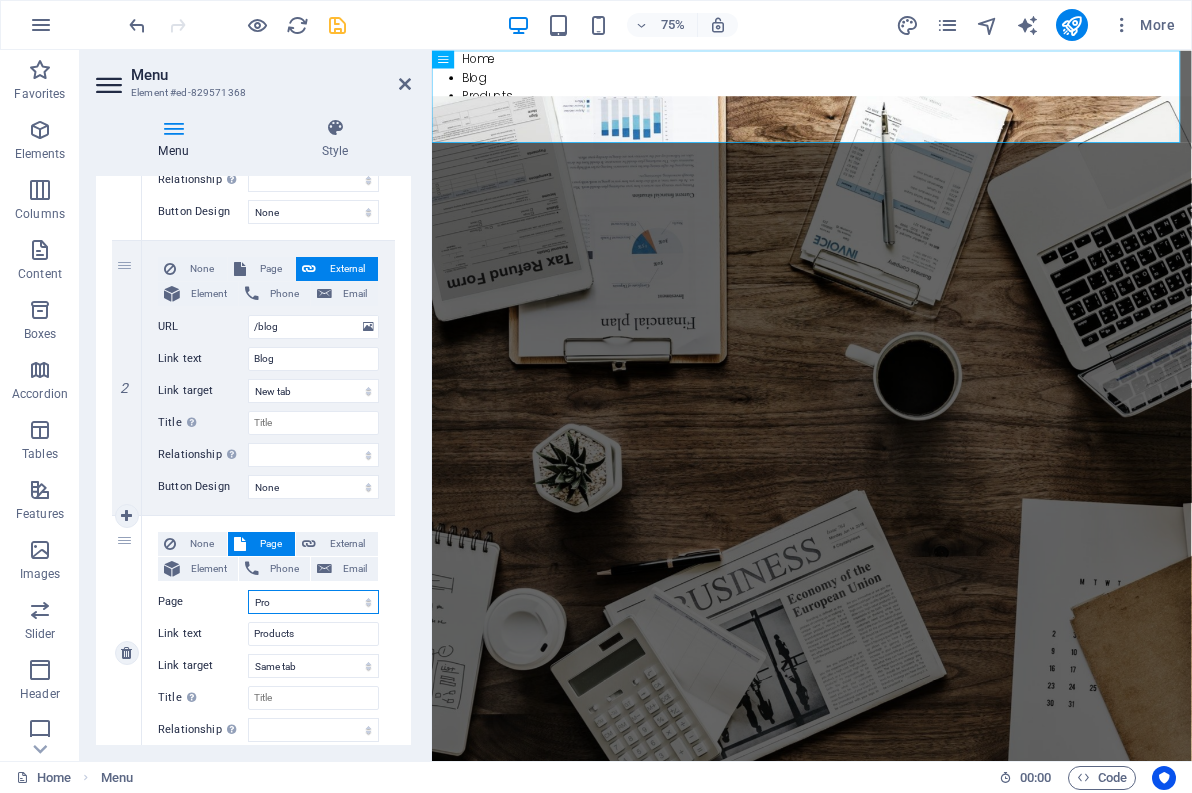 click on "Home Pro Legal Notice Privacy" at bounding box center (313, 602) 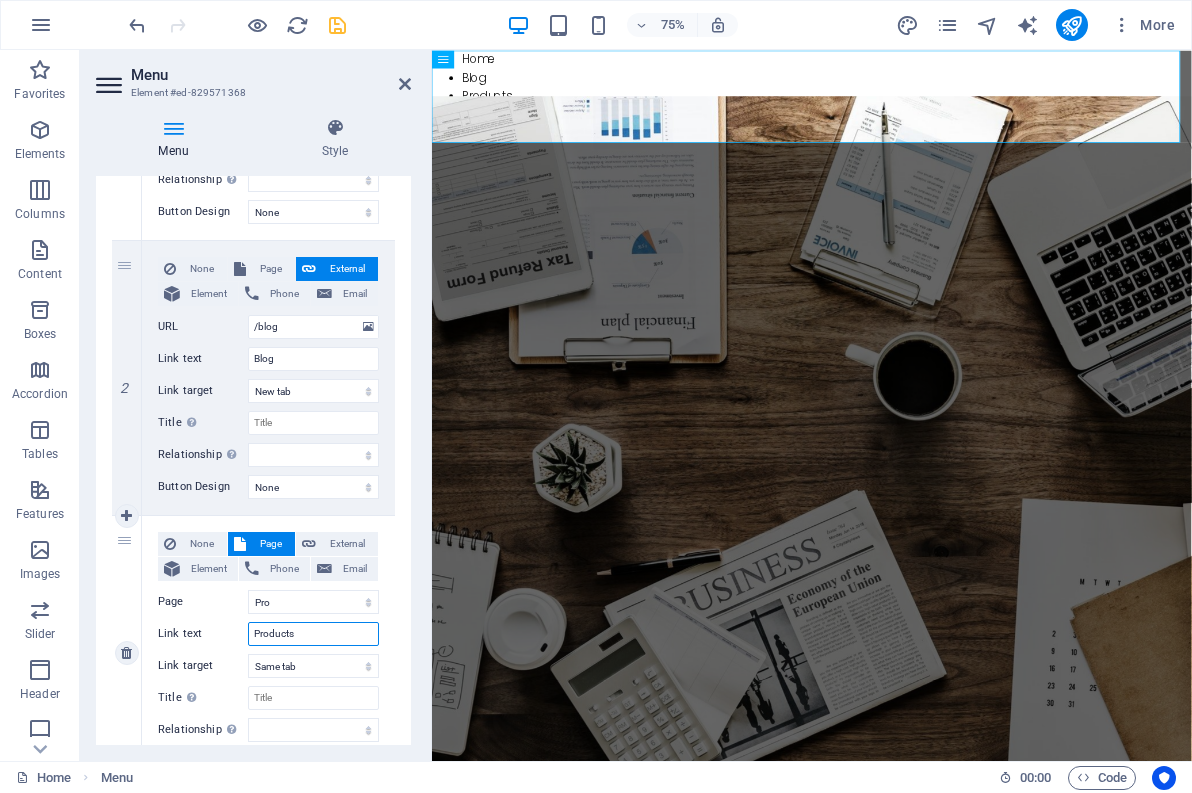 click on "Products" at bounding box center [313, 634] 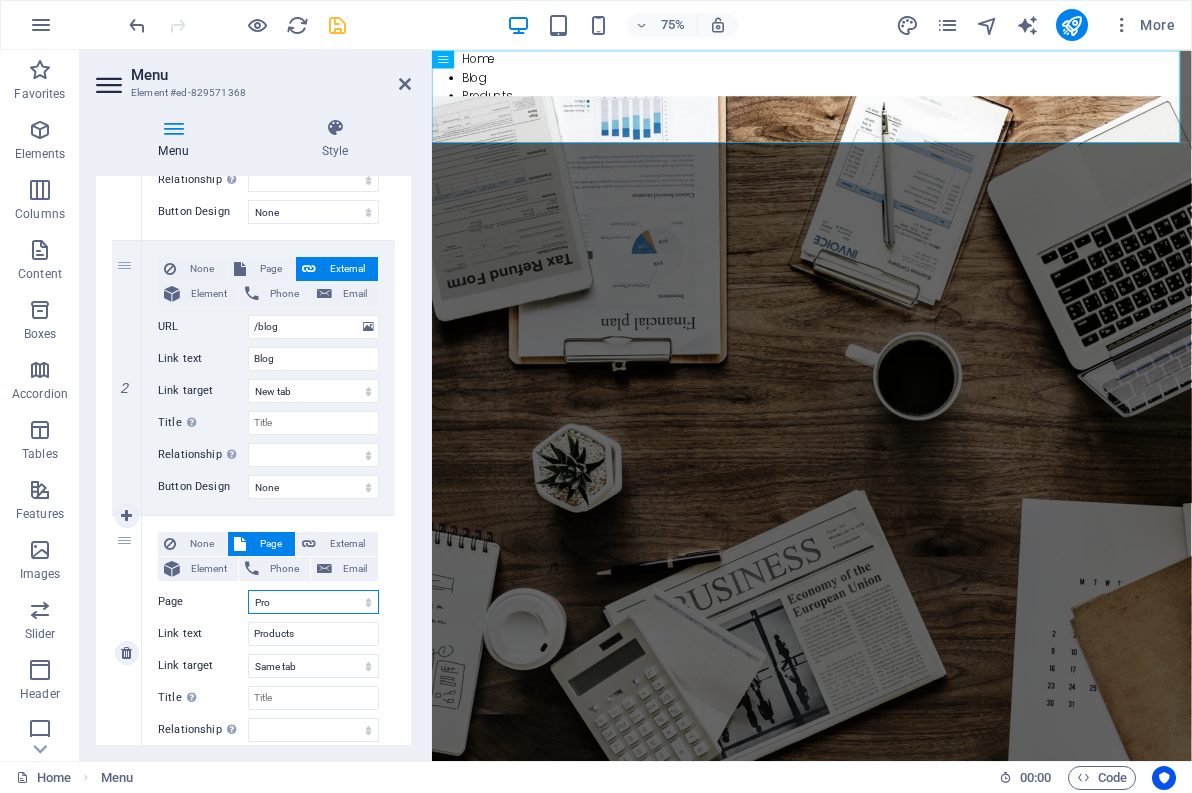 click on "Home Pro Legal Notice Privacy" at bounding box center [313, 602] 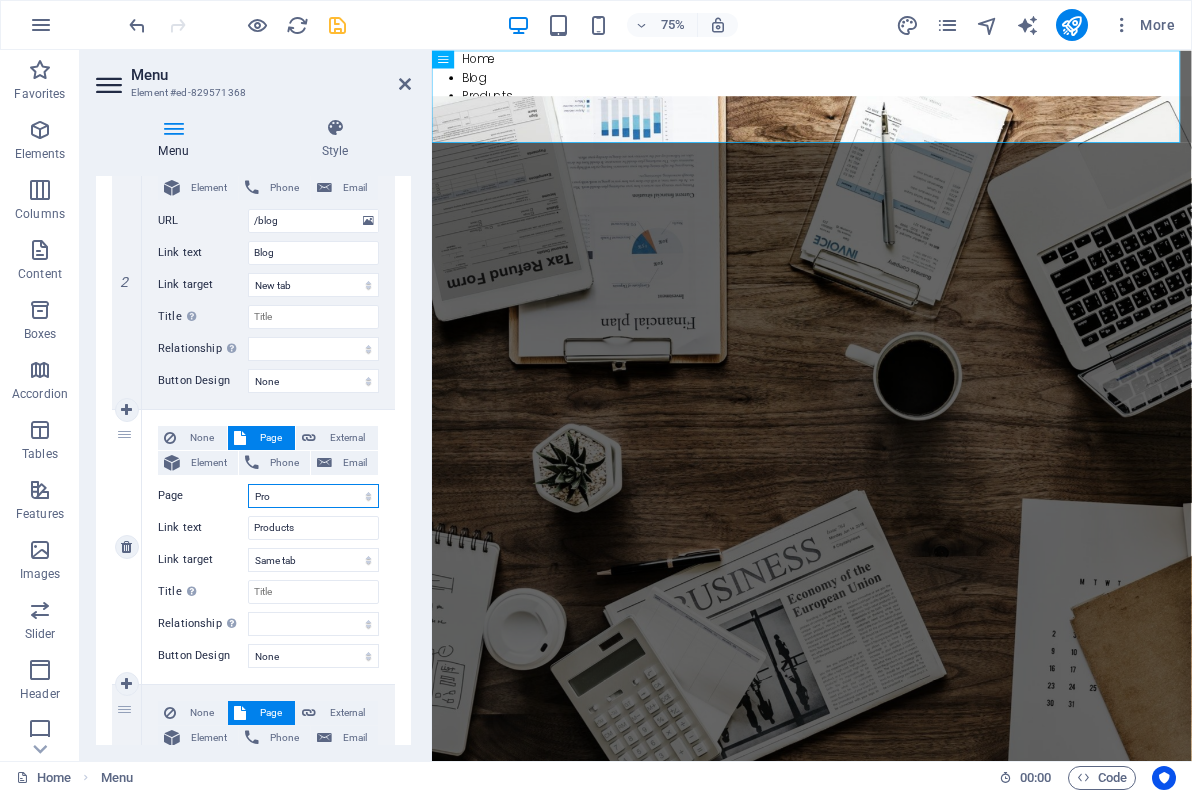 scroll, scrollTop: 500, scrollLeft: 0, axis: vertical 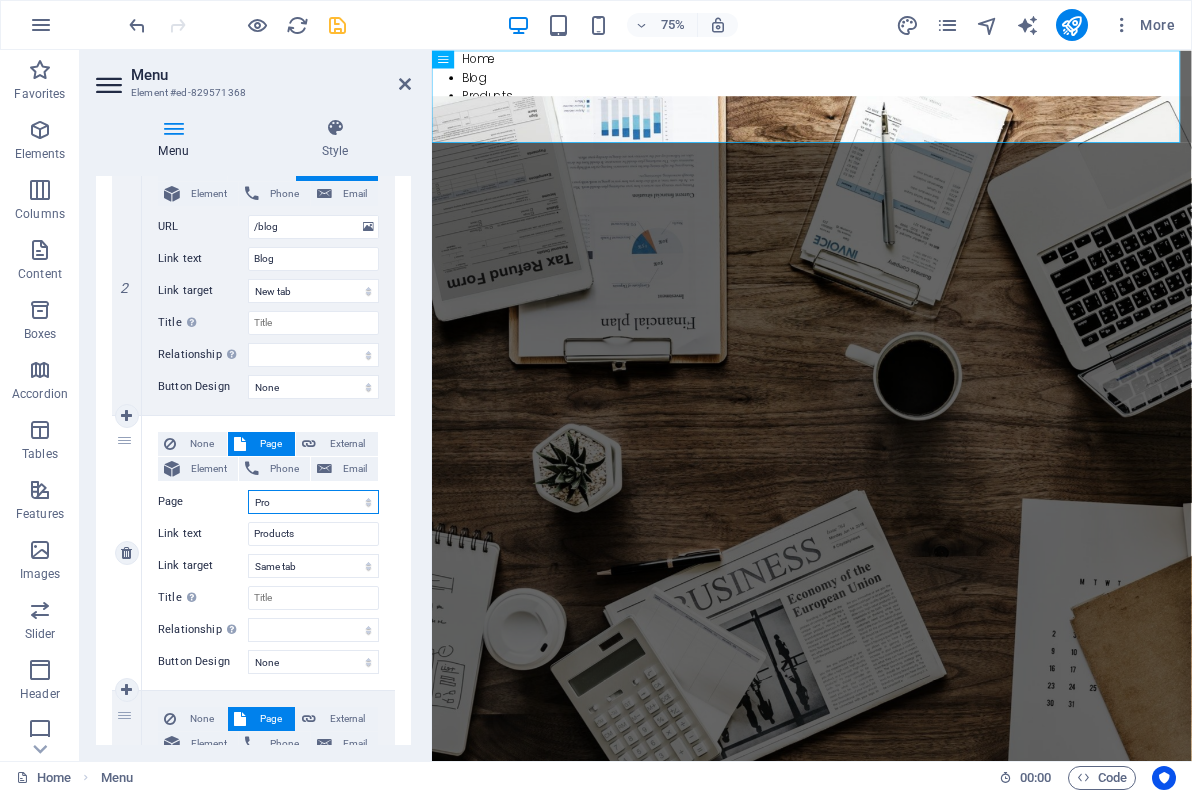 click on "Home Pro Legal Notice Privacy" at bounding box center [313, 502] 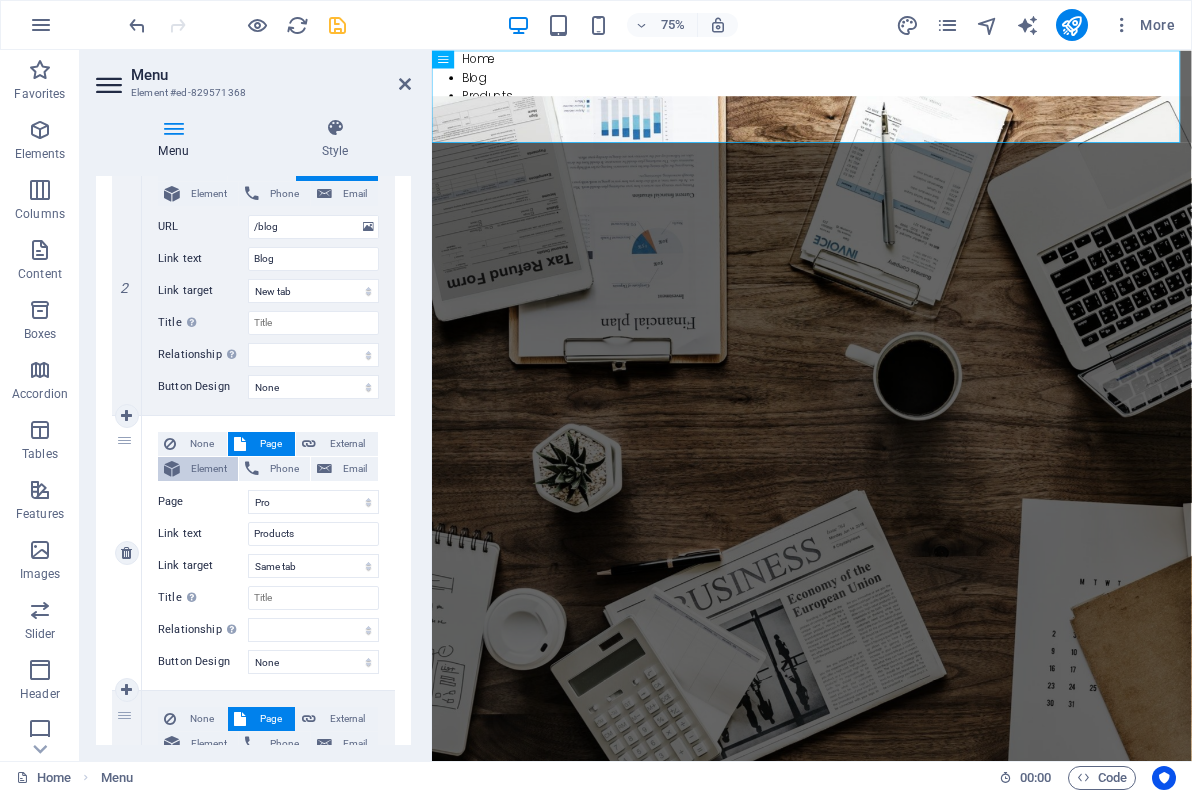click on "Element" at bounding box center [209, 469] 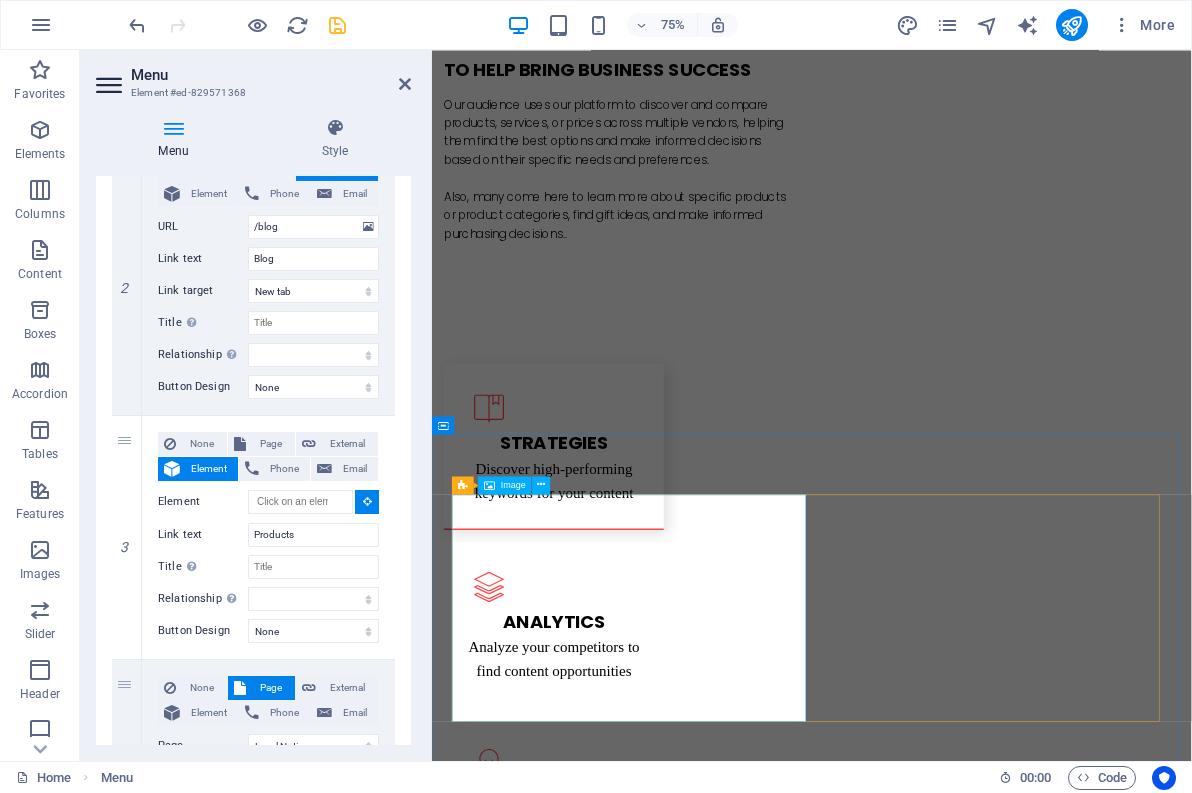 scroll, scrollTop: 1400, scrollLeft: 0, axis: vertical 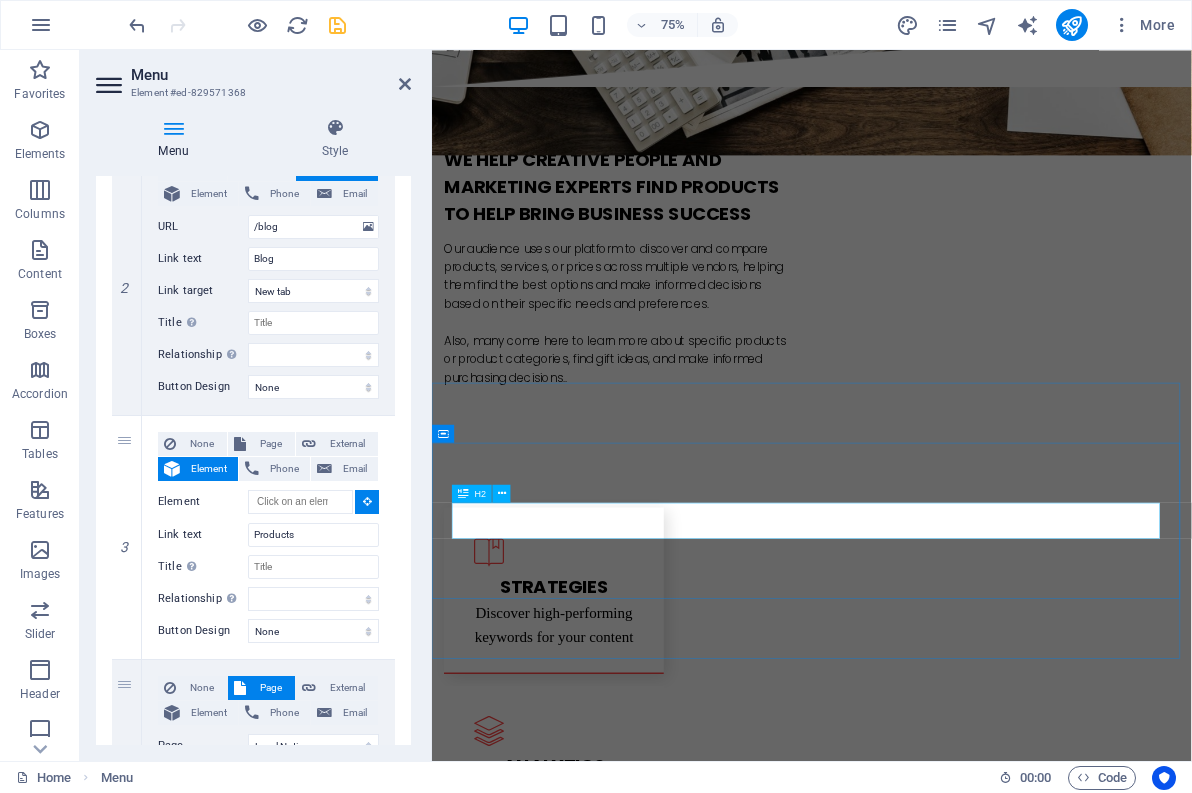 click on "our Products" at bounding box center (939, 2021) 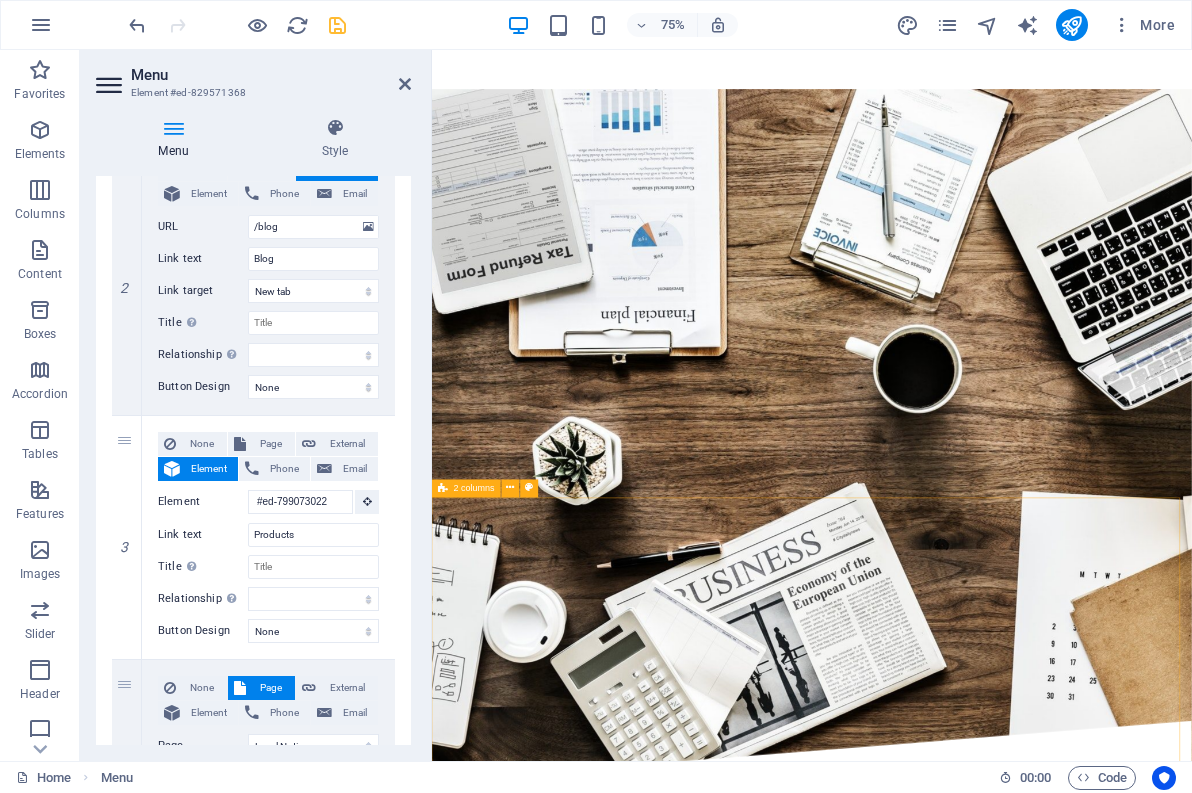 scroll, scrollTop: 0, scrollLeft: 0, axis: both 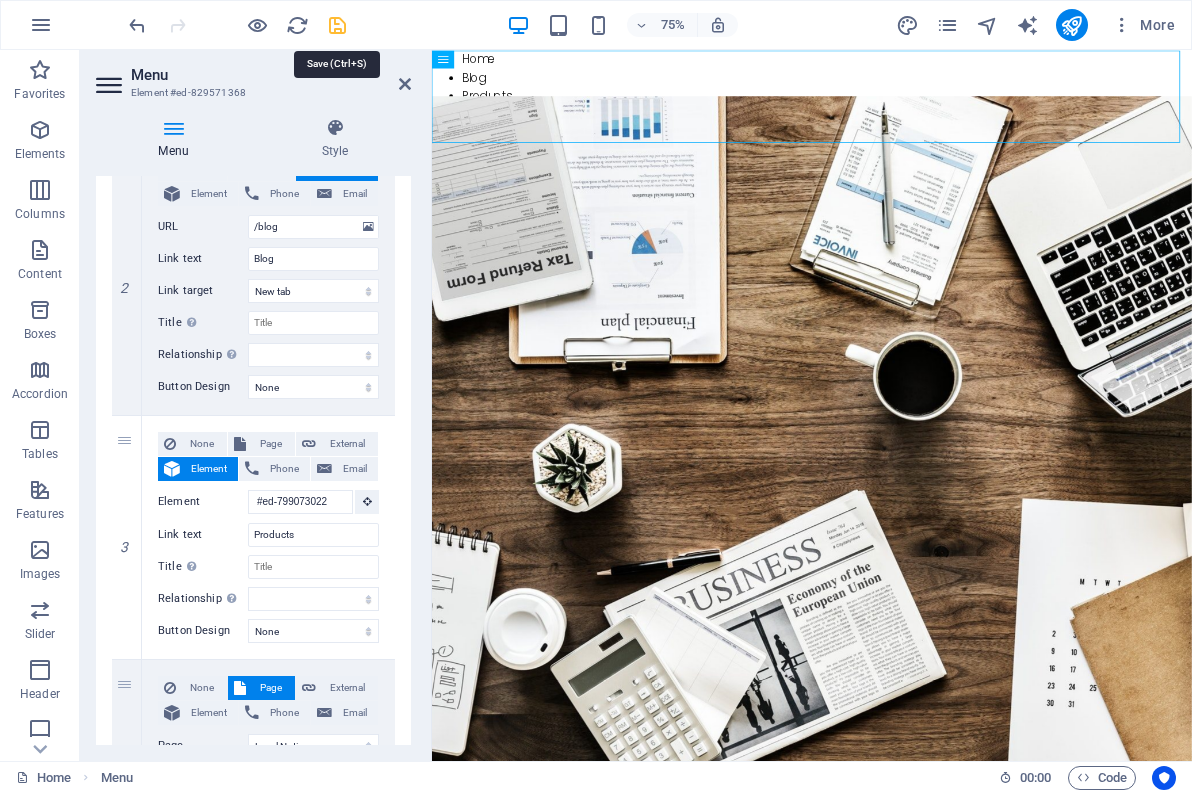 click at bounding box center (337, 25) 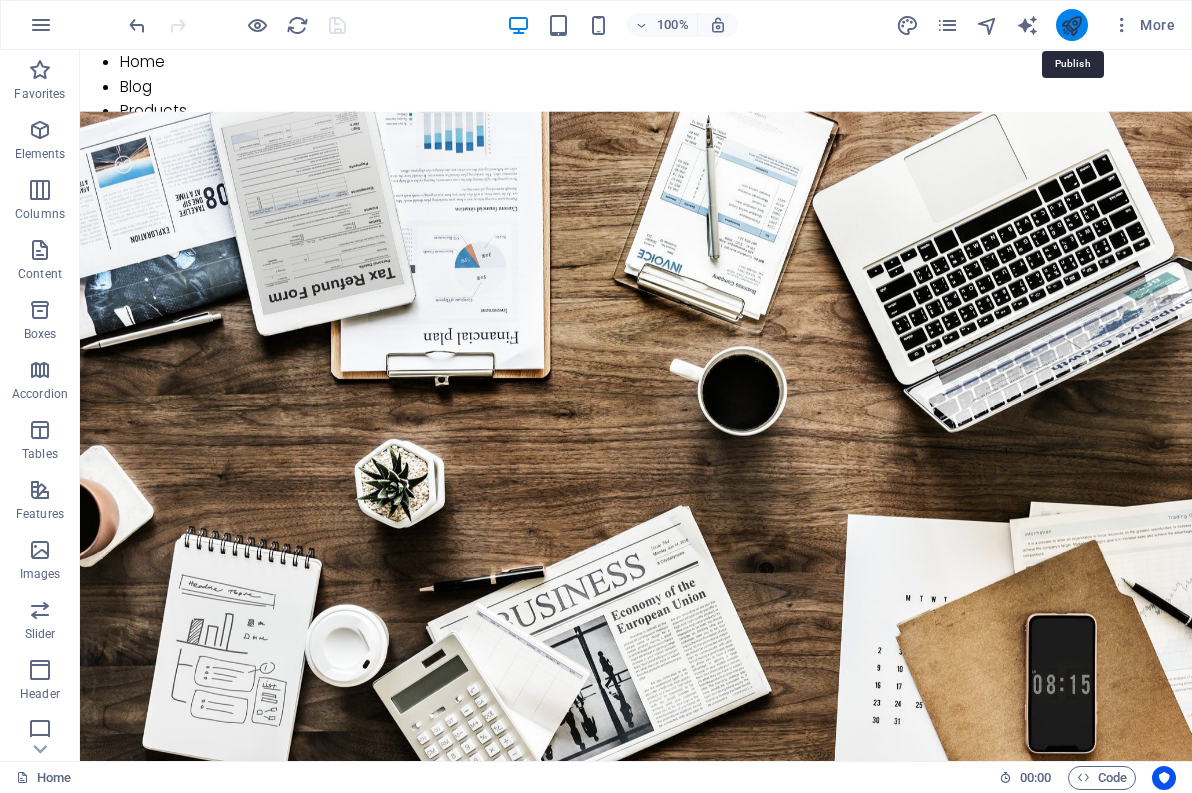 drag, startPoint x: 1070, startPoint y: 22, endPoint x: 947, endPoint y: 21, distance: 123.00407 